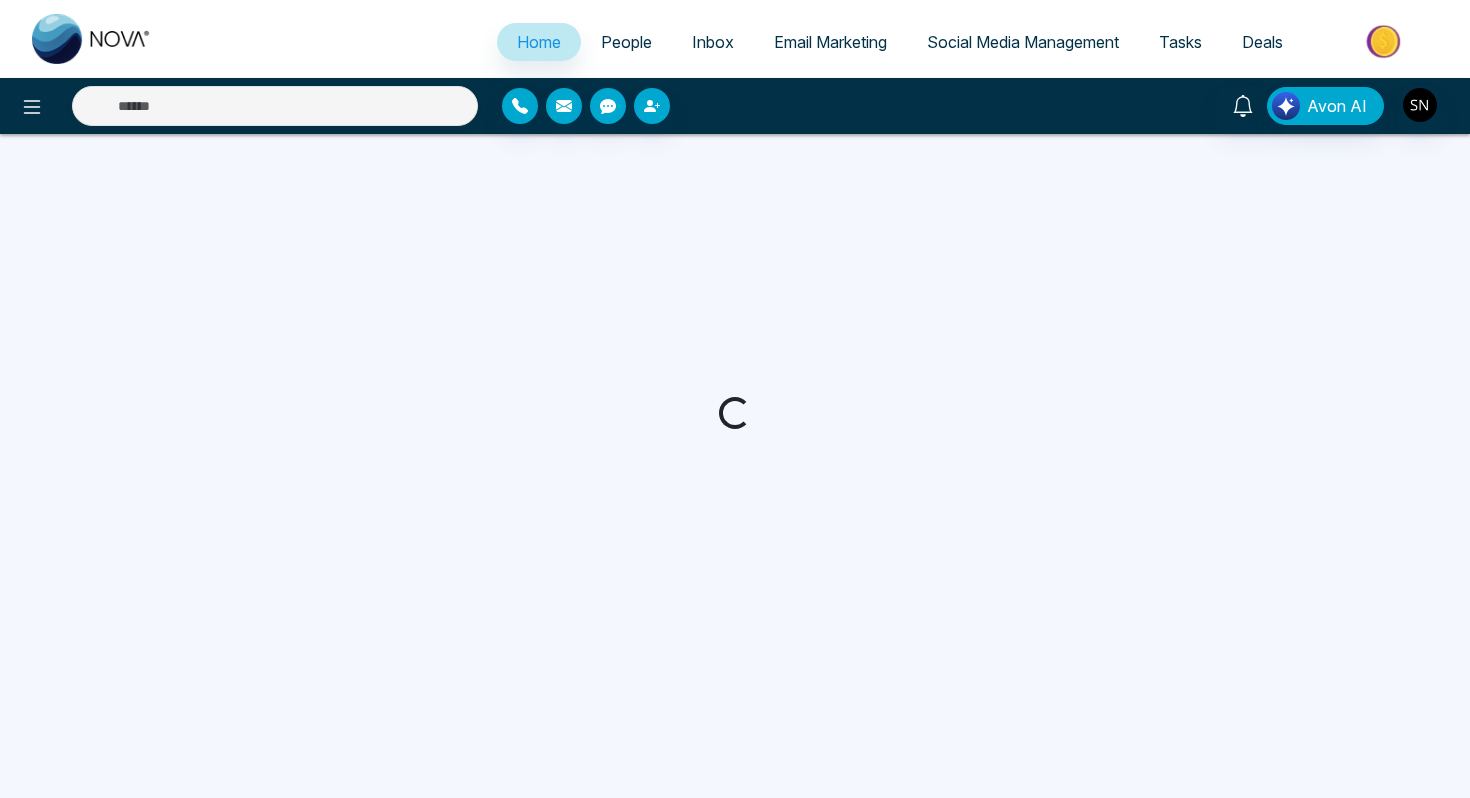 scroll, scrollTop: 0, scrollLeft: 0, axis: both 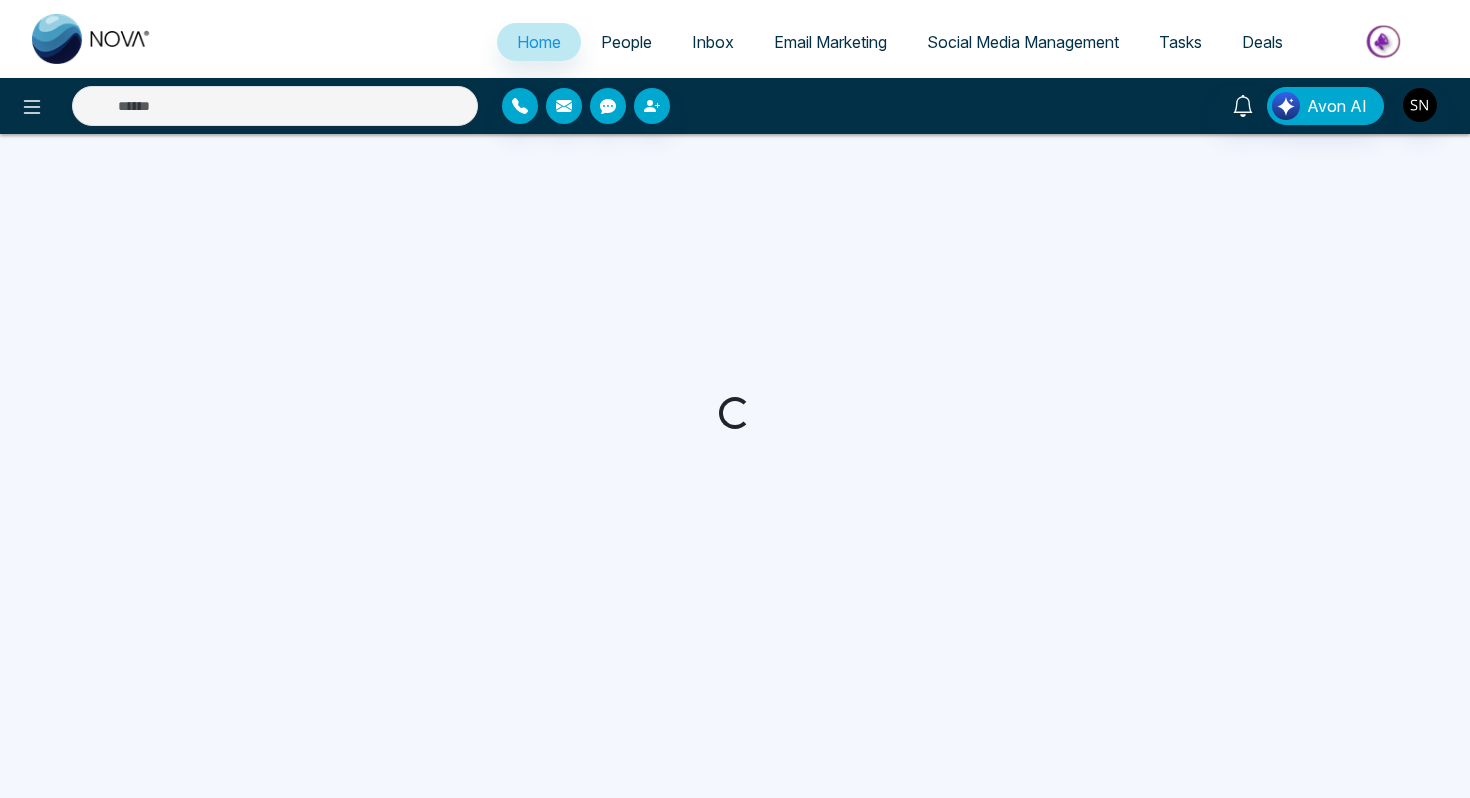 select on "*" 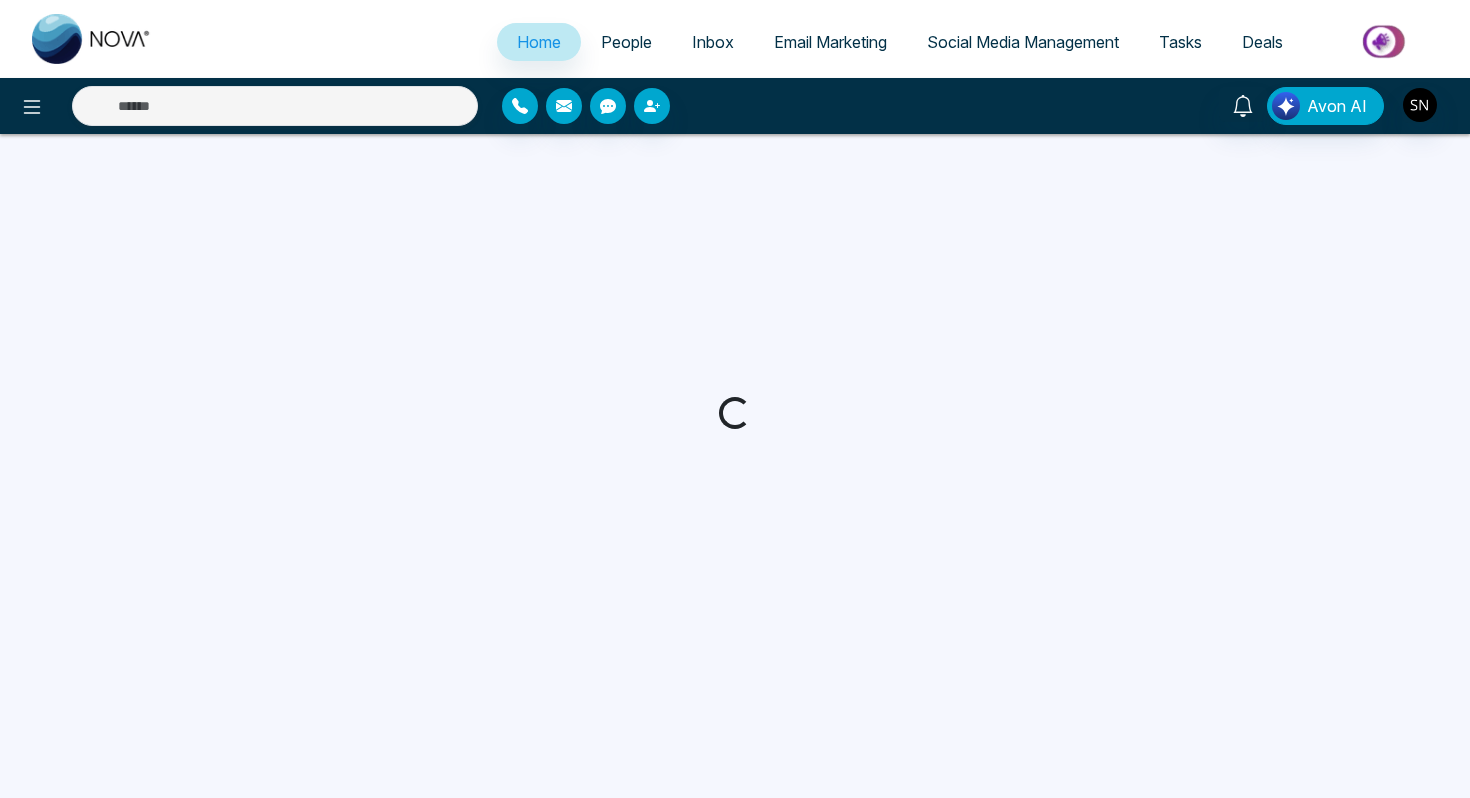 select on "*" 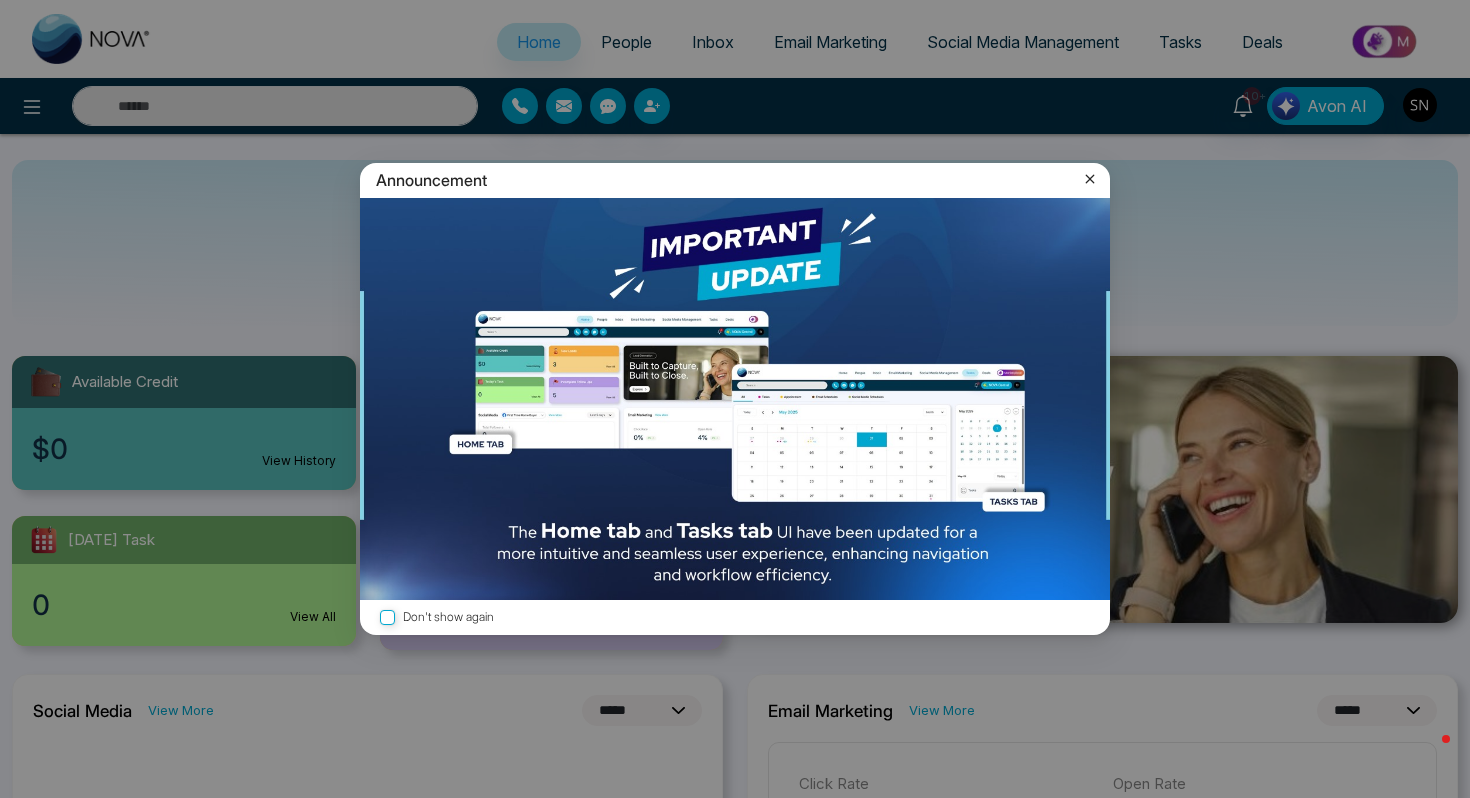 click 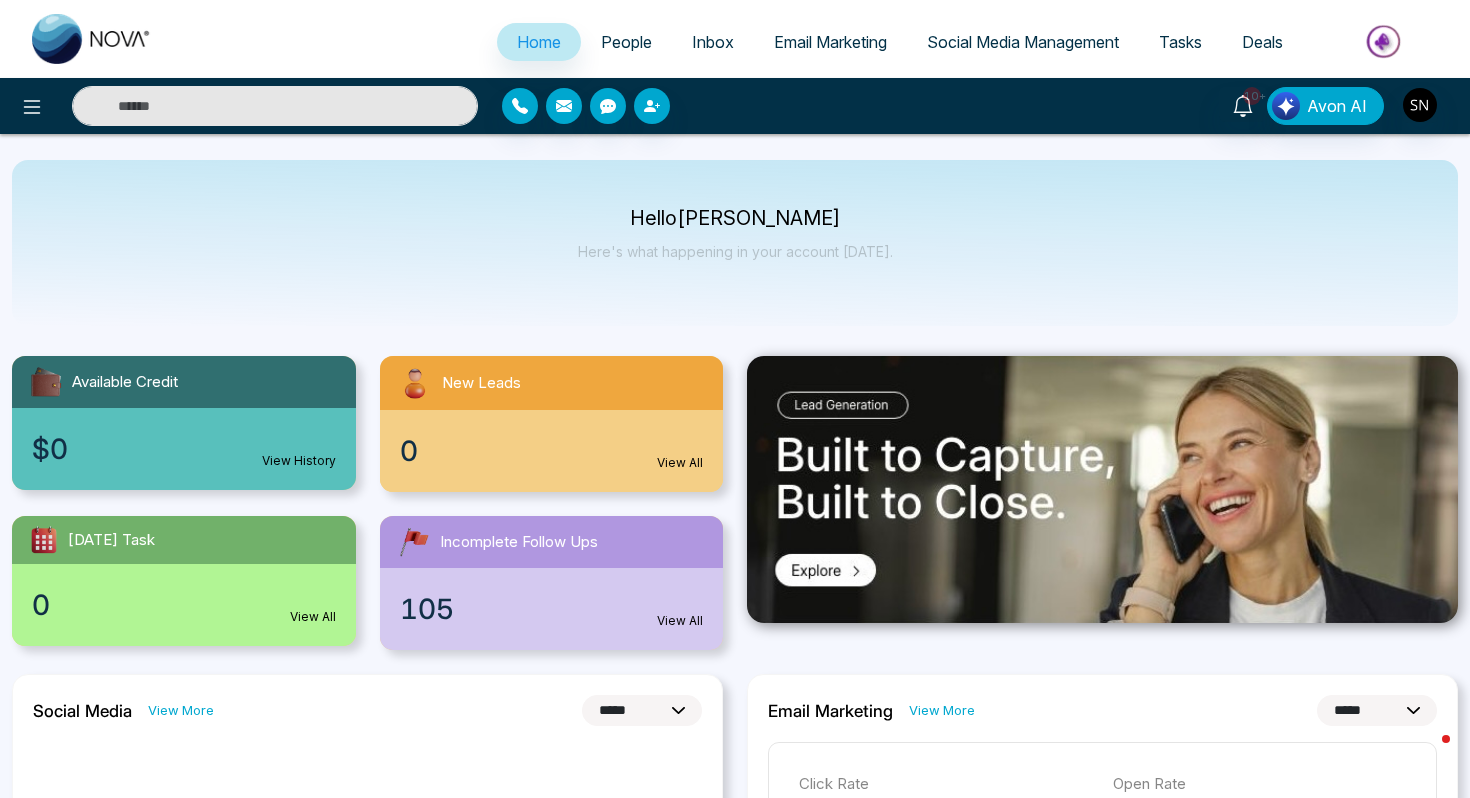 click at bounding box center [275, 106] 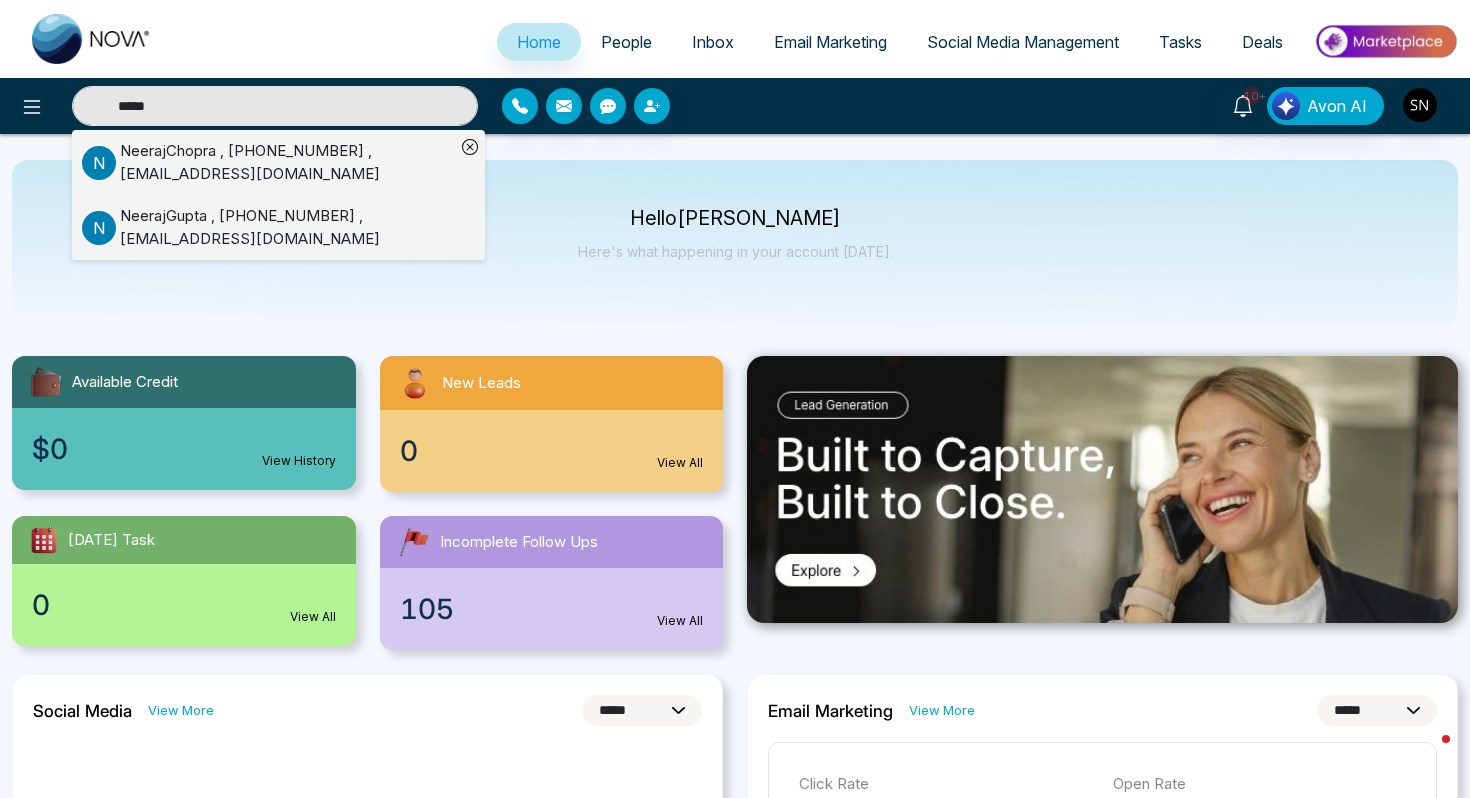 type on "*****" 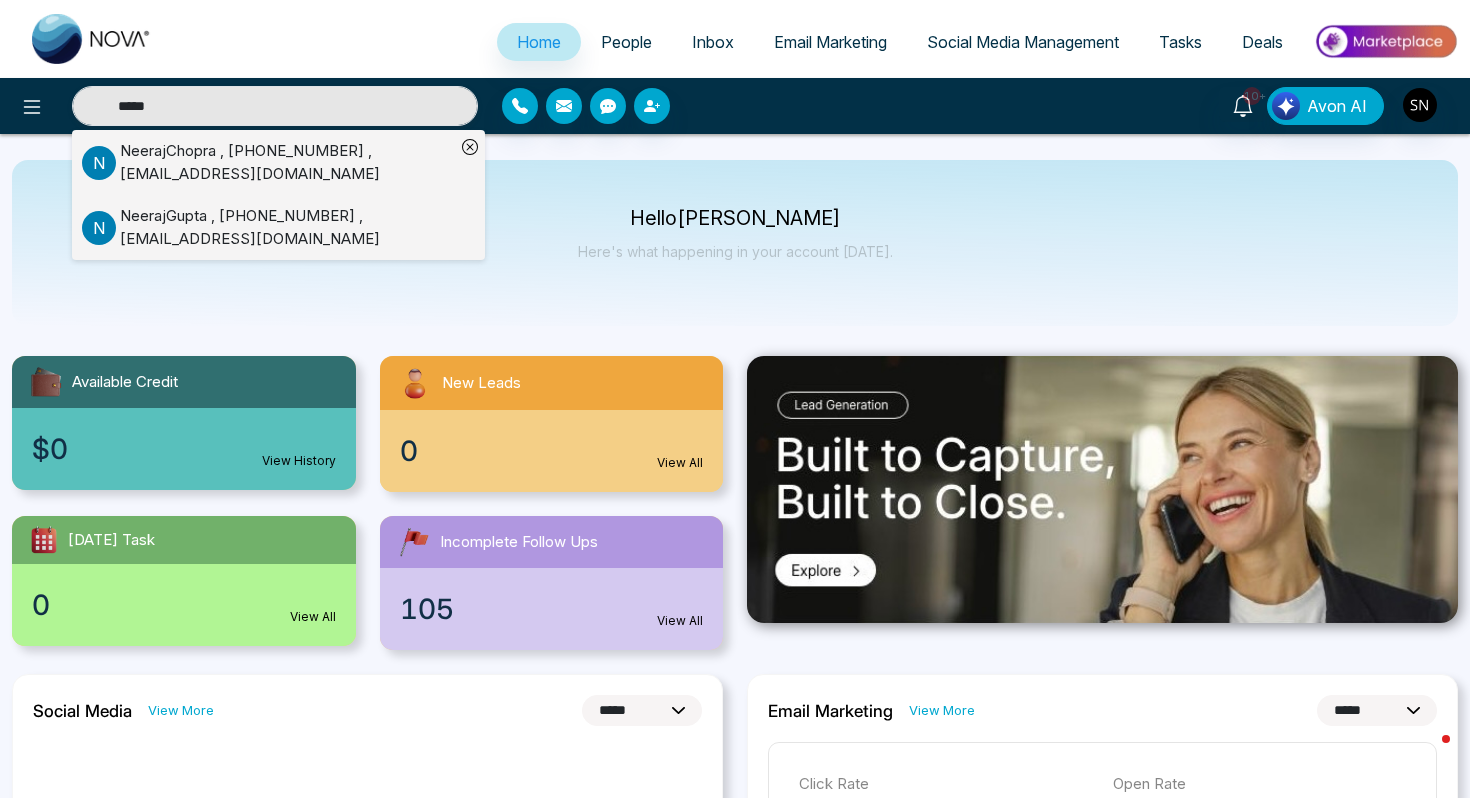 click on "NeerajChopra     , [PHONE_NUMBER]   , [EMAIL_ADDRESS][DOMAIN_NAME]" at bounding box center (287, 162) 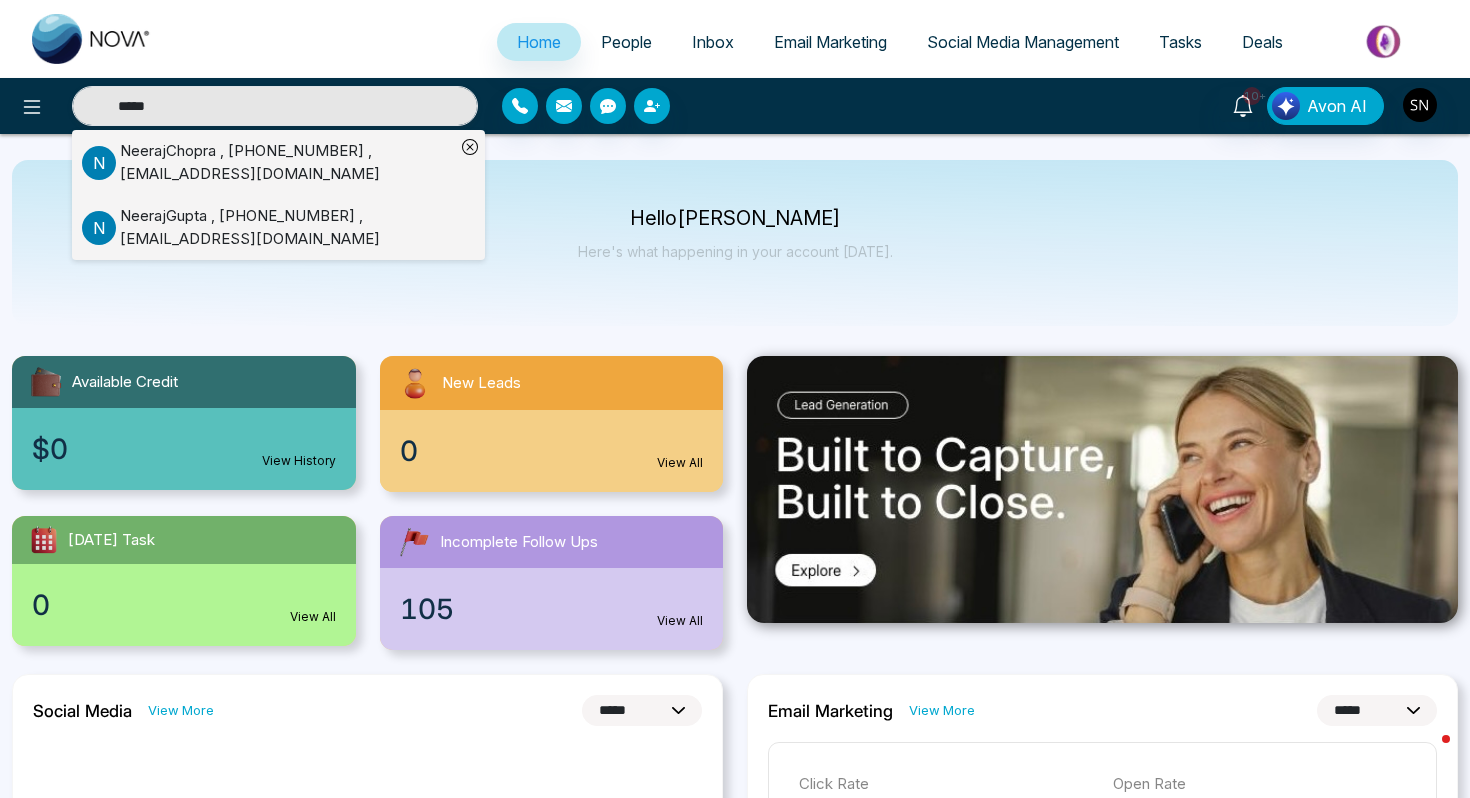 type 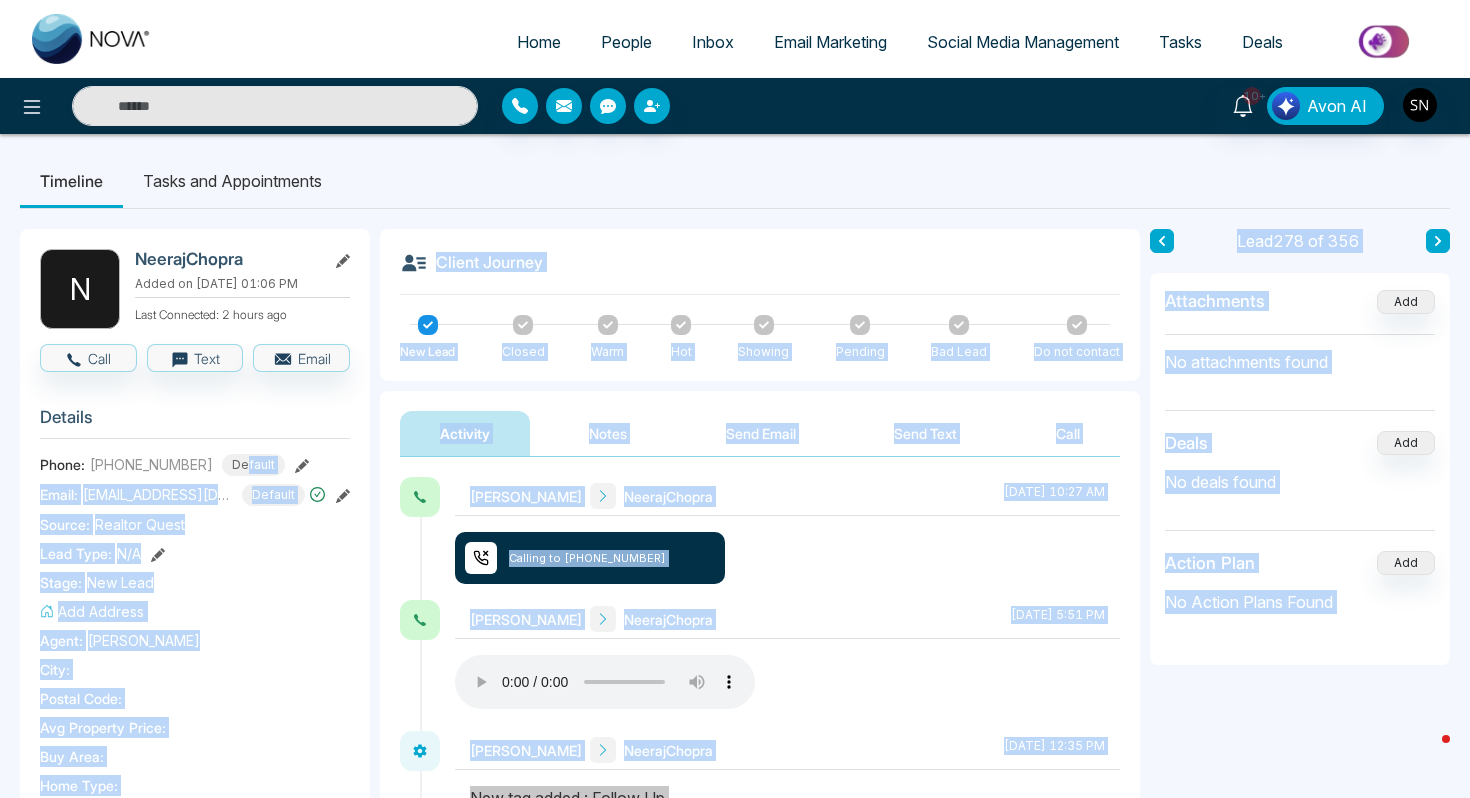drag, startPoint x: 62, startPoint y: 446, endPoint x: 228, endPoint y: 459, distance: 166.50826 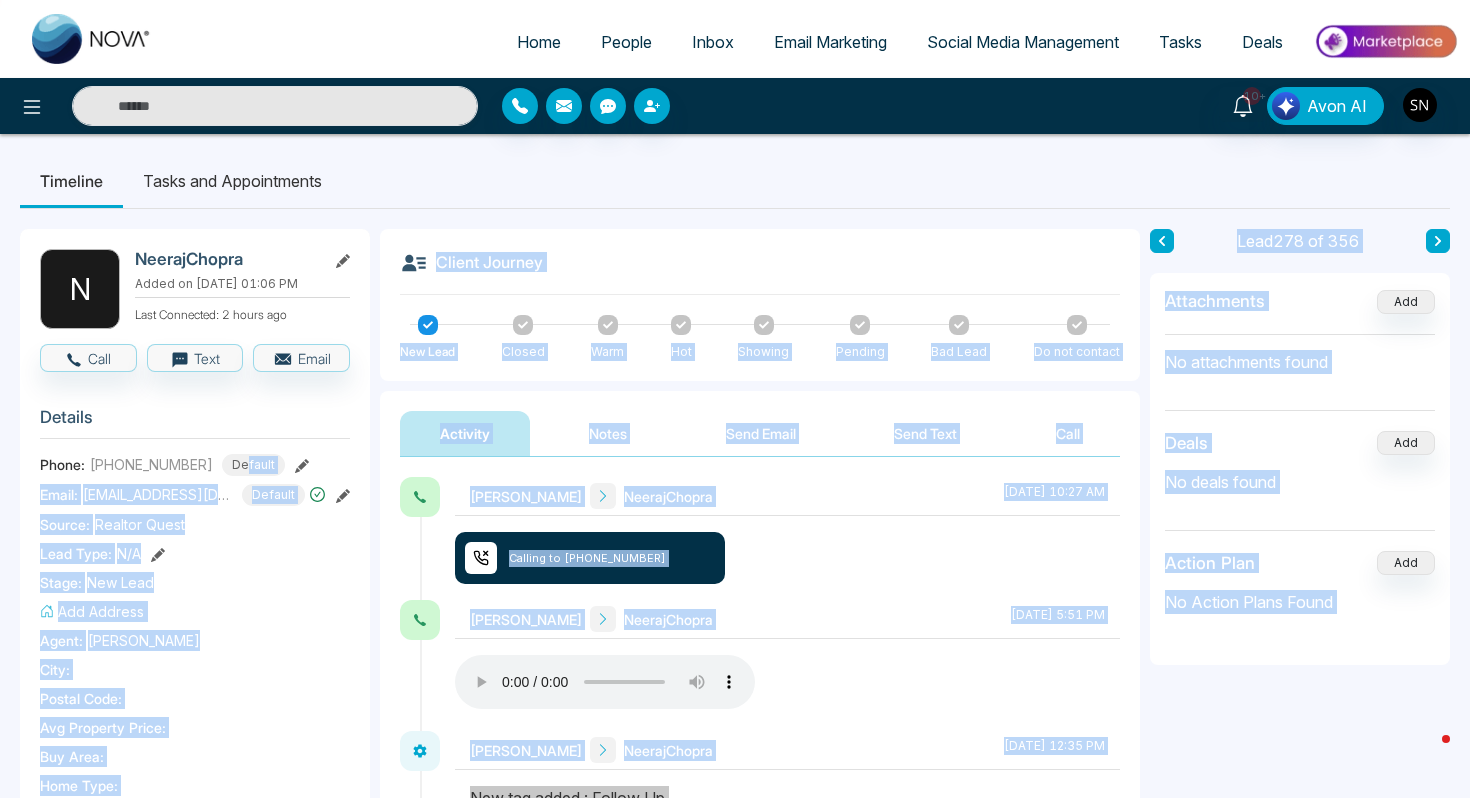 click on "Home People Inbox Email Marketing Social Media Management Tasks Deals 10+ Avon AI Timeline Tasks and Appointments N NeerajChopra  Added on   [DATE] 01:06 PM Last Connected:   2 hours ago   Call   Text   Email Details Phone: [PHONE_NUMBER] Default Email: [EMAIL_ADDRESS][DOMAIN_NAME] Default Source: Realtor Quest Lead Type: N/A Stage: New Lead Add Address Agent: [PERSON_NAME][GEOGRAPHIC_DATA] : Postal Code : Avg Property Price : Buy Area : Home Type : Start Date : Last Contact Date : Province : Timeframe : Urgency : Tags Follow Up   × Is this lead a Realtor? Lead Summary 4 Calls 0 Texts 0 Emails Social Profile   Not found Not found Not found Custom Lead Data Delete lead   Client Journey New Lead Closed Warm Hot Showing Pending Bad Lead Do not contact Activity Notes Send Email Send Text Call [PERSON_NAME] NeerajChopra [DATE] 10:27 AM Calling to [PHONE_NUMBER] [PERSON_NAME] NeerajChopra [DATE] 5:51 PM [PERSON_NAME] NeerajChopra [DATE] 12:35 PM [PERSON_NAME] NeerajChopra [DATE] 12:34 PM [PERSON_NAME] [PERSON_NAME] Nova" at bounding box center [735, 399] 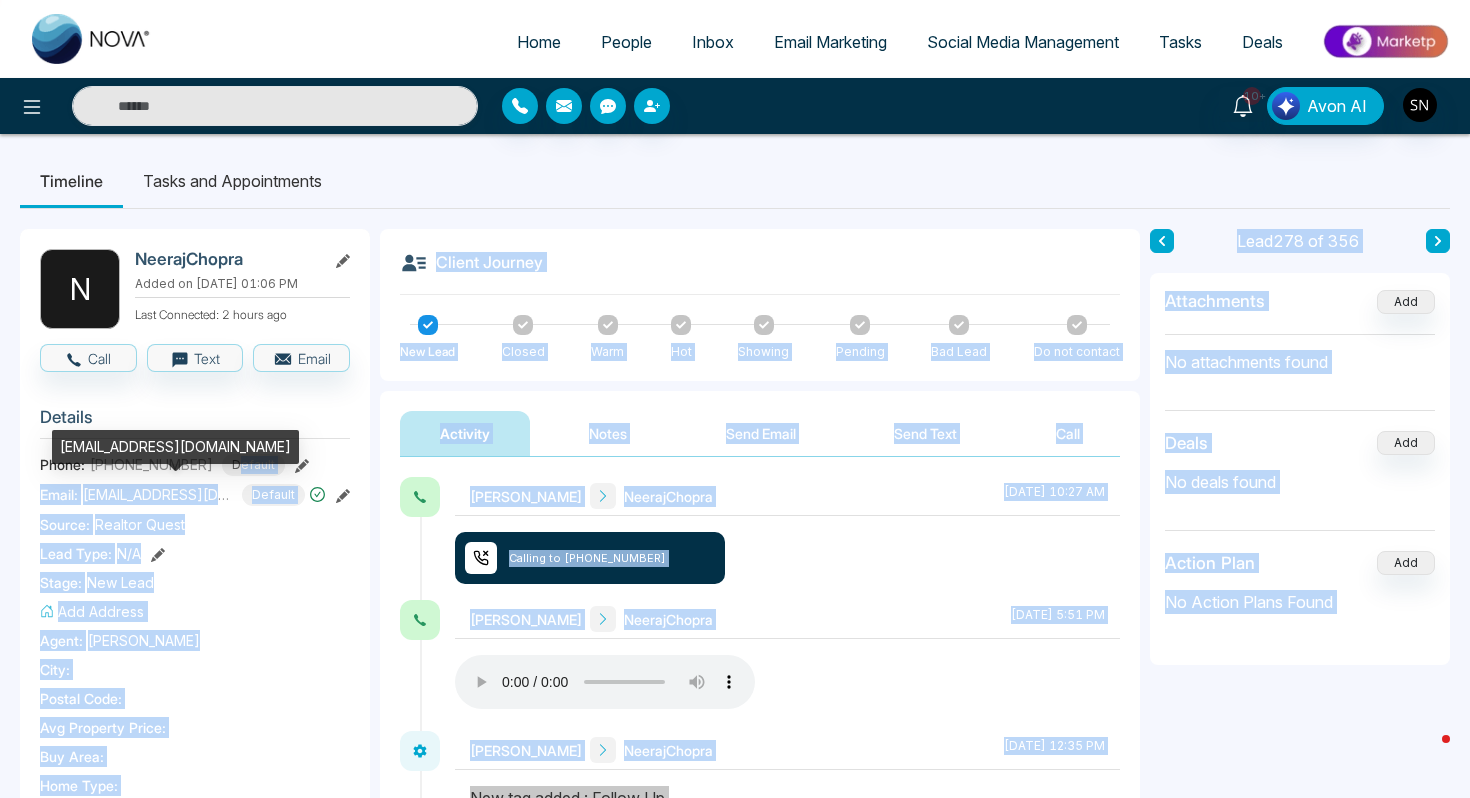 click on "[EMAIL_ADDRESS][DOMAIN_NAME]" at bounding box center [158, 494] 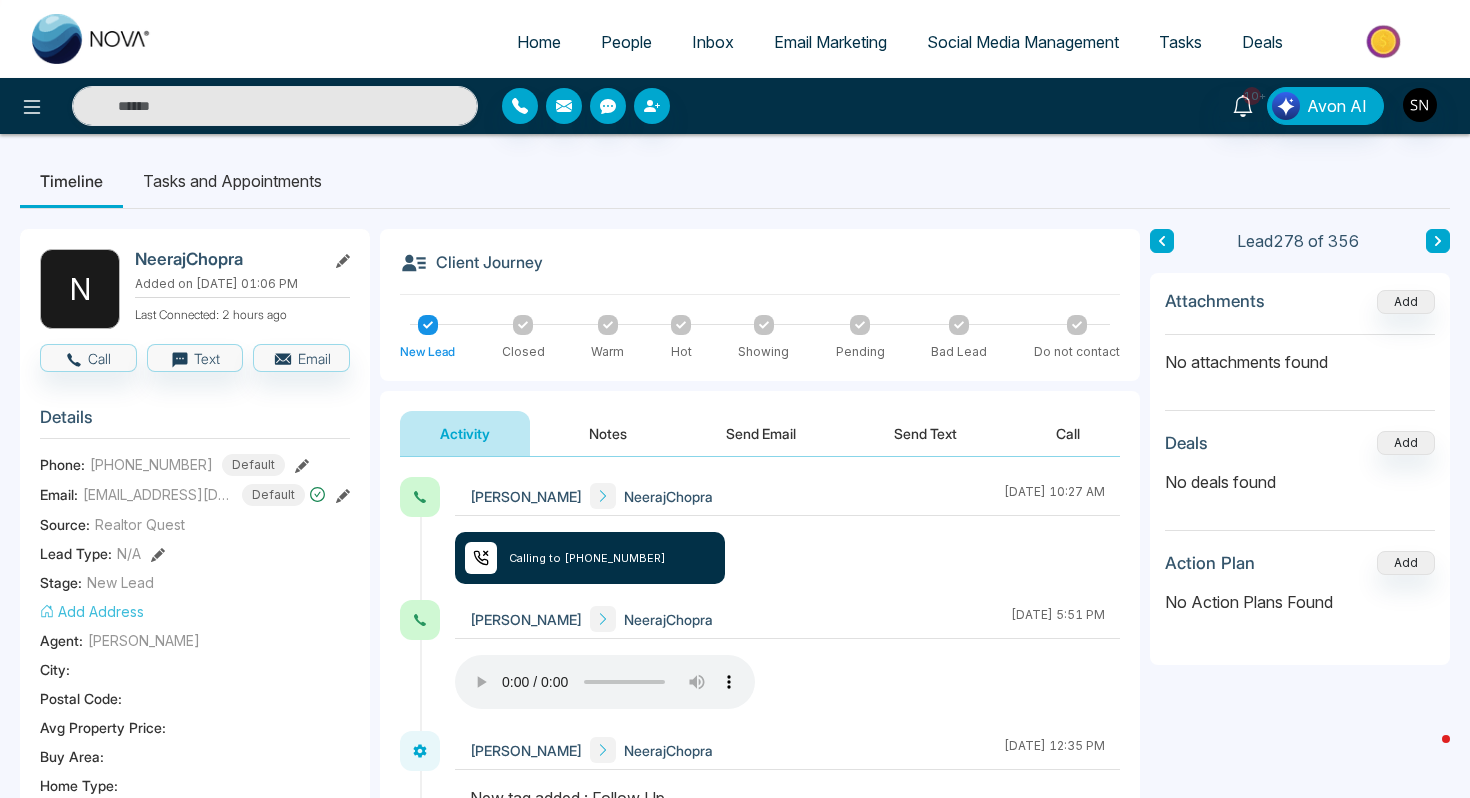 click on "[PHONE_NUMBER]" at bounding box center (151, 464) 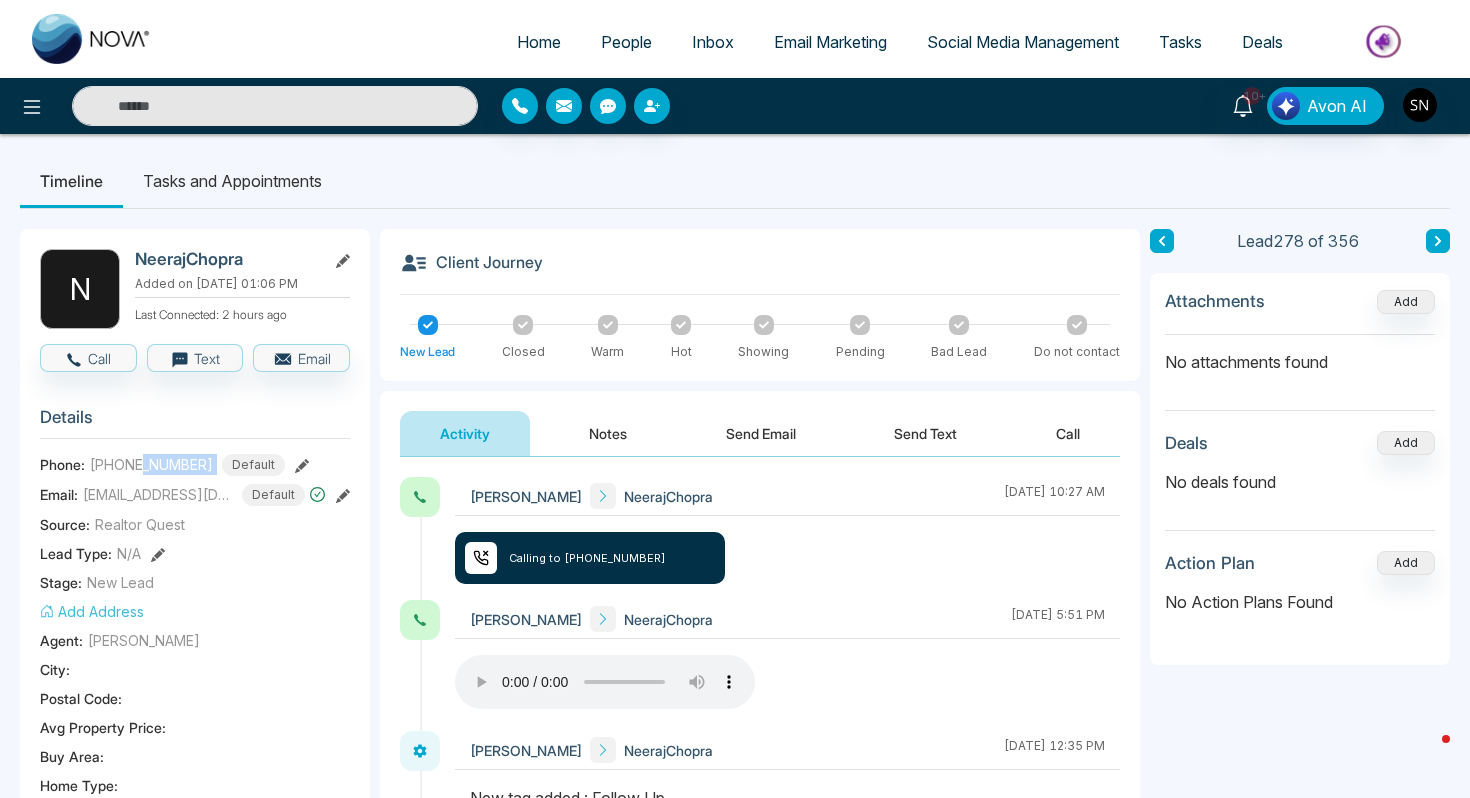 drag, startPoint x: 143, startPoint y: 461, endPoint x: 215, endPoint y: 461, distance: 72 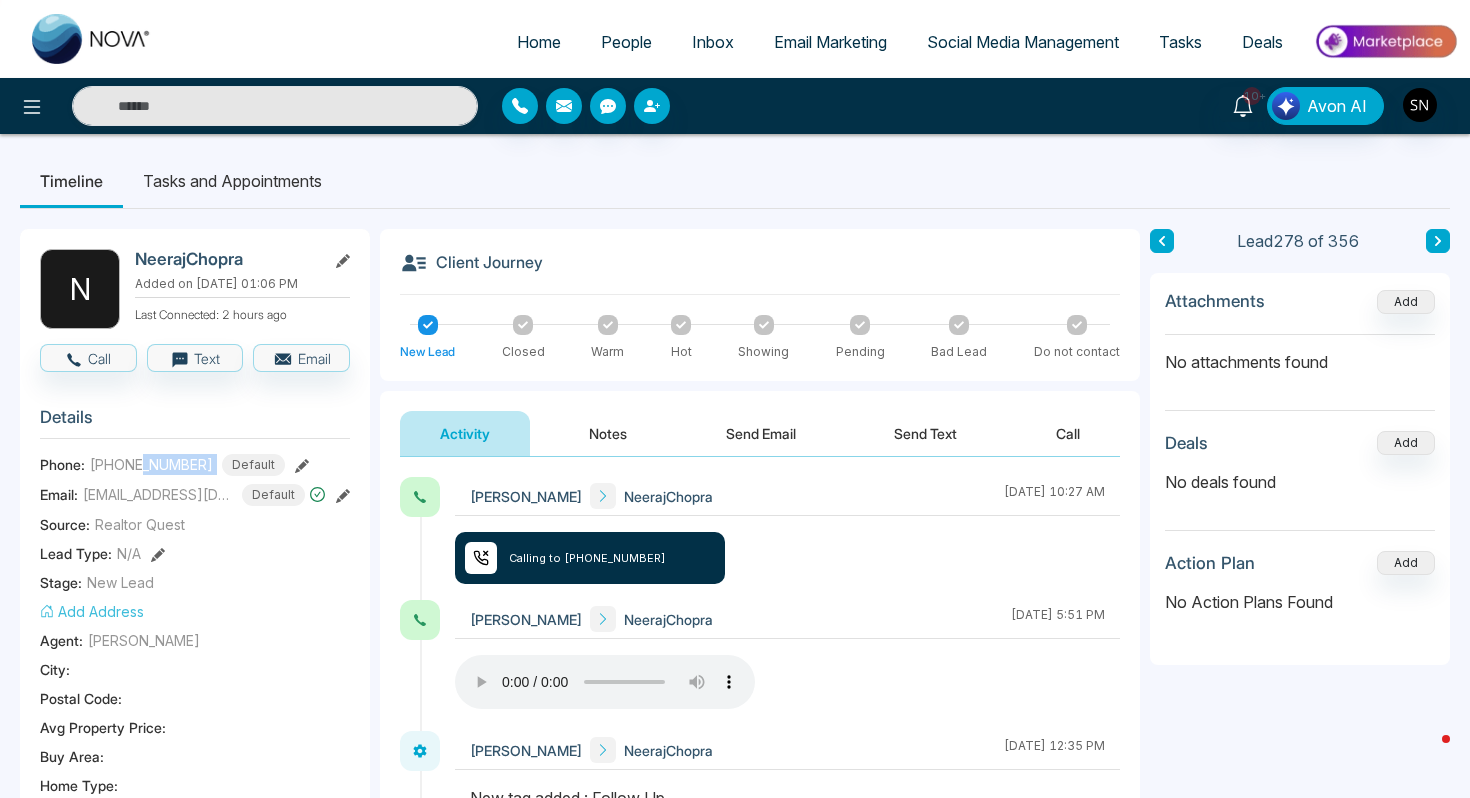 click on "[PHONE_NUMBER] Default" at bounding box center (187, 465) 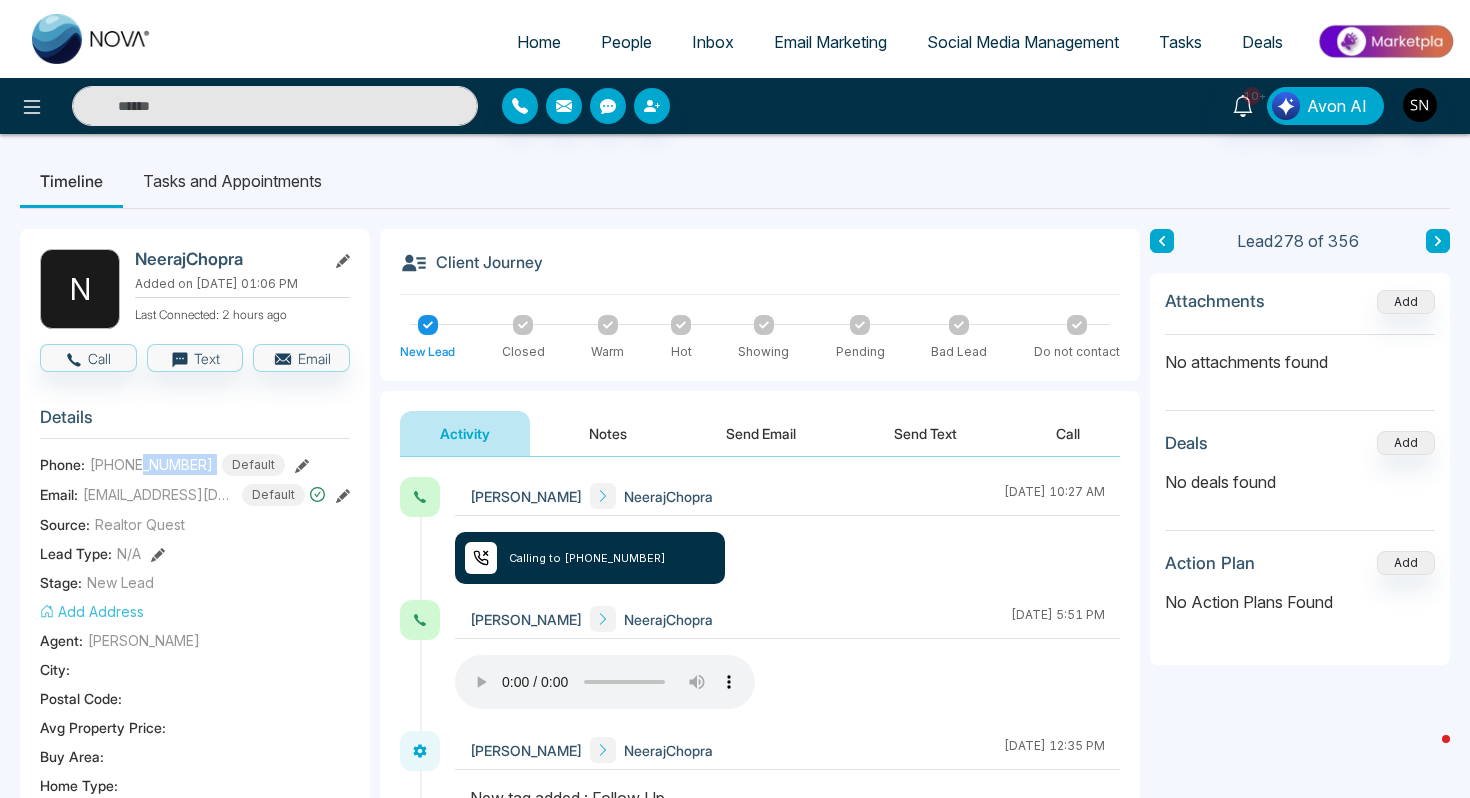 click on "[PHONE_NUMBER] Default" at bounding box center (187, 465) 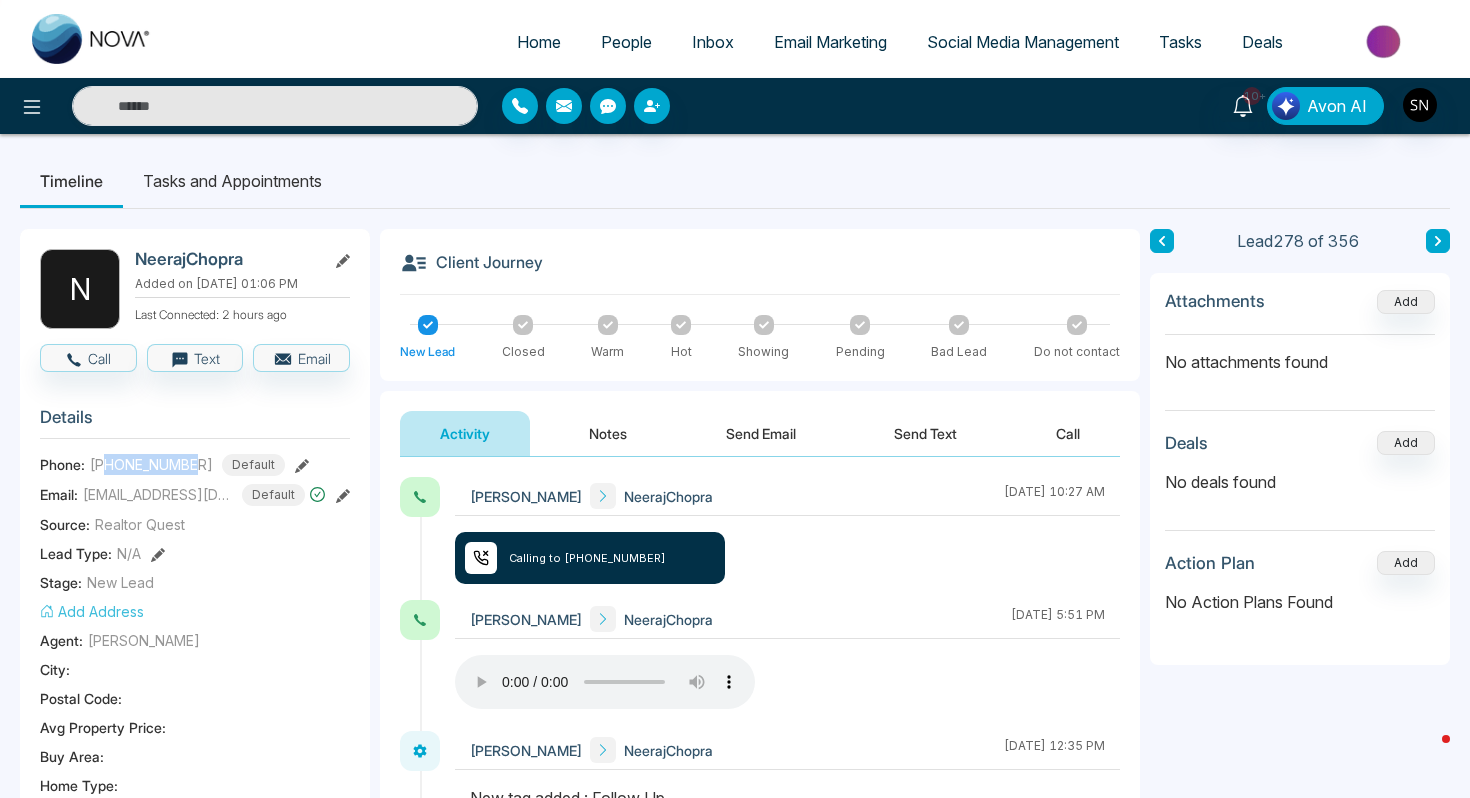 drag, startPoint x: 200, startPoint y: 464, endPoint x: 110, endPoint y: 463, distance: 90.005554 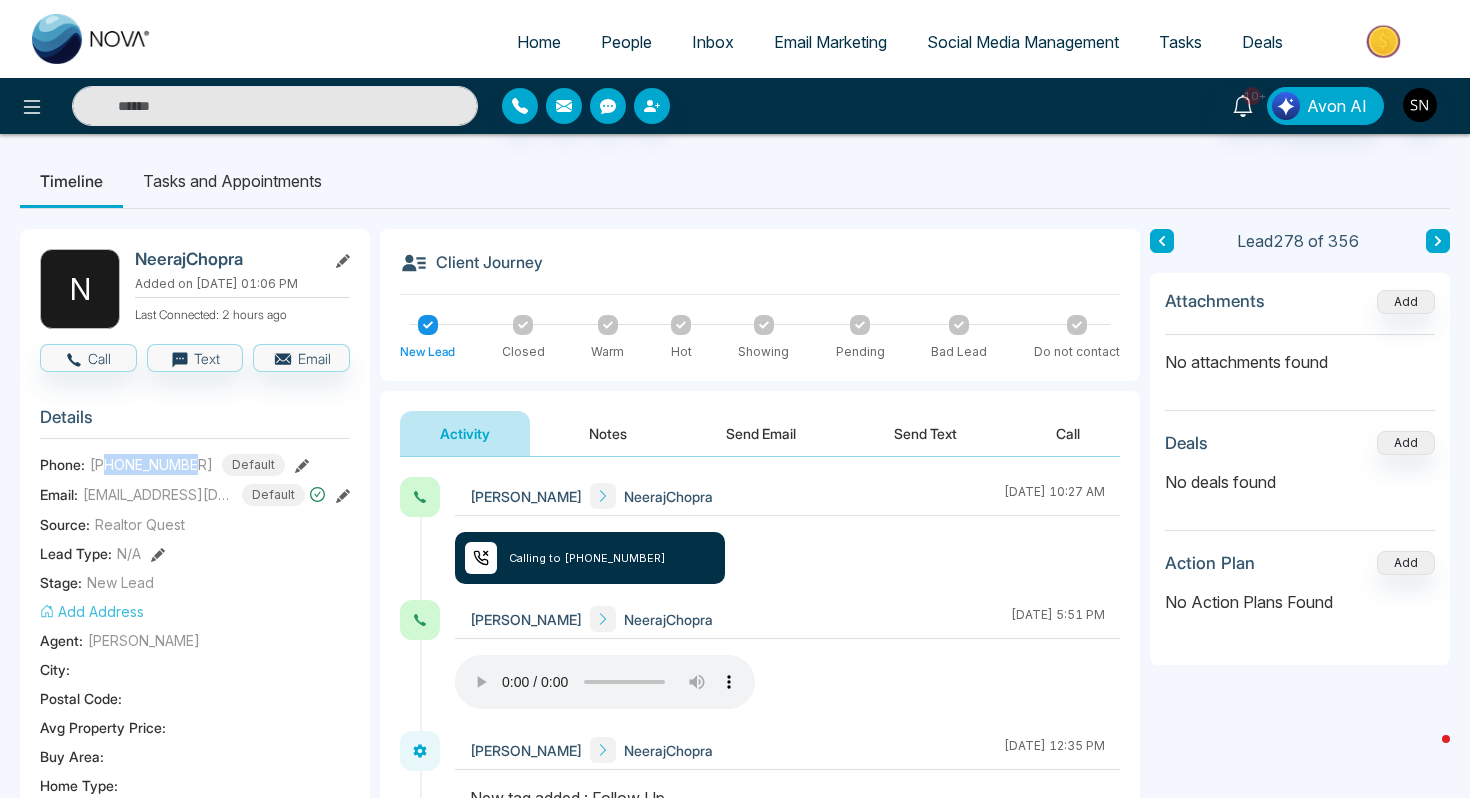 click on "[PHONE_NUMBER] Default" at bounding box center (187, 465) 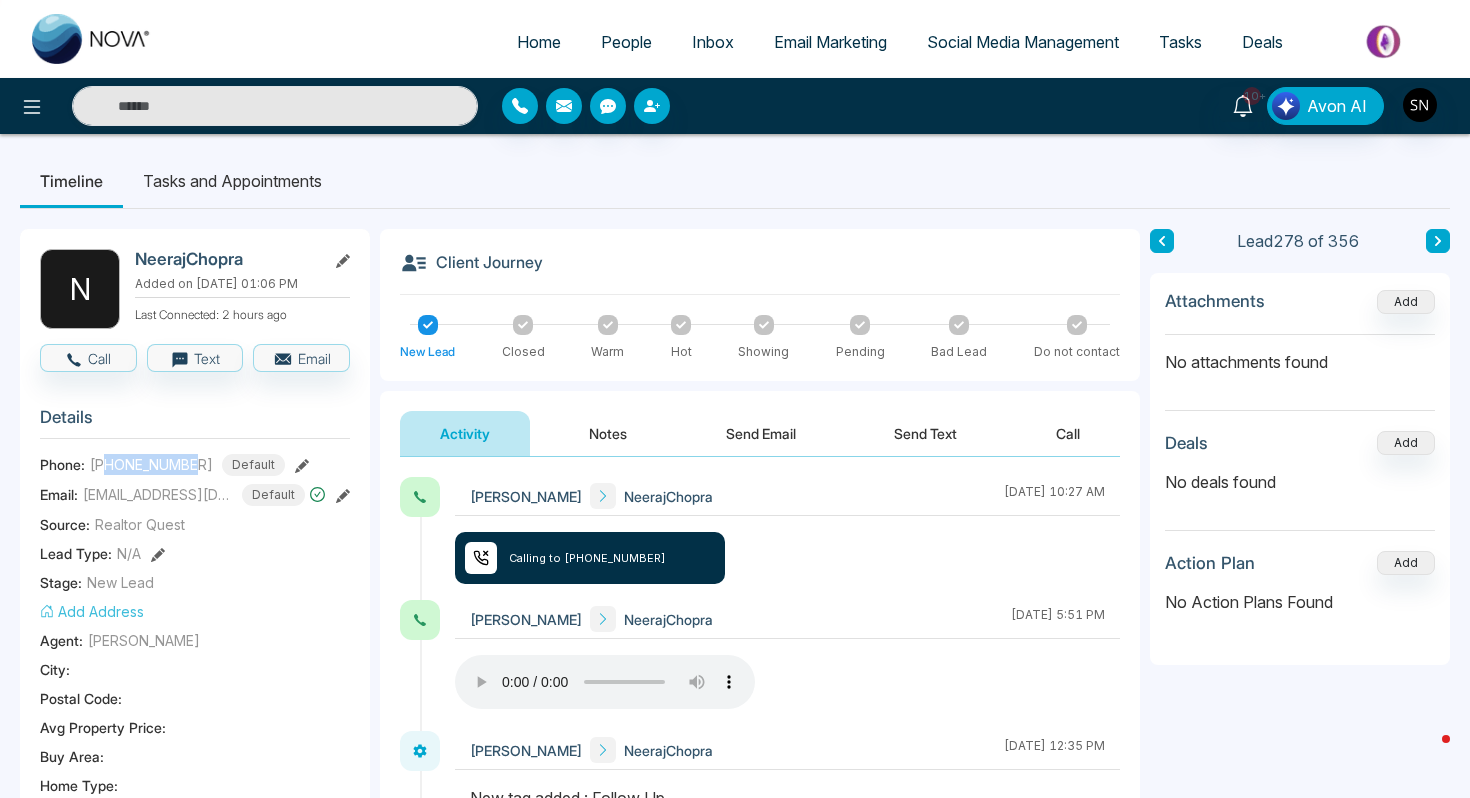 copy on "9053027199" 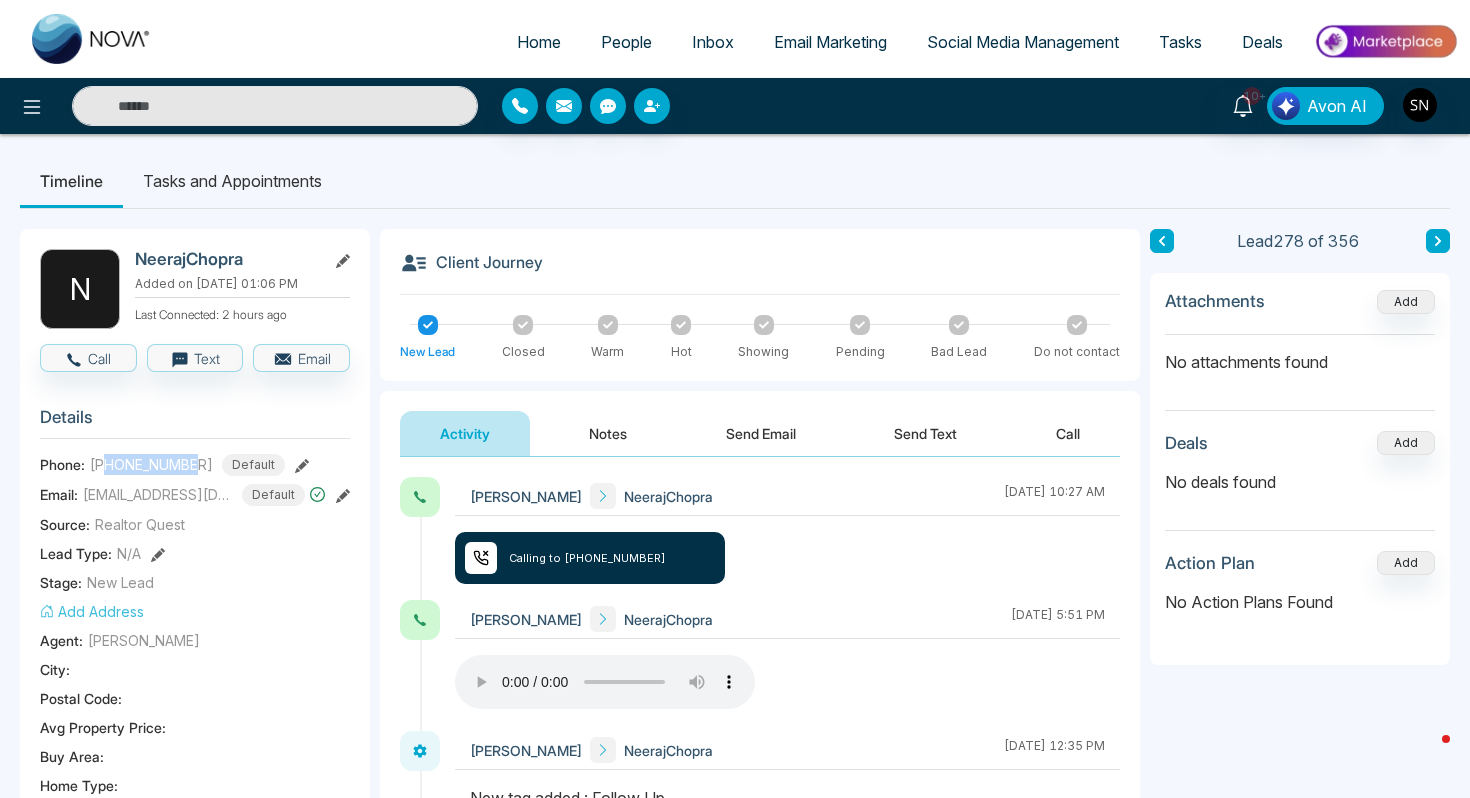 click on "People" at bounding box center [626, 42] 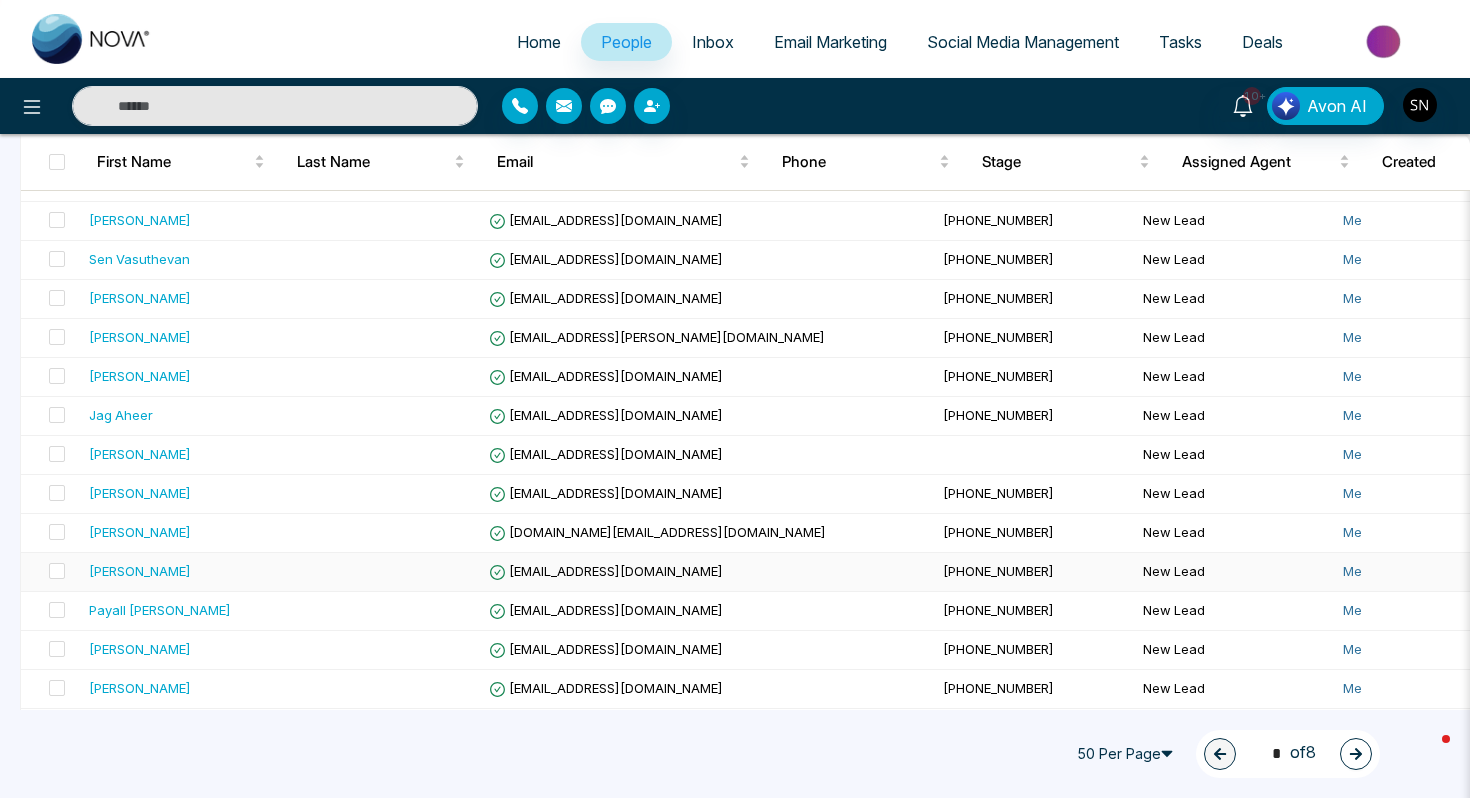 scroll, scrollTop: 950, scrollLeft: 0, axis: vertical 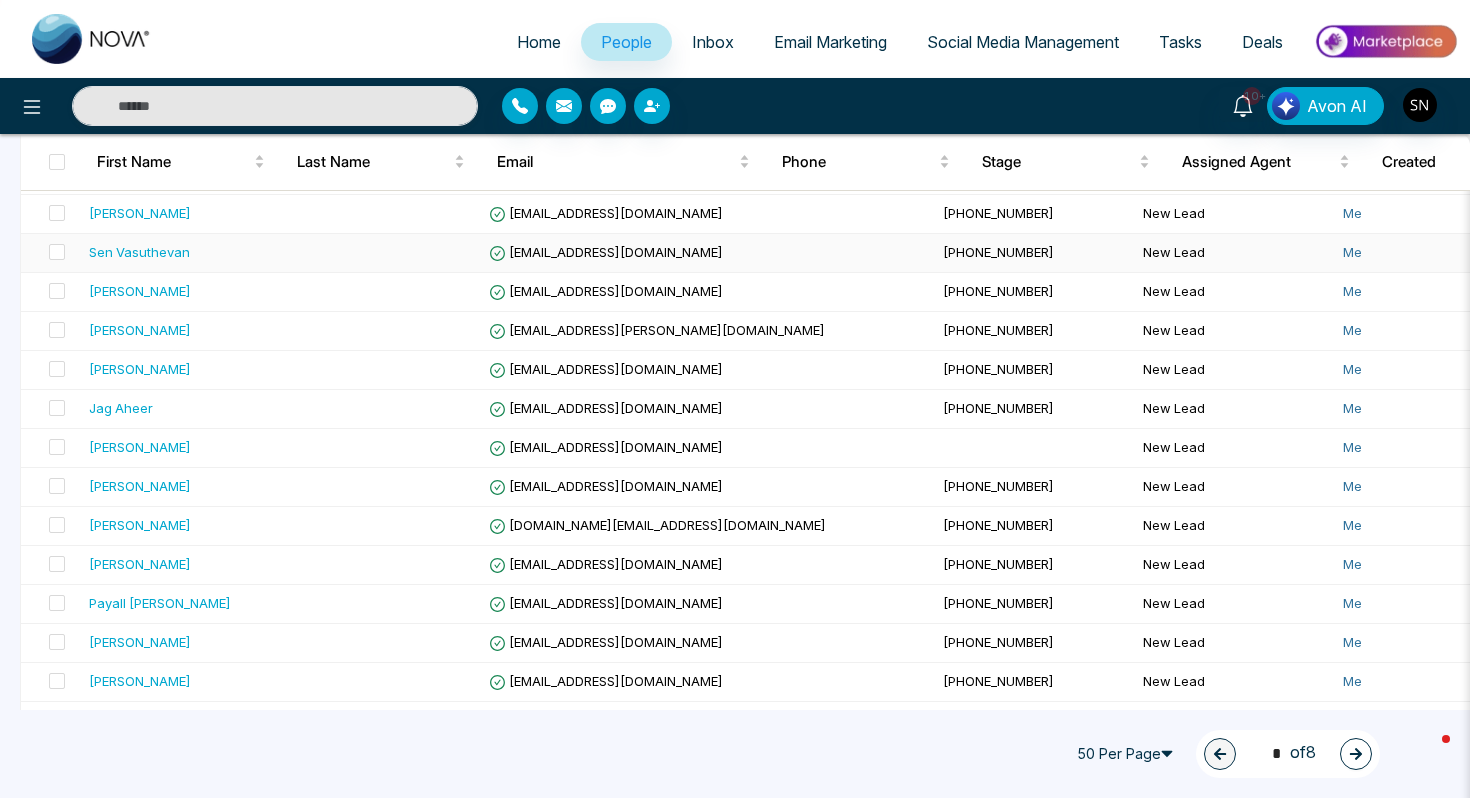 click at bounding box center [381, 253] 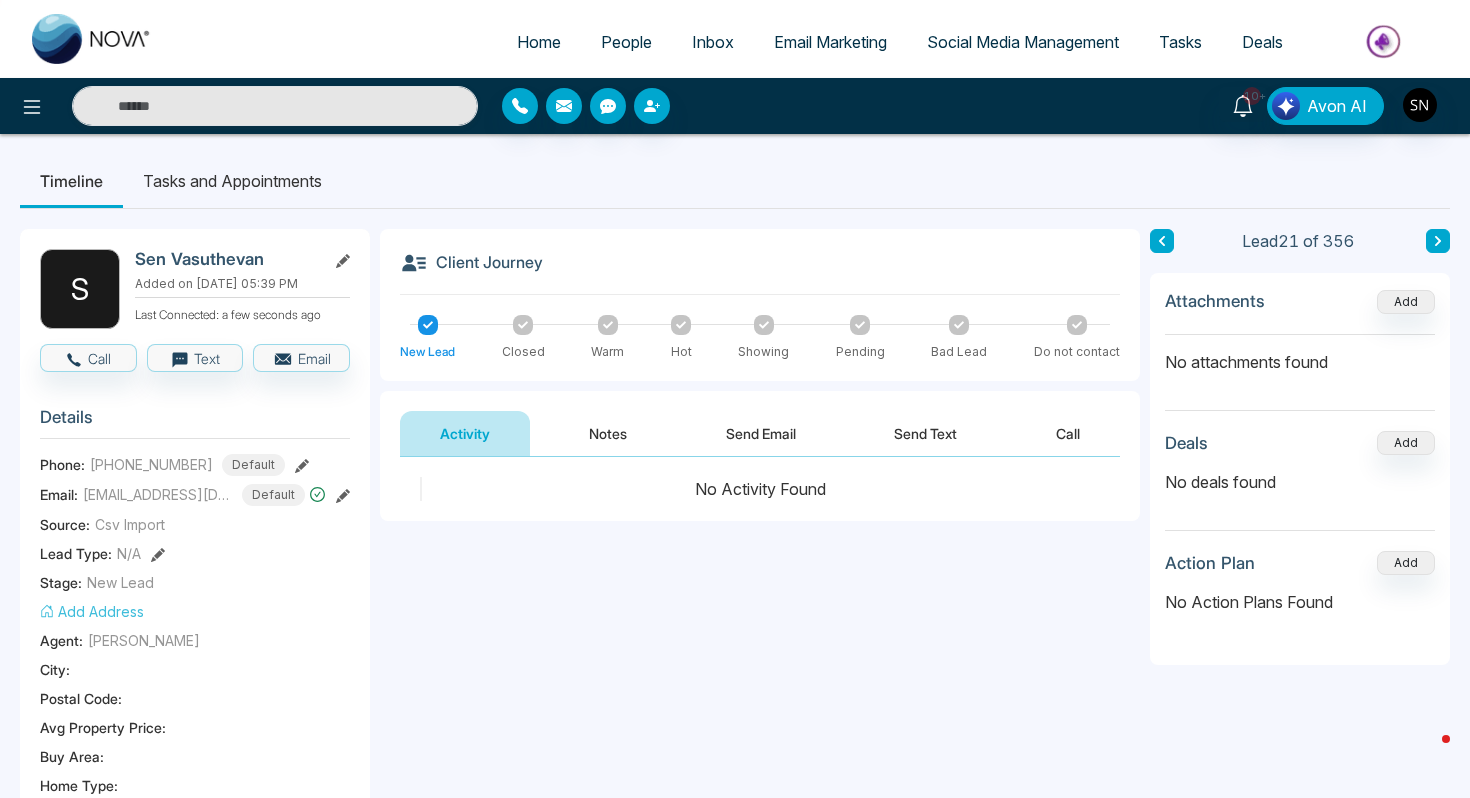 scroll, scrollTop: 94, scrollLeft: 0, axis: vertical 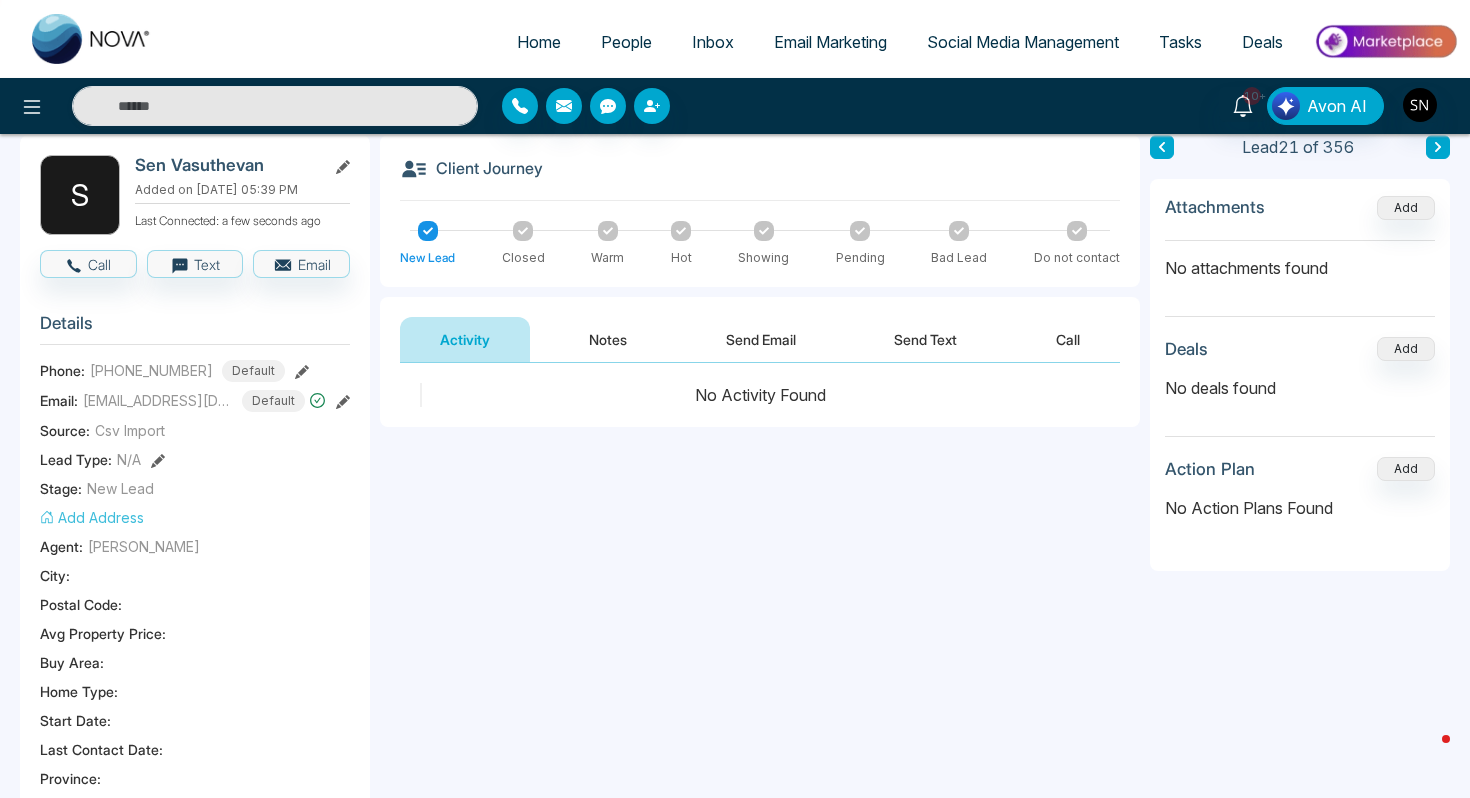 click on "Details" at bounding box center [195, 328] 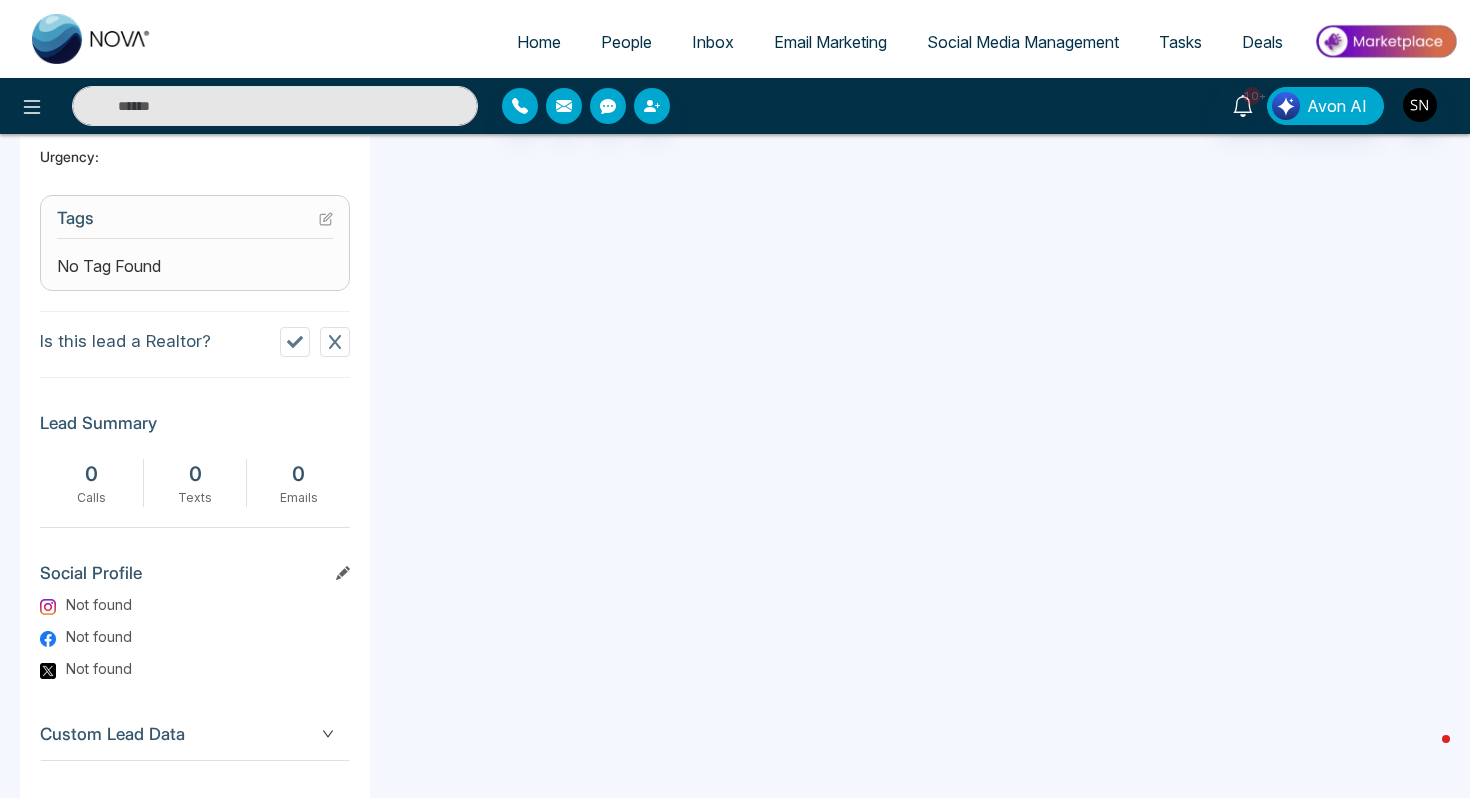 scroll, scrollTop: 743, scrollLeft: 0, axis: vertical 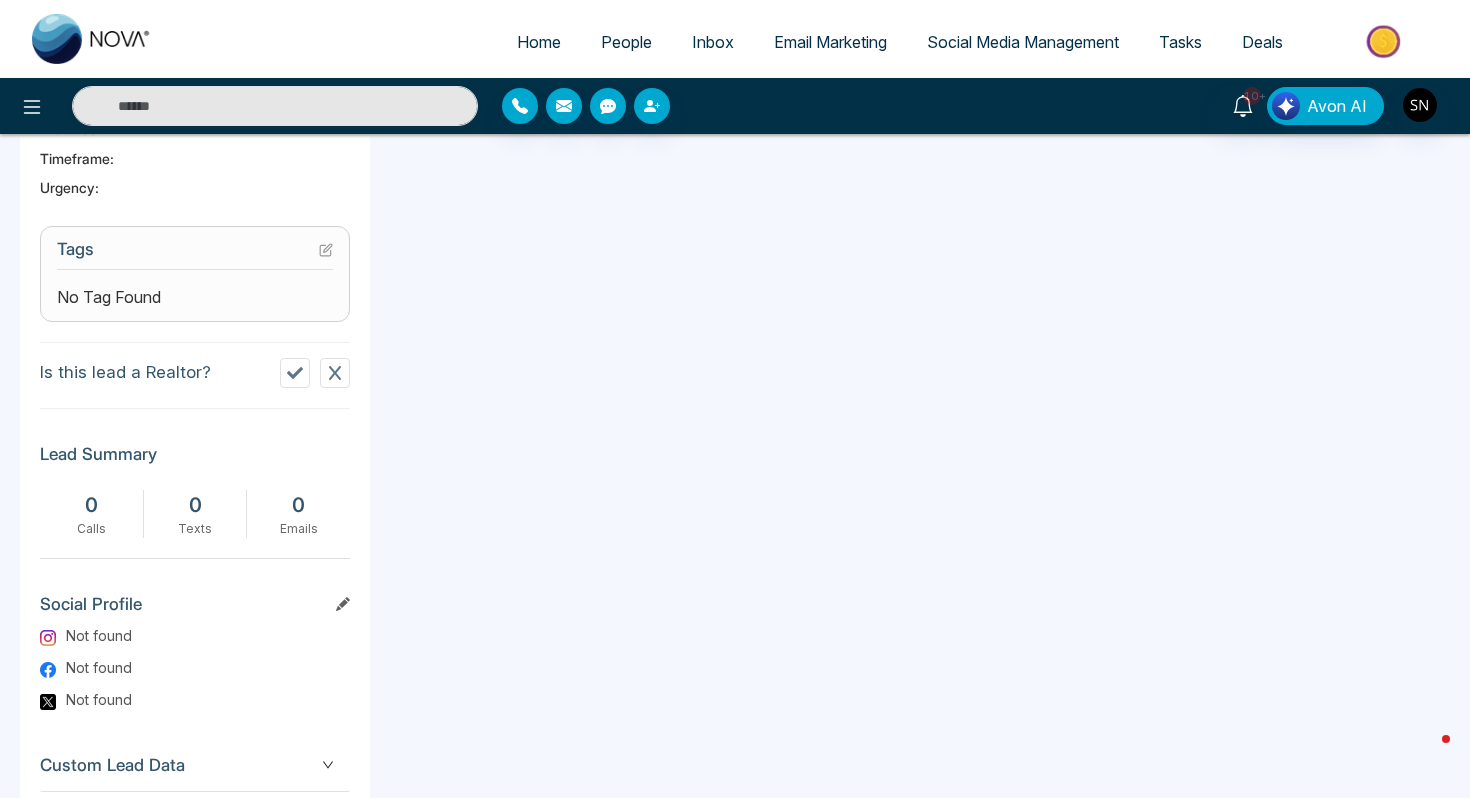 click on "Tags" at bounding box center (195, 254) 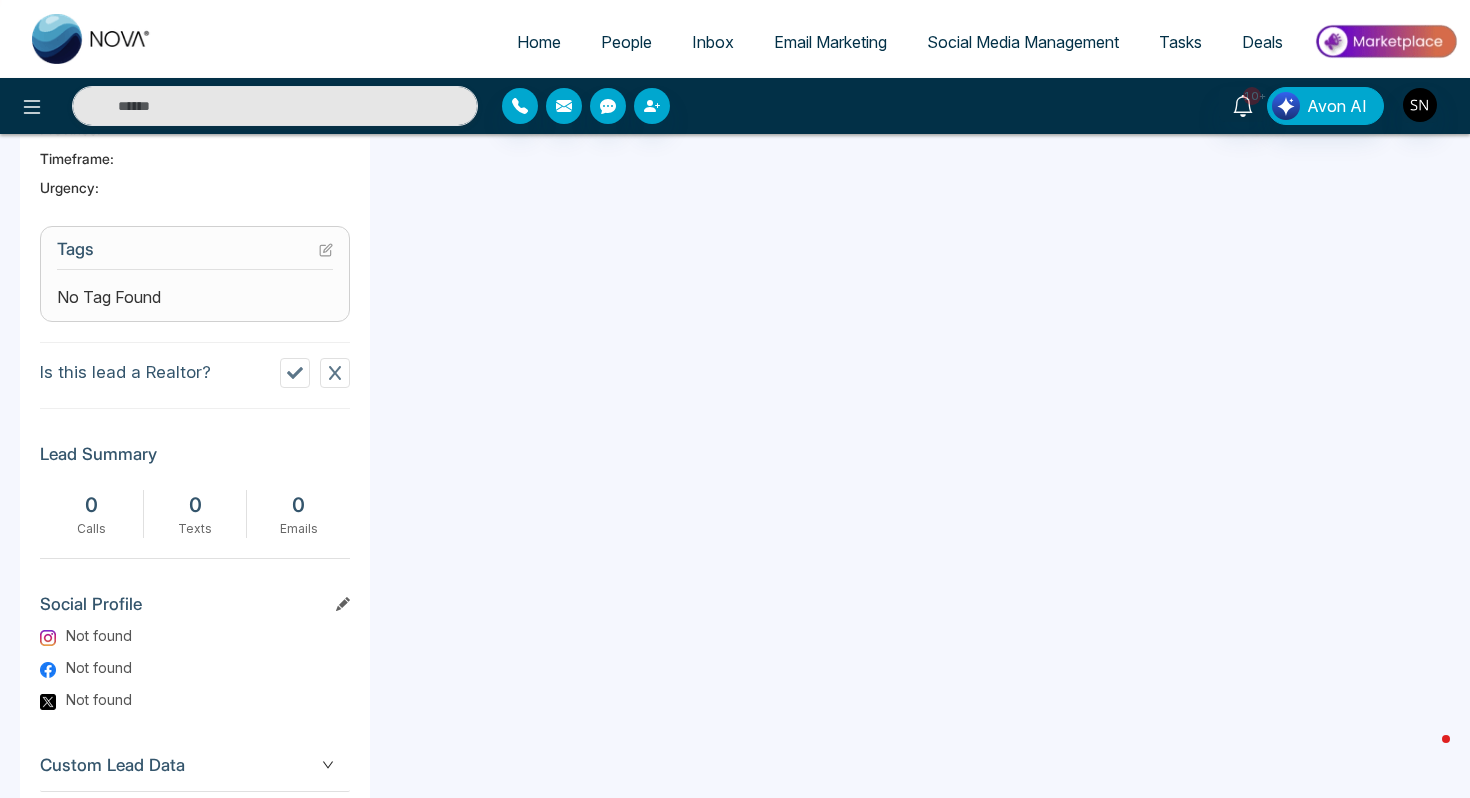 click on "Tags" at bounding box center [195, 254] 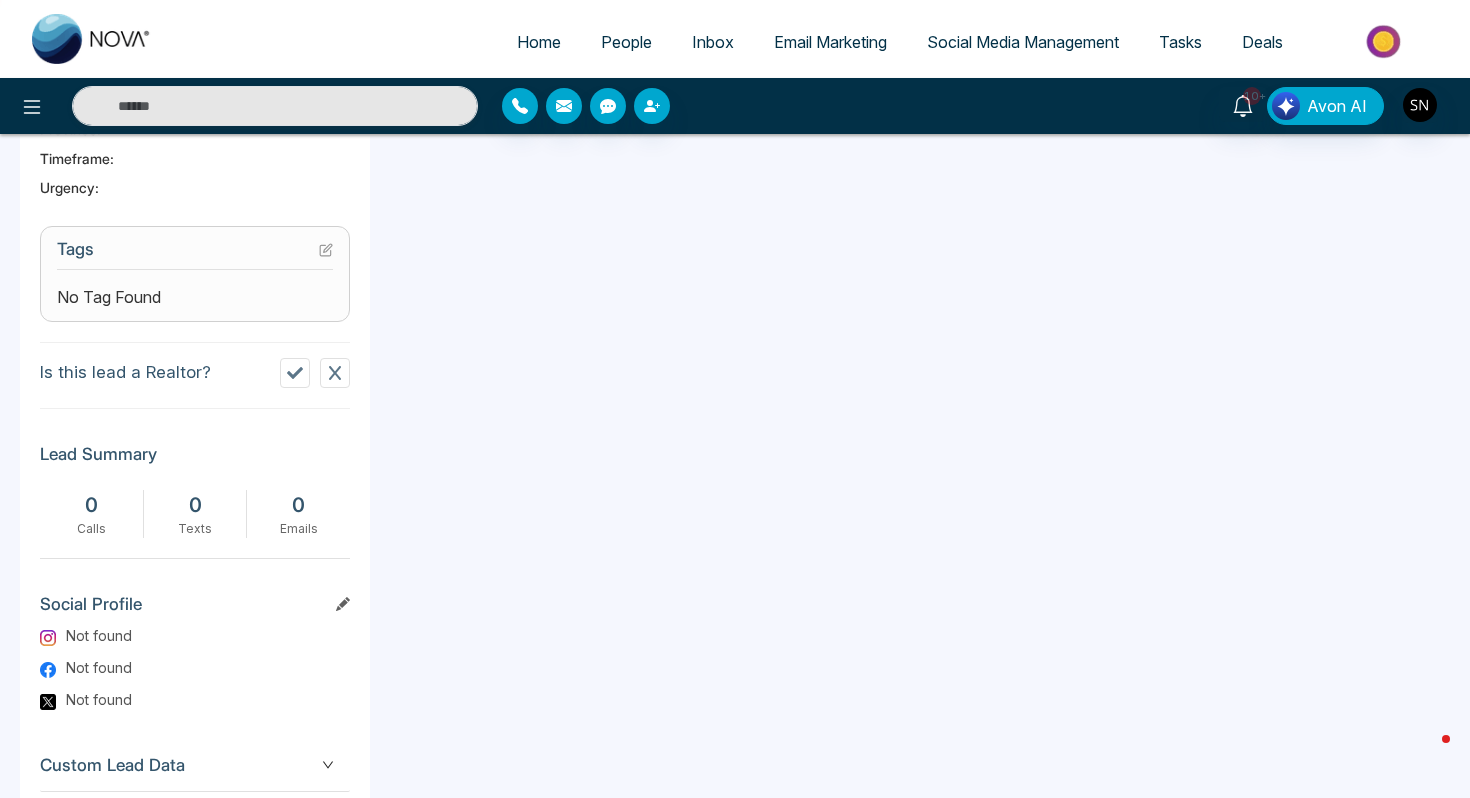 click 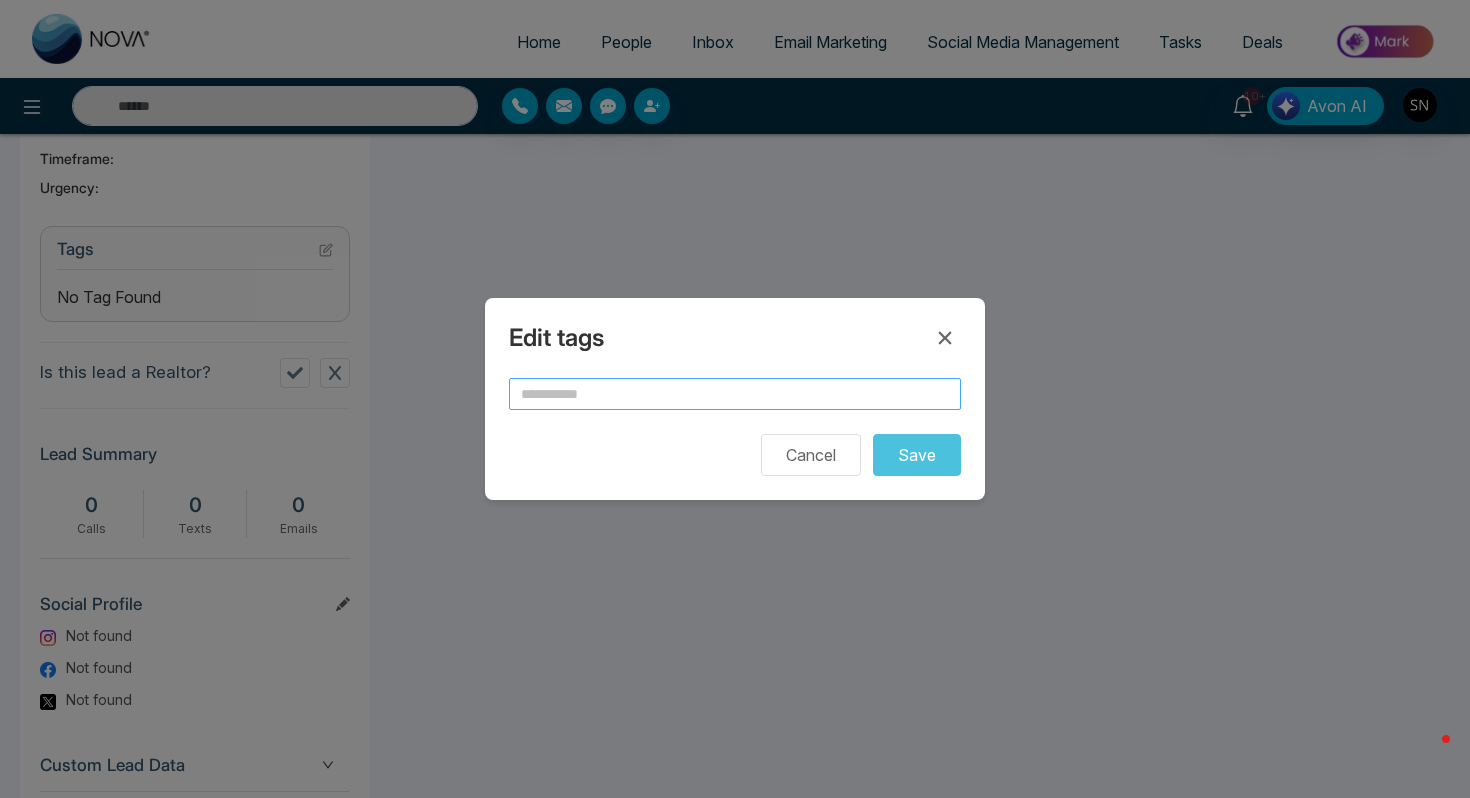 click at bounding box center [735, 394] 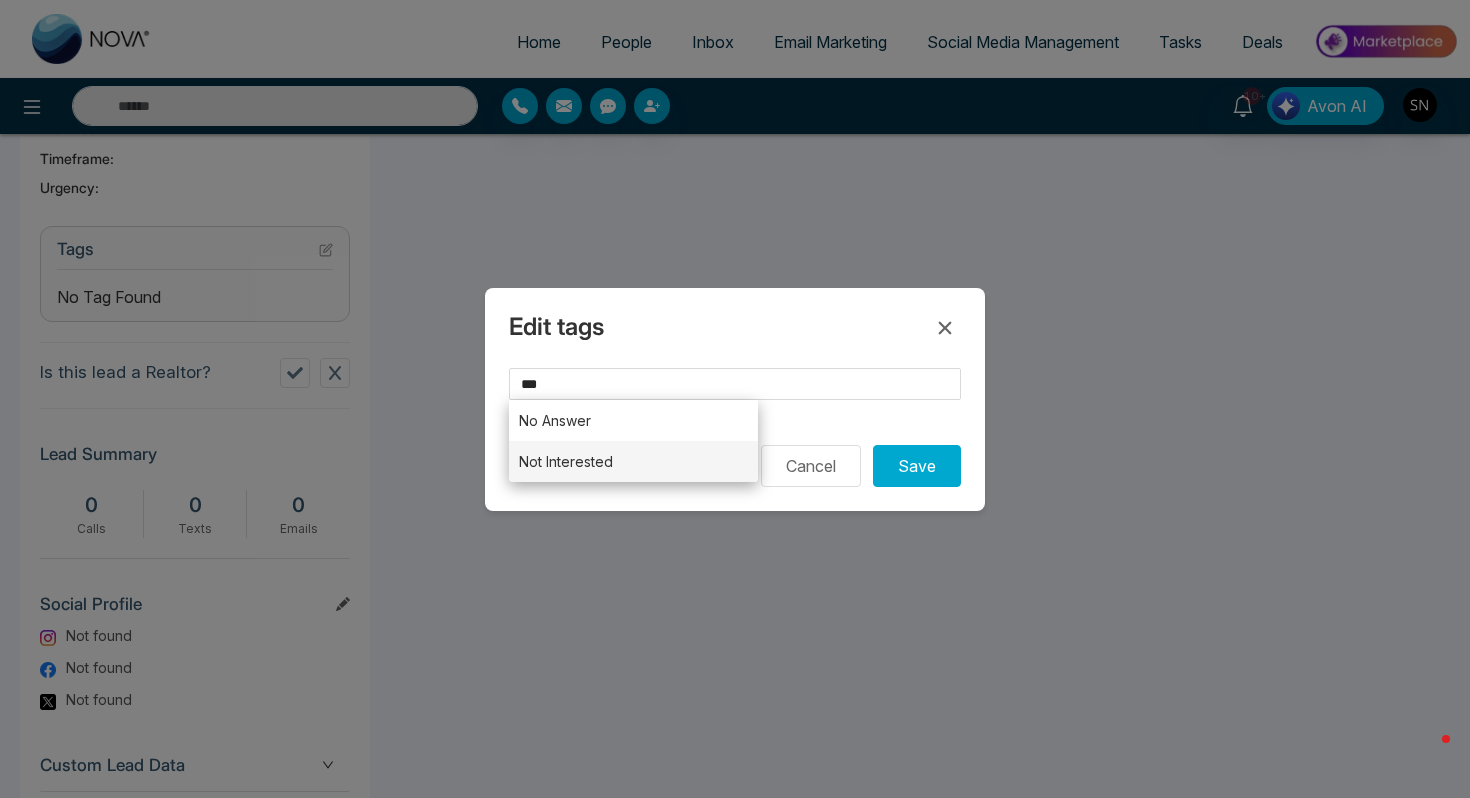 click on "Cancel Save" at bounding box center (735, 466) 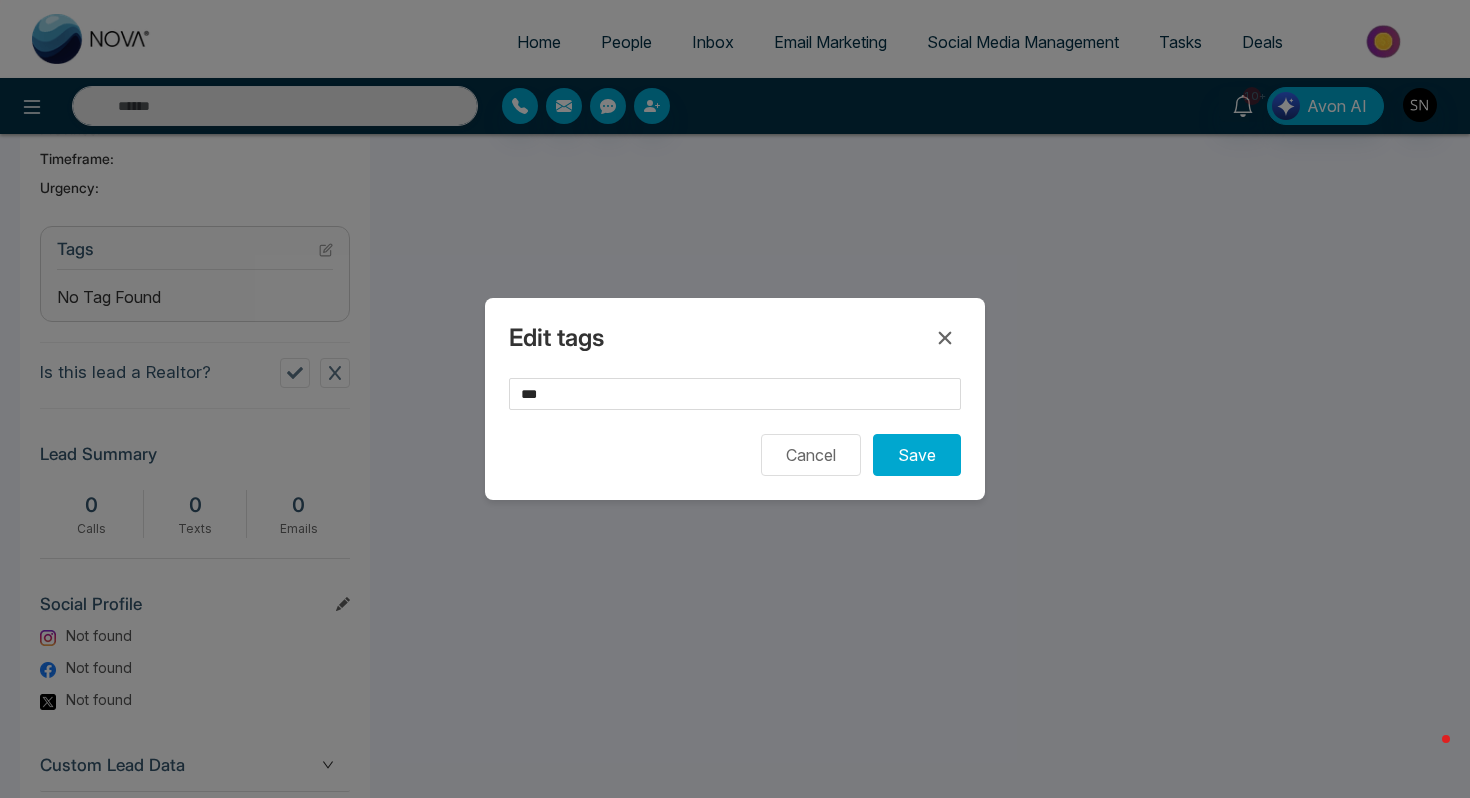 click on "*** Cancel Save" at bounding box center (735, 427) 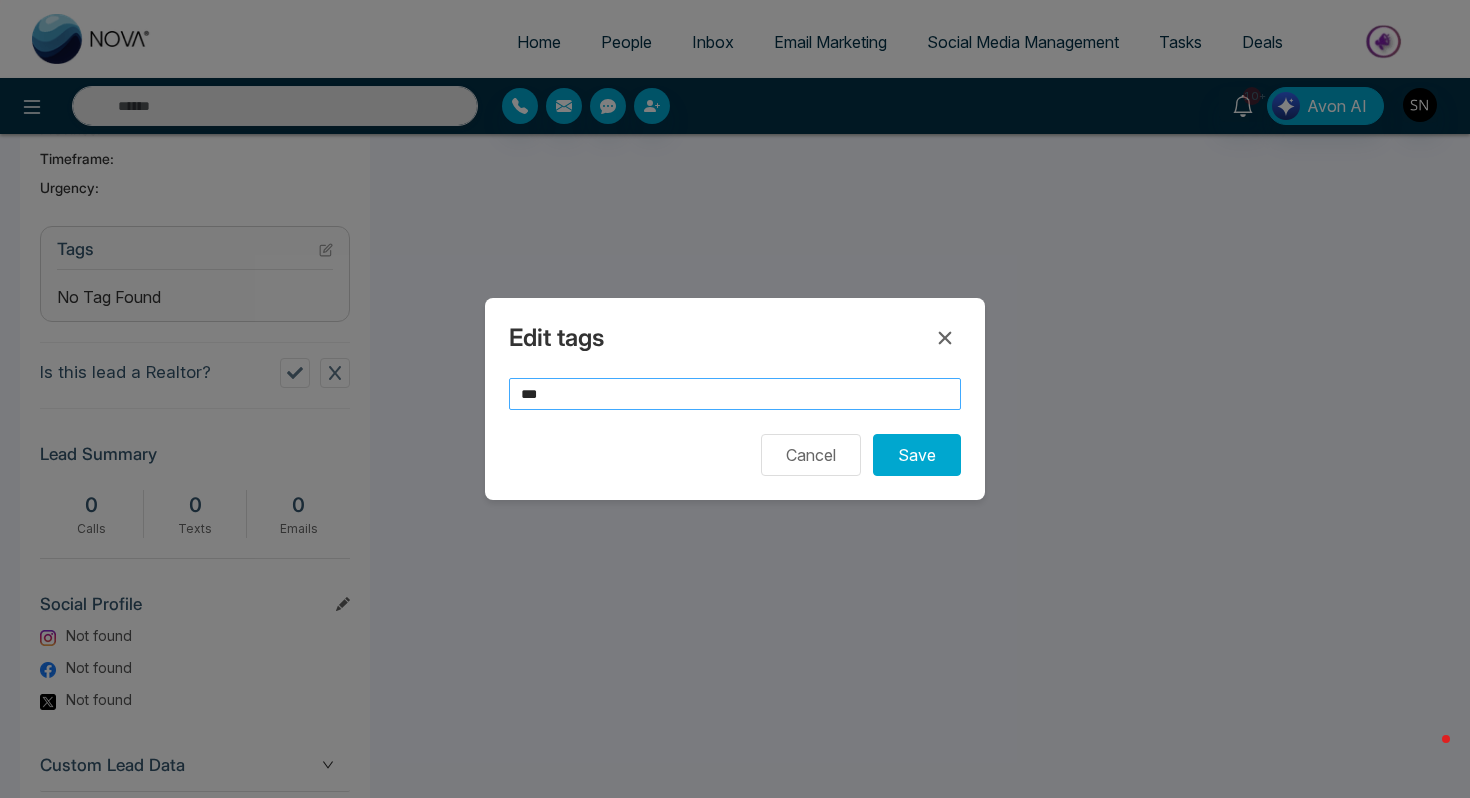 click on "***" at bounding box center (735, 394) 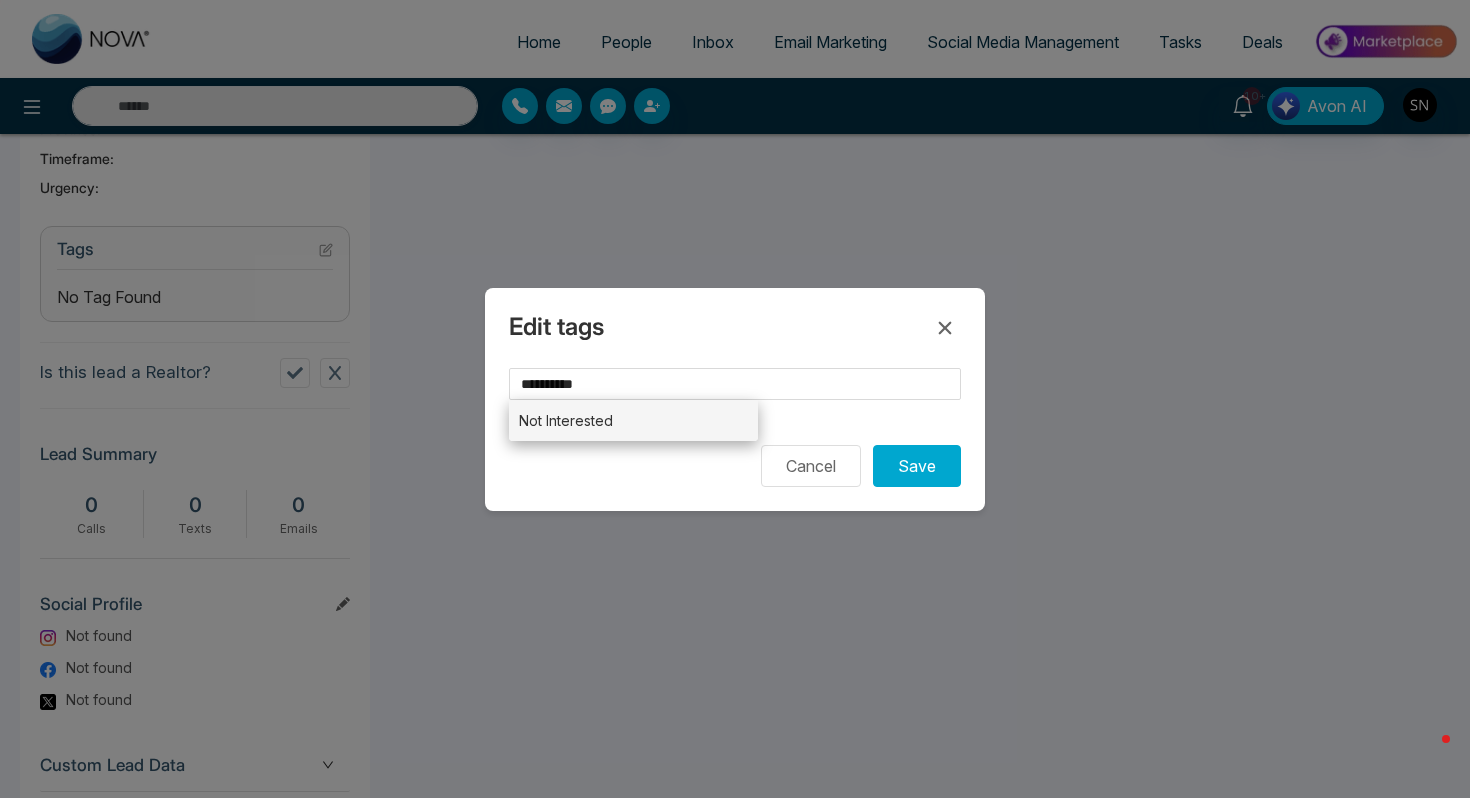 click on "Not Interested" at bounding box center (633, 420) 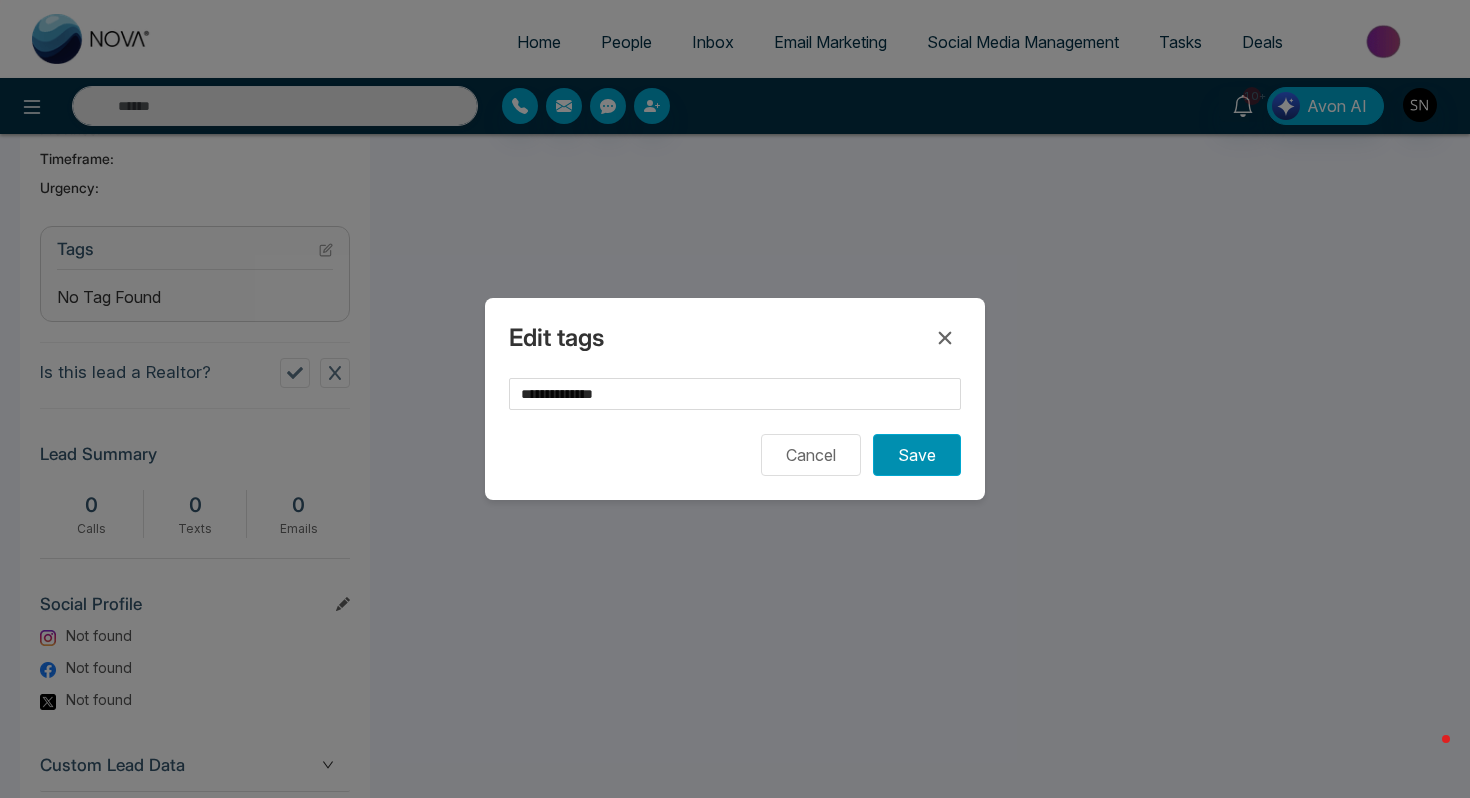 click on "Save" at bounding box center [917, 455] 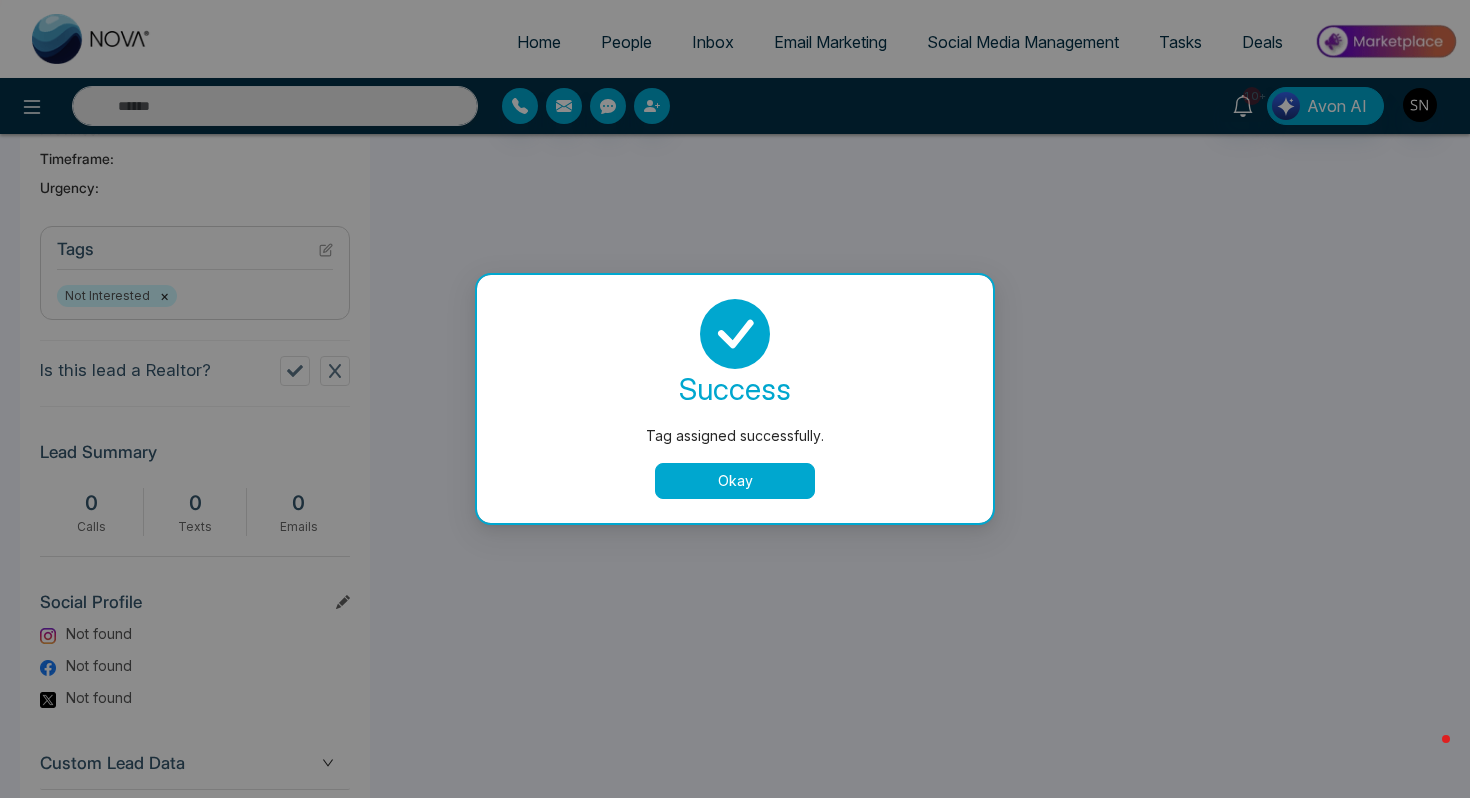 click on "Okay" at bounding box center (735, 481) 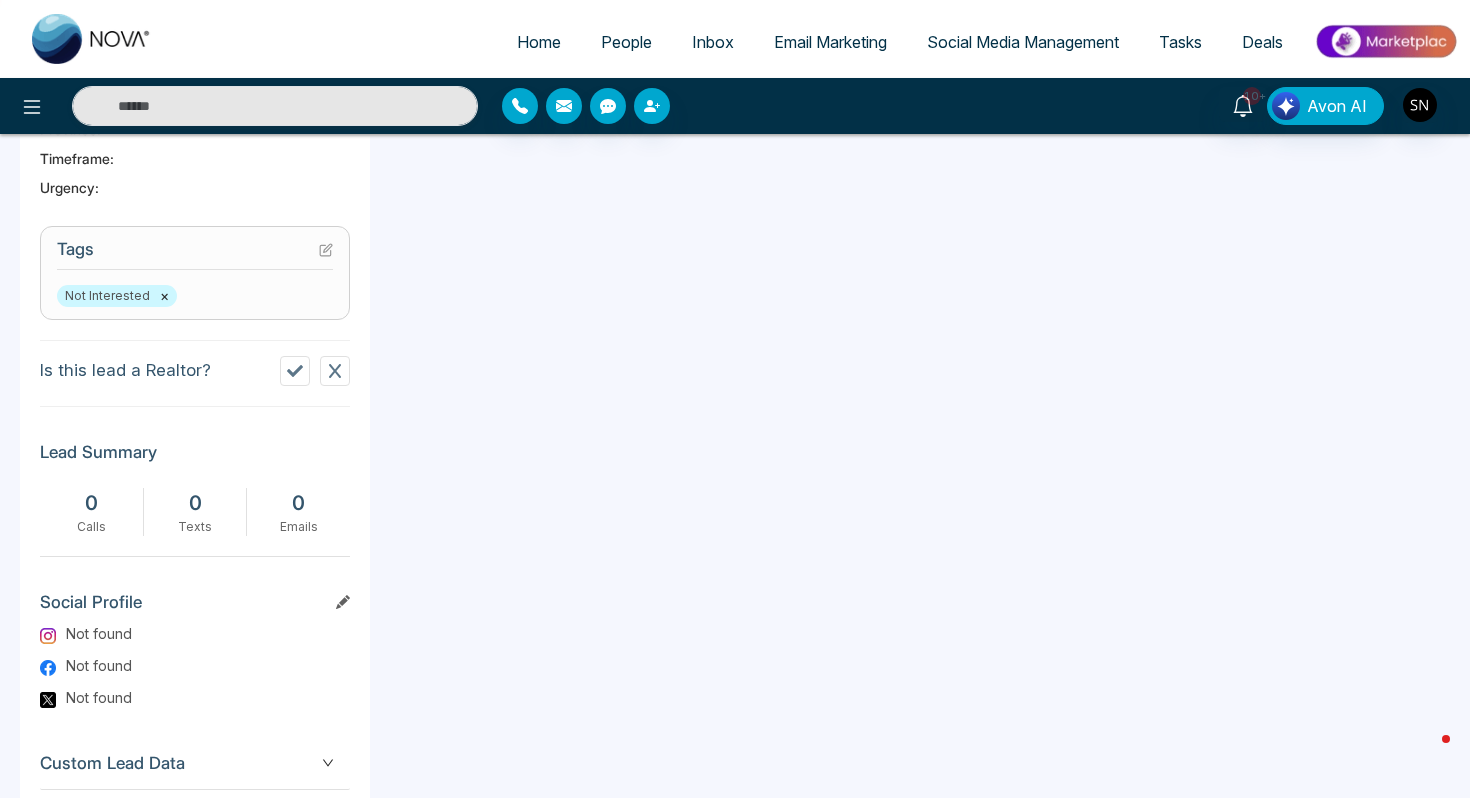 click on "People" at bounding box center [626, 42] 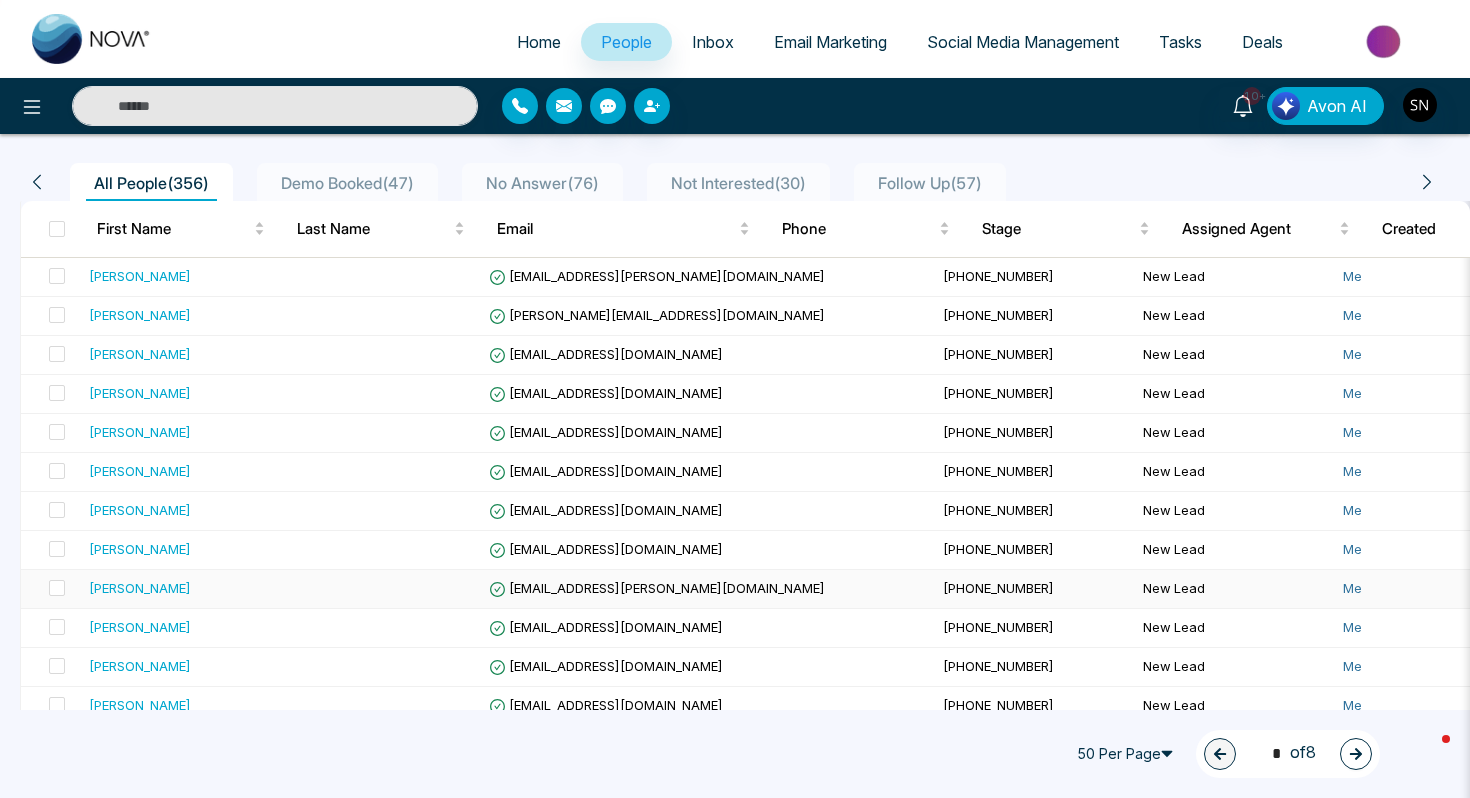 scroll, scrollTop: 0, scrollLeft: 0, axis: both 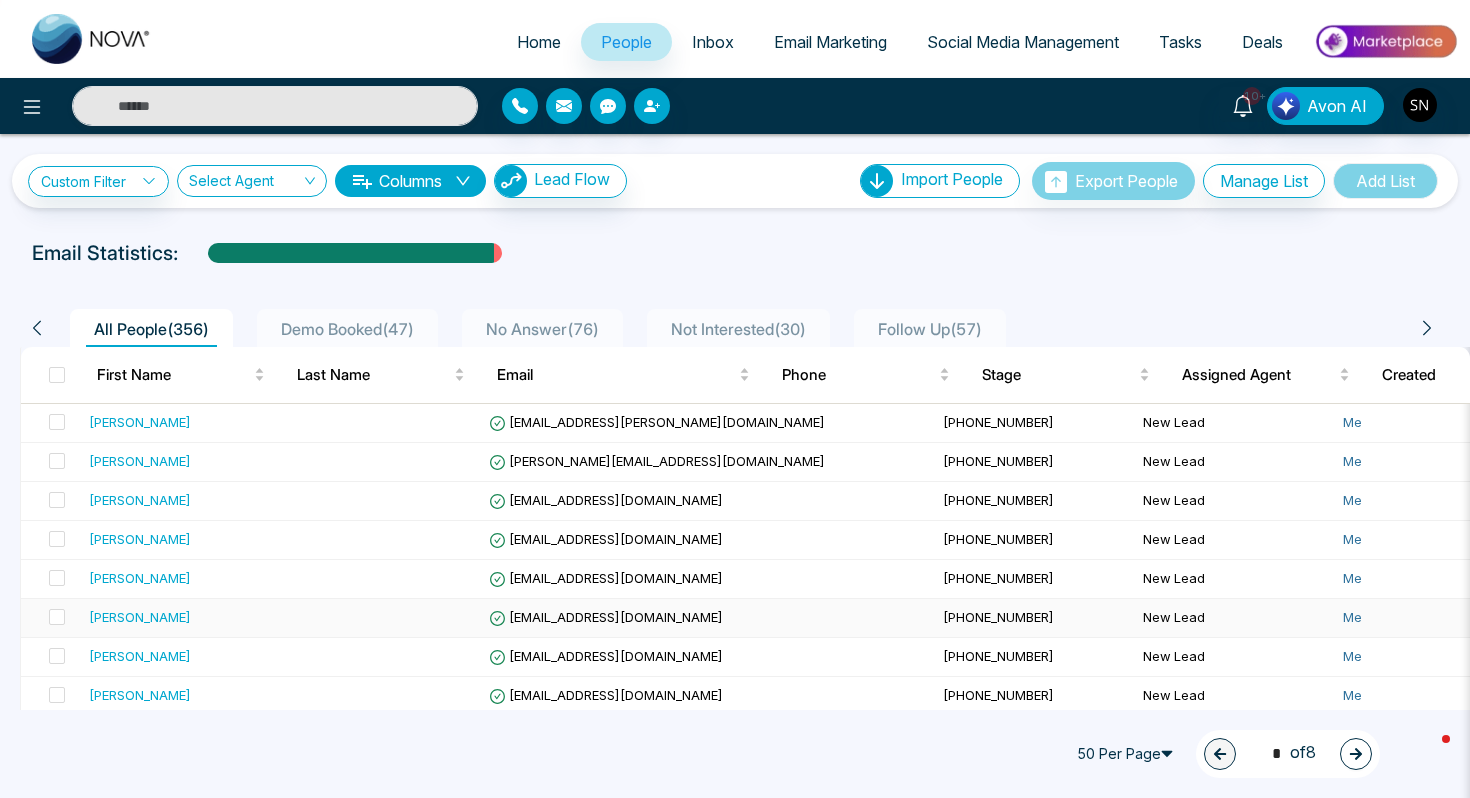 click on "[PERSON_NAME]" at bounding box center (140, 617) 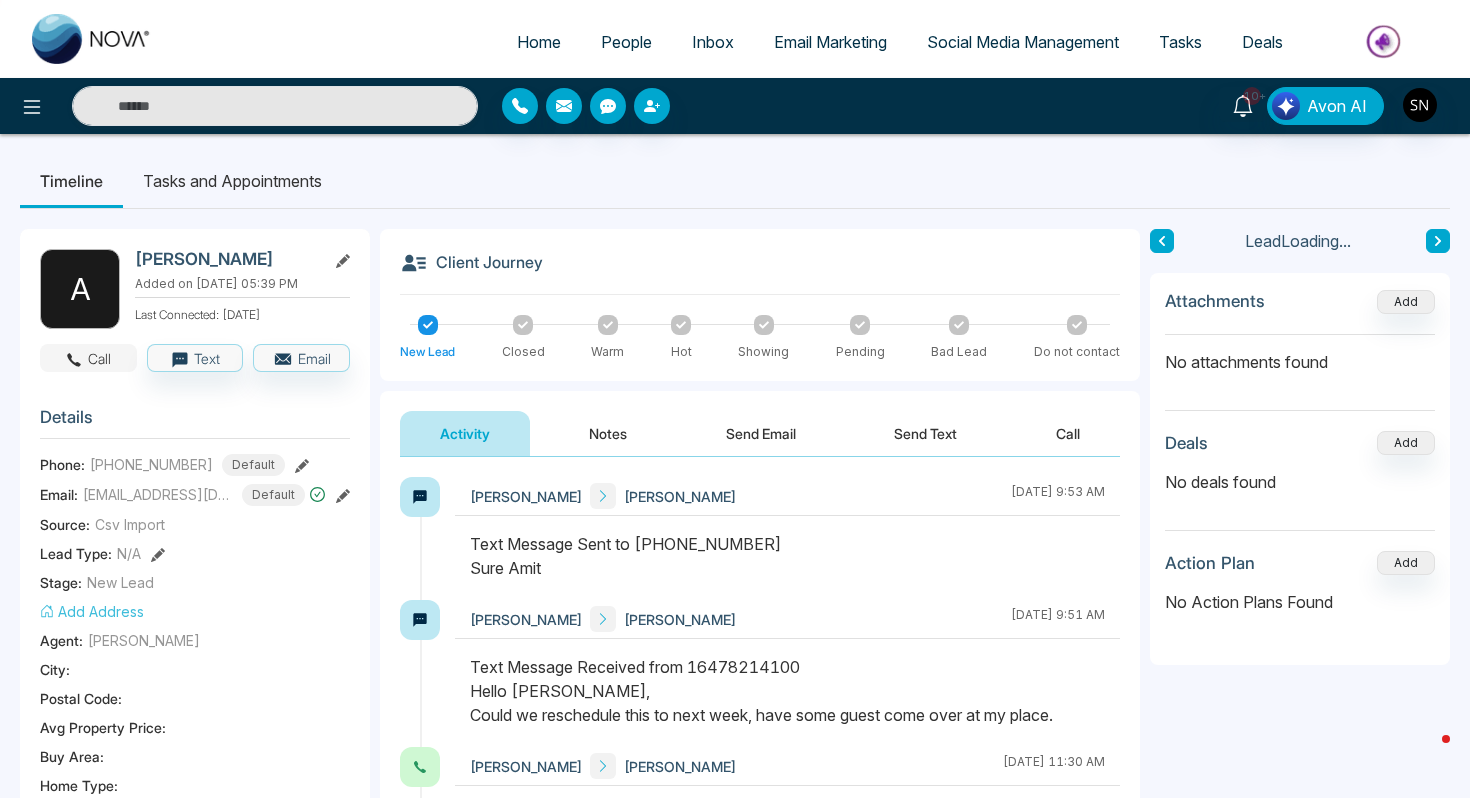 click on "Call" at bounding box center [88, 358] 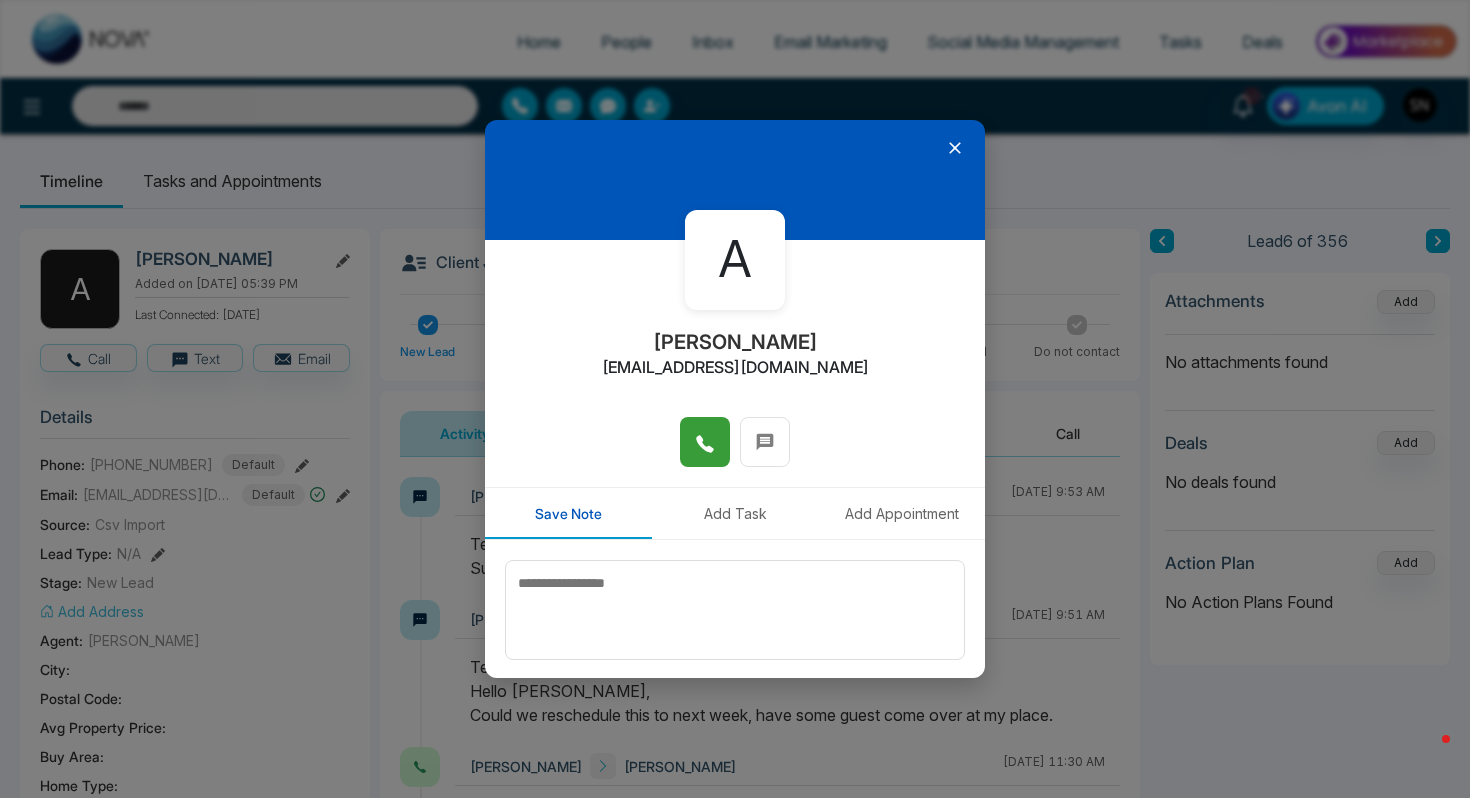 click 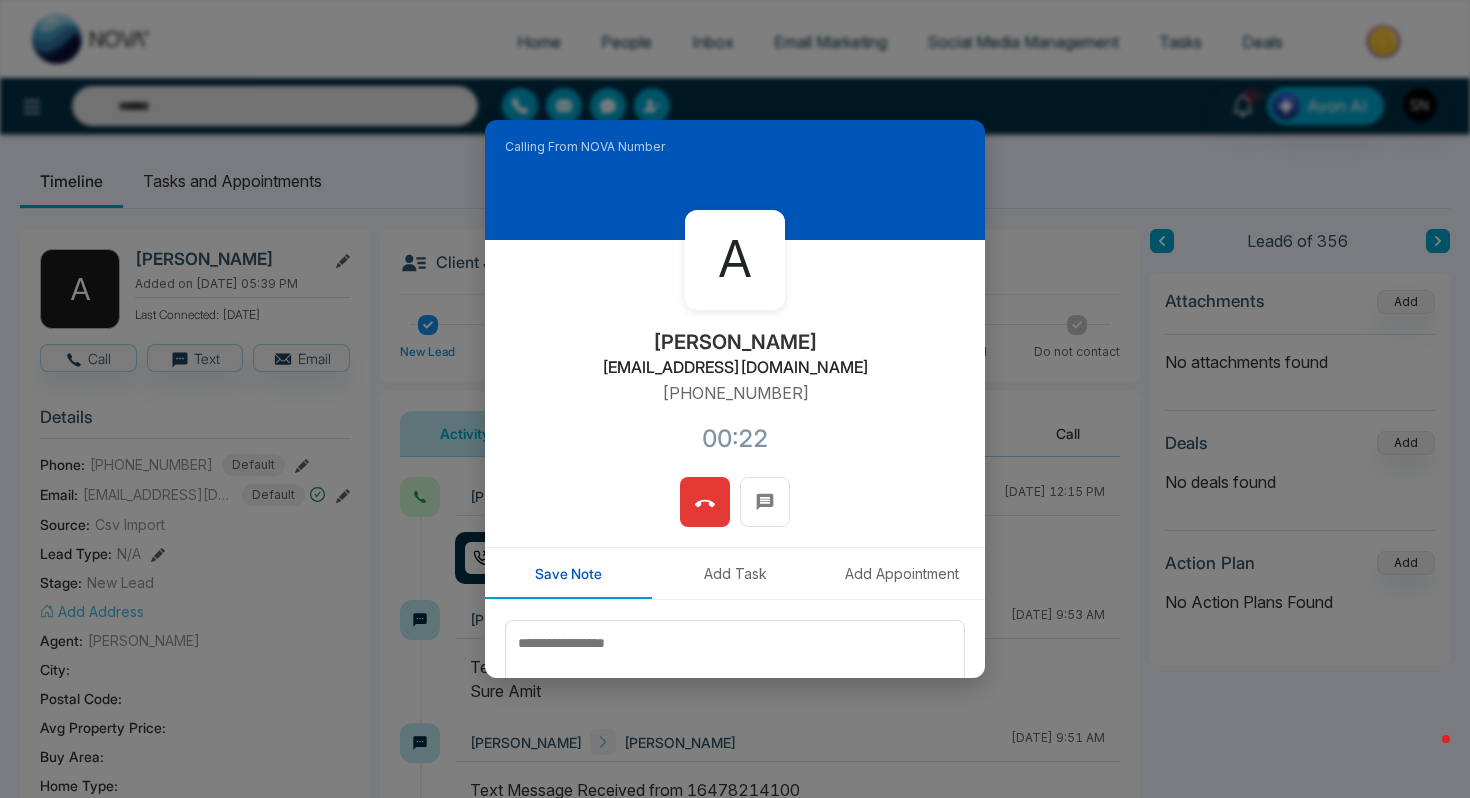 click 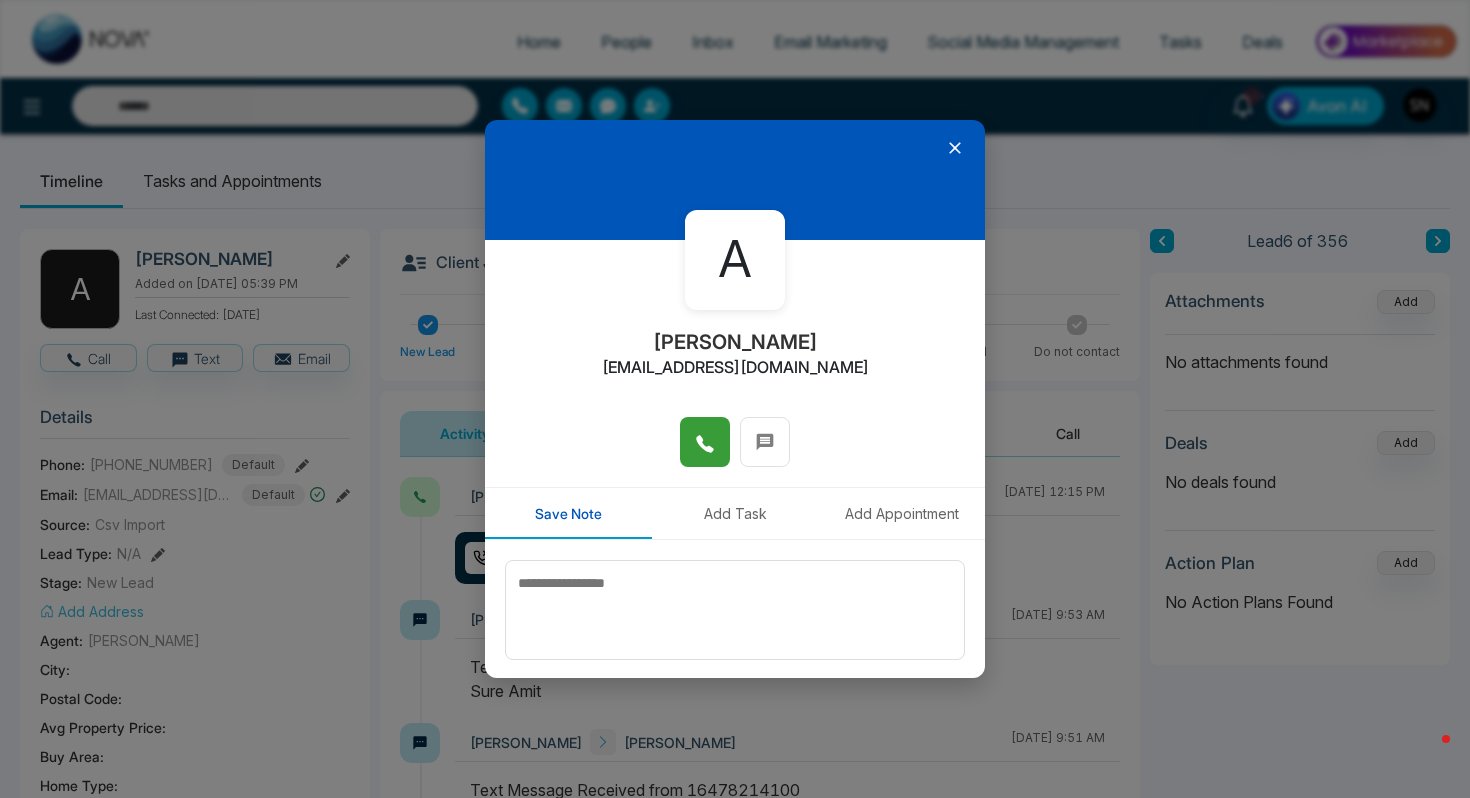 click on "Add Task" at bounding box center [735, 513] 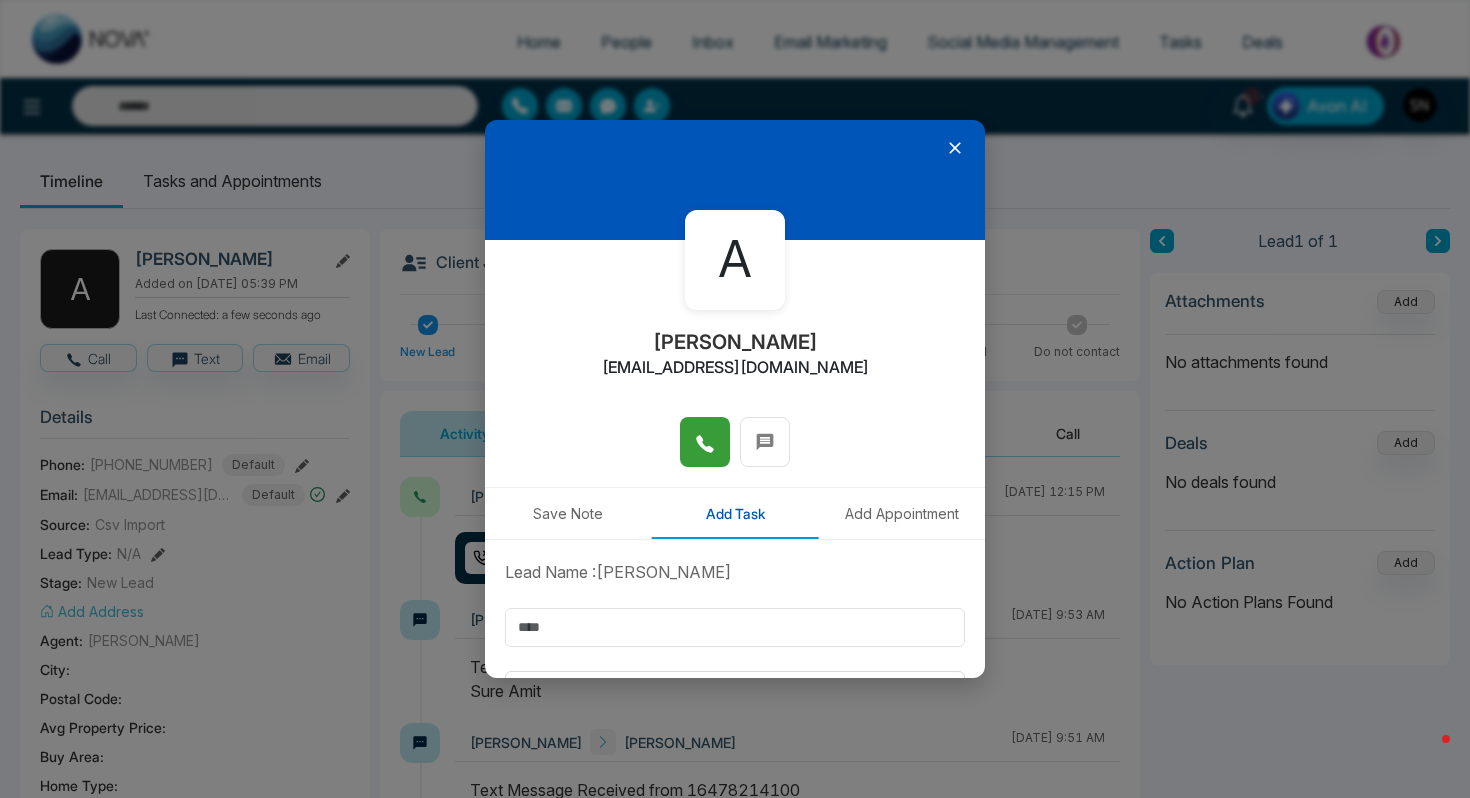 click 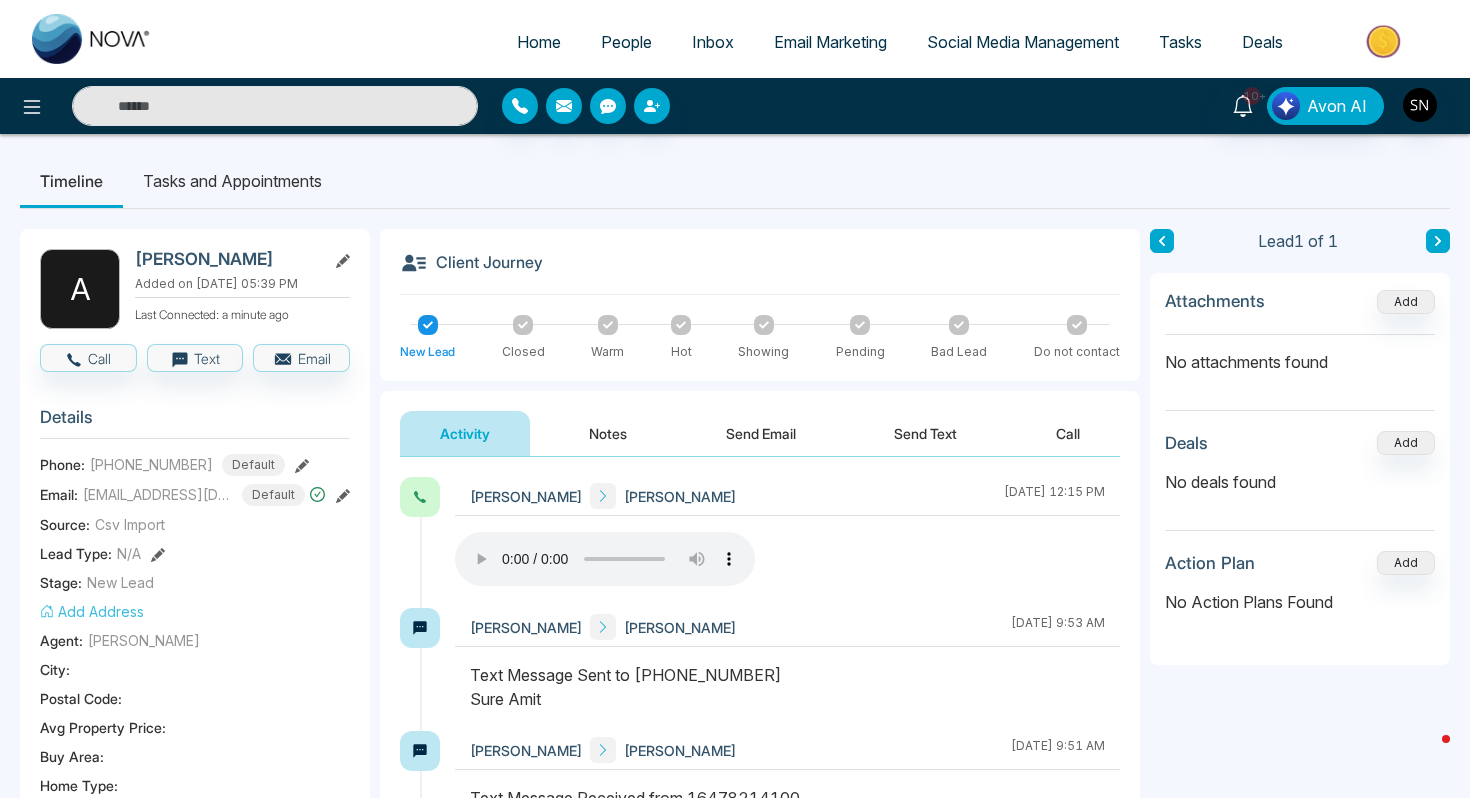 click on "People" at bounding box center [626, 42] 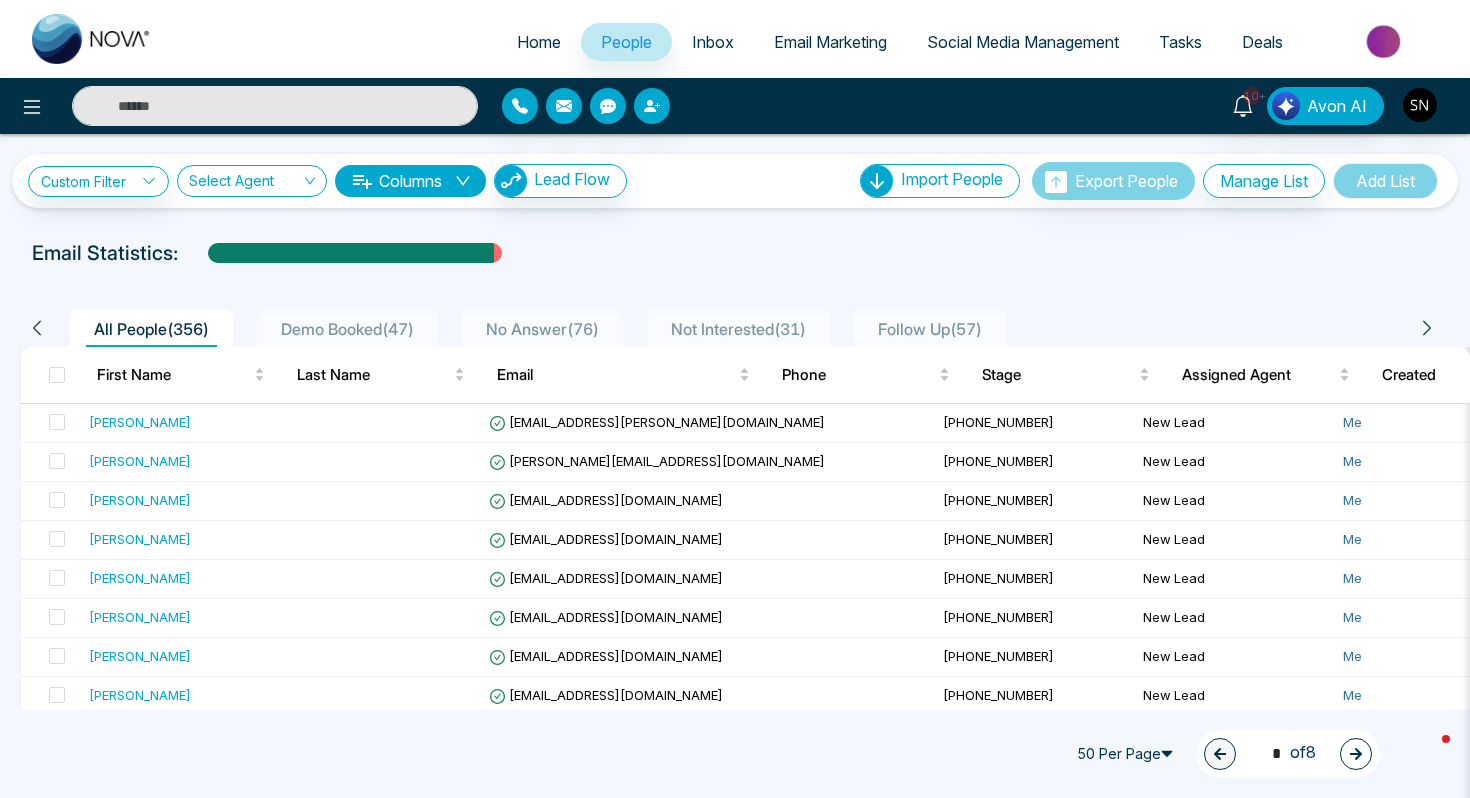 click at bounding box center (275, 106) 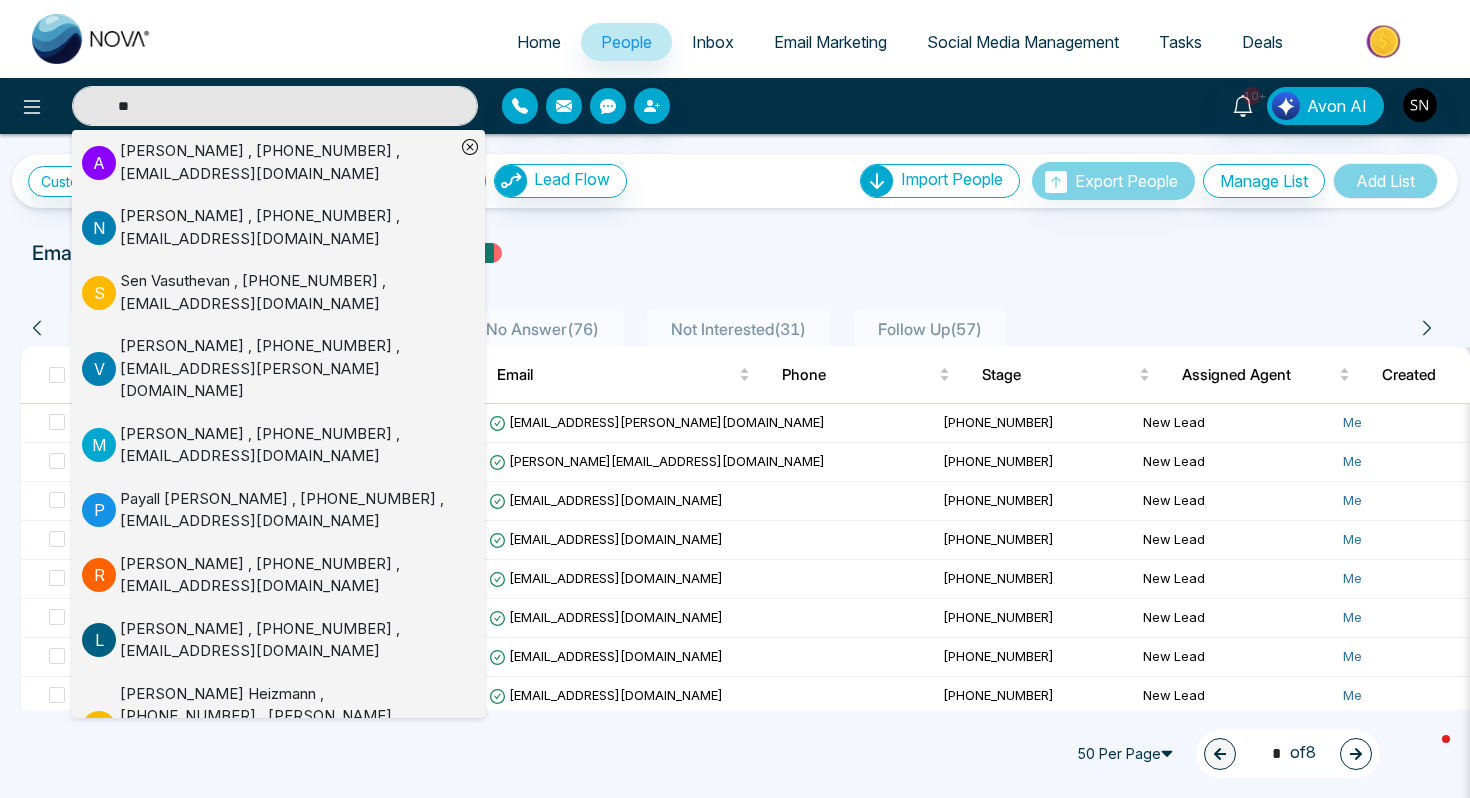 type on "*" 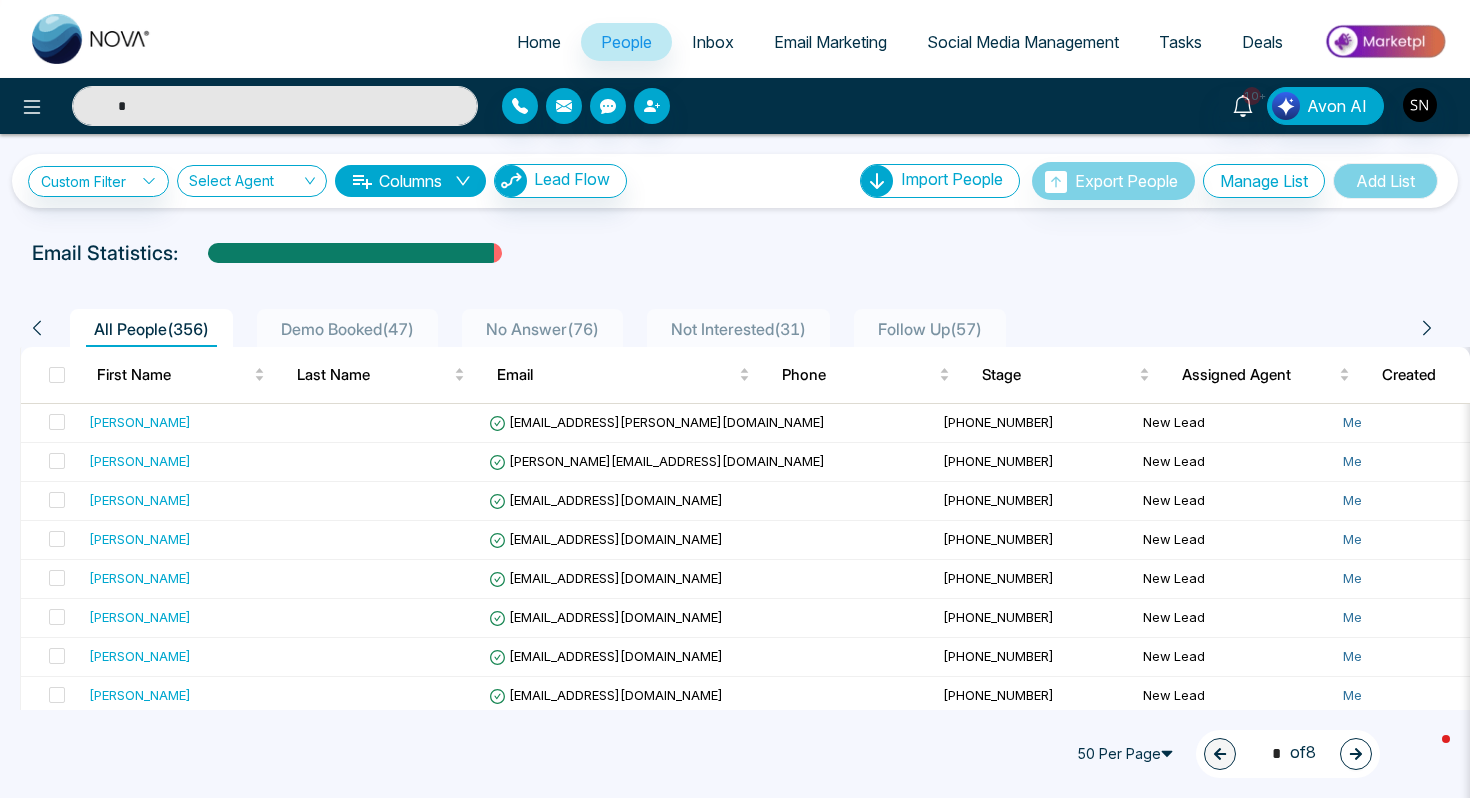 type on "**" 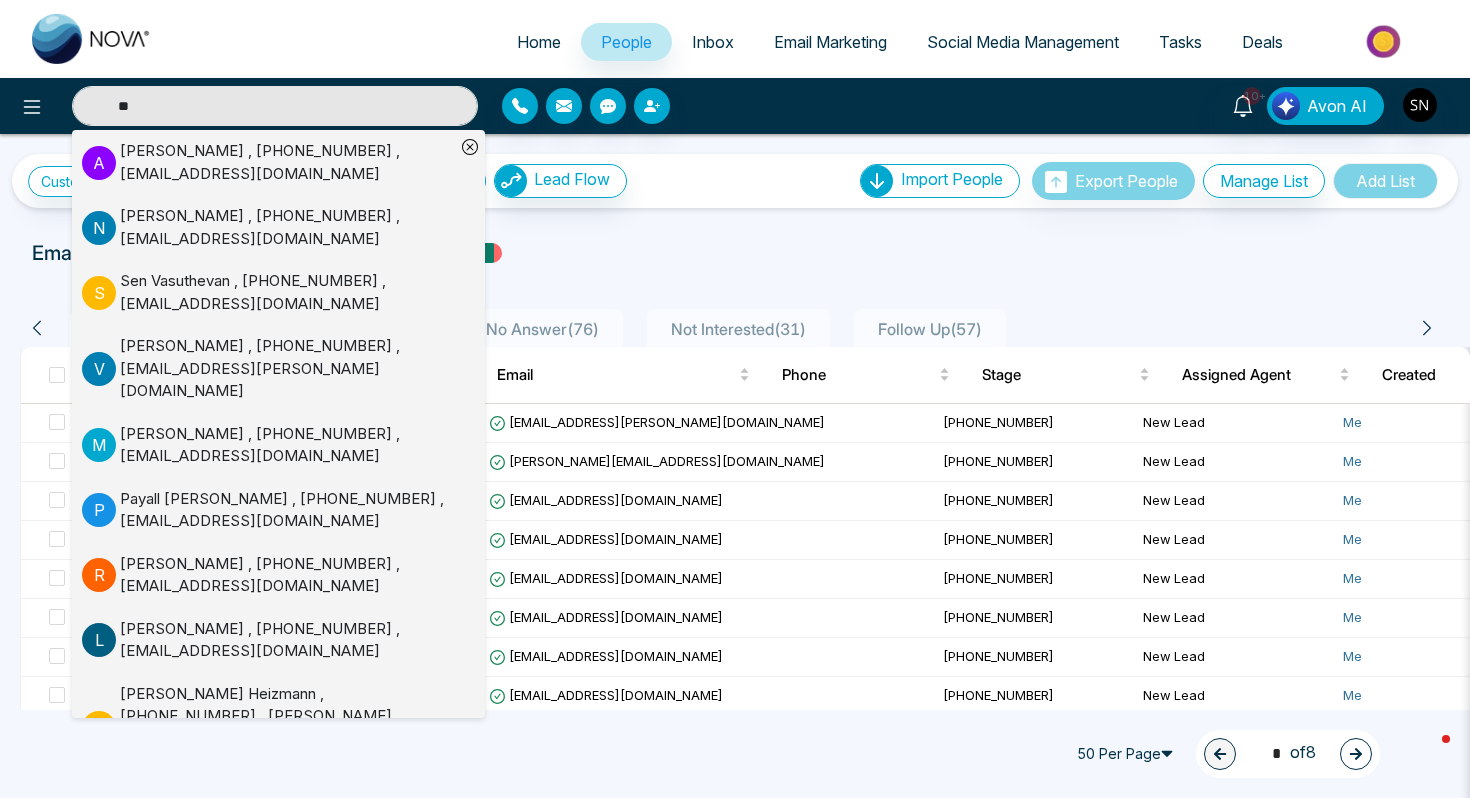 click on "**" at bounding box center [275, 106] 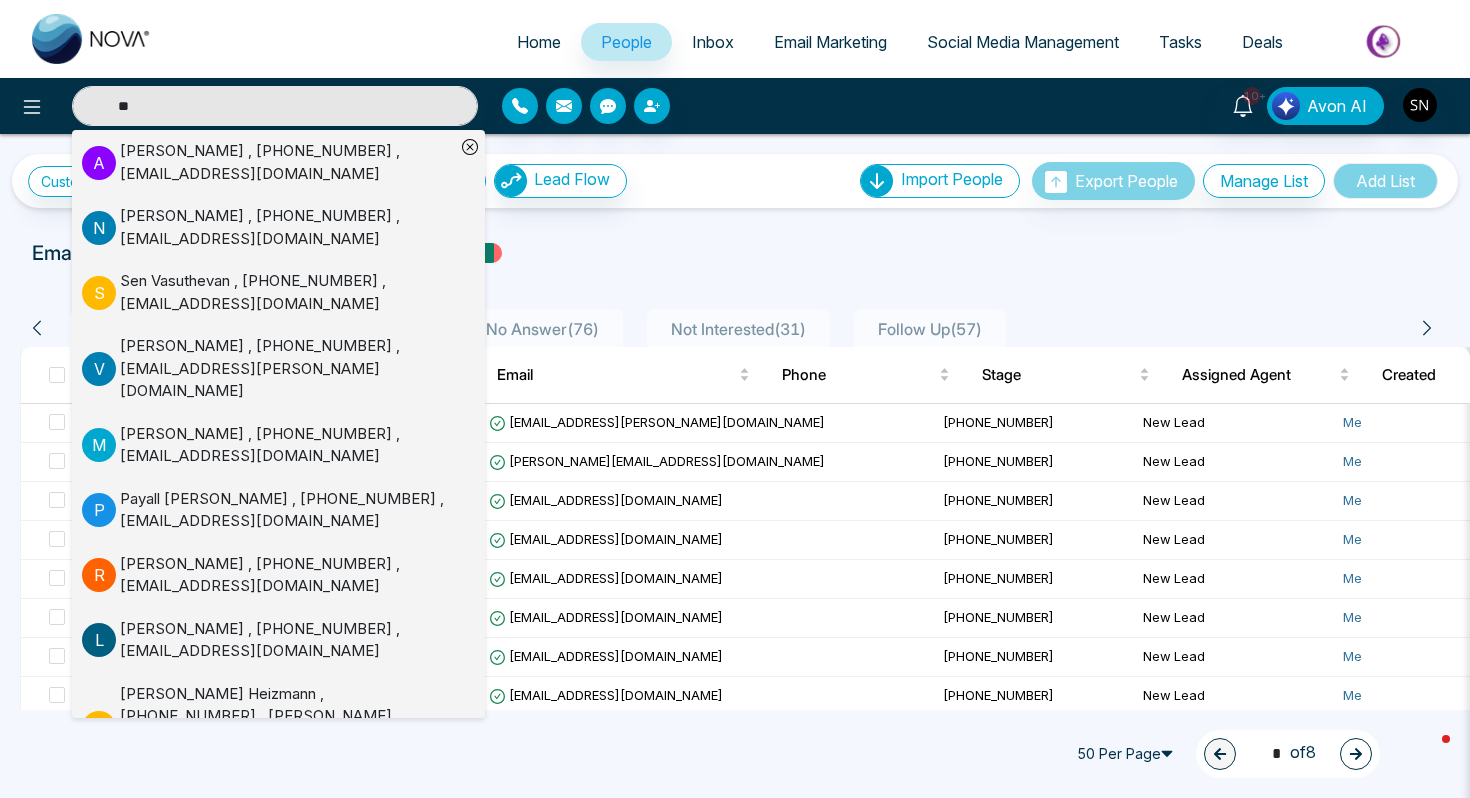 type 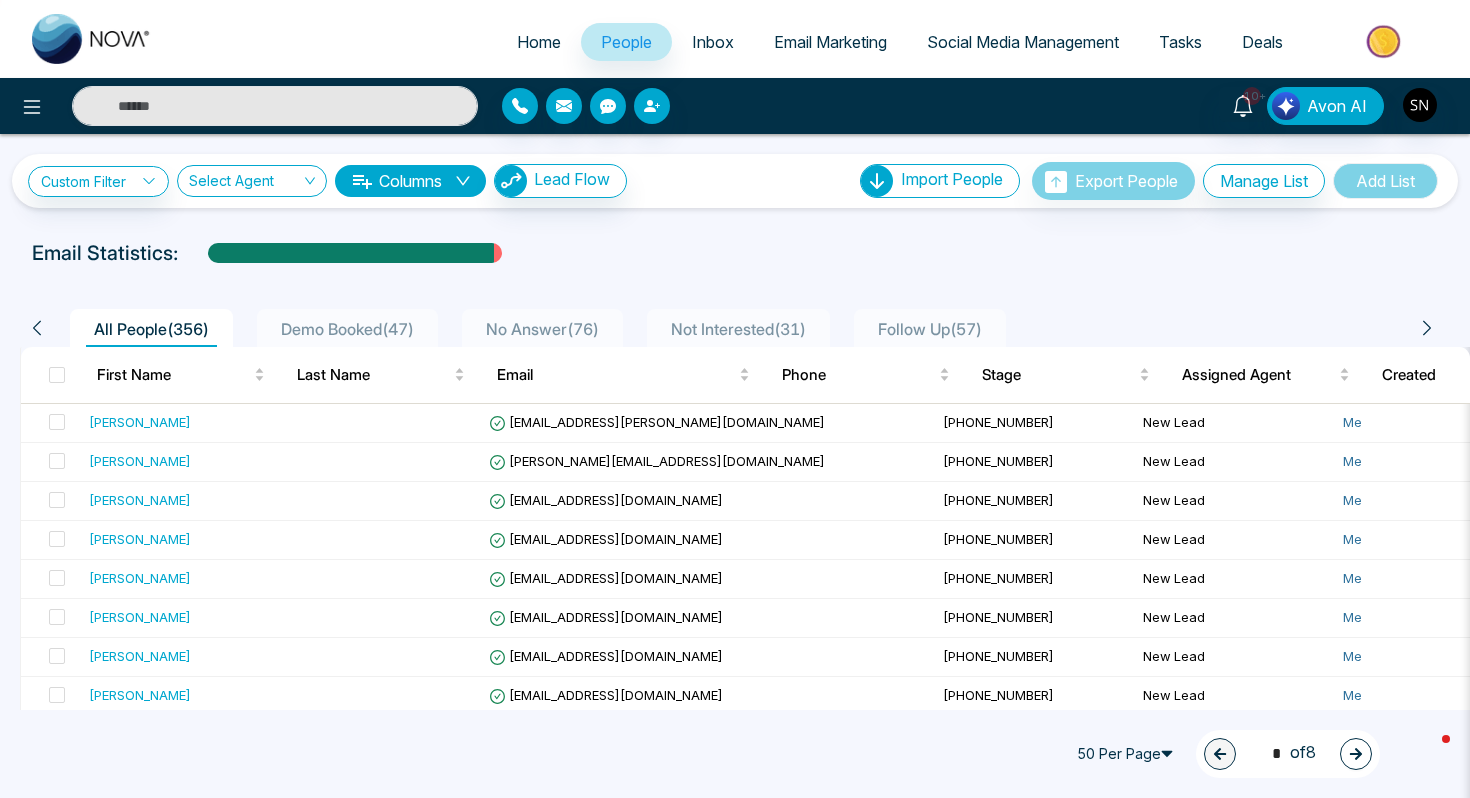 click on "Home" at bounding box center (539, 42) 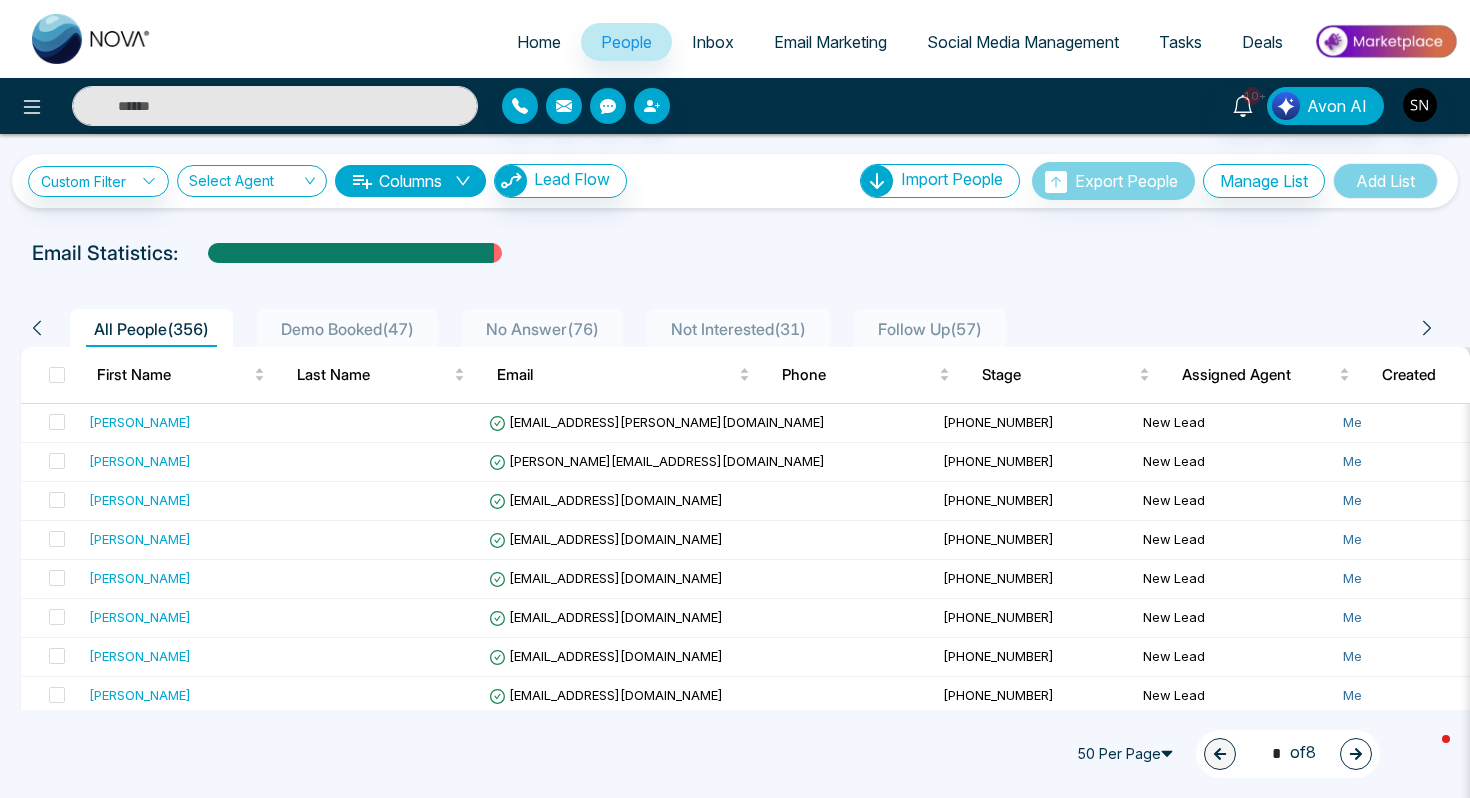 select on "*" 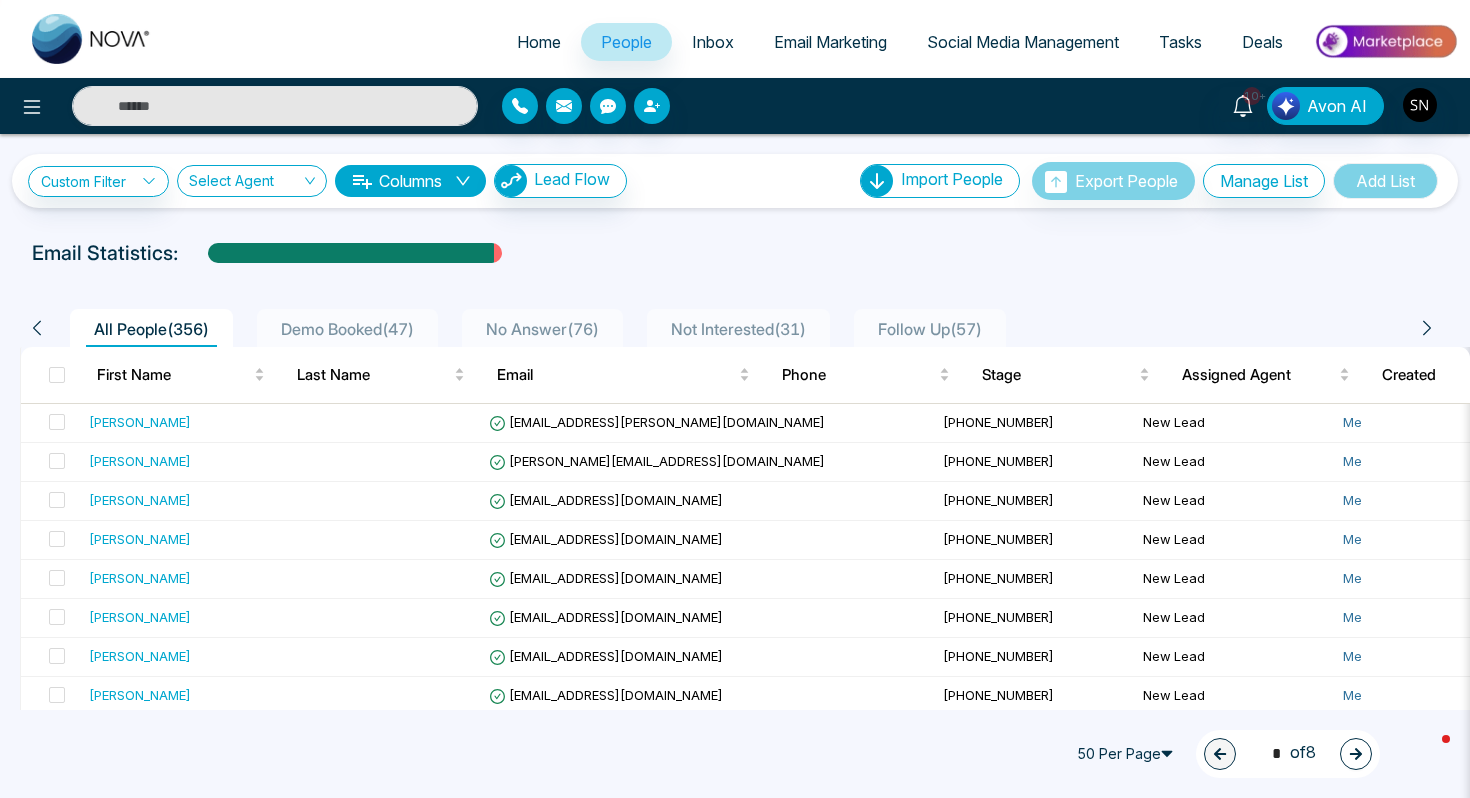 select on "*" 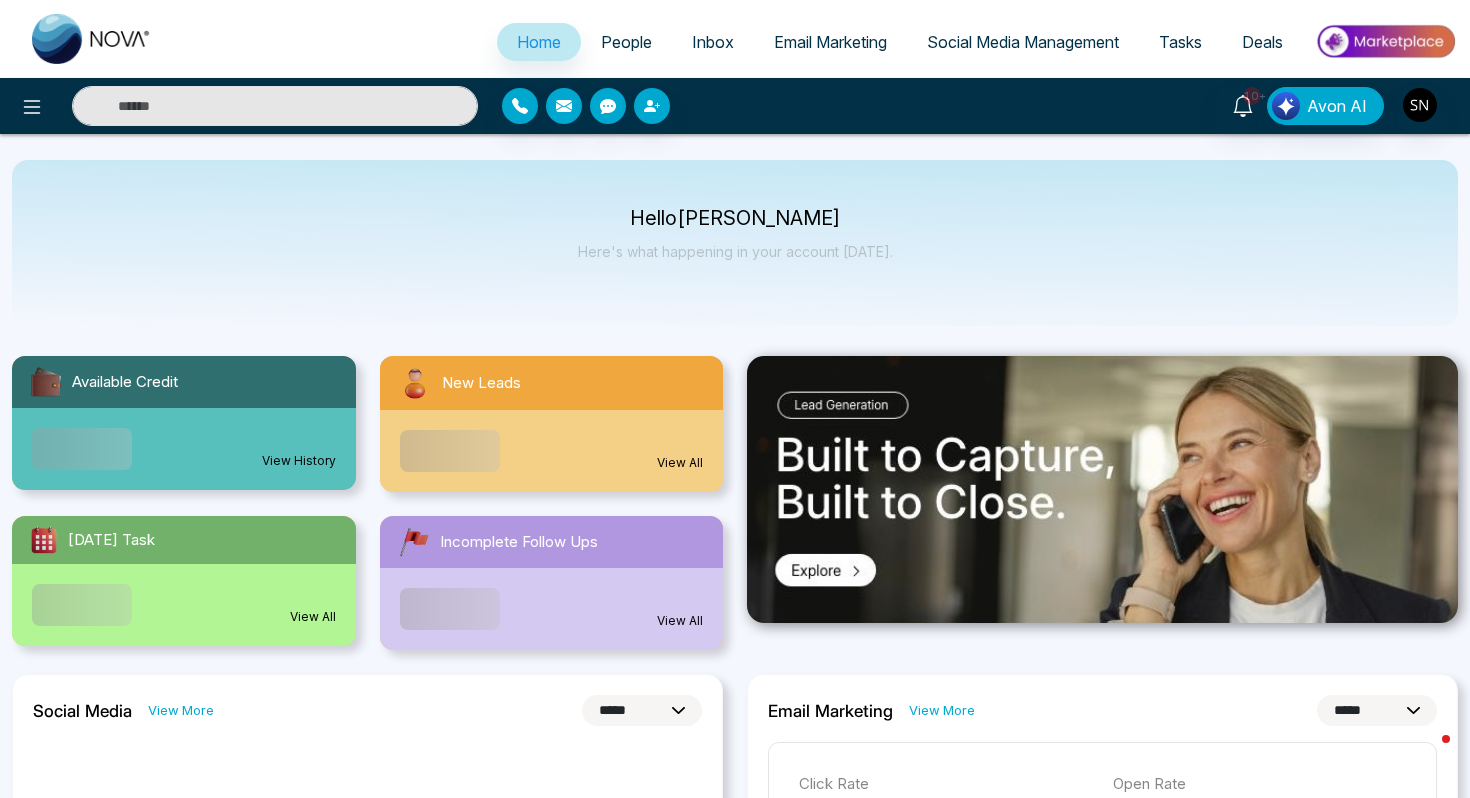 click on "People" at bounding box center (626, 42) 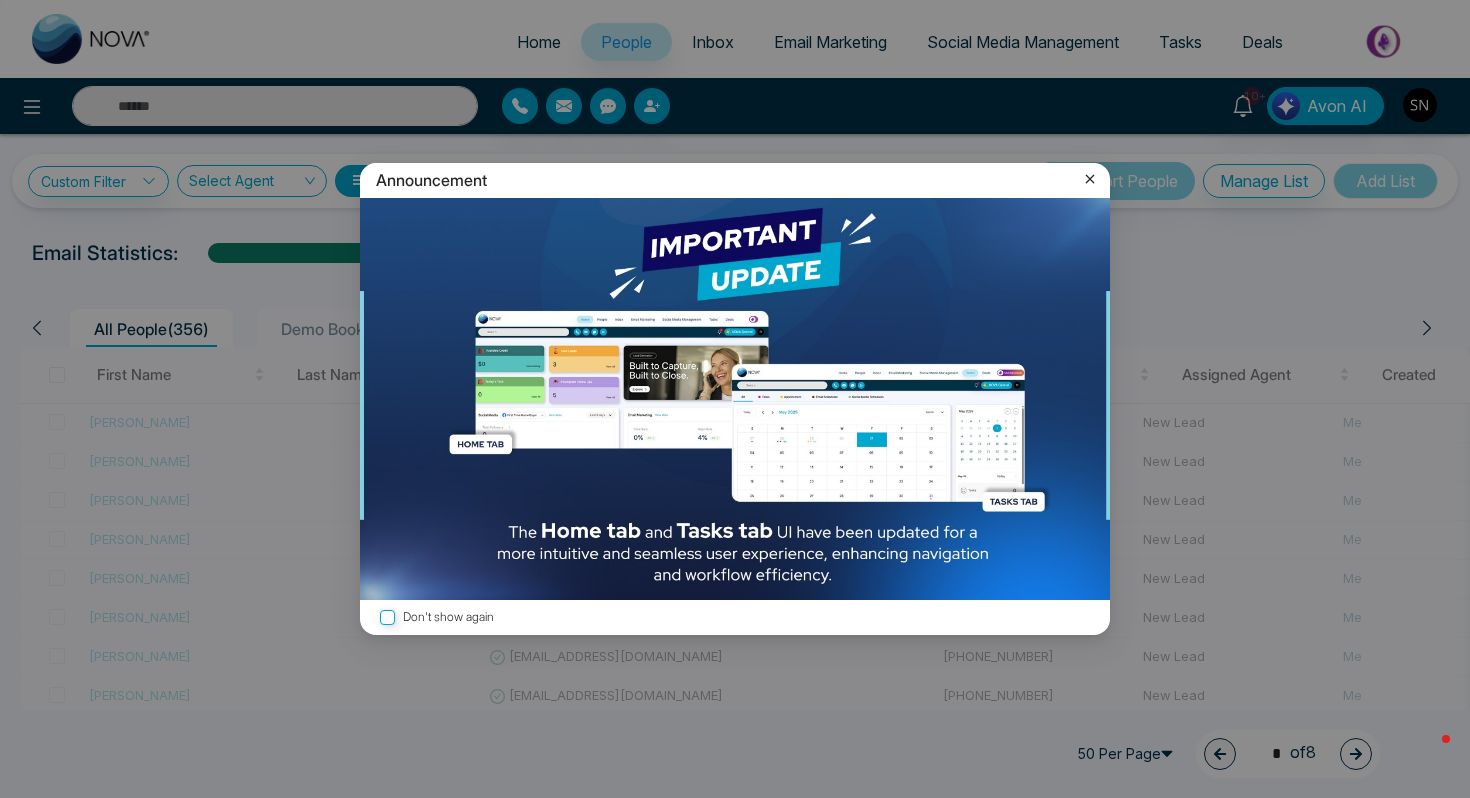 click on "Announcement" at bounding box center [735, 180] 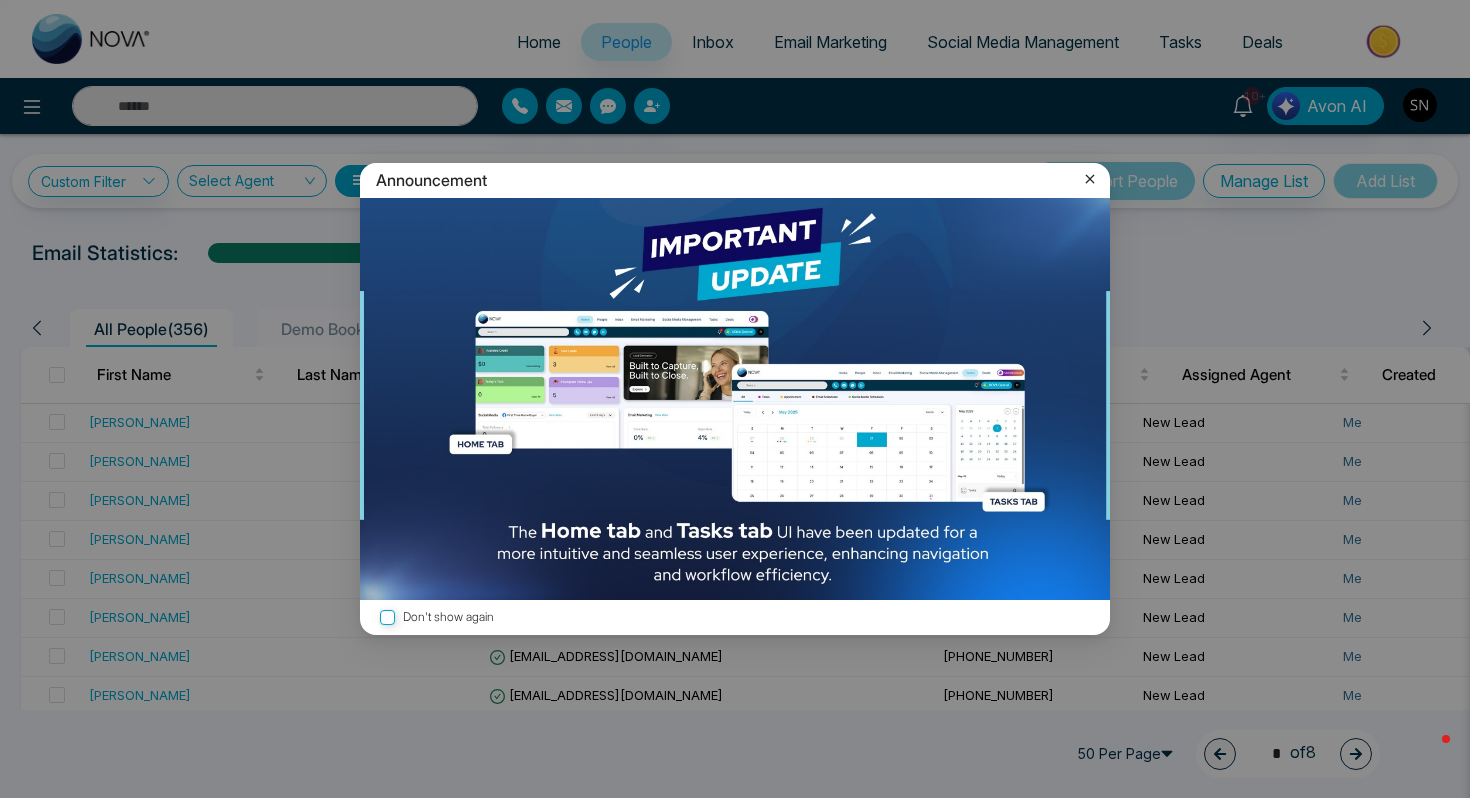 click 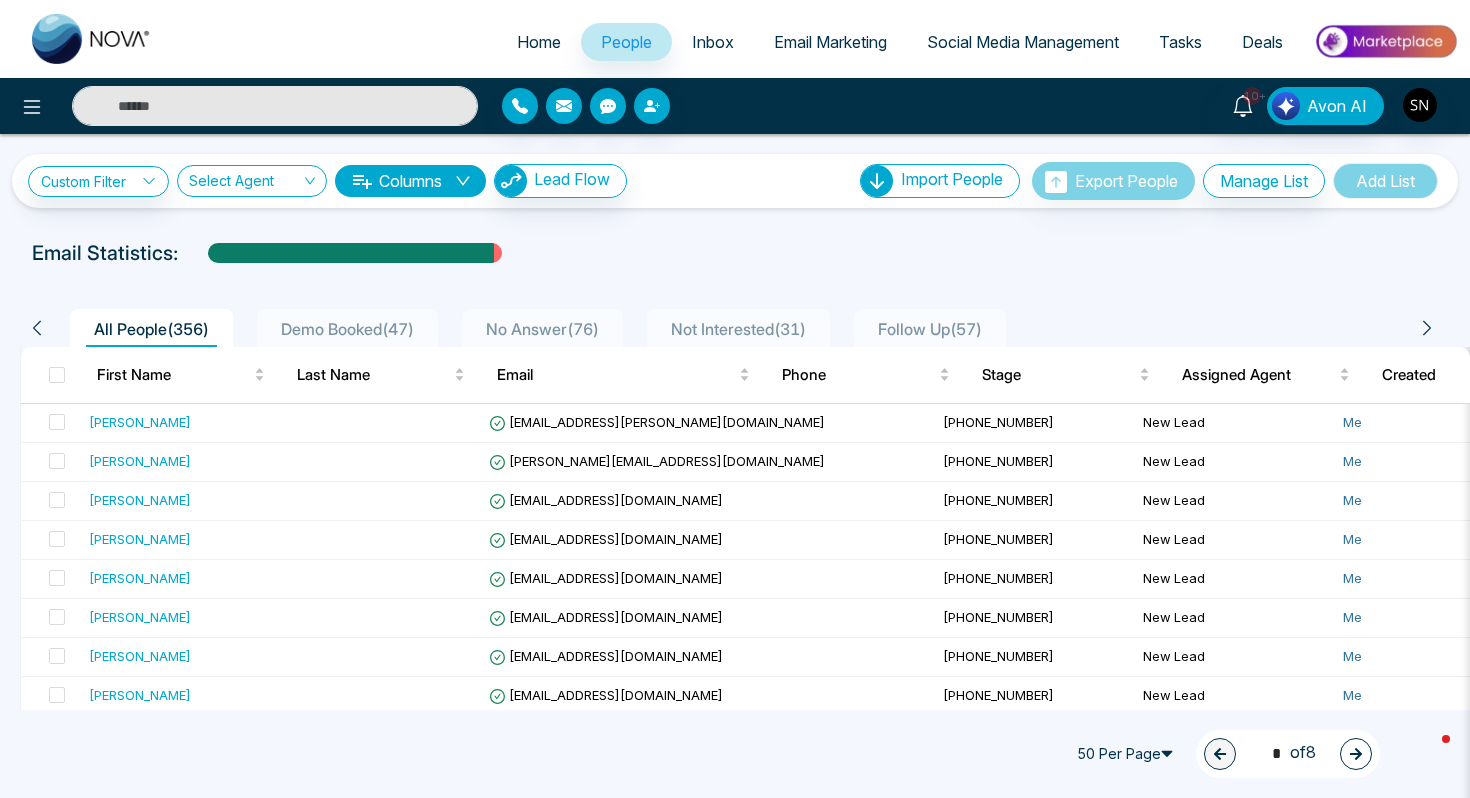 click at bounding box center (275, 106) 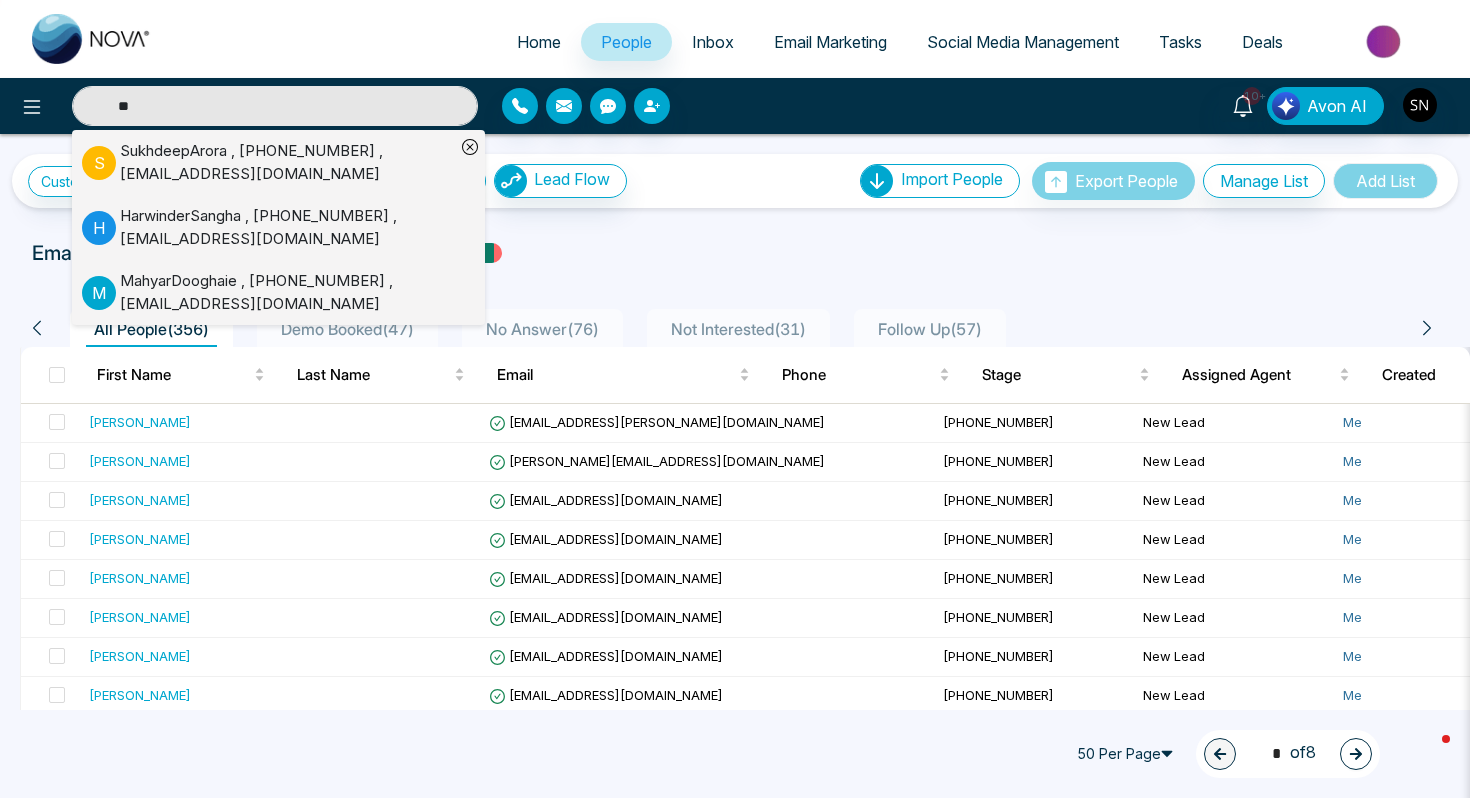type on "*" 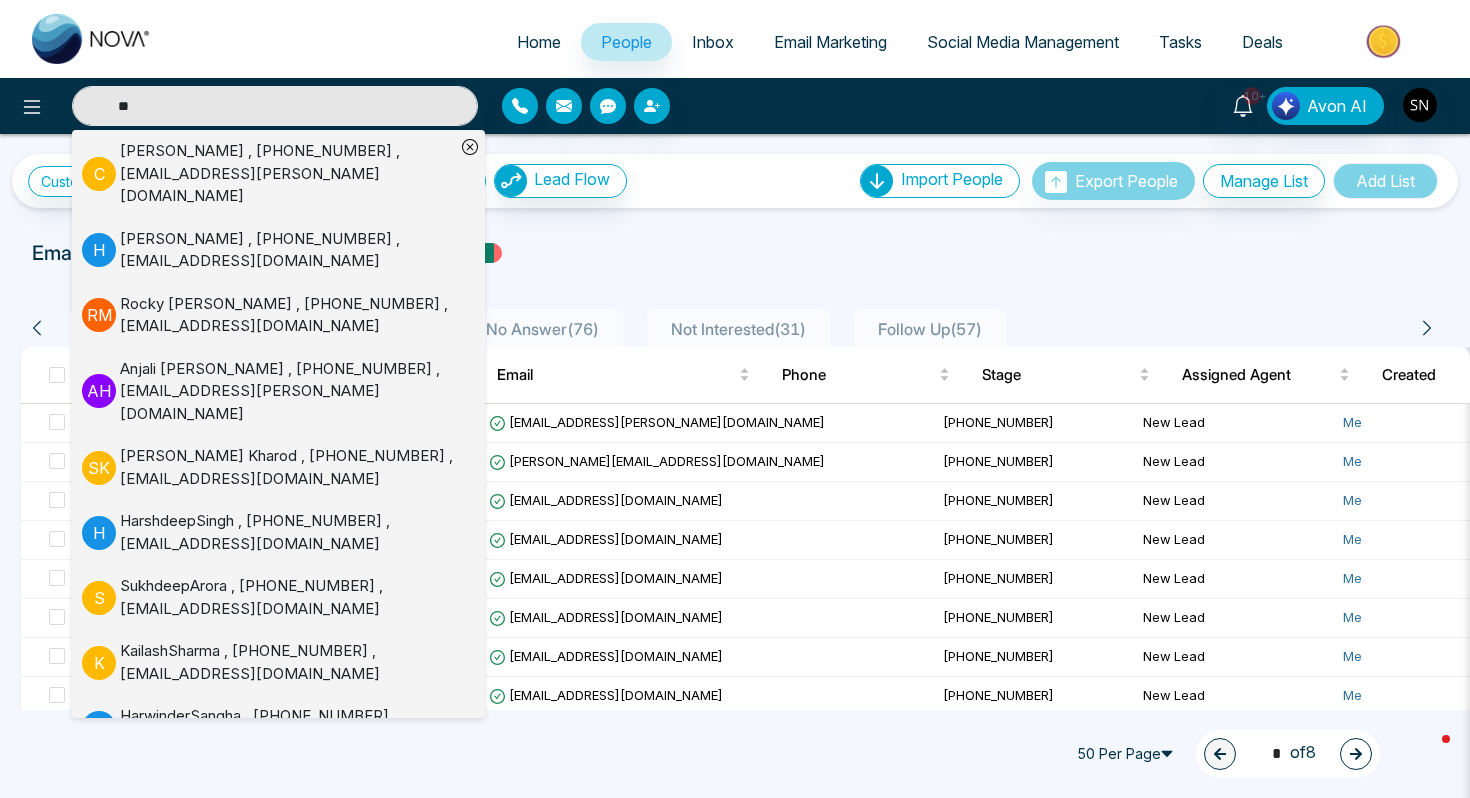 type on "*" 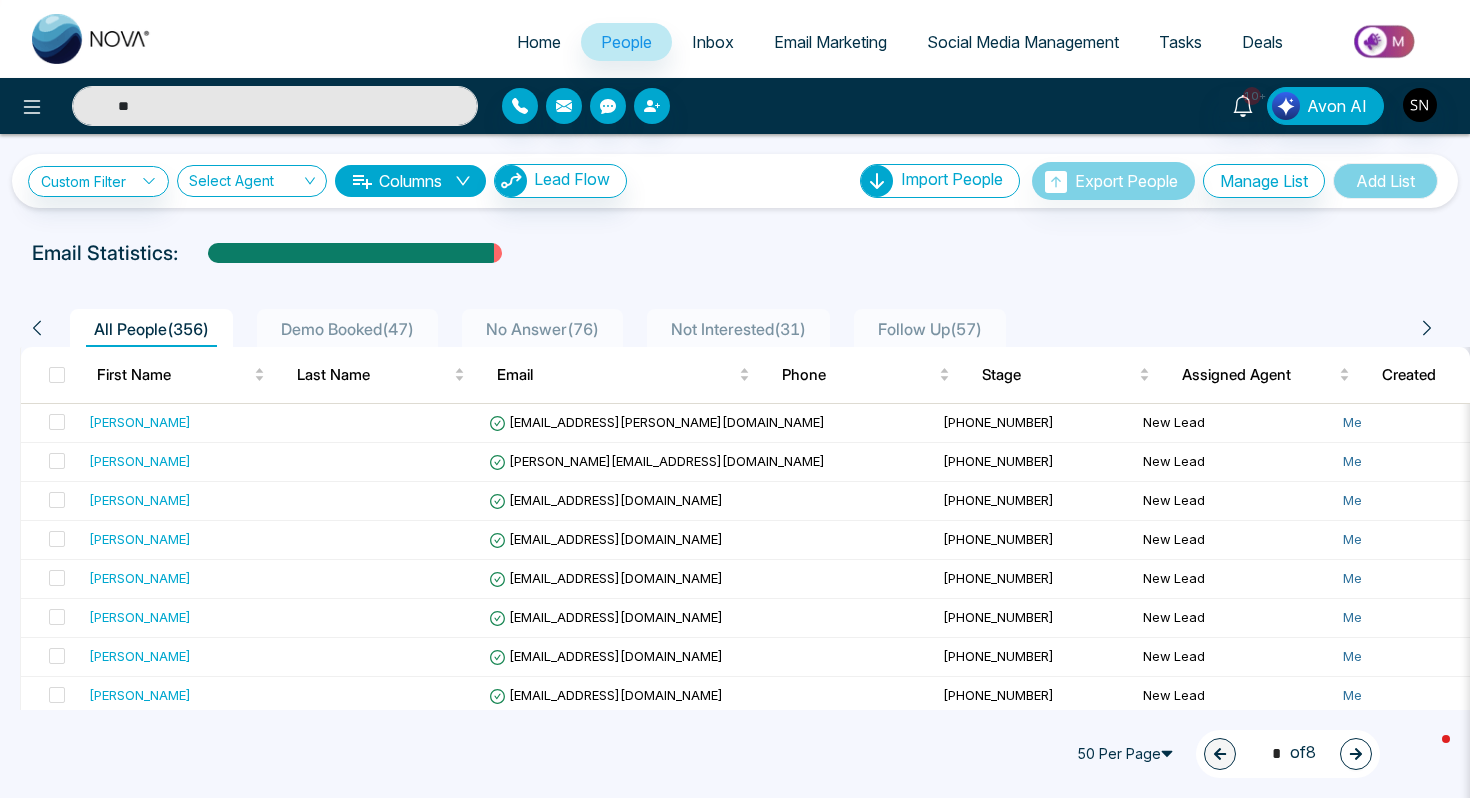 type on "*" 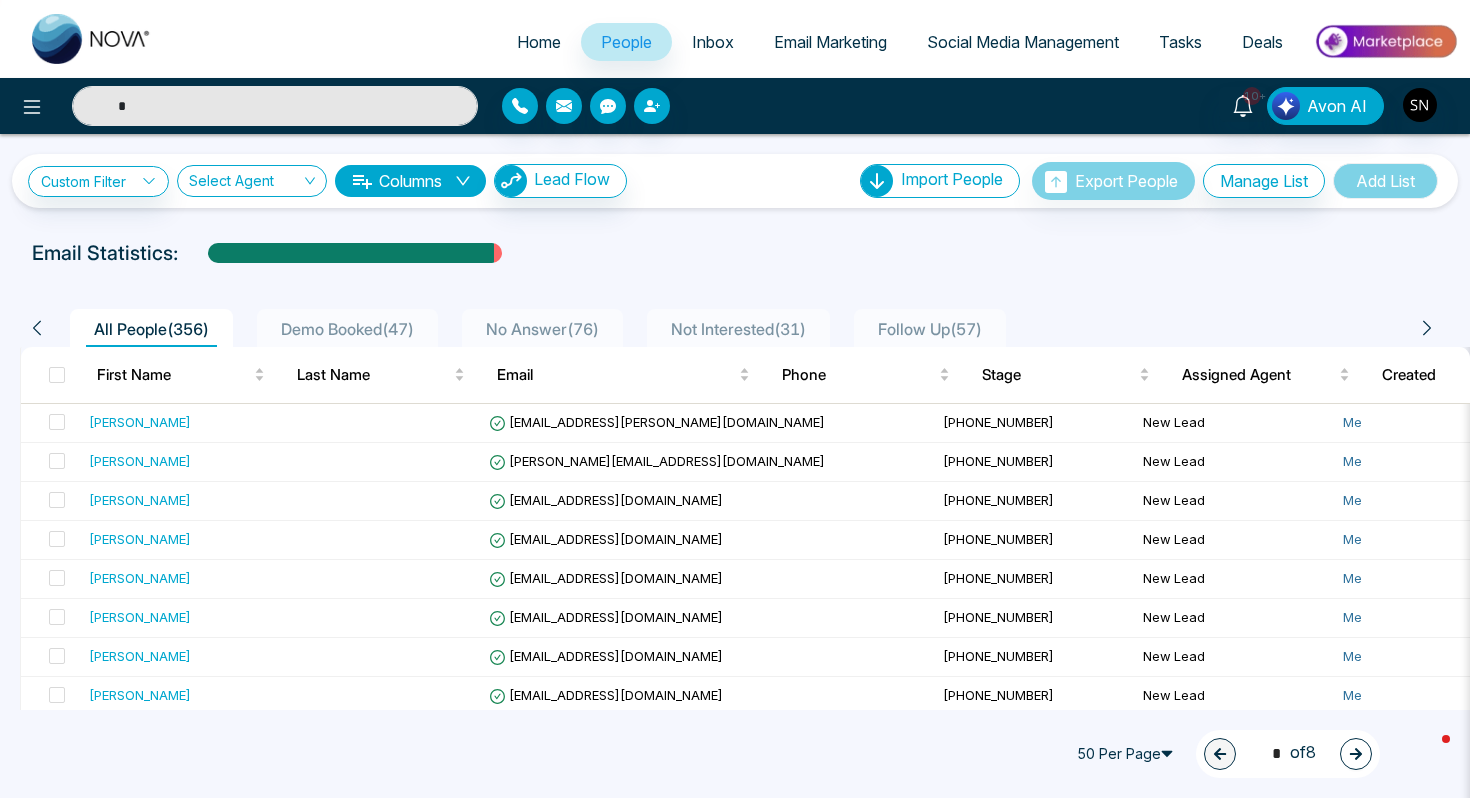 type 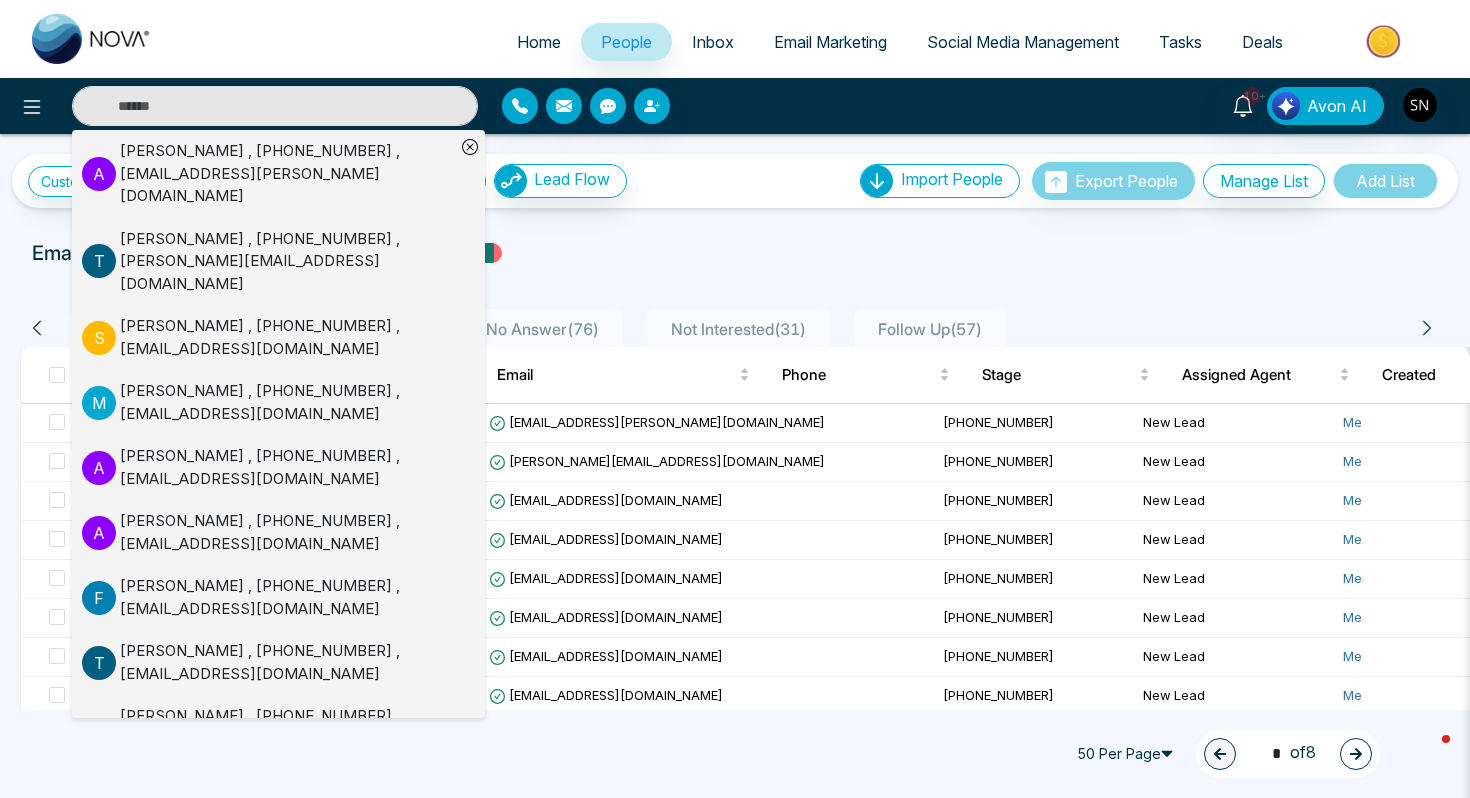 click on "**********" at bounding box center (735, 1289) 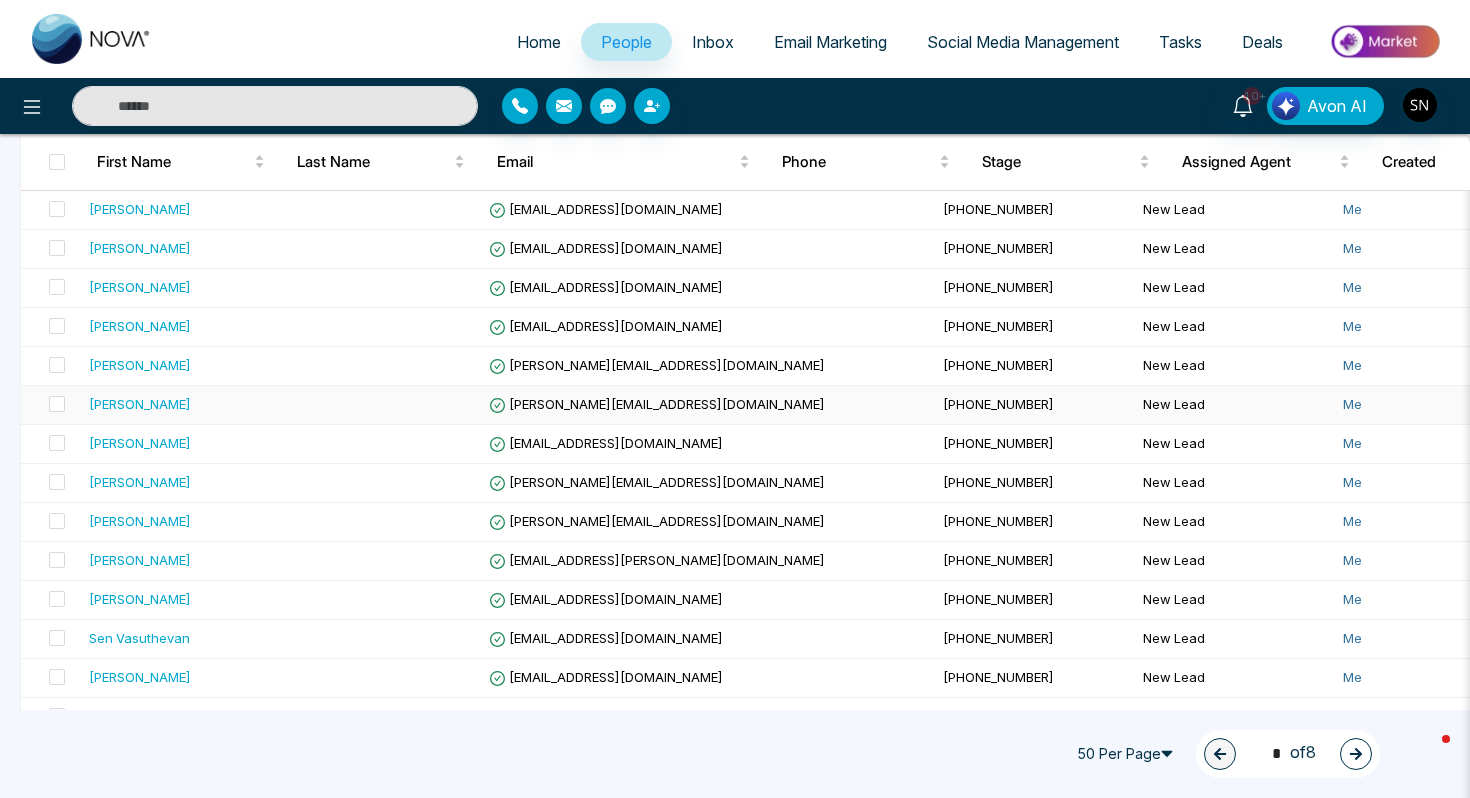 scroll, scrollTop: 565, scrollLeft: 0, axis: vertical 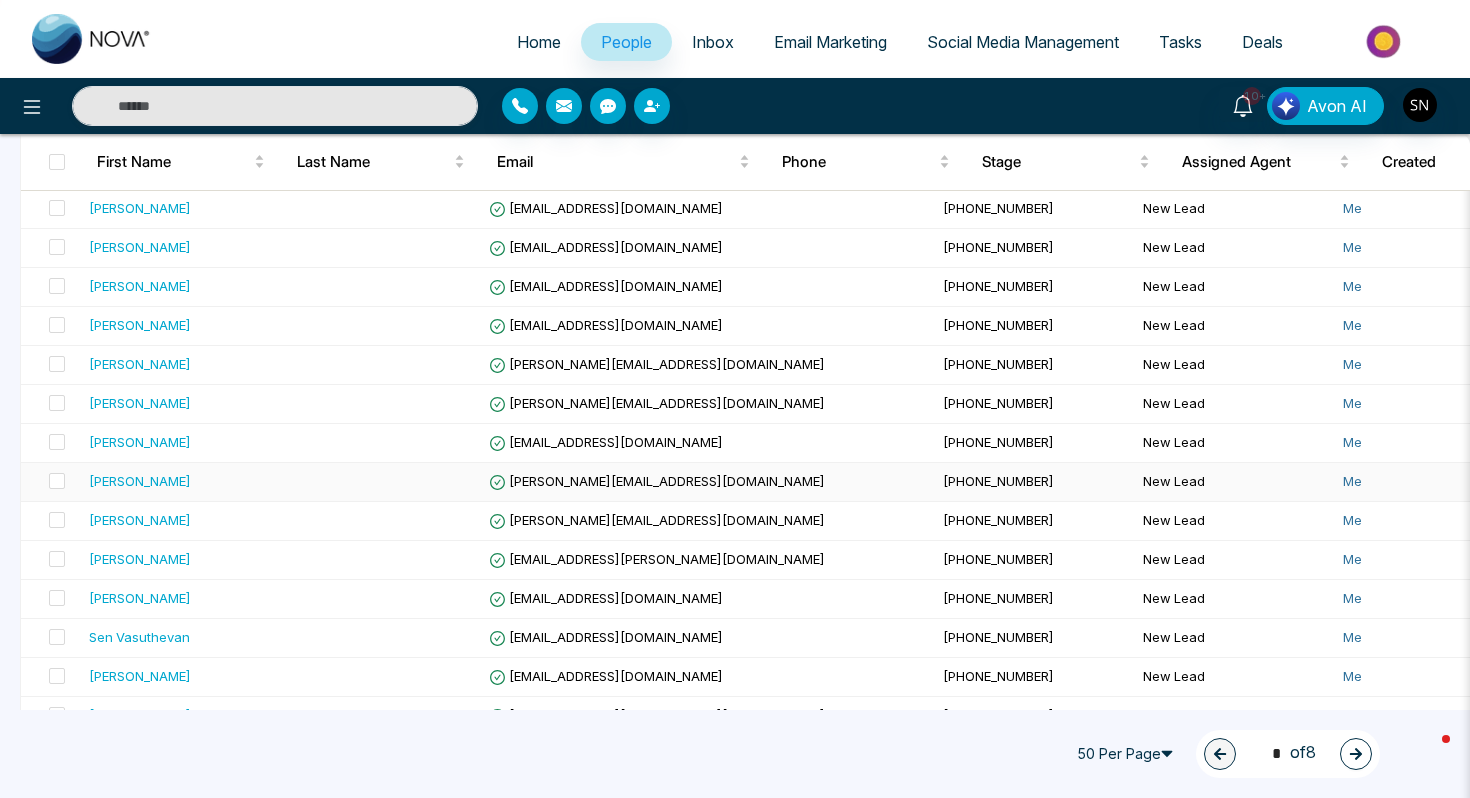 click on "[PERSON_NAME]" at bounding box center (181, 482) 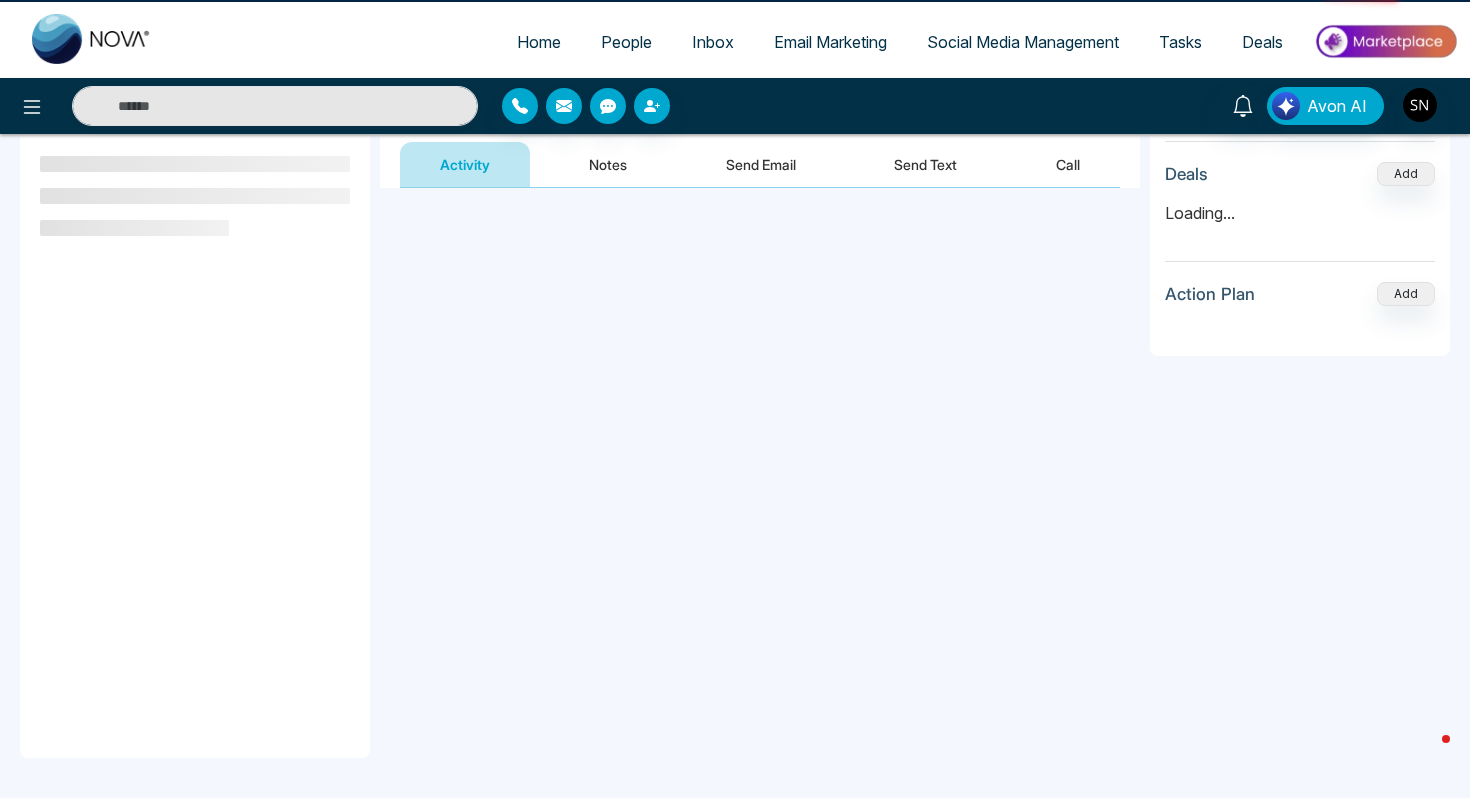 scroll, scrollTop: 0, scrollLeft: 0, axis: both 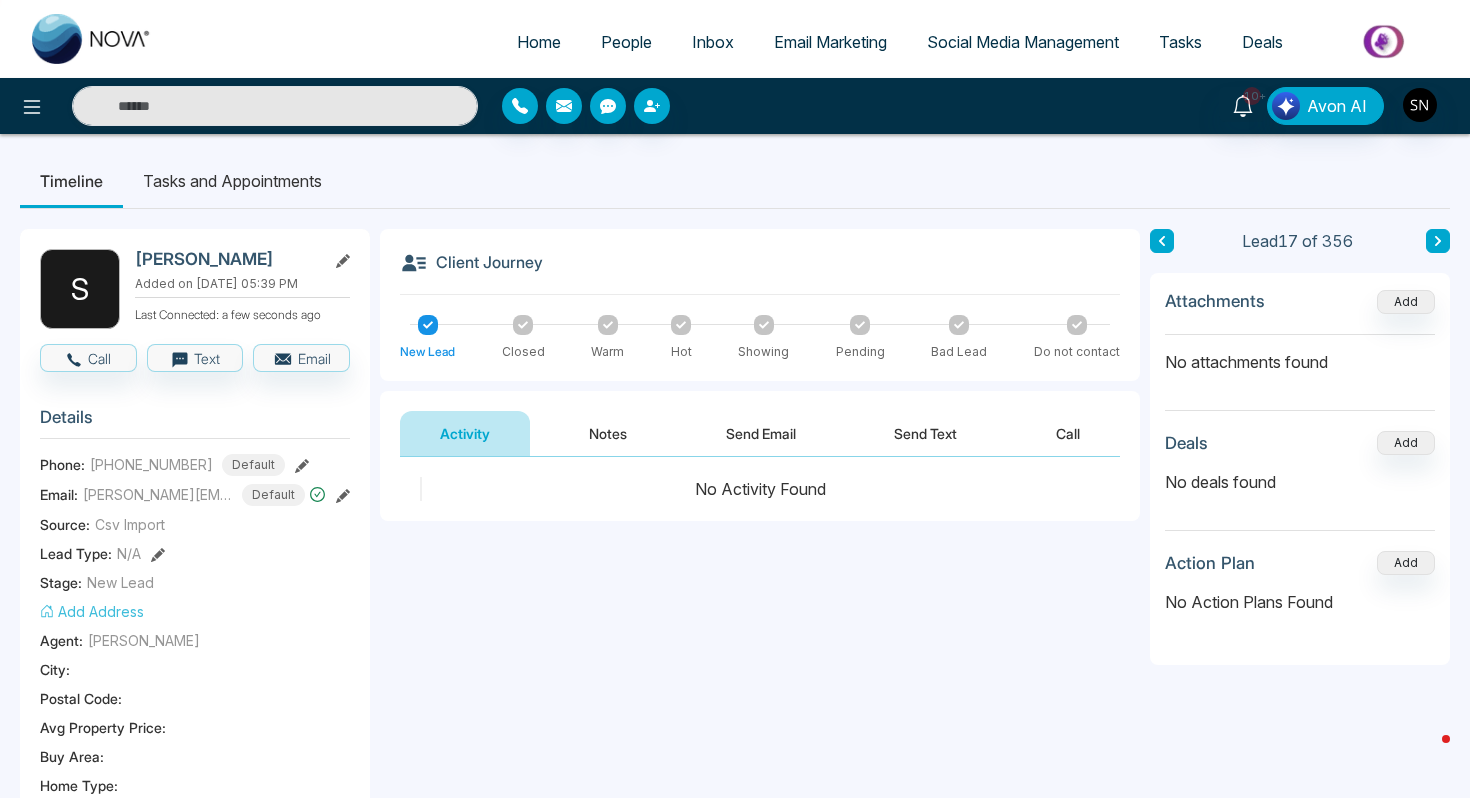 click on "People" at bounding box center [626, 42] 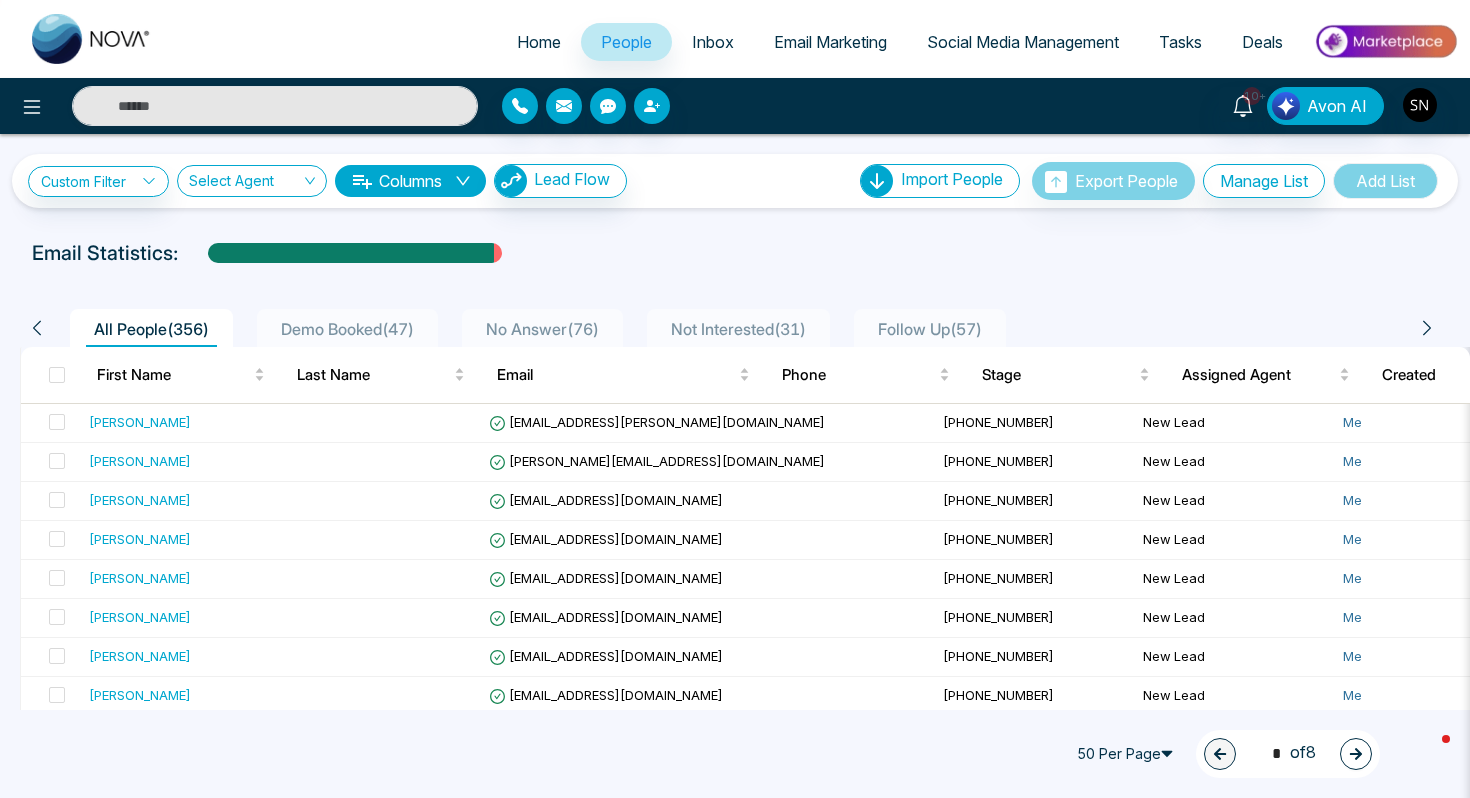 click on "Inbox" at bounding box center (713, 42) 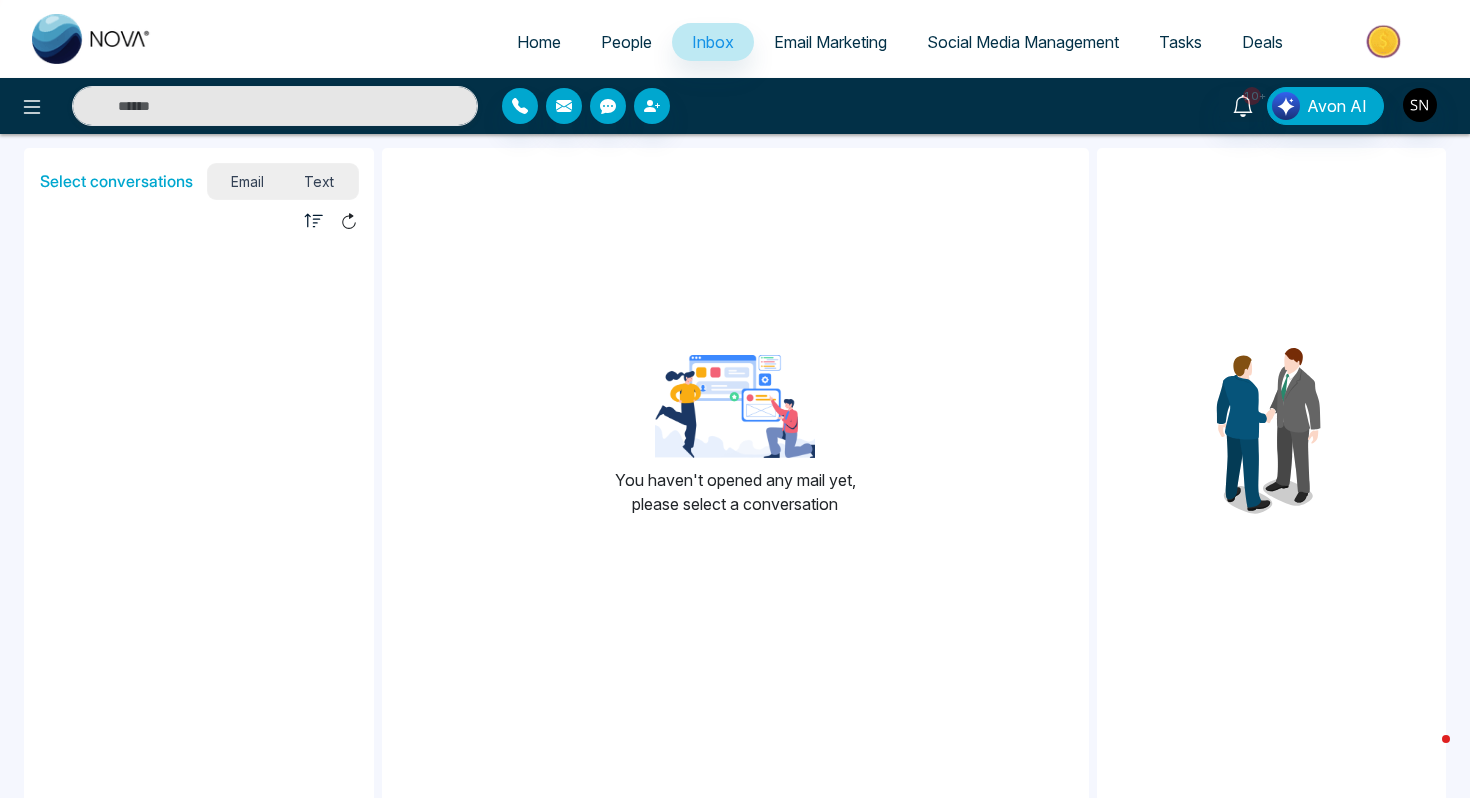 click on "Text" at bounding box center (319, 181) 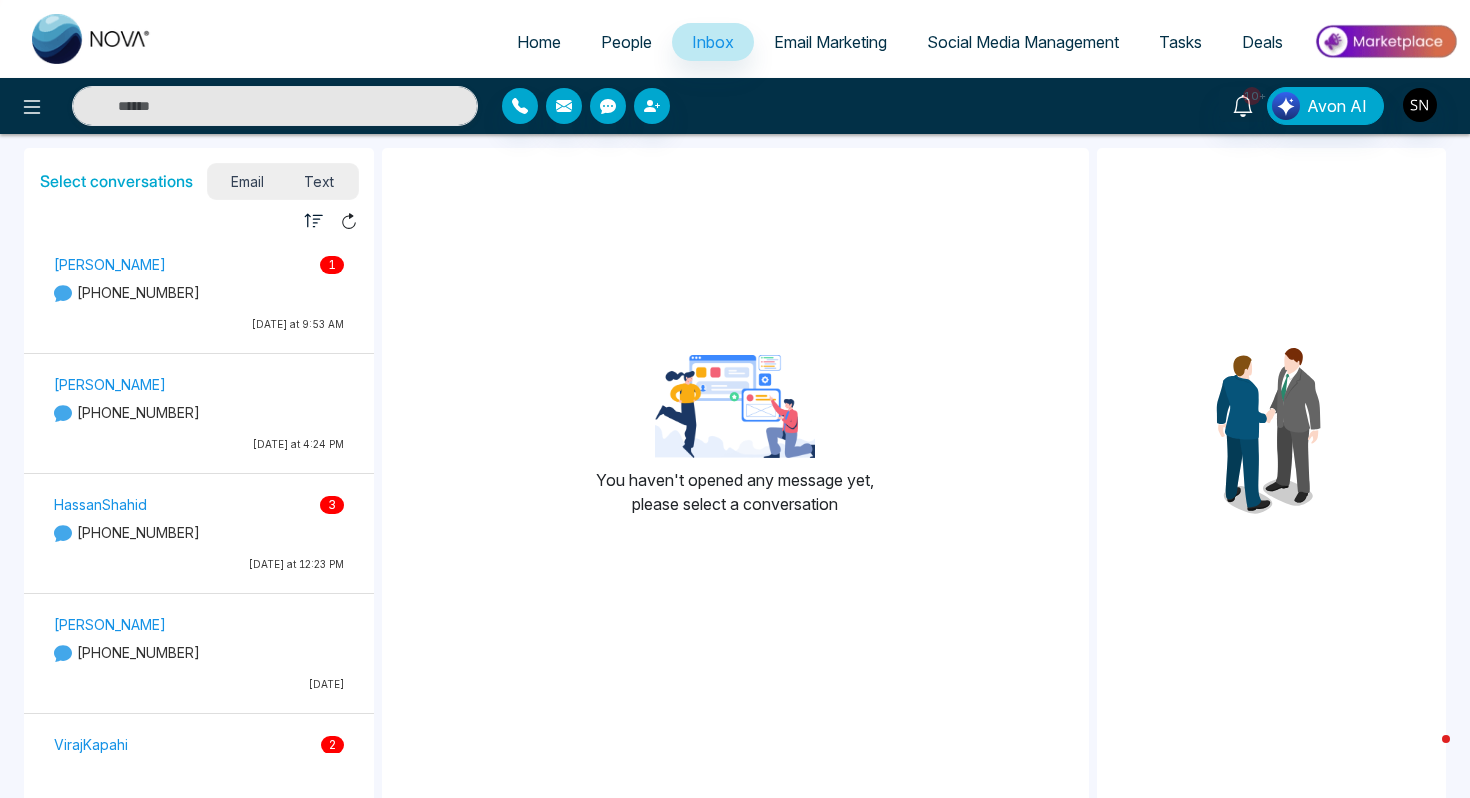 click on "[PERSON_NAME]    1" at bounding box center [199, 264] 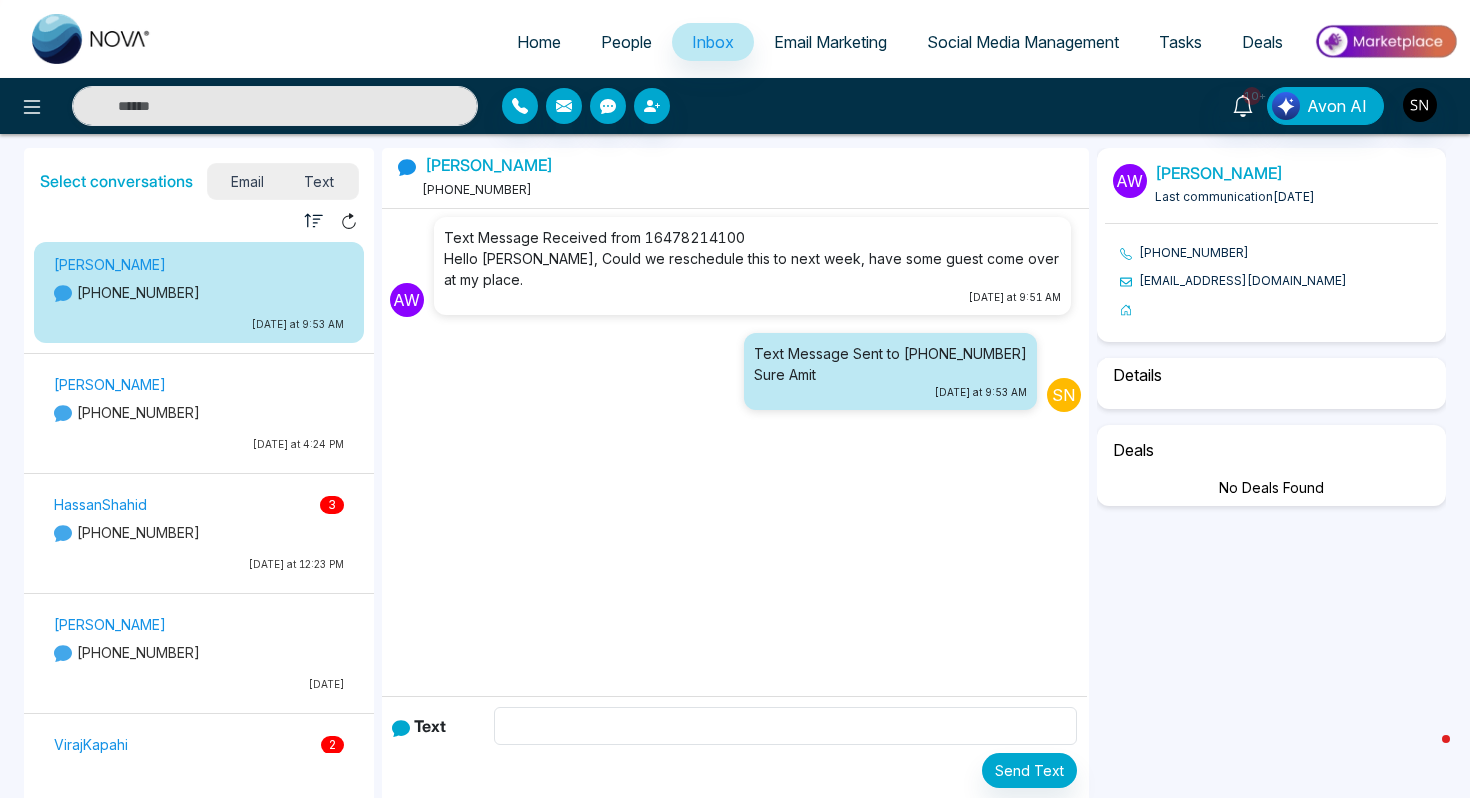 select on "*" 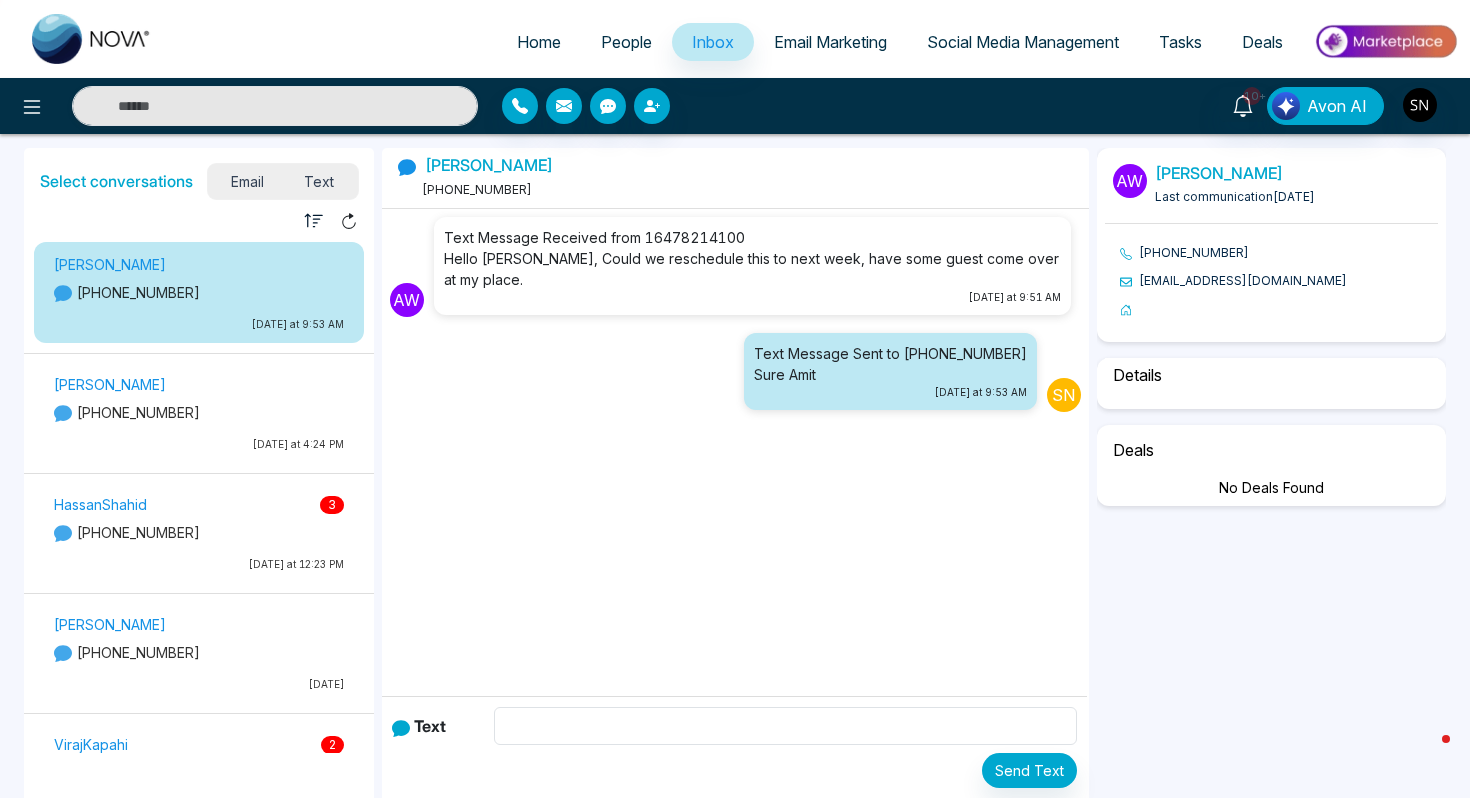 select on "**********" 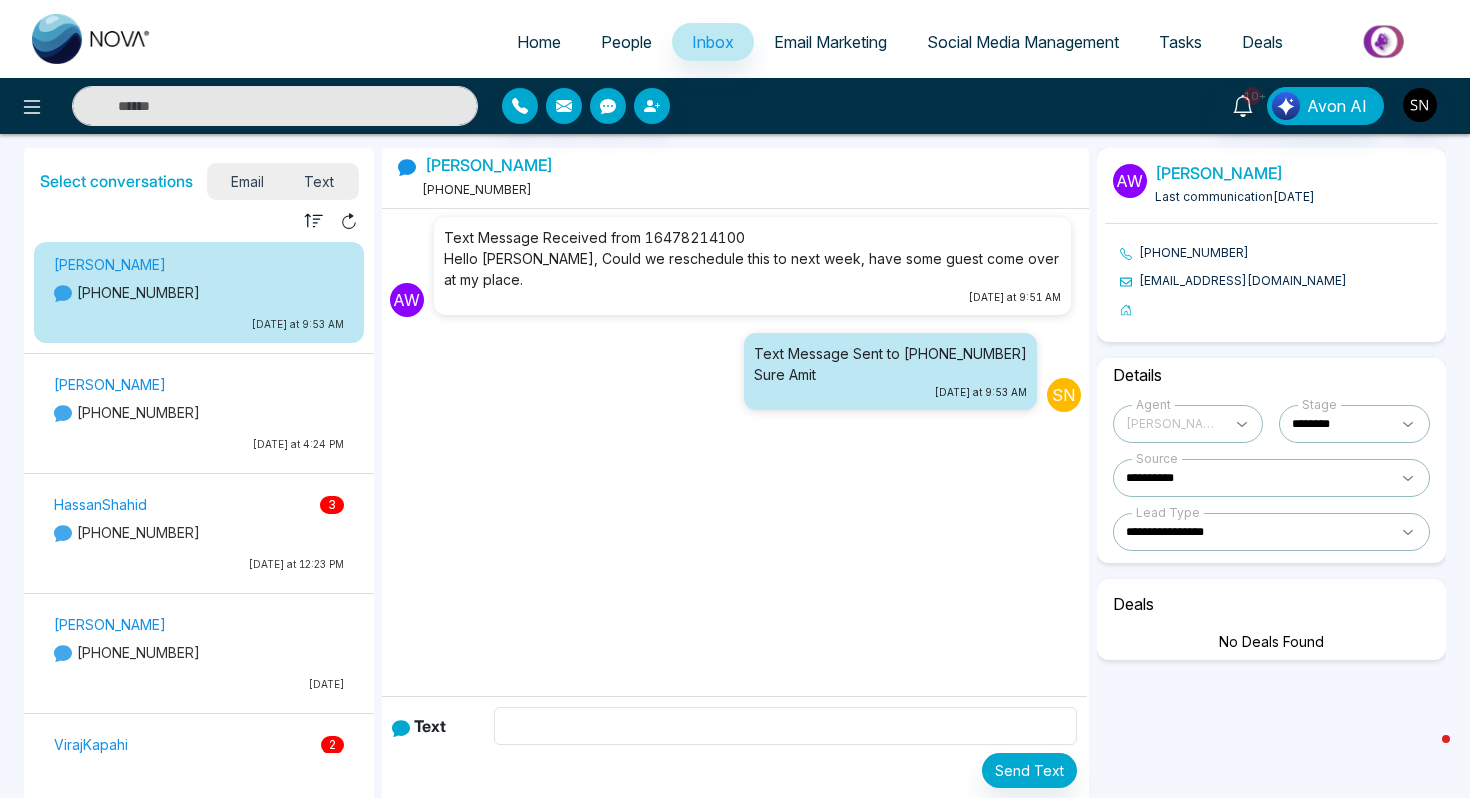 click on "HassanShahid    3 [PHONE_NUMBER] [DATE] at 12:23 PM" at bounding box center (199, 536) 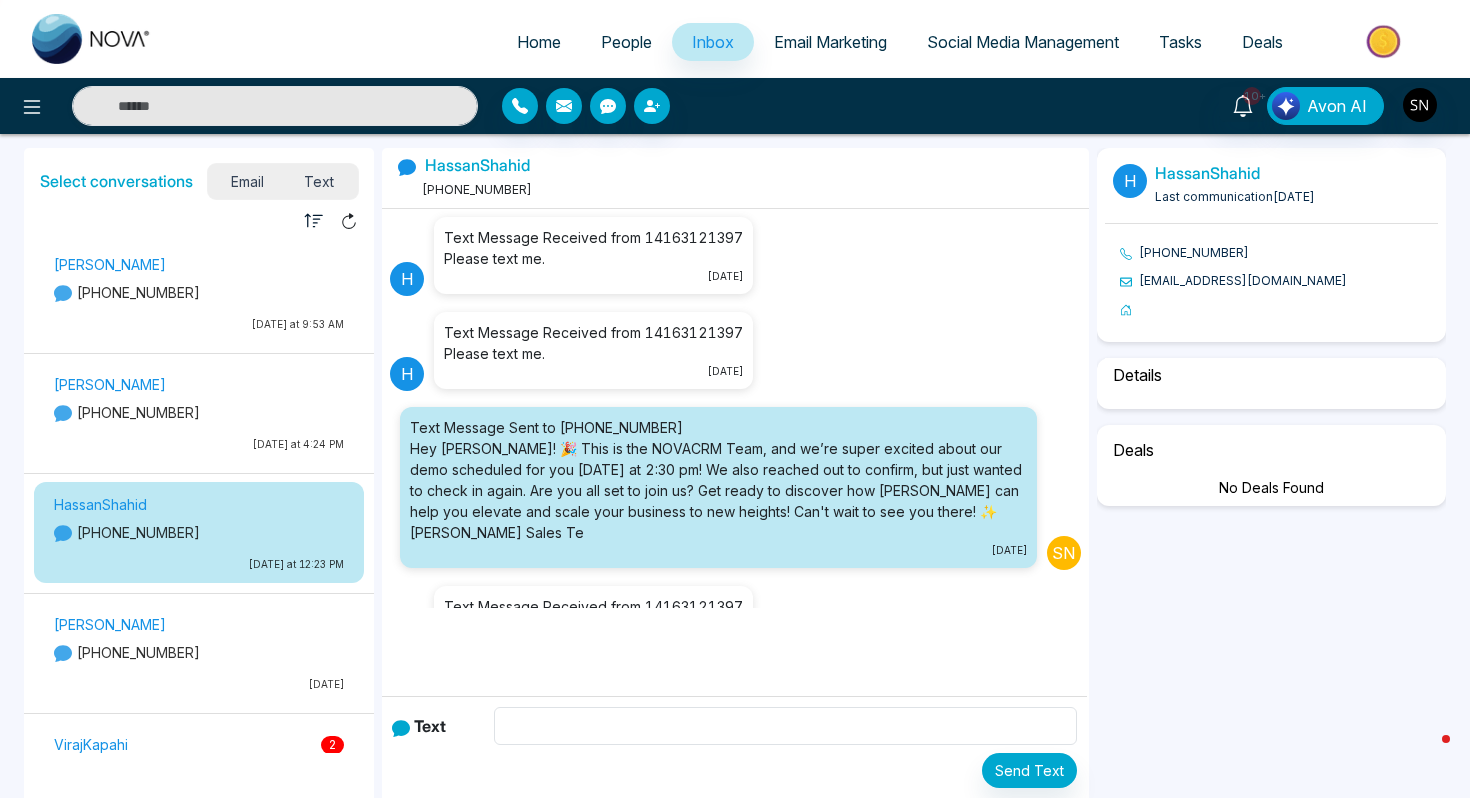 scroll, scrollTop: 315, scrollLeft: 0, axis: vertical 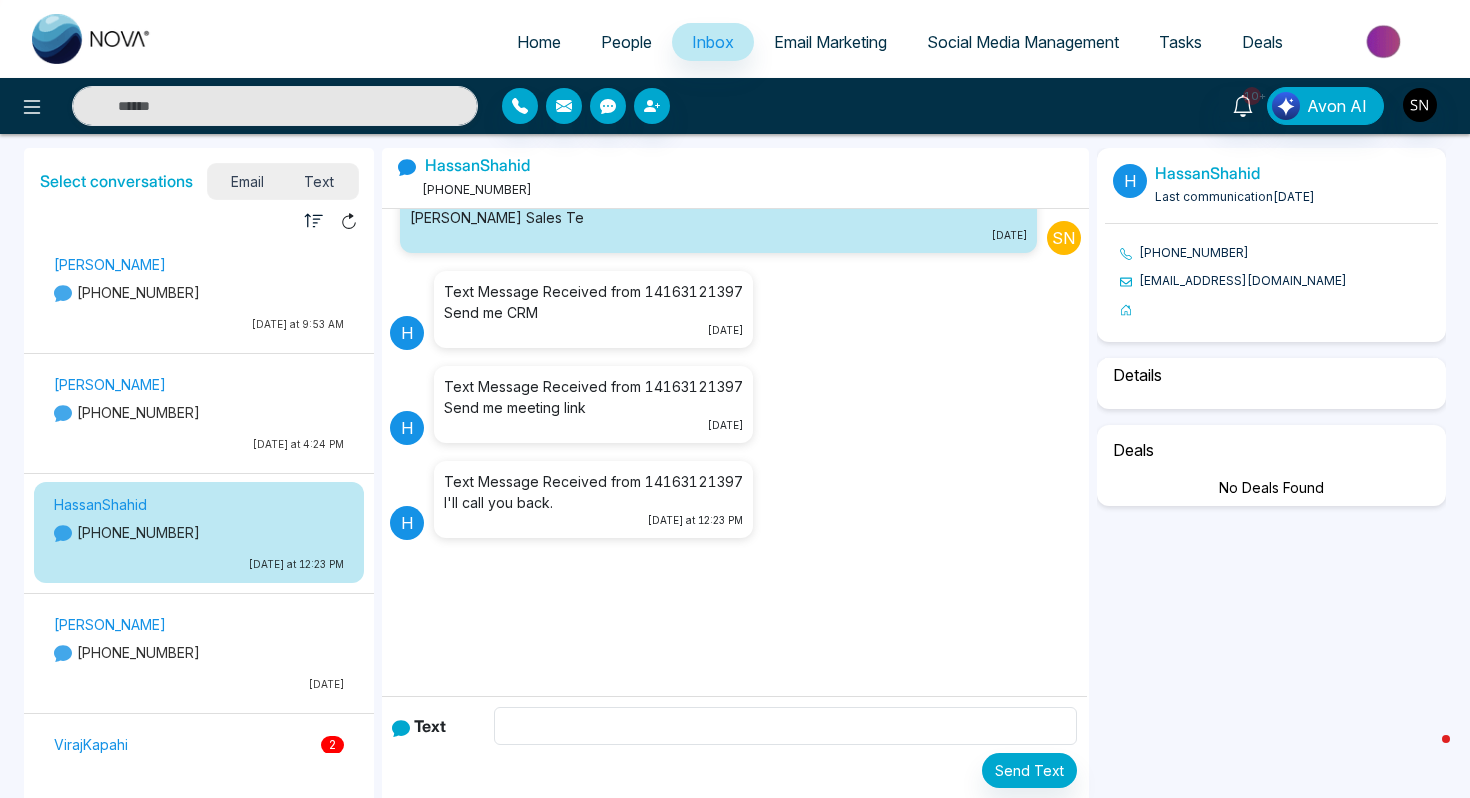select on "*" 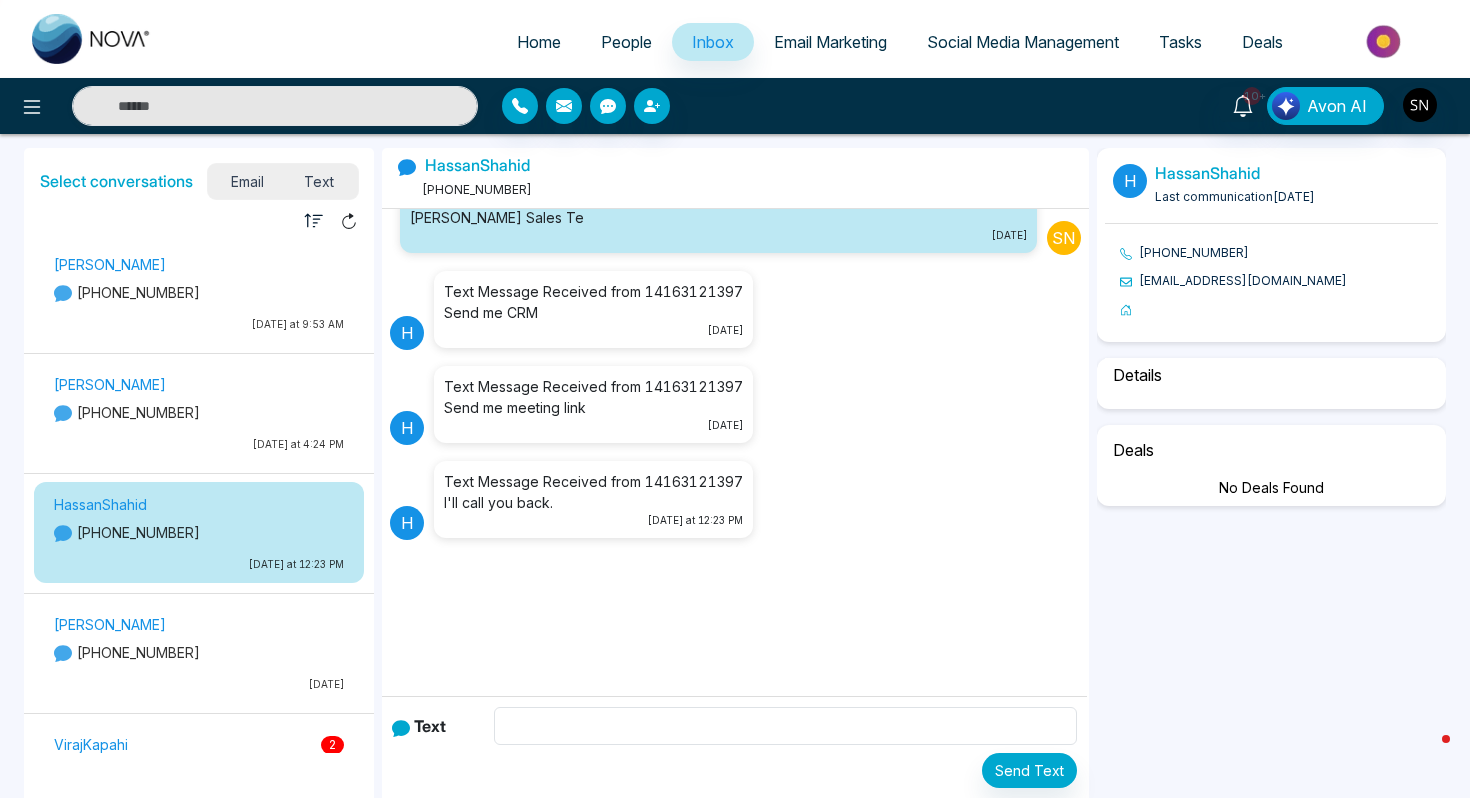 select on "**********" 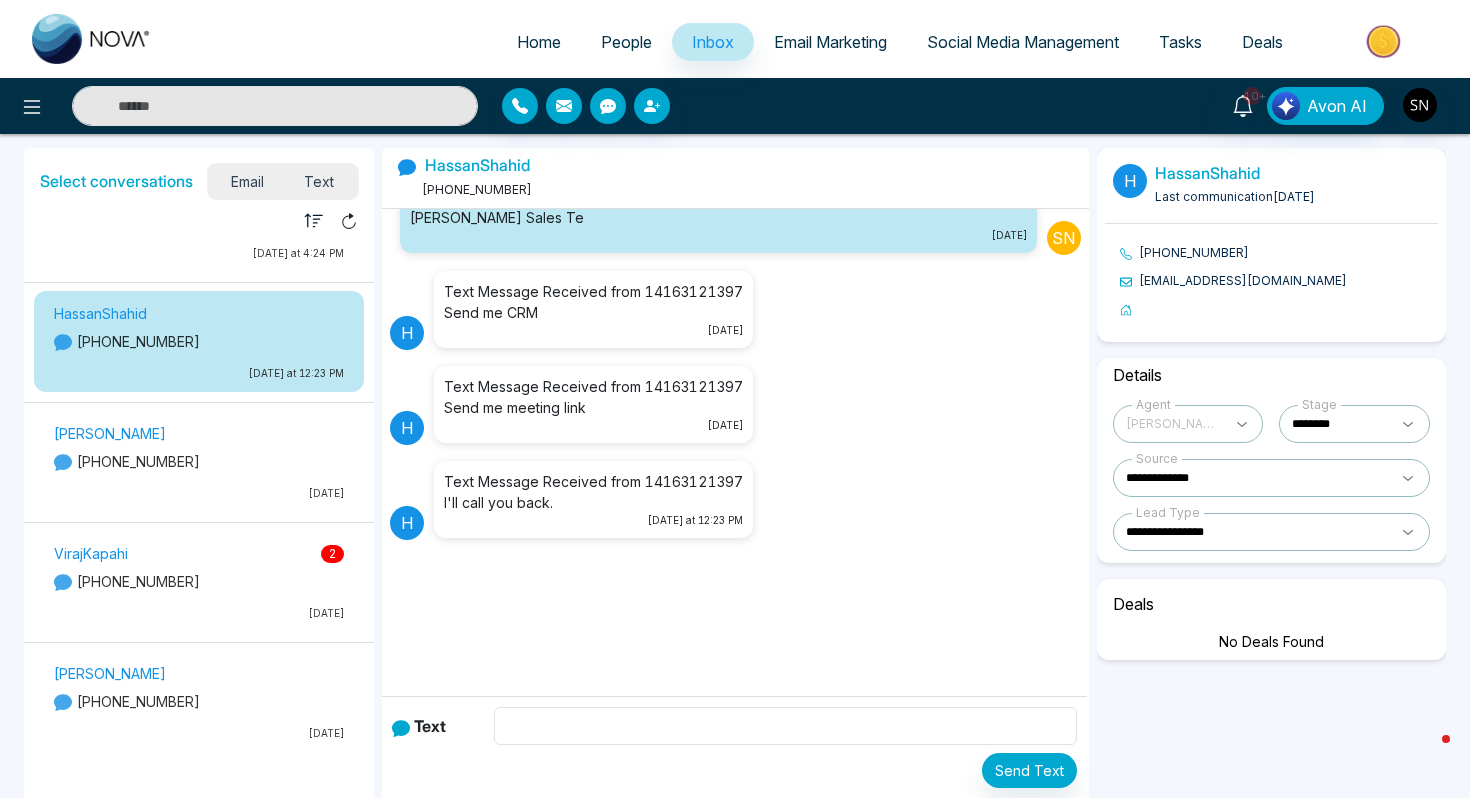 scroll, scrollTop: 190, scrollLeft: 0, axis: vertical 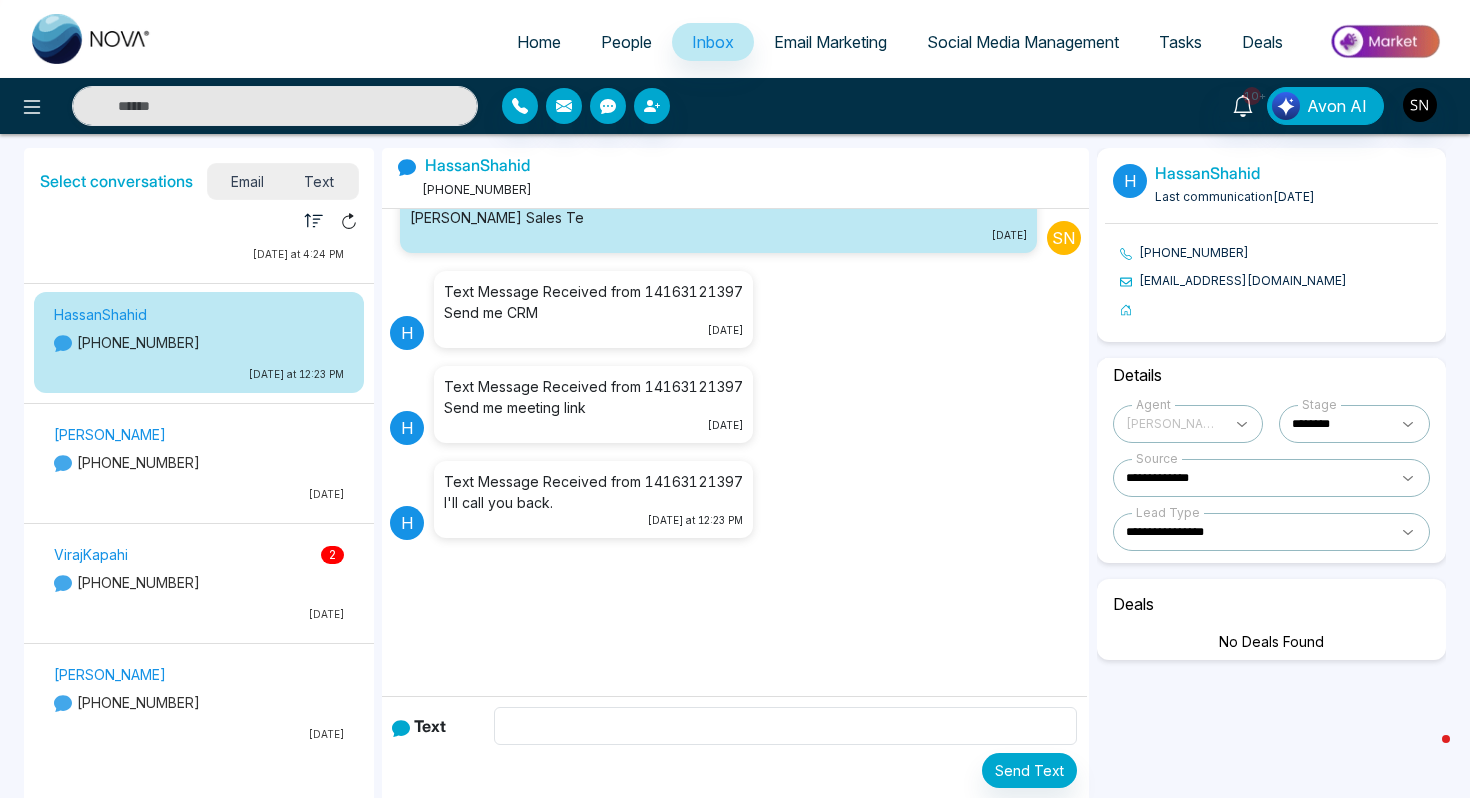 click on "VirajKapahi    2 [PHONE_NUMBER] [DATE]" at bounding box center (199, 586) 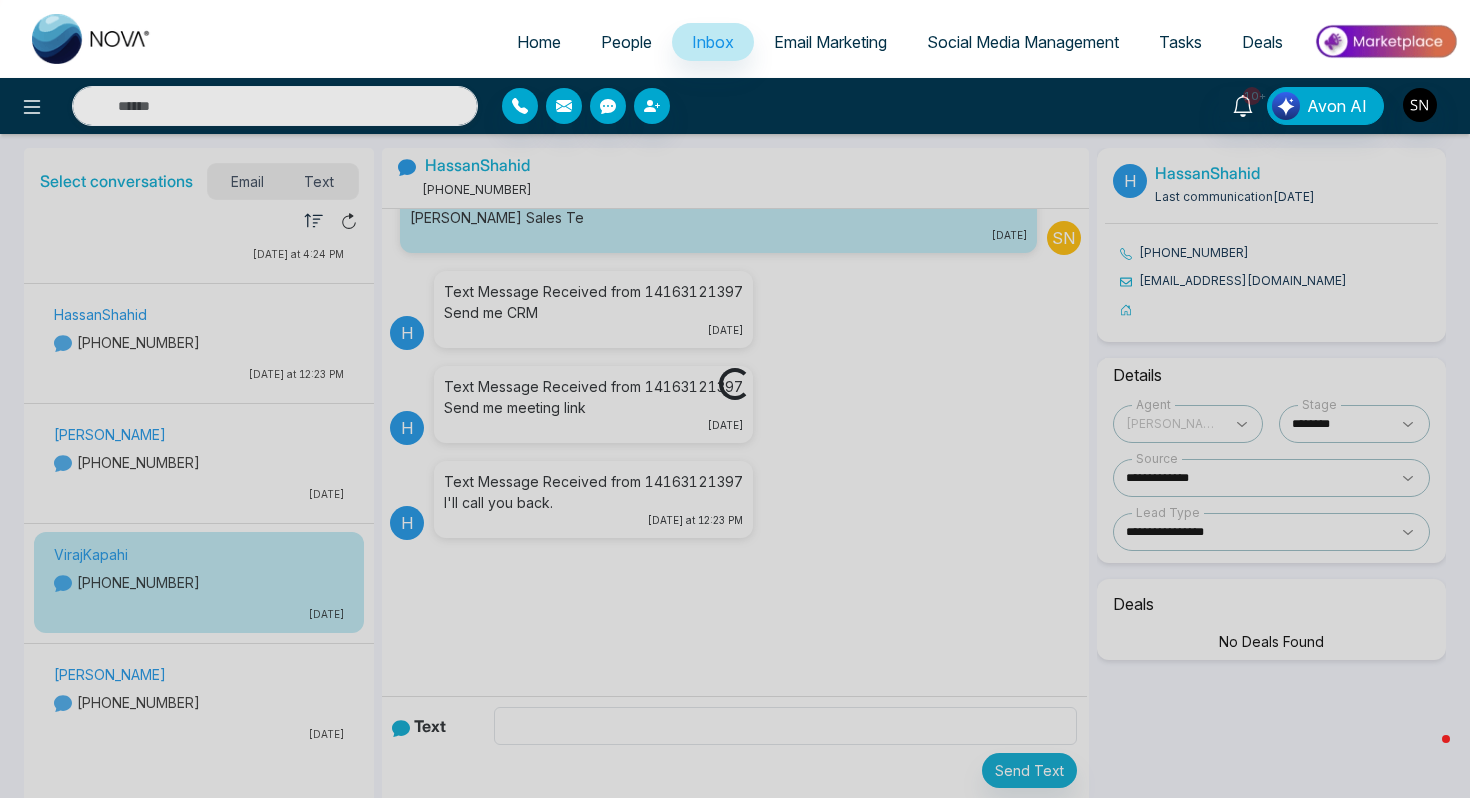 scroll, scrollTop: 273, scrollLeft: 0, axis: vertical 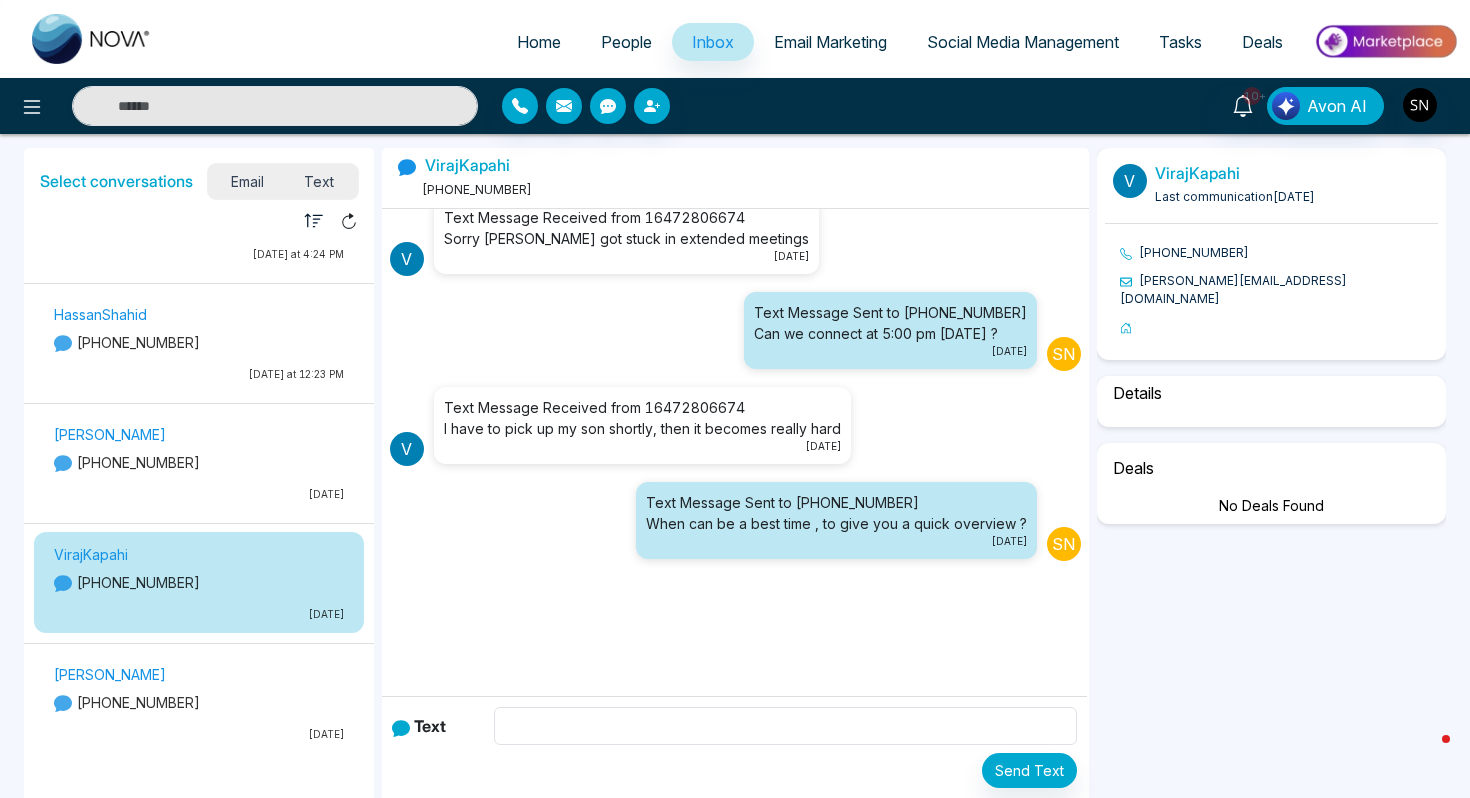 select on "*" 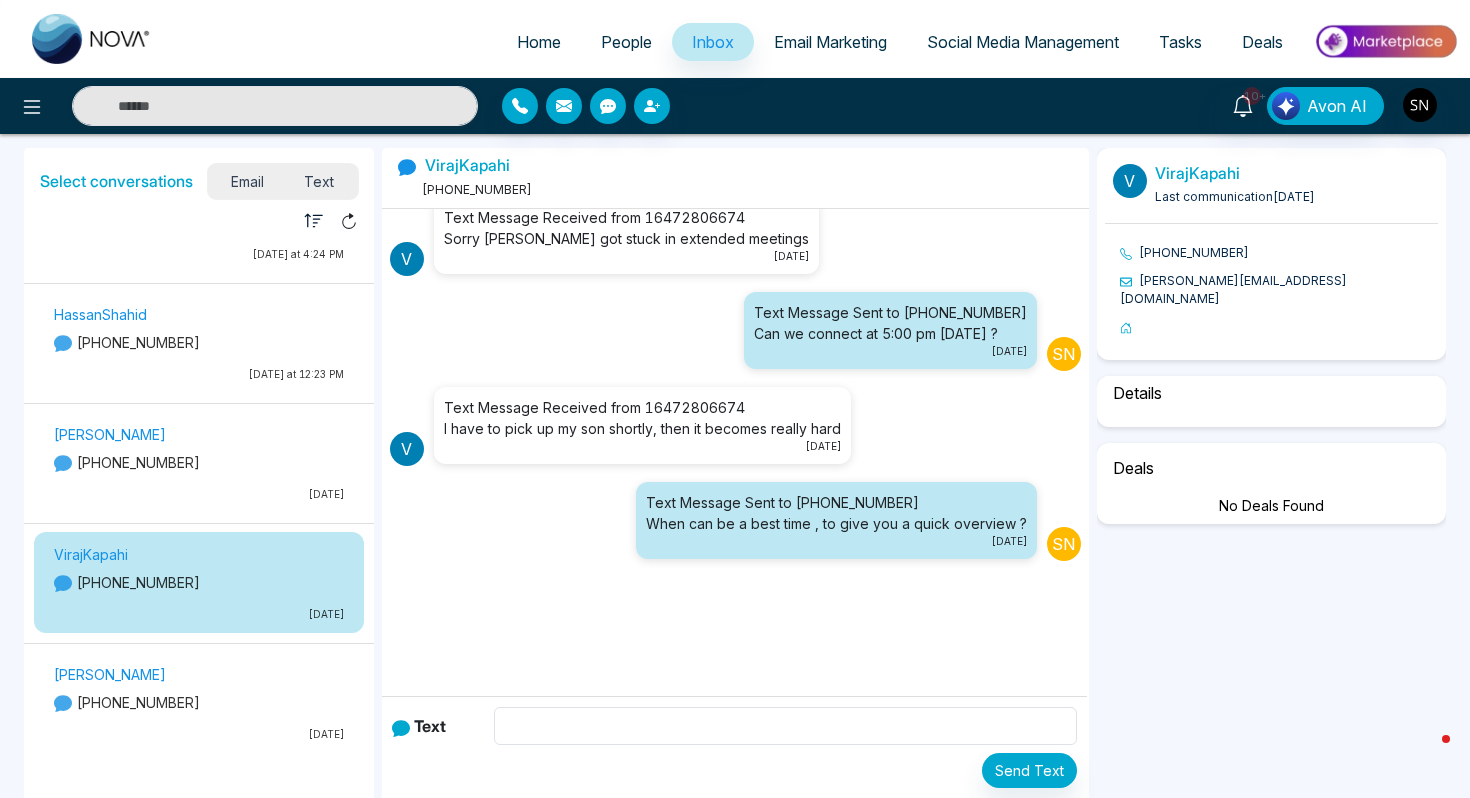select on "**********" 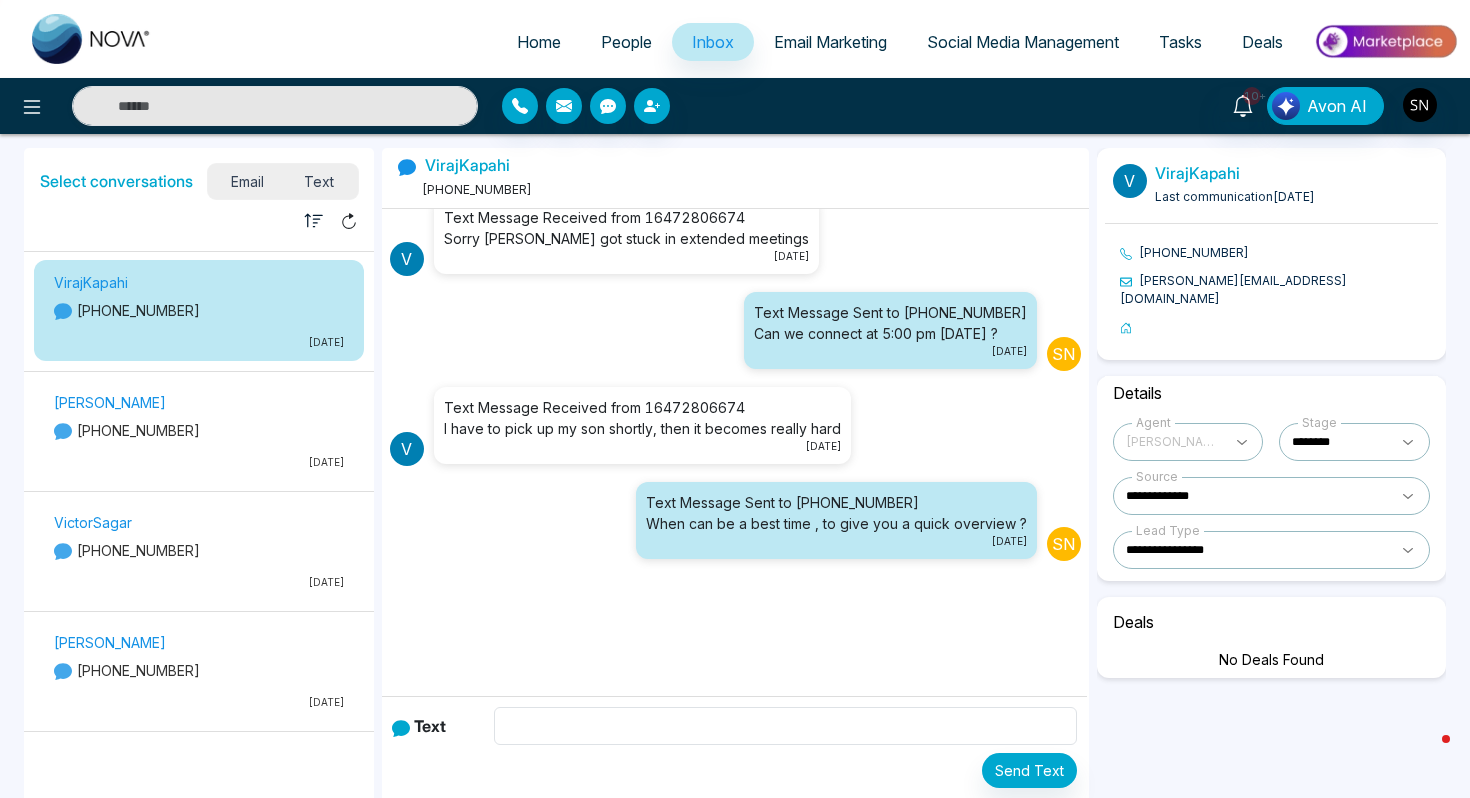 scroll, scrollTop: 460, scrollLeft: 0, axis: vertical 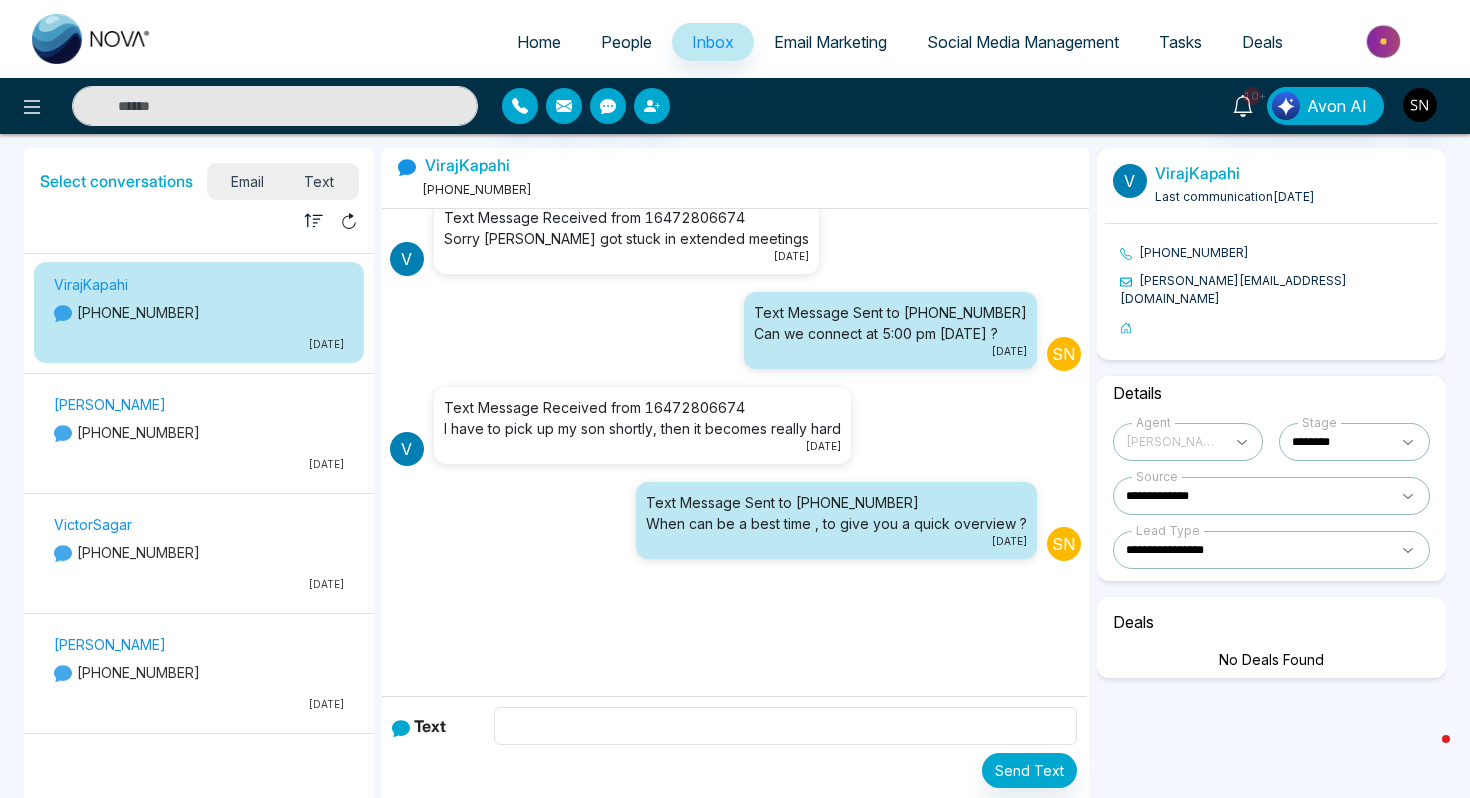 click on "VictorSagar    [PHONE_NUMBER] [DATE]" at bounding box center [199, 556] 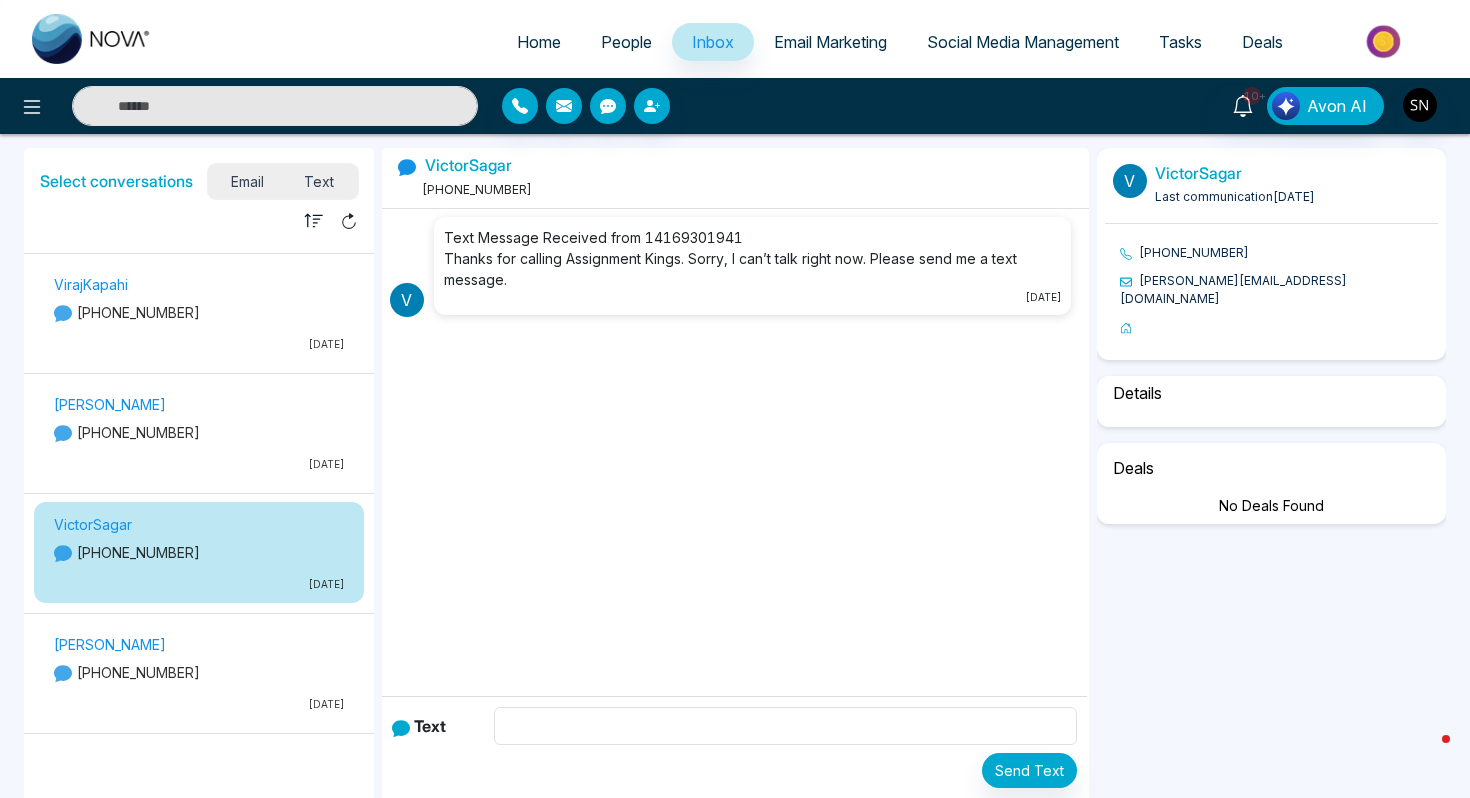 scroll, scrollTop: 0, scrollLeft: 0, axis: both 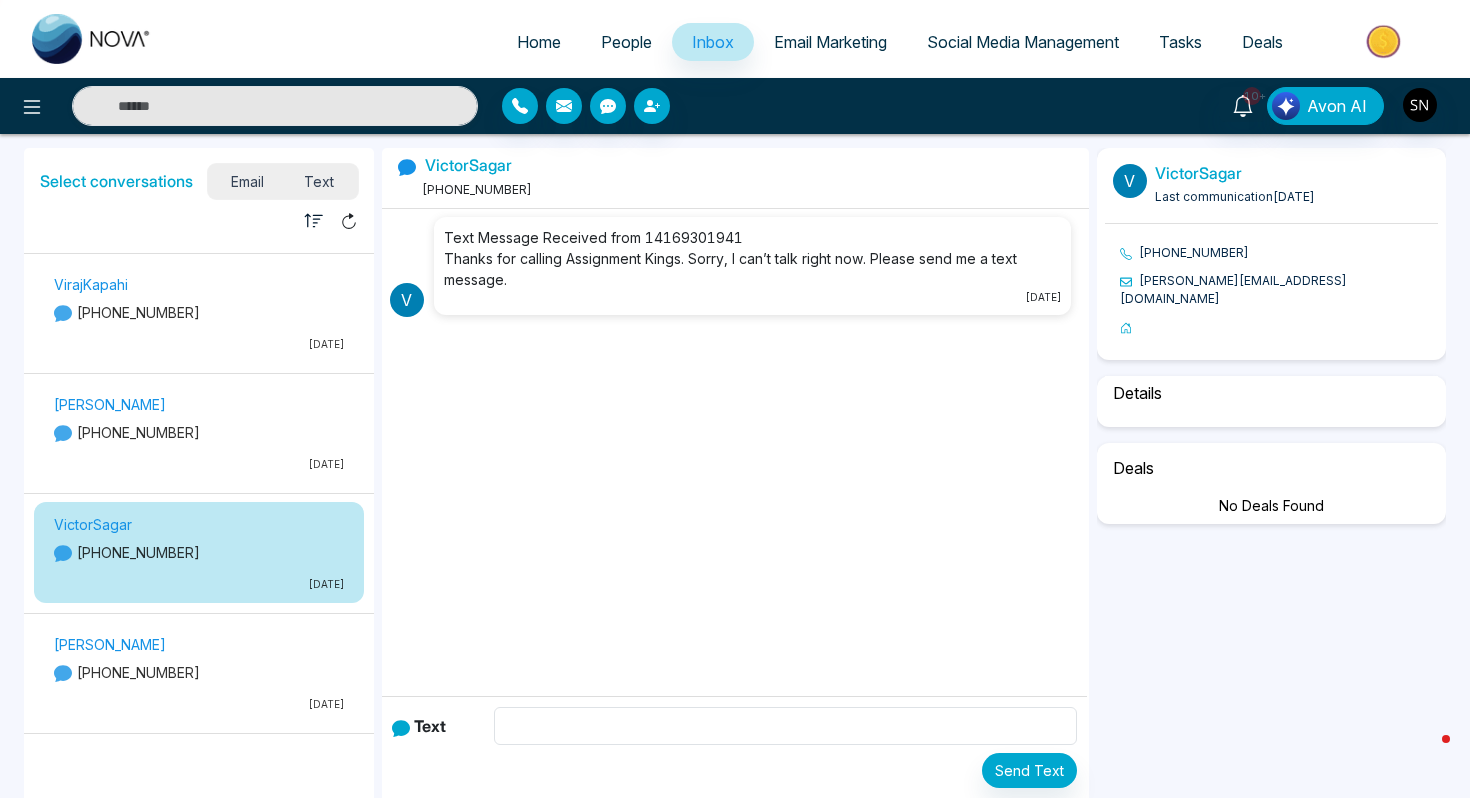 select on "*" 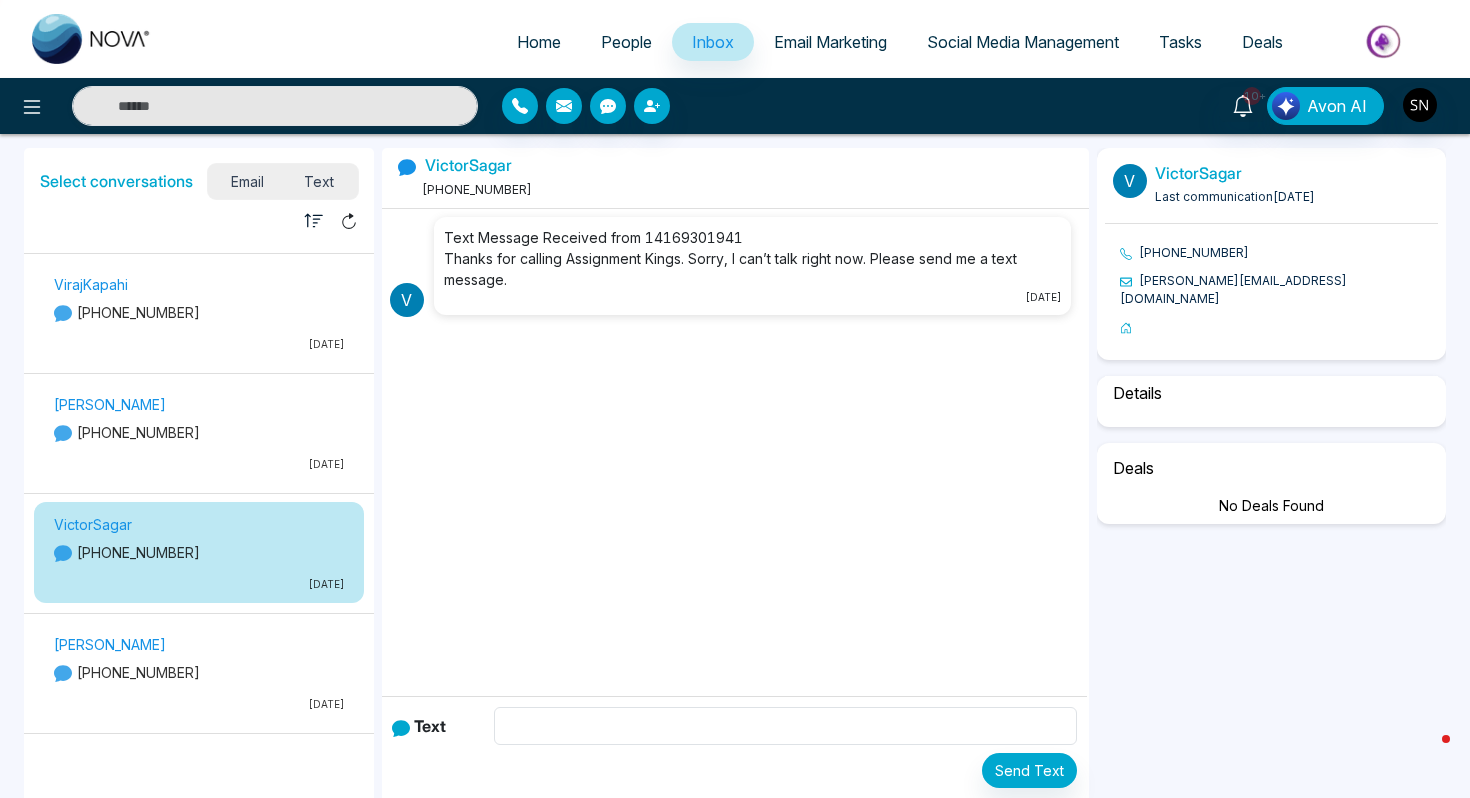 select on "**********" 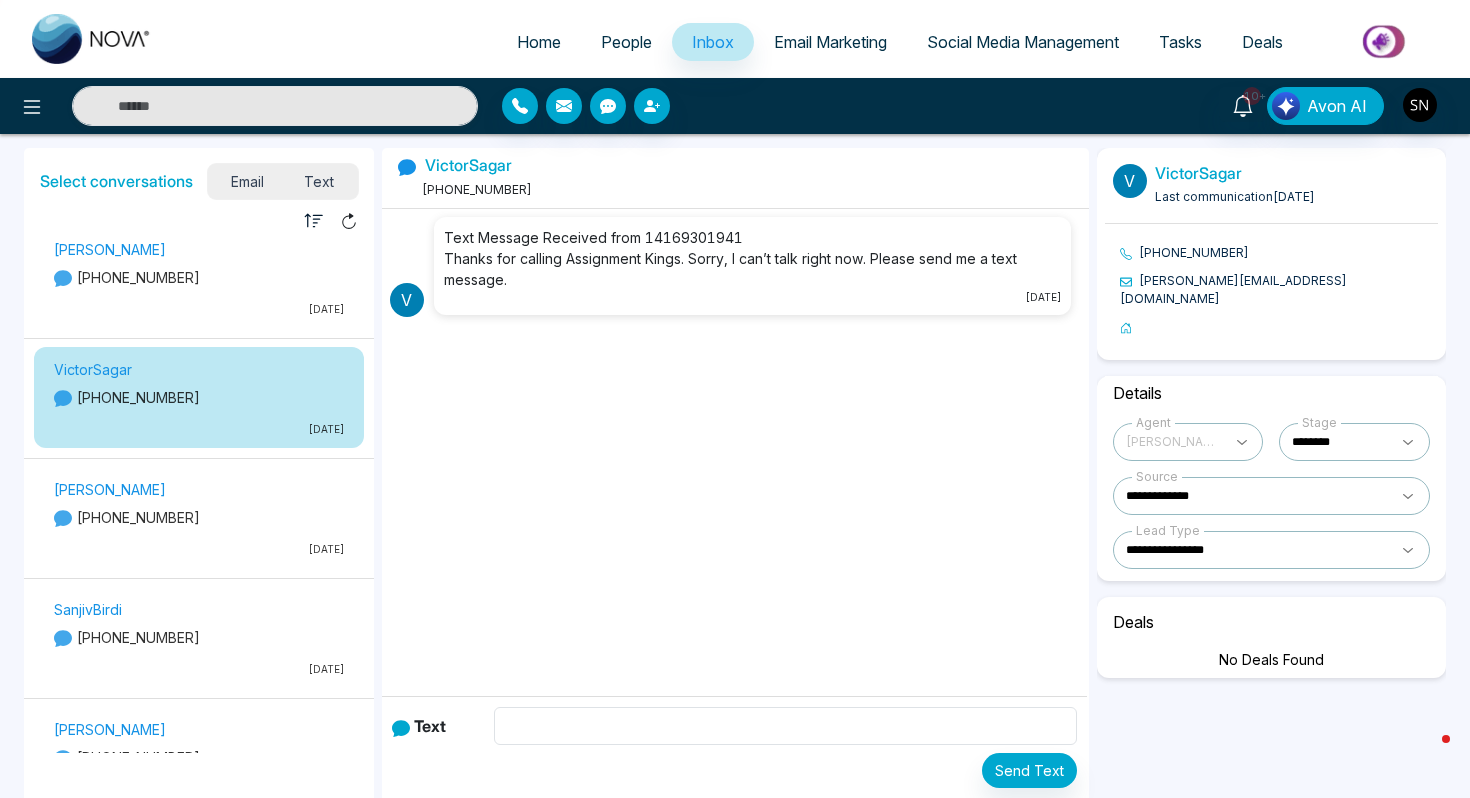 scroll, scrollTop: 616, scrollLeft: 0, axis: vertical 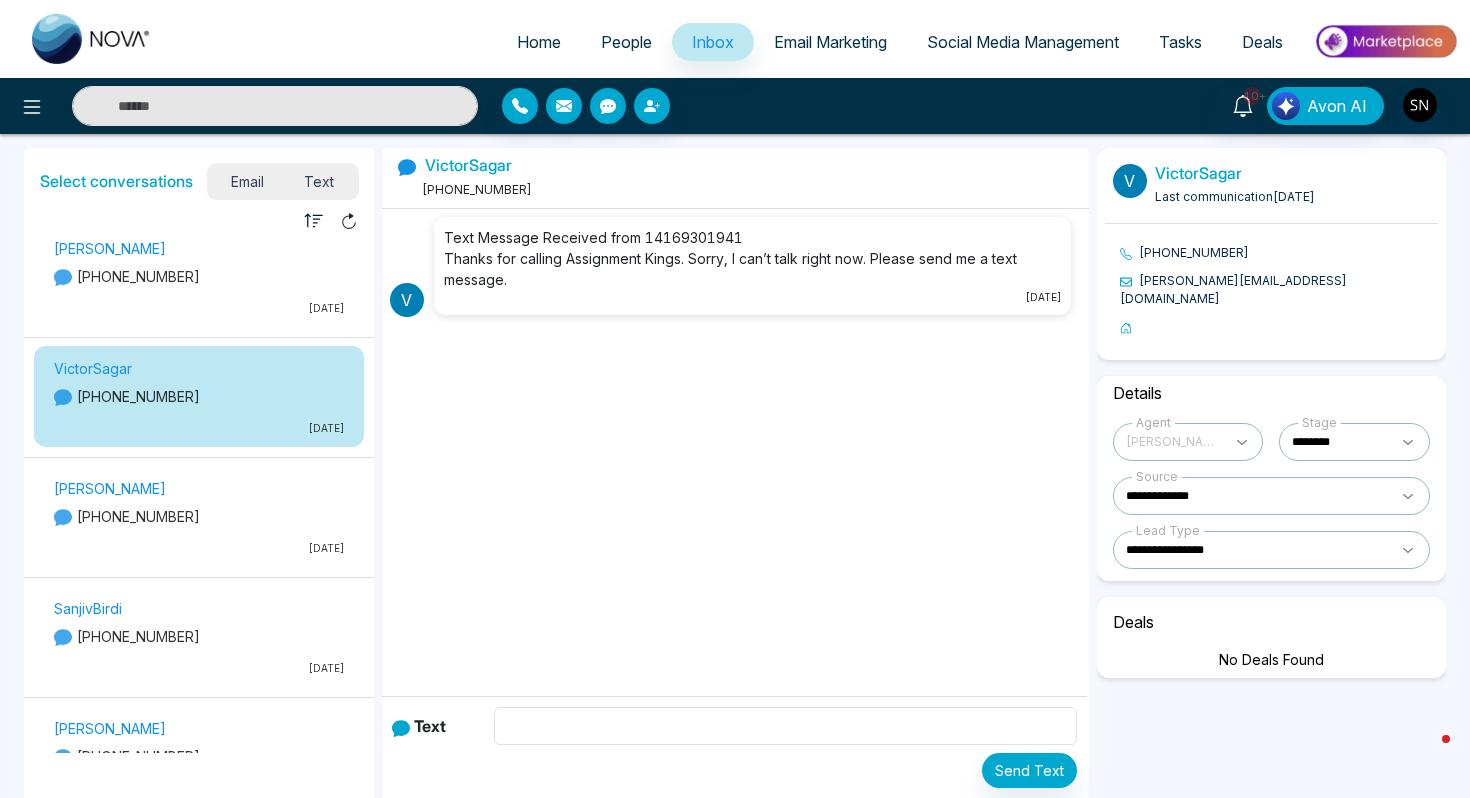 click on "[PHONE_NUMBER]" at bounding box center (199, 516) 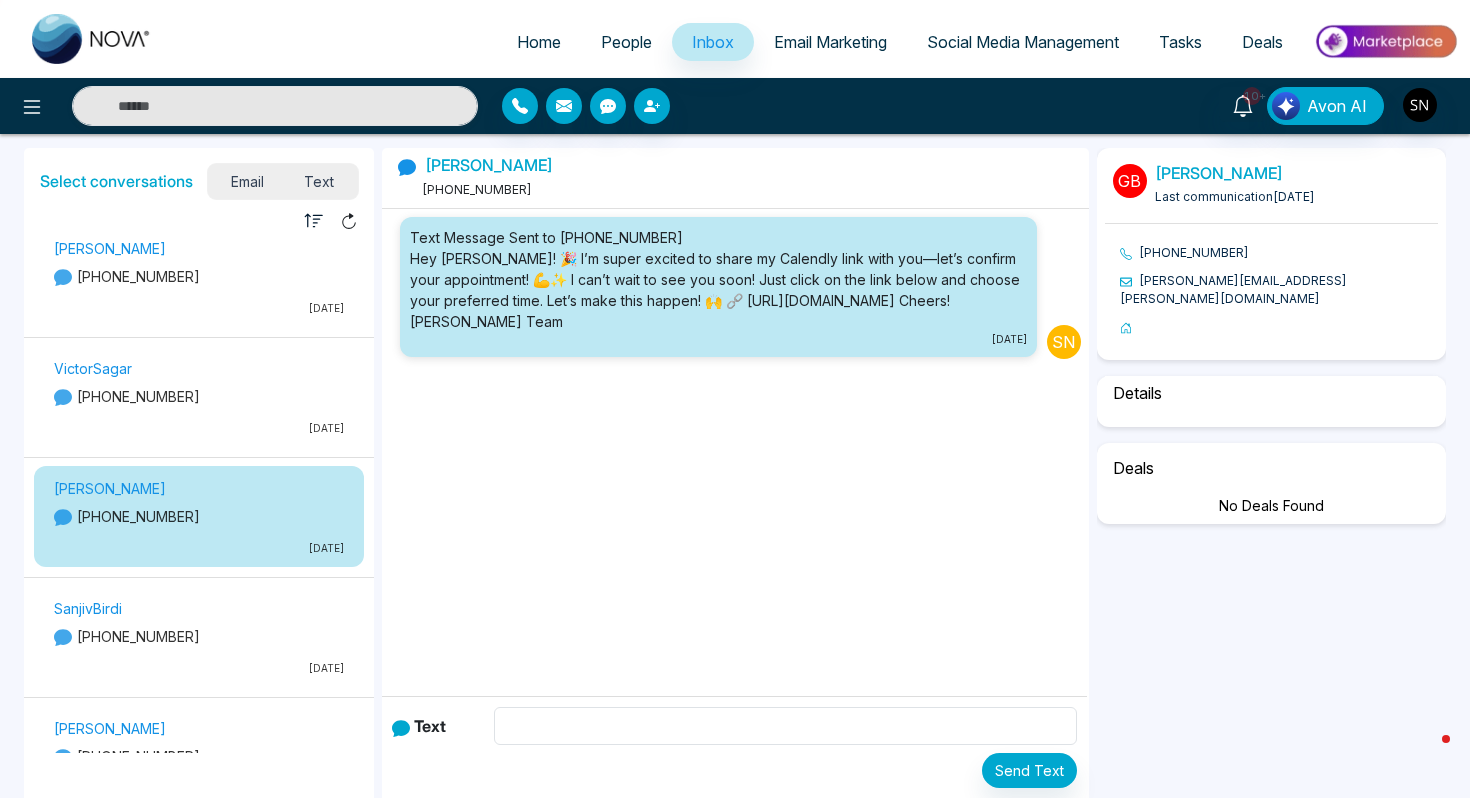 select on "*" 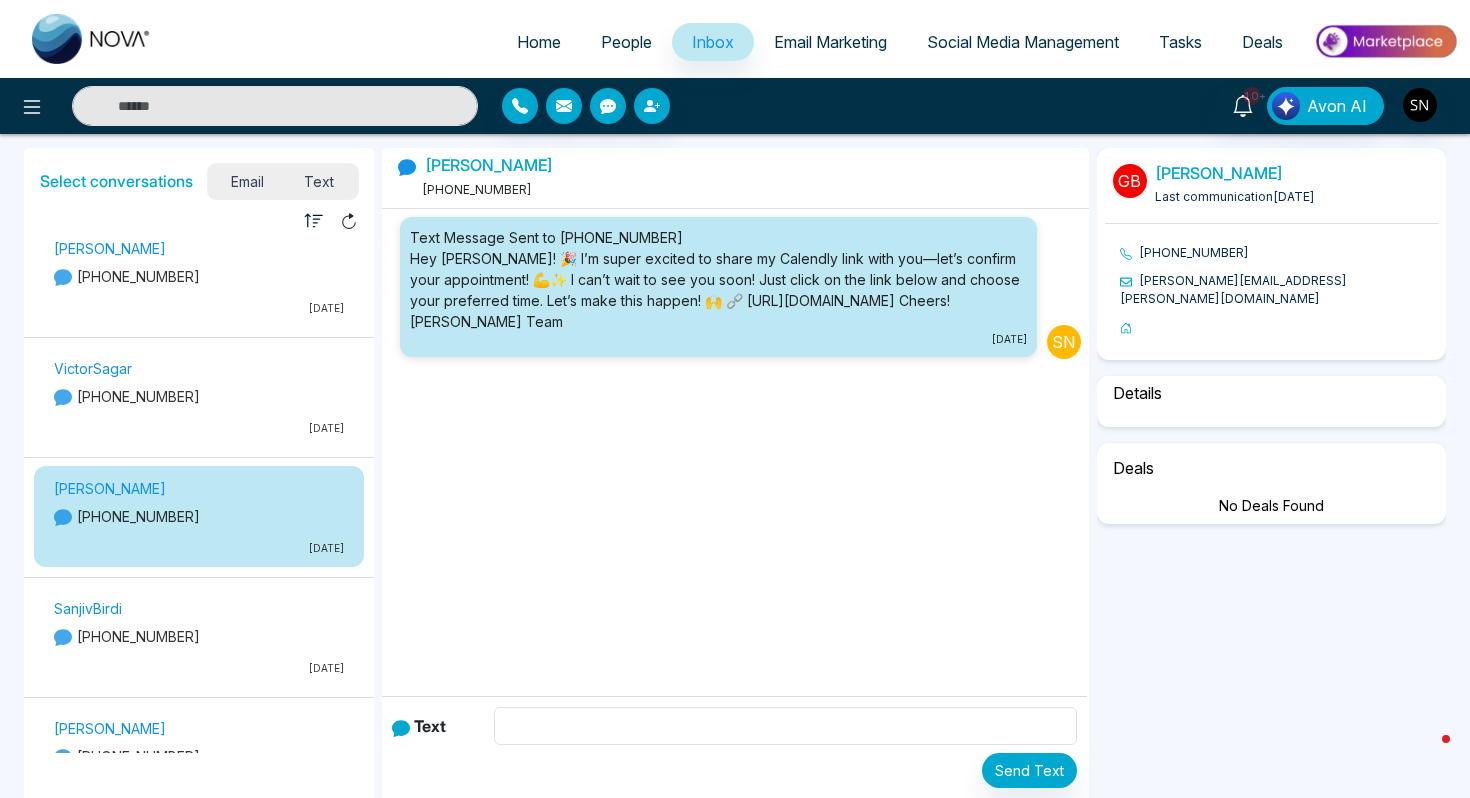 select on "**********" 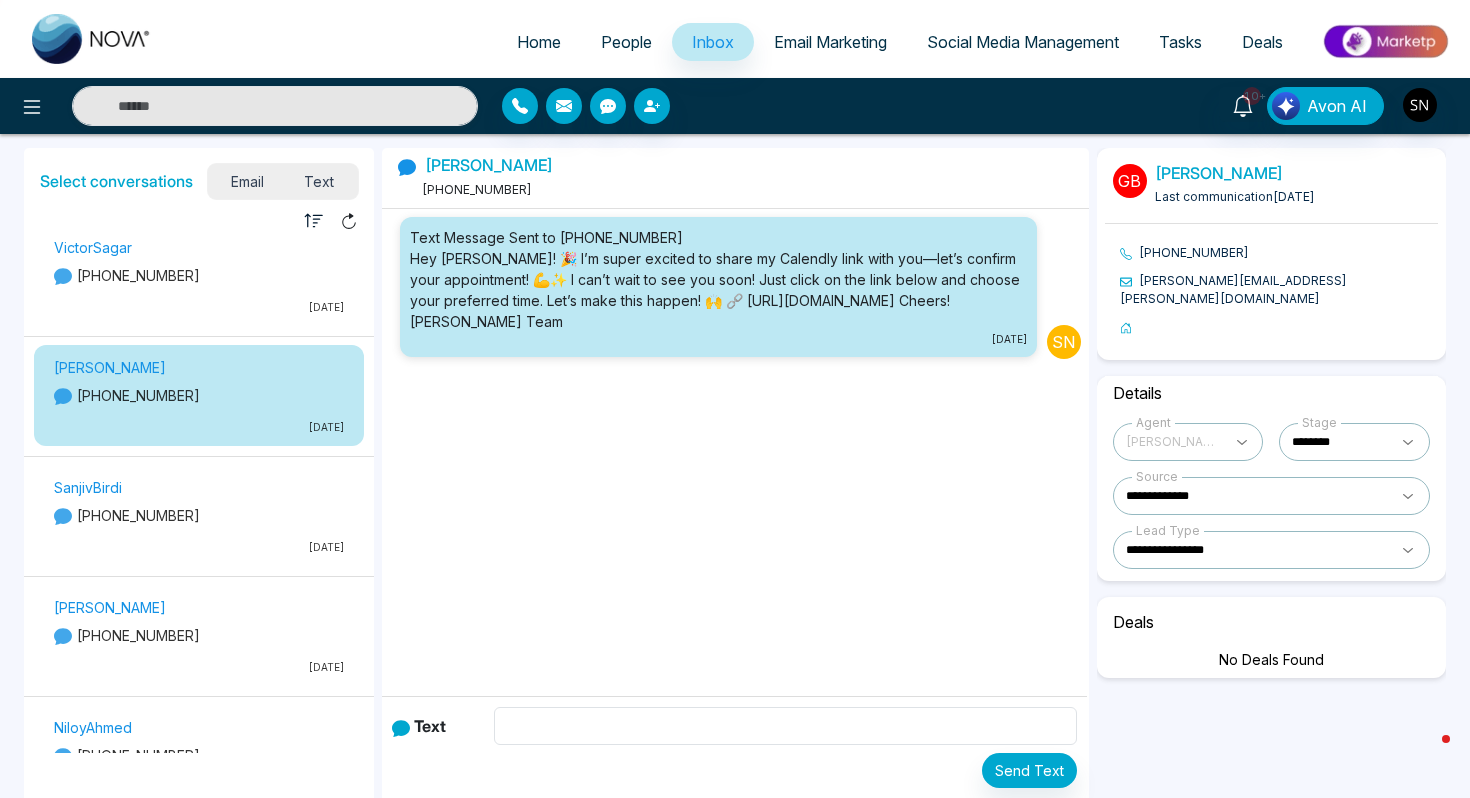 scroll, scrollTop: 751, scrollLeft: 0, axis: vertical 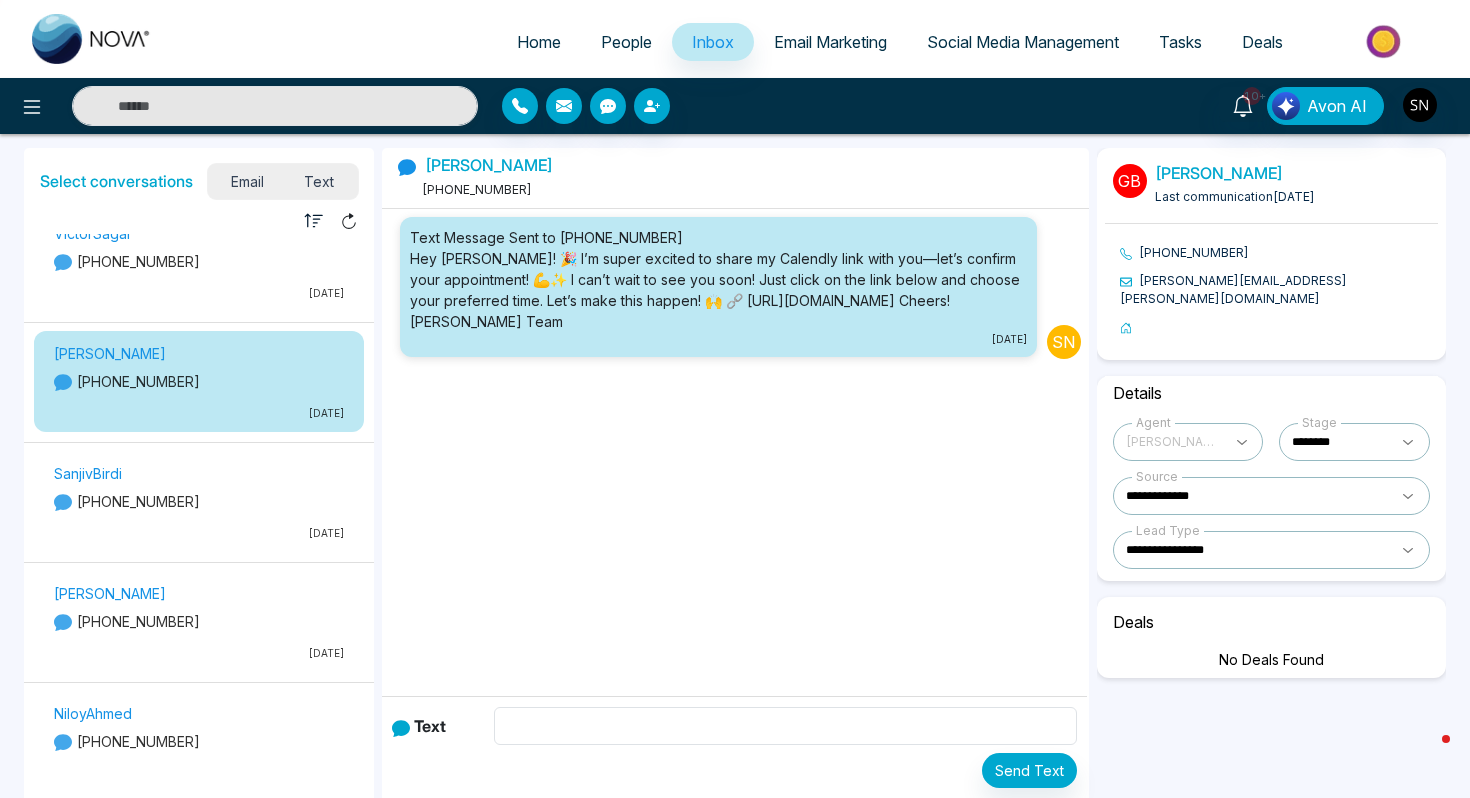click on "[PHONE_NUMBER]" at bounding box center (199, 501) 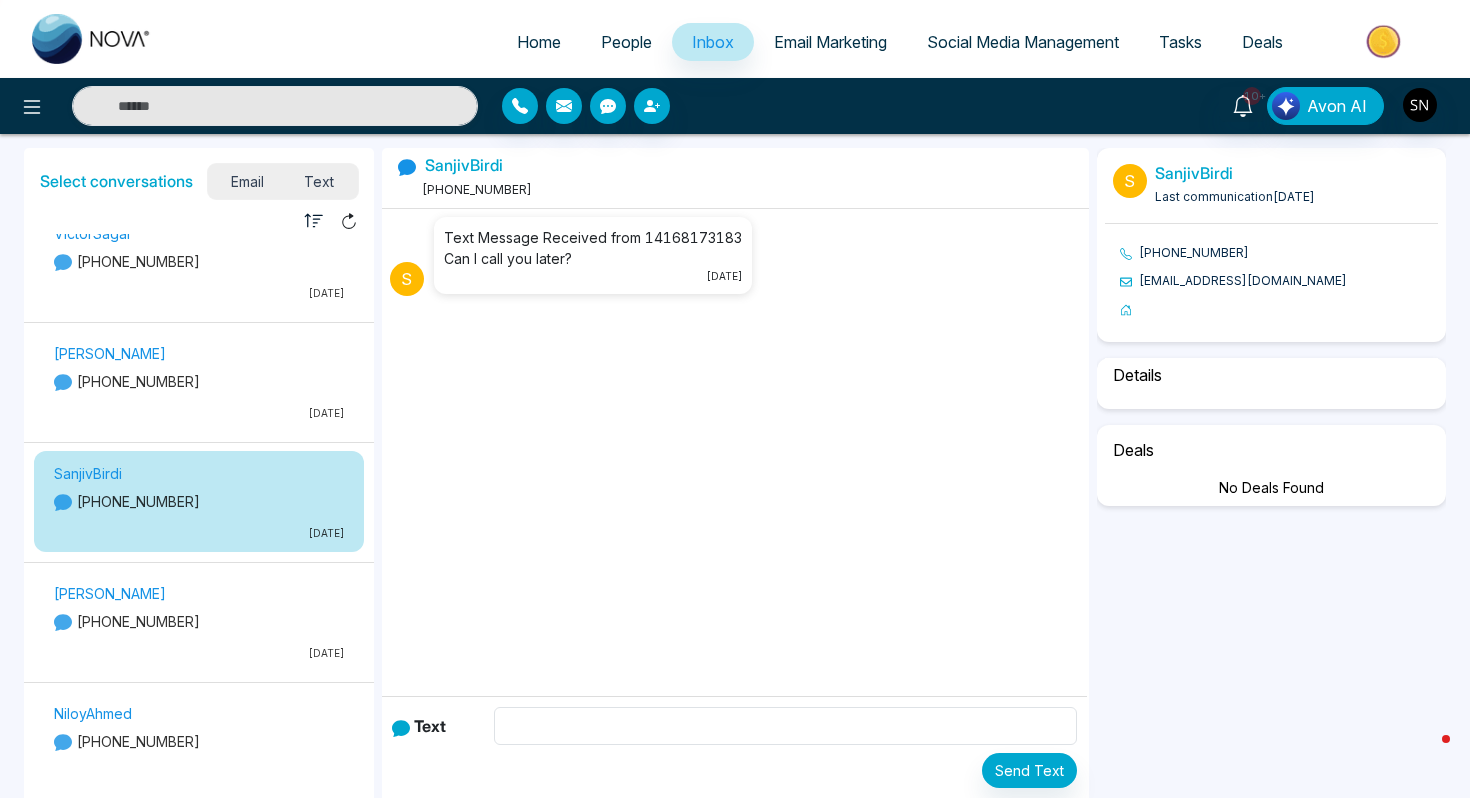 select on "*" 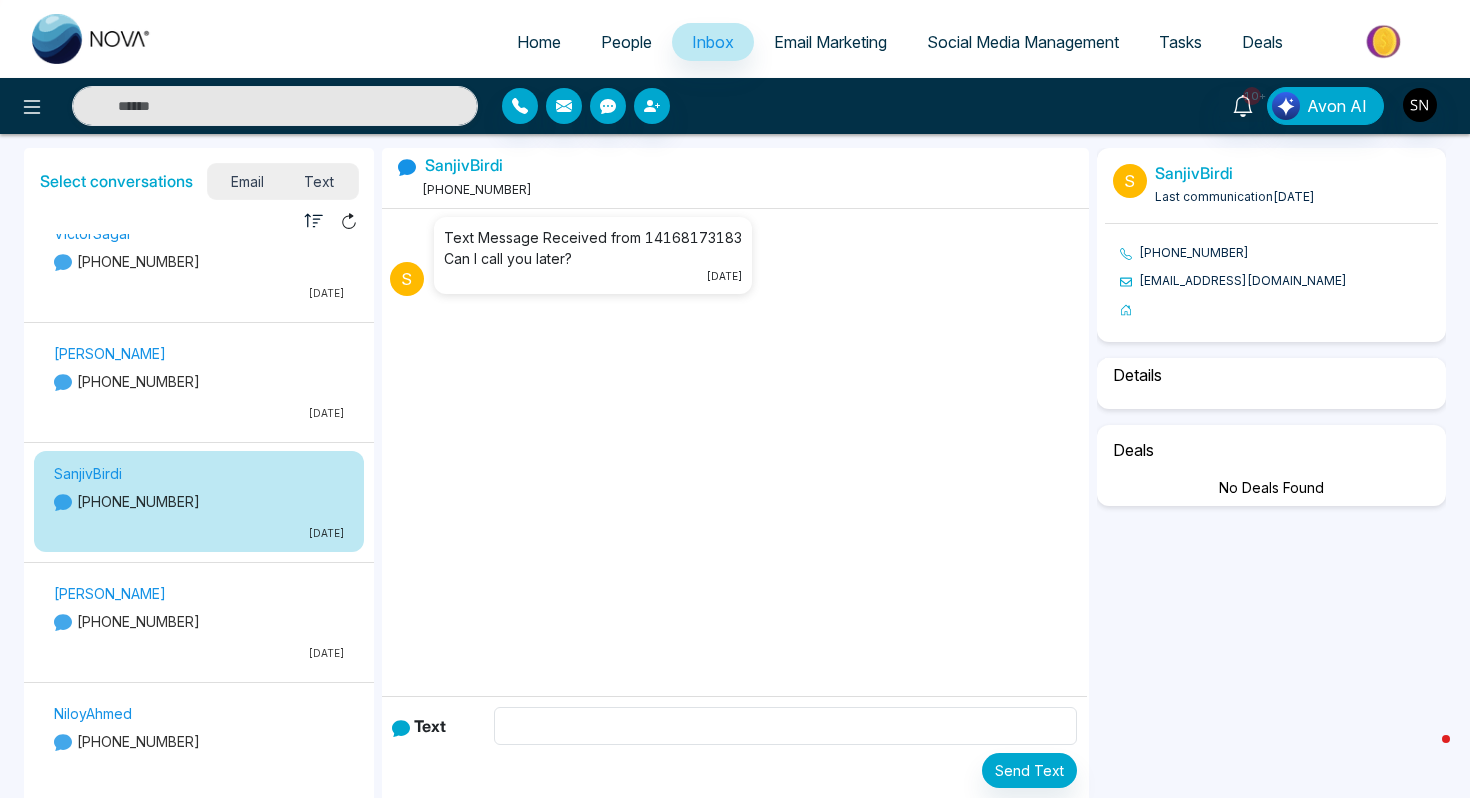 select on "**********" 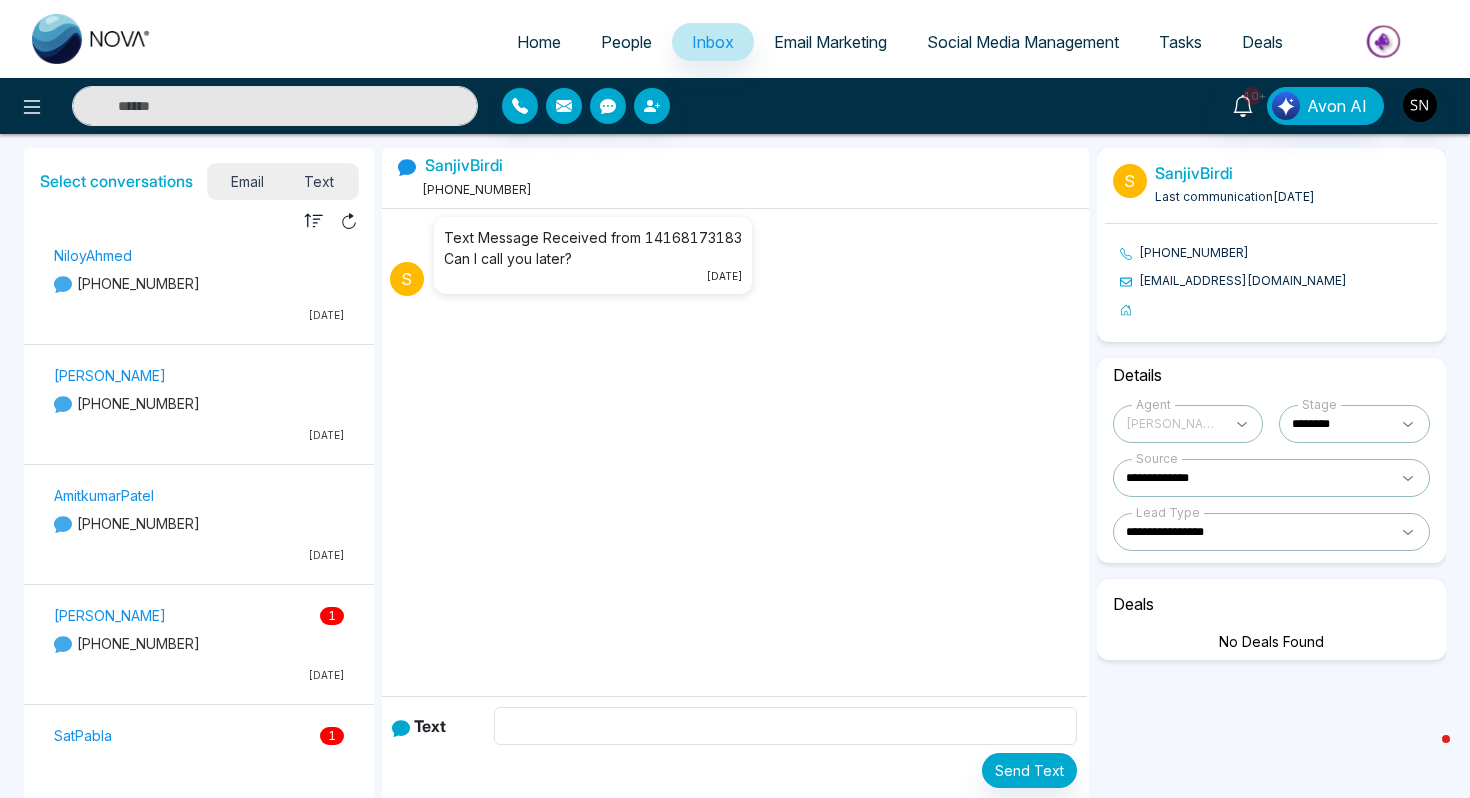 scroll, scrollTop: 1216, scrollLeft: 0, axis: vertical 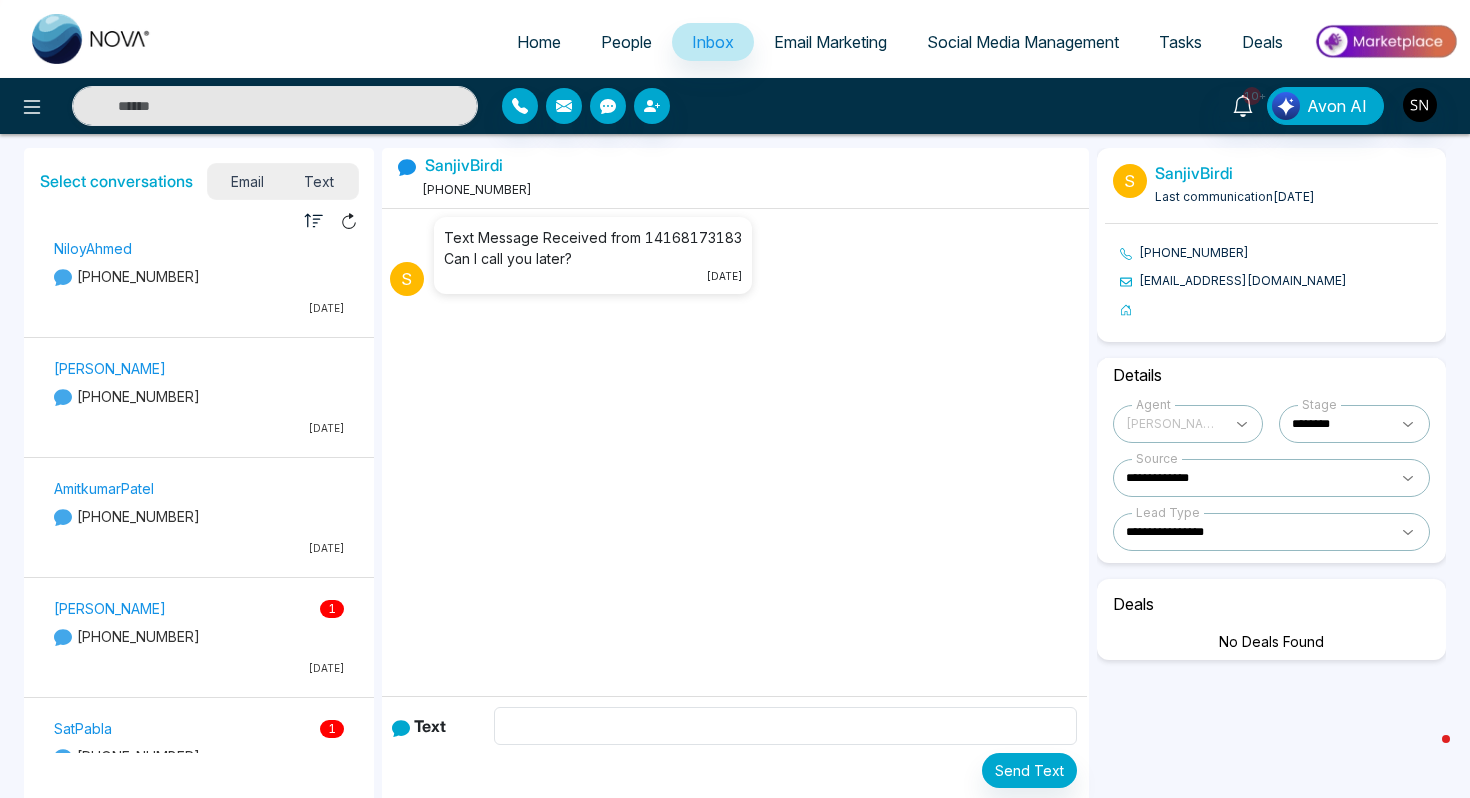 click on "[PHONE_NUMBER]" at bounding box center (199, 636) 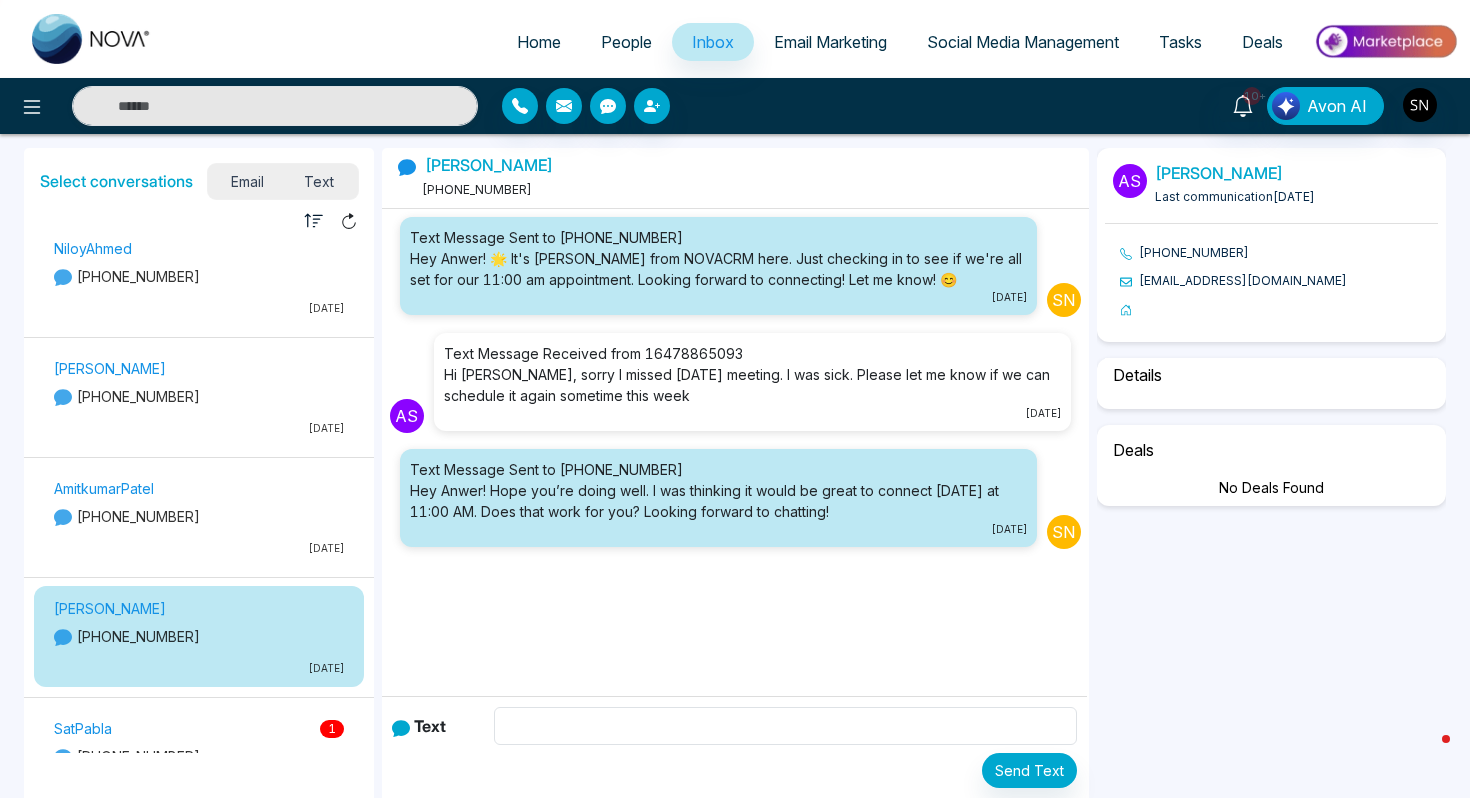 scroll, scrollTop: 9, scrollLeft: 0, axis: vertical 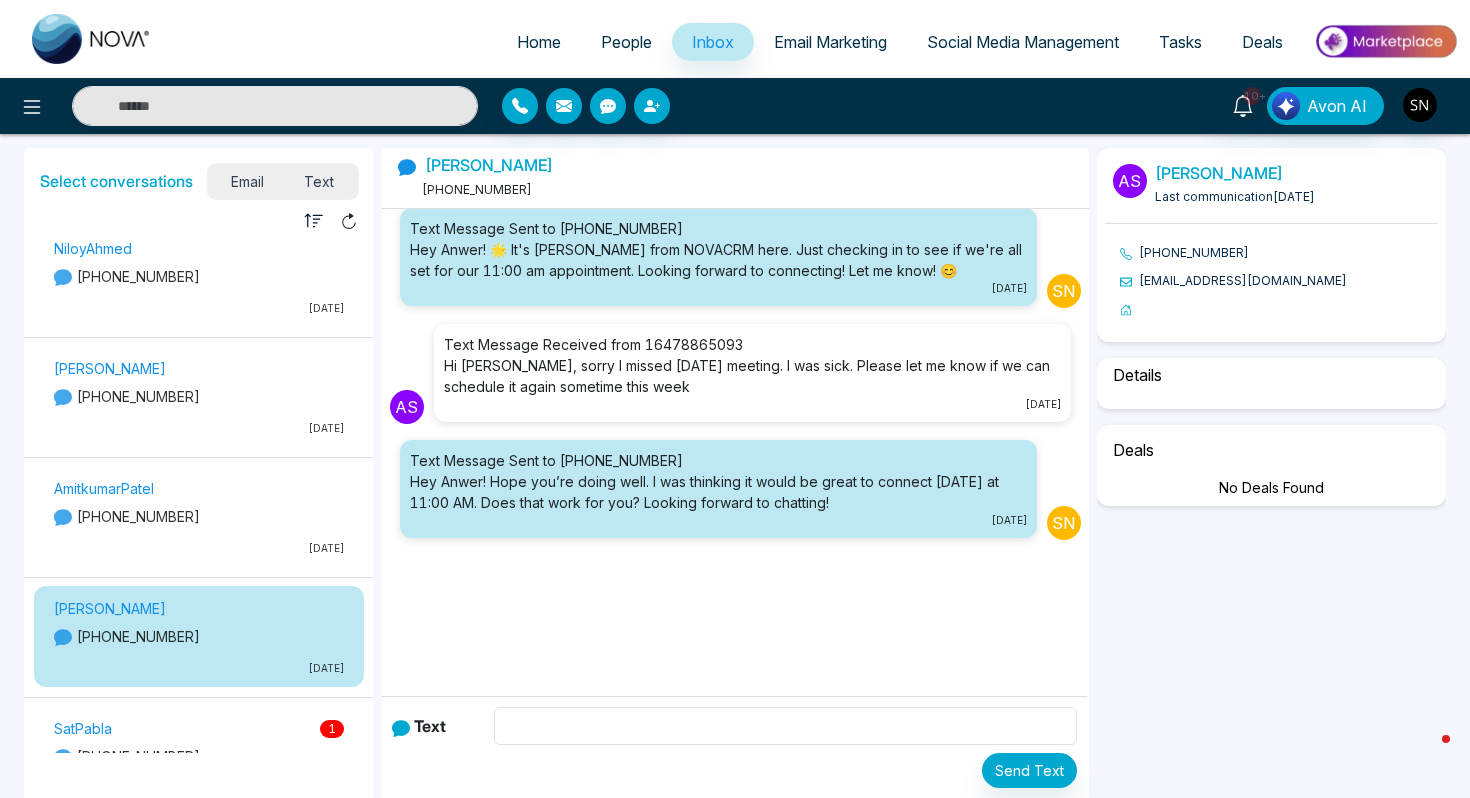 select on "*" 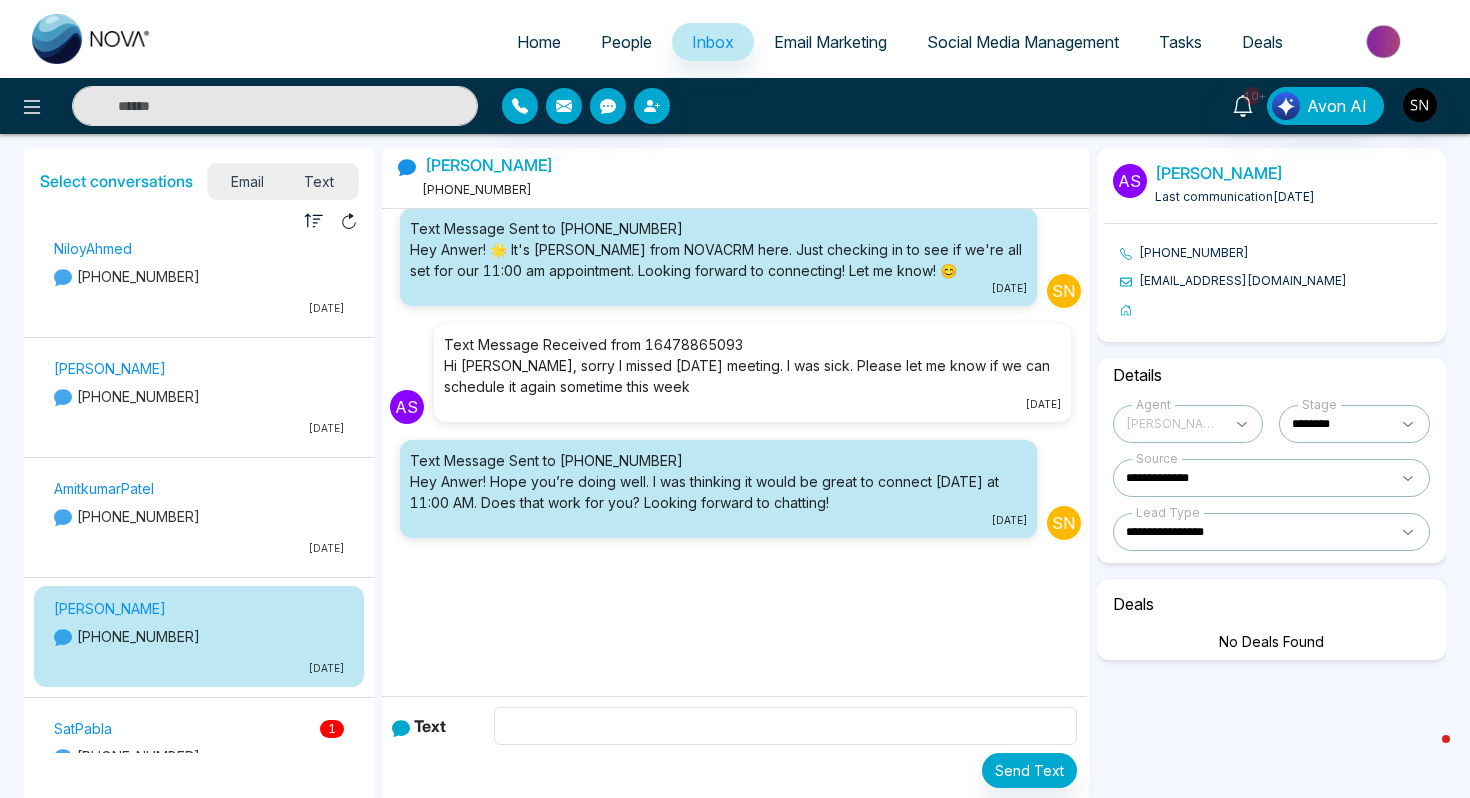 click on "[PERSON_NAME]" at bounding box center (489, 165) 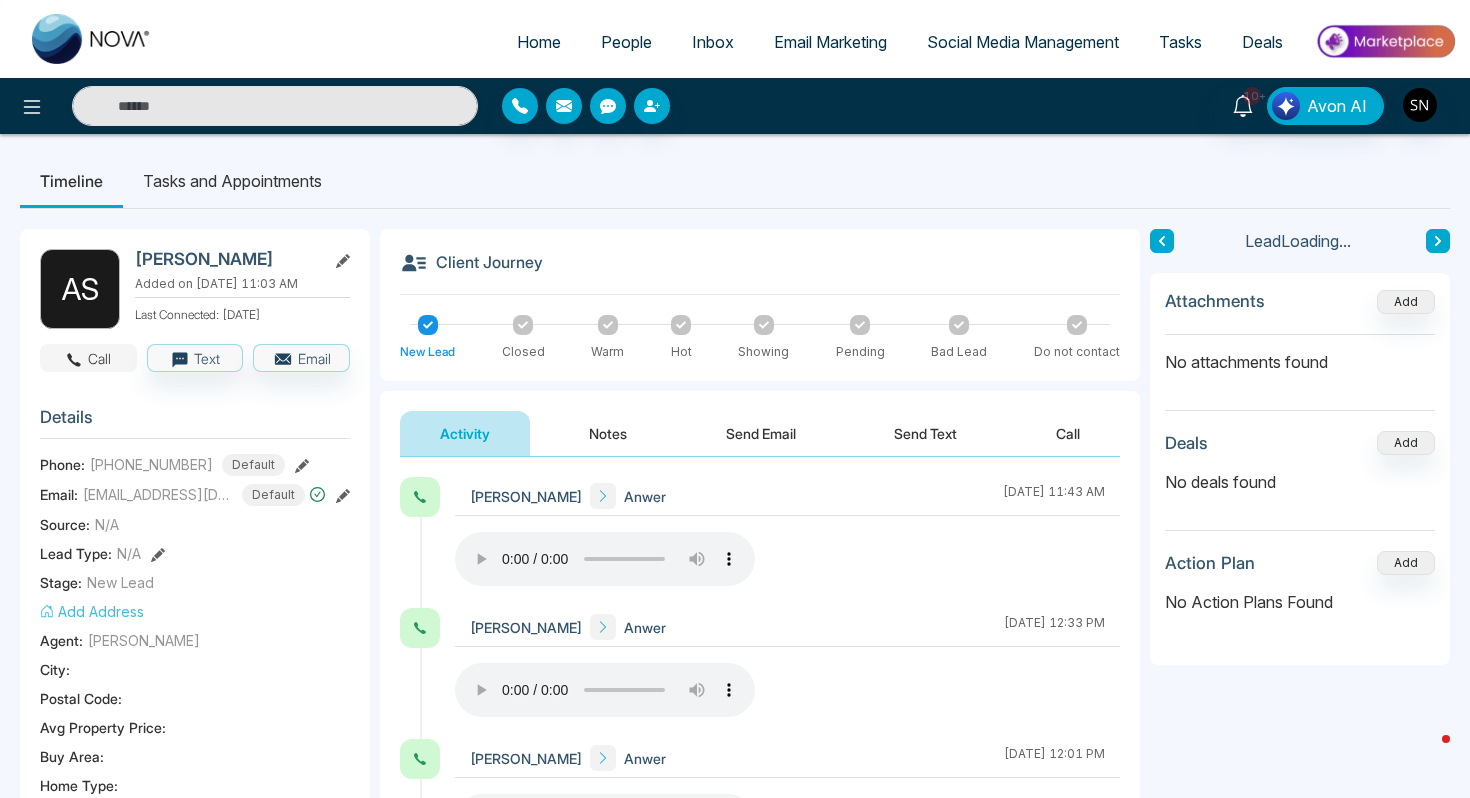 click on "Call" at bounding box center [88, 358] 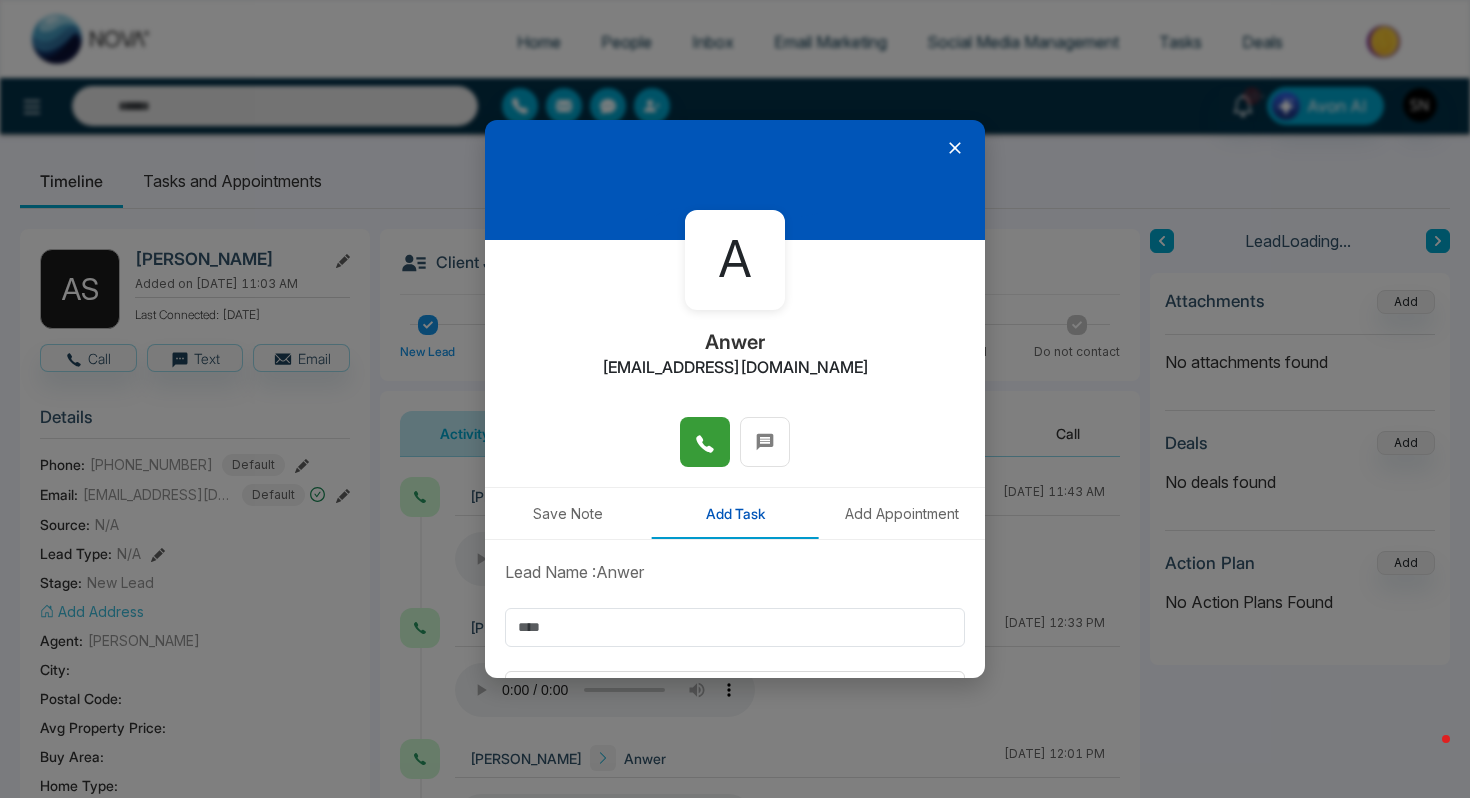 click at bounding box center (705, 442) 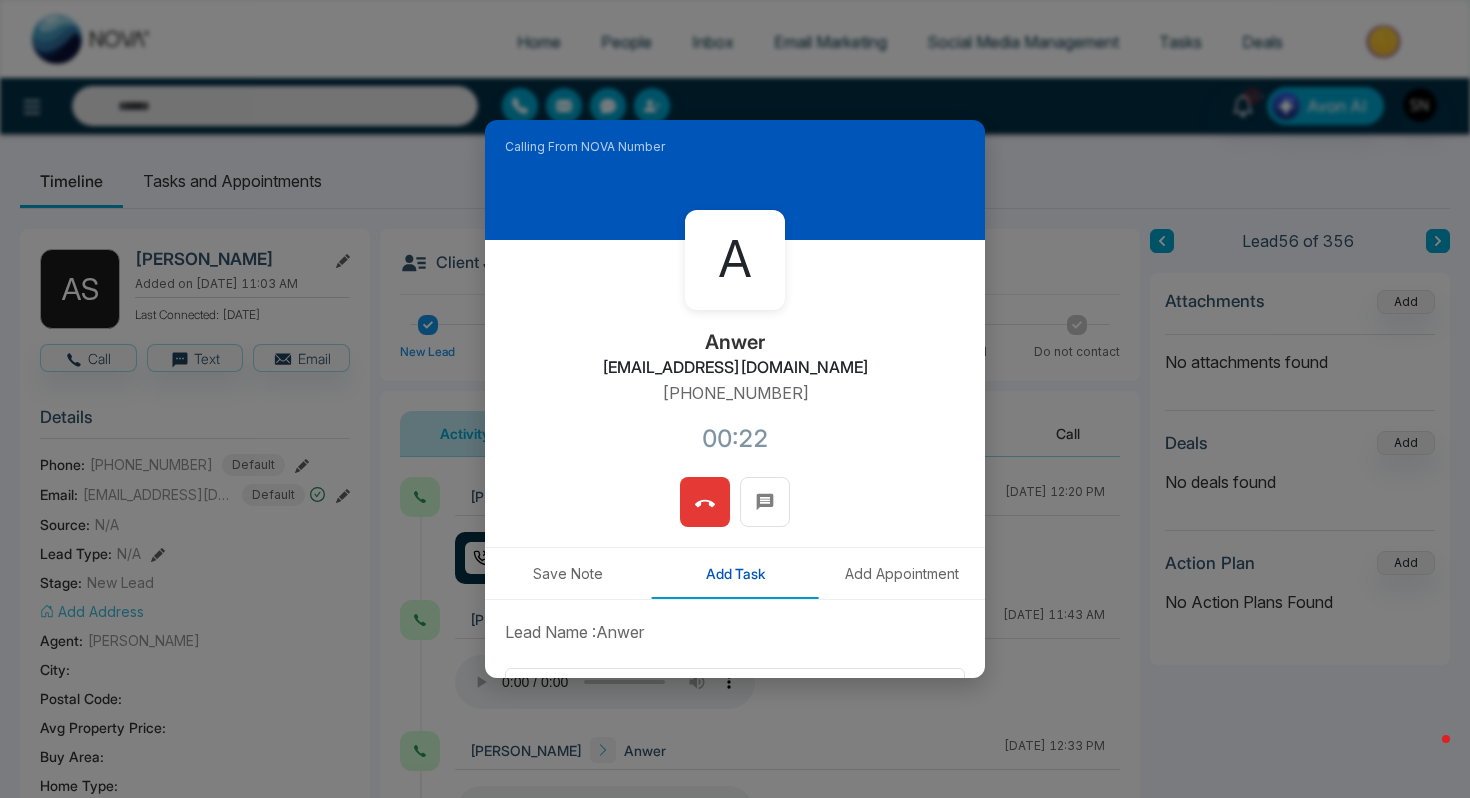 click at bounding box center [705, 502] 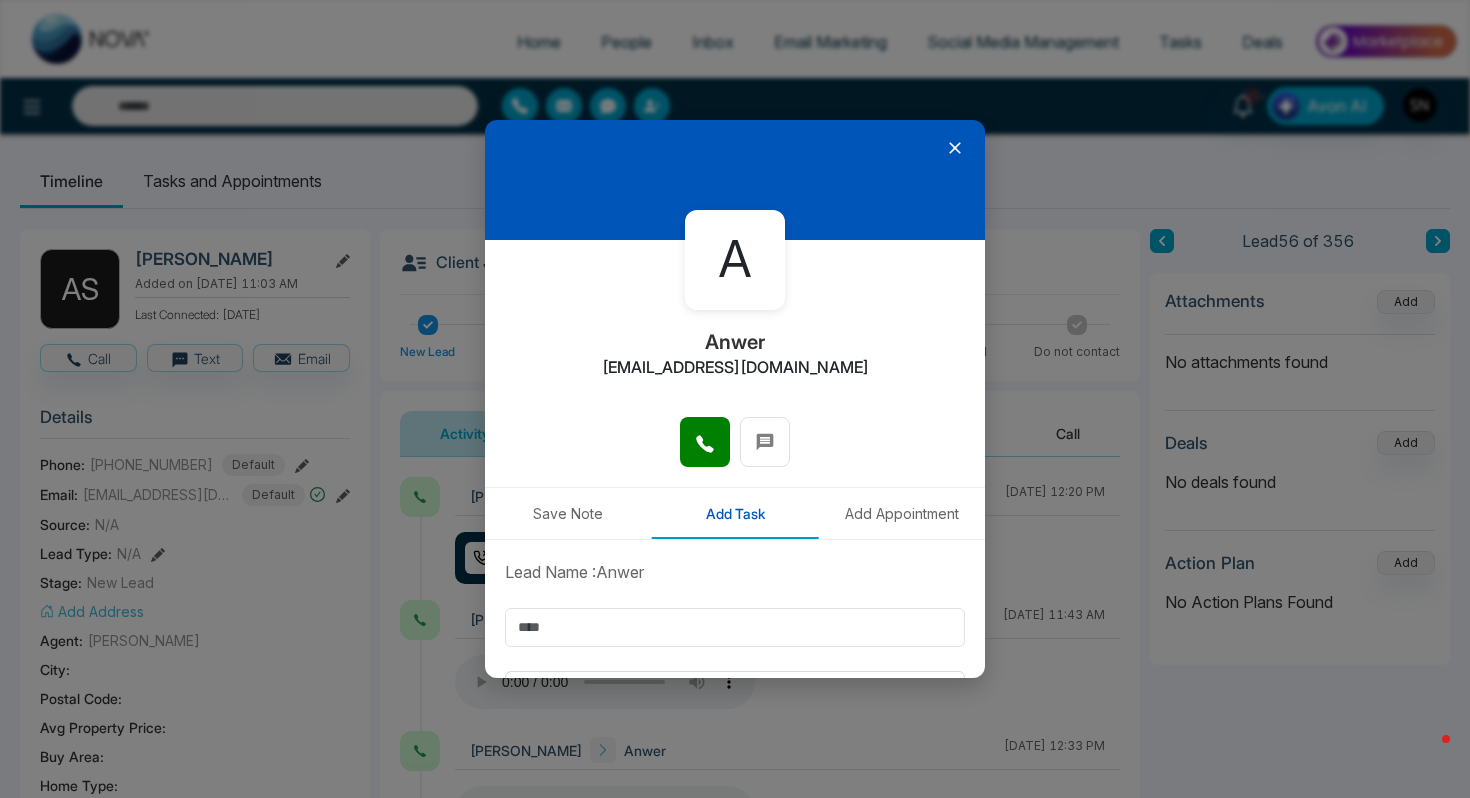 click at bounding box center (735, 180) 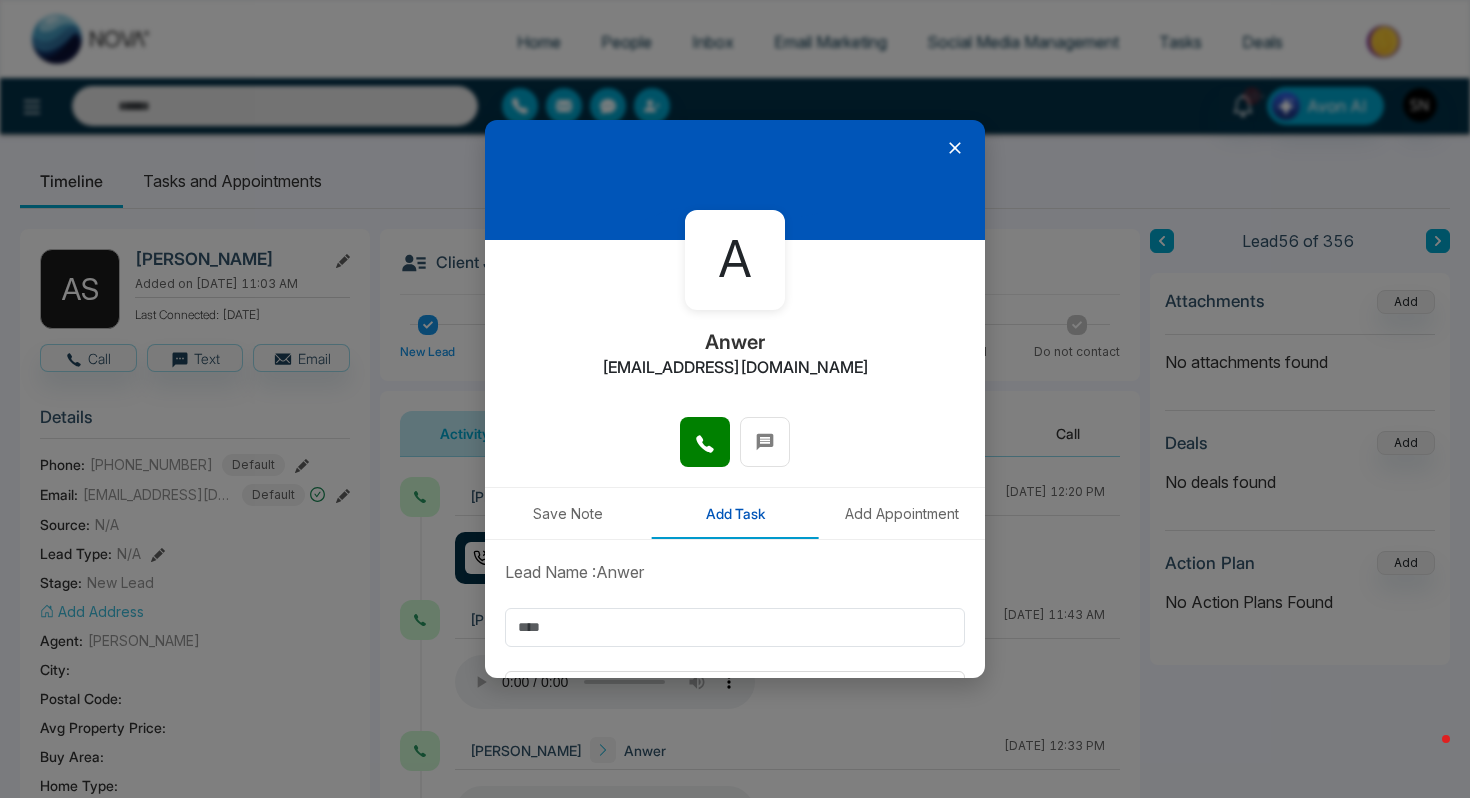 click at bounding box center (735, 180) 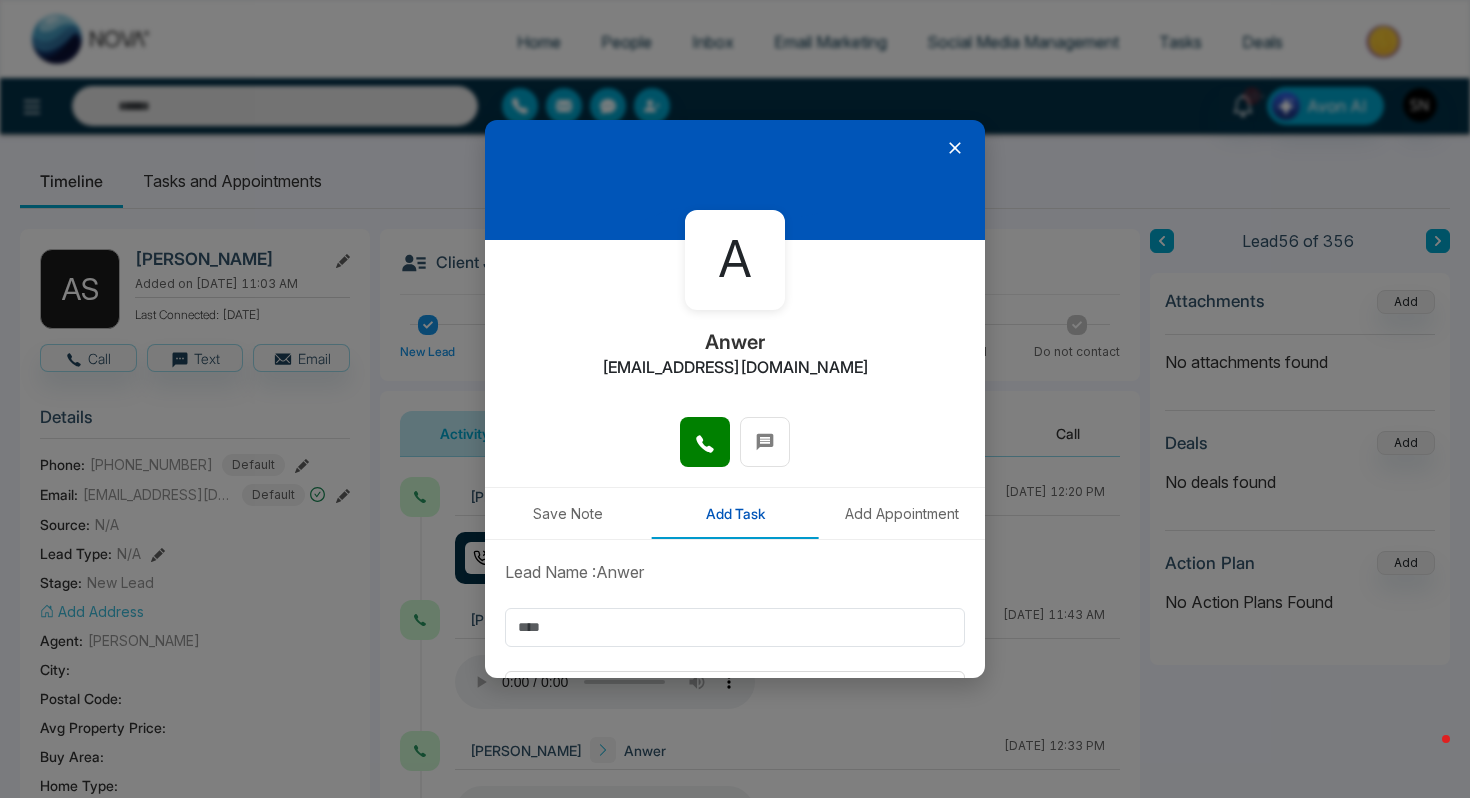 click 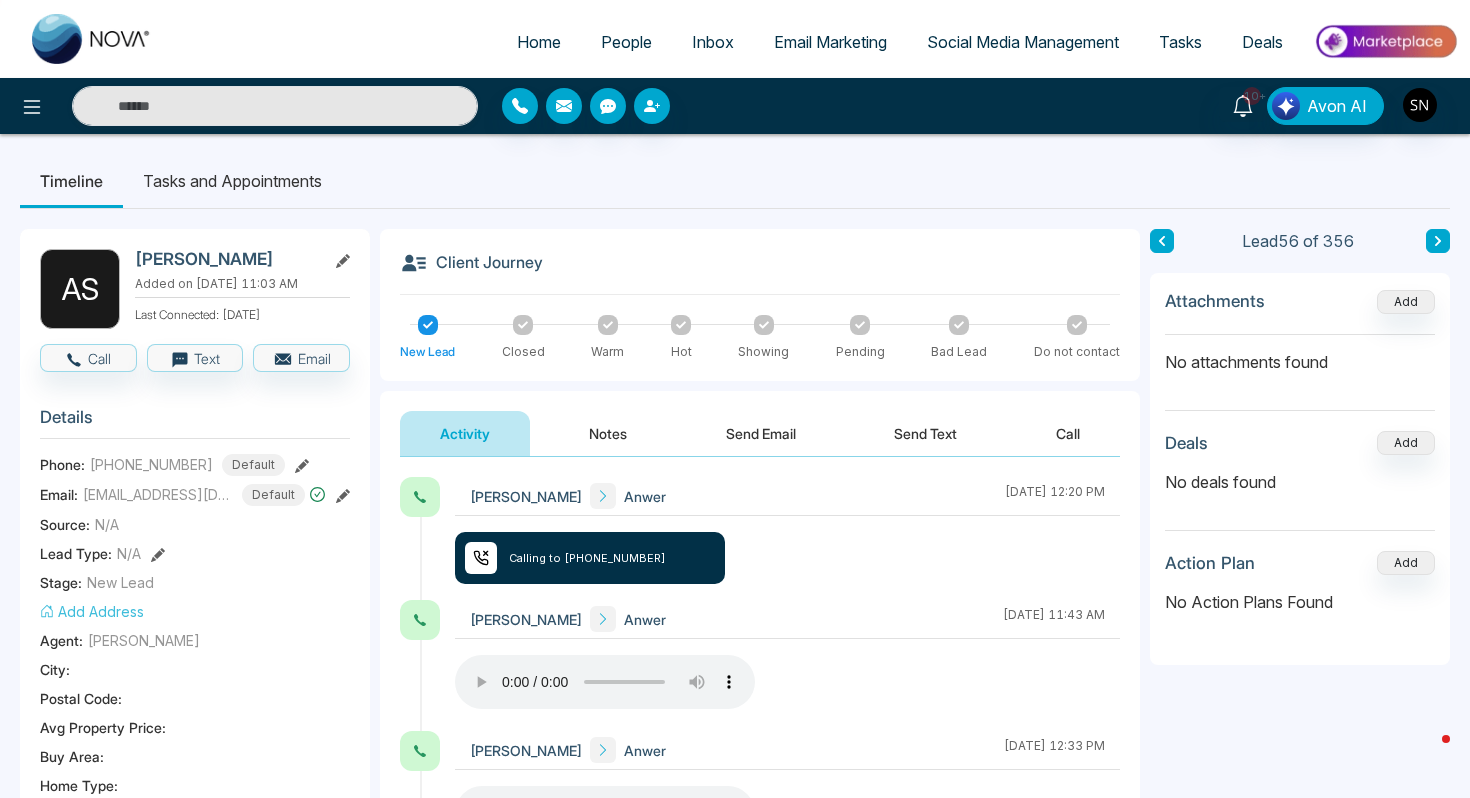 click on "People" at bounding box center (626, 42) 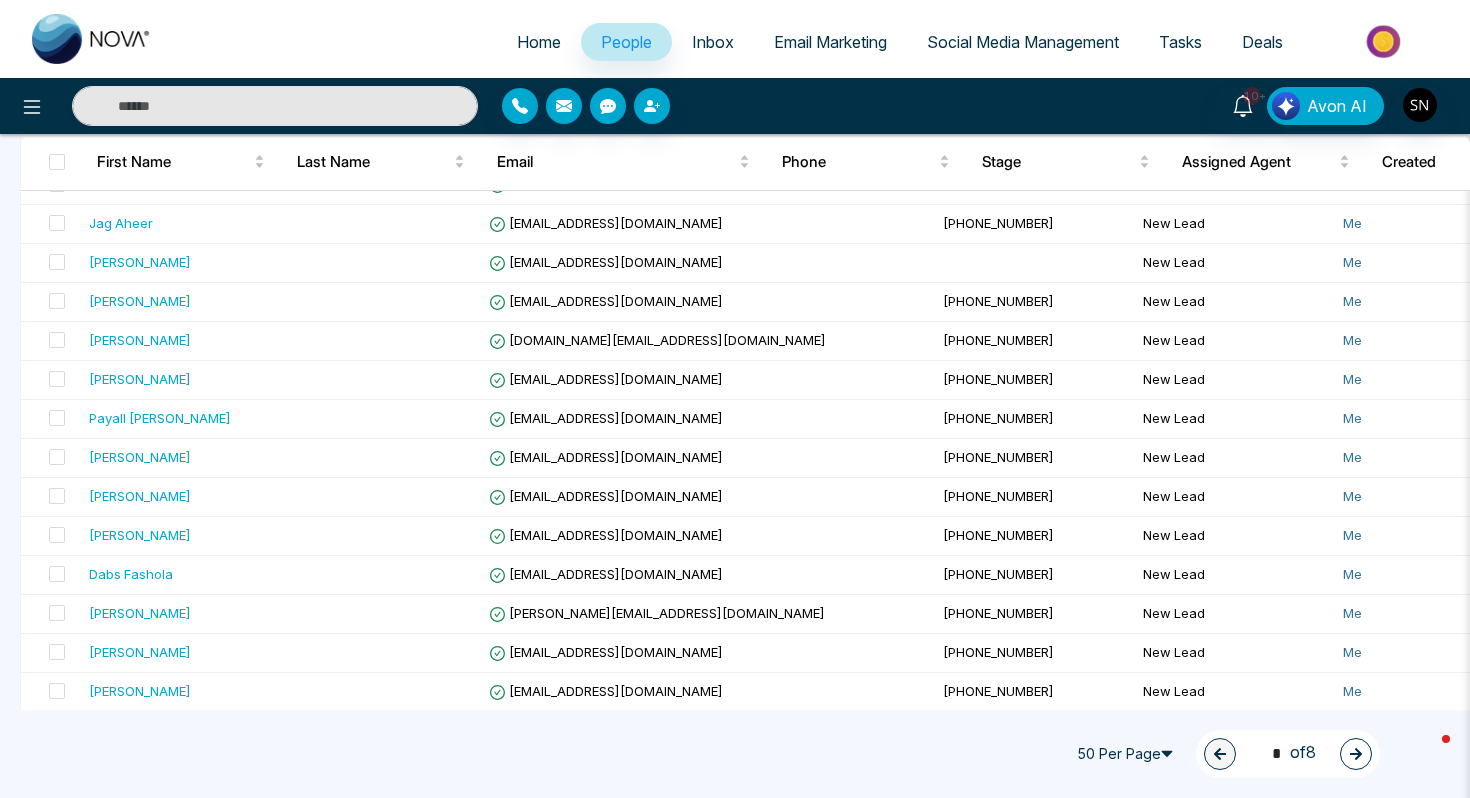 scroll, scrollTop: 1143, scrollLeft: 0, axis: vertical 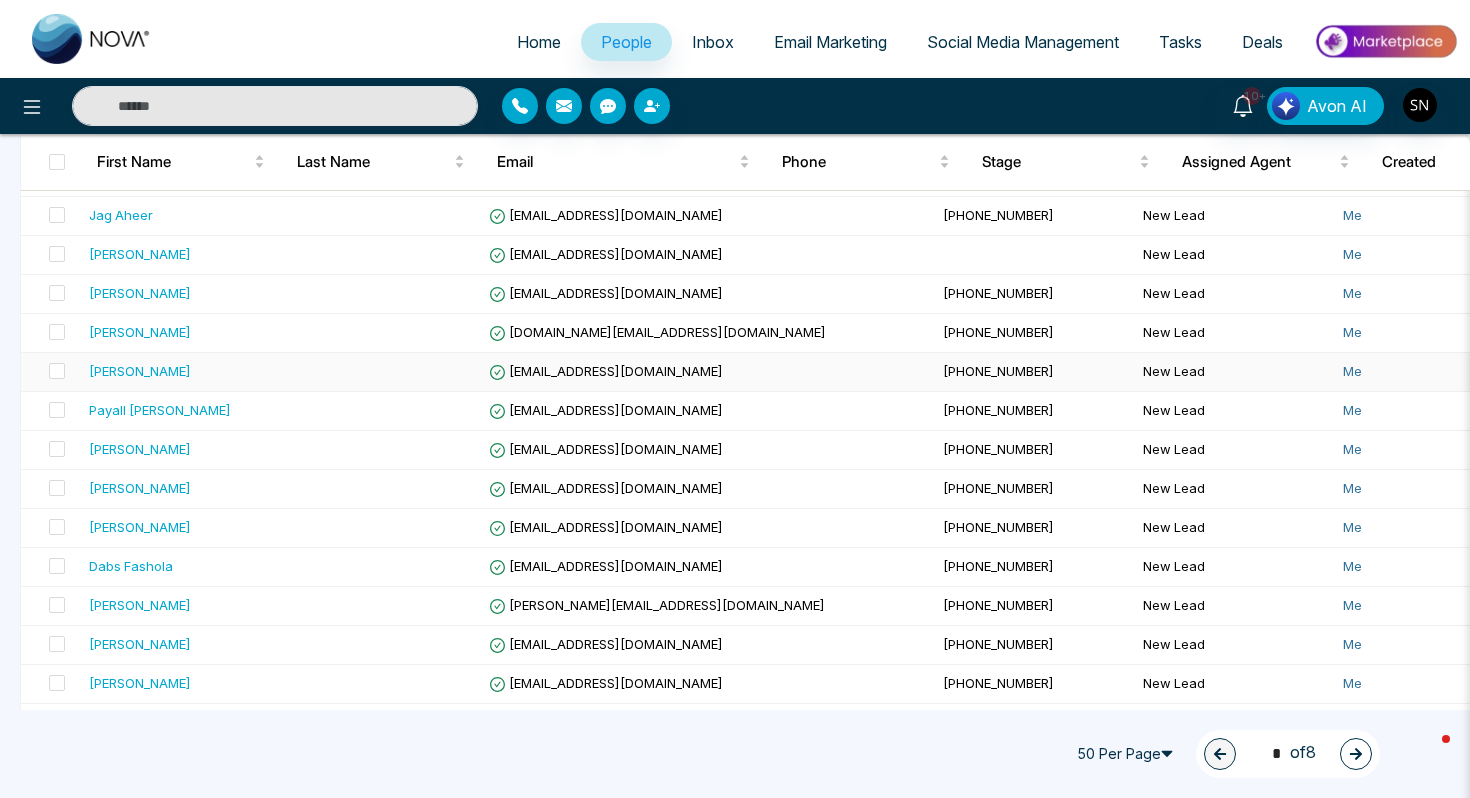 click on "[PERSON_NAME]" at bounding box center (181, 371) 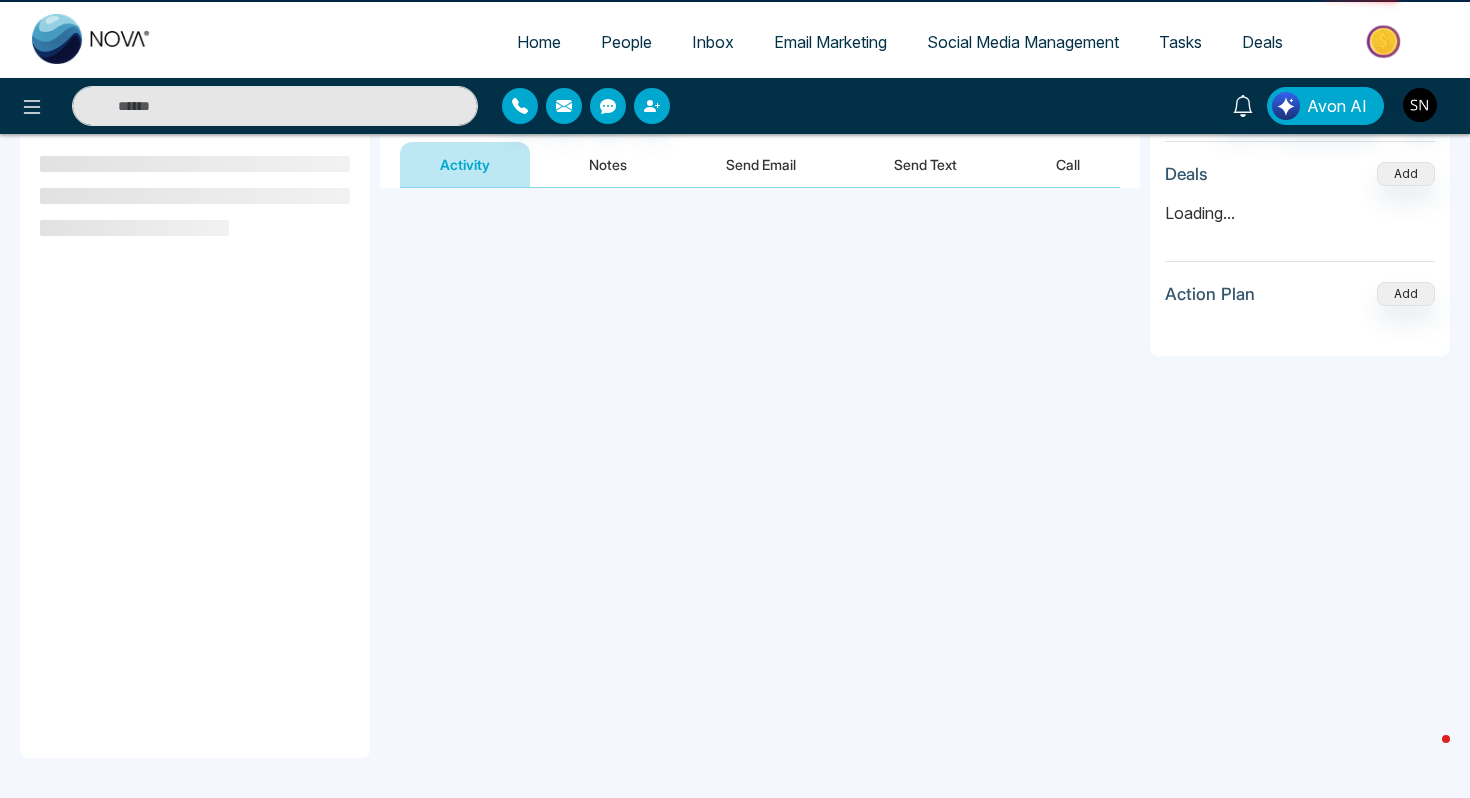 scroll, scrollTop: 0, scrollLeft: 0, axis: both 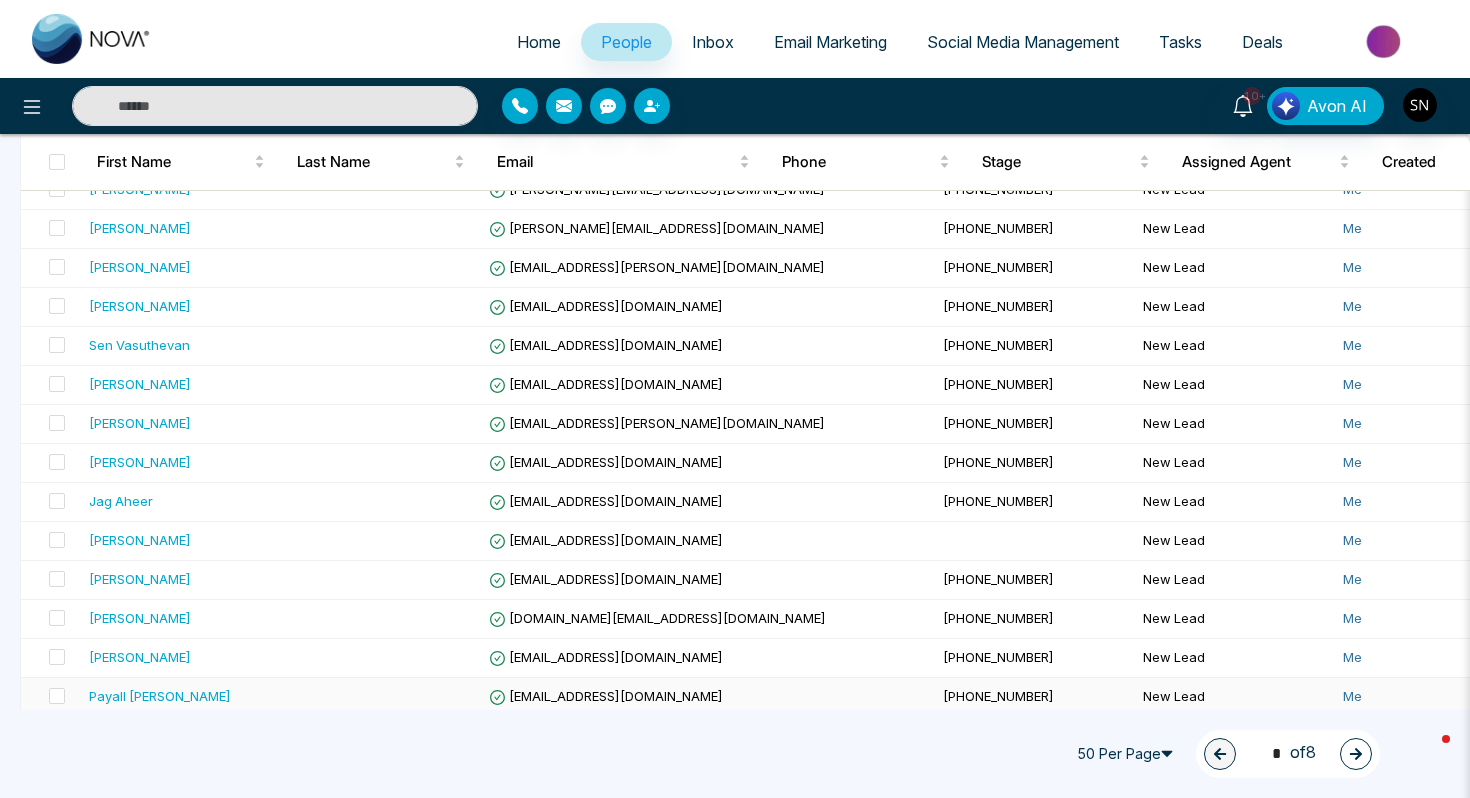click on "Payall [PERSON_NAME]" at bounding box center [181, 697] 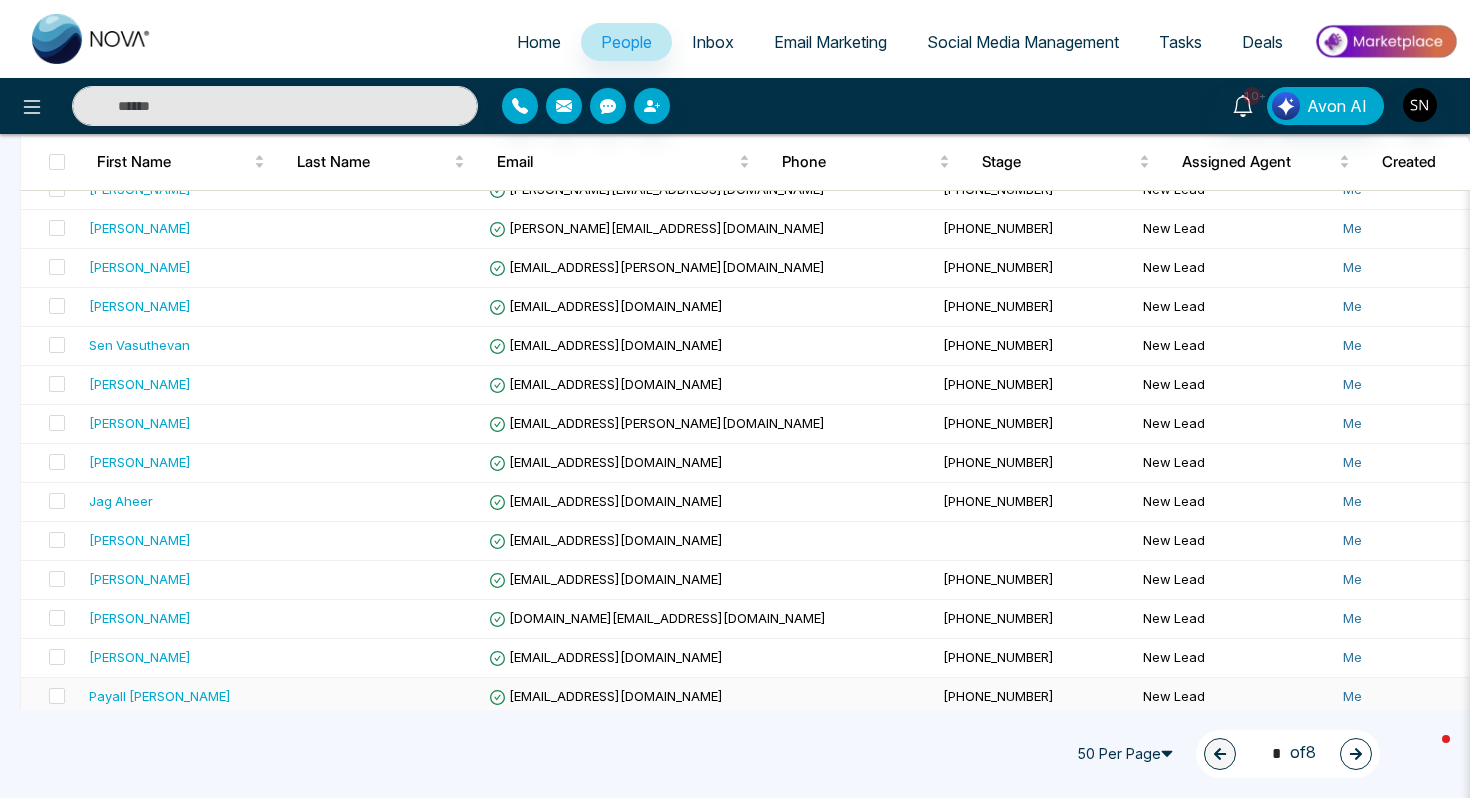 scroll, scrollTop: 0, scrollLeft: 0, axis: both 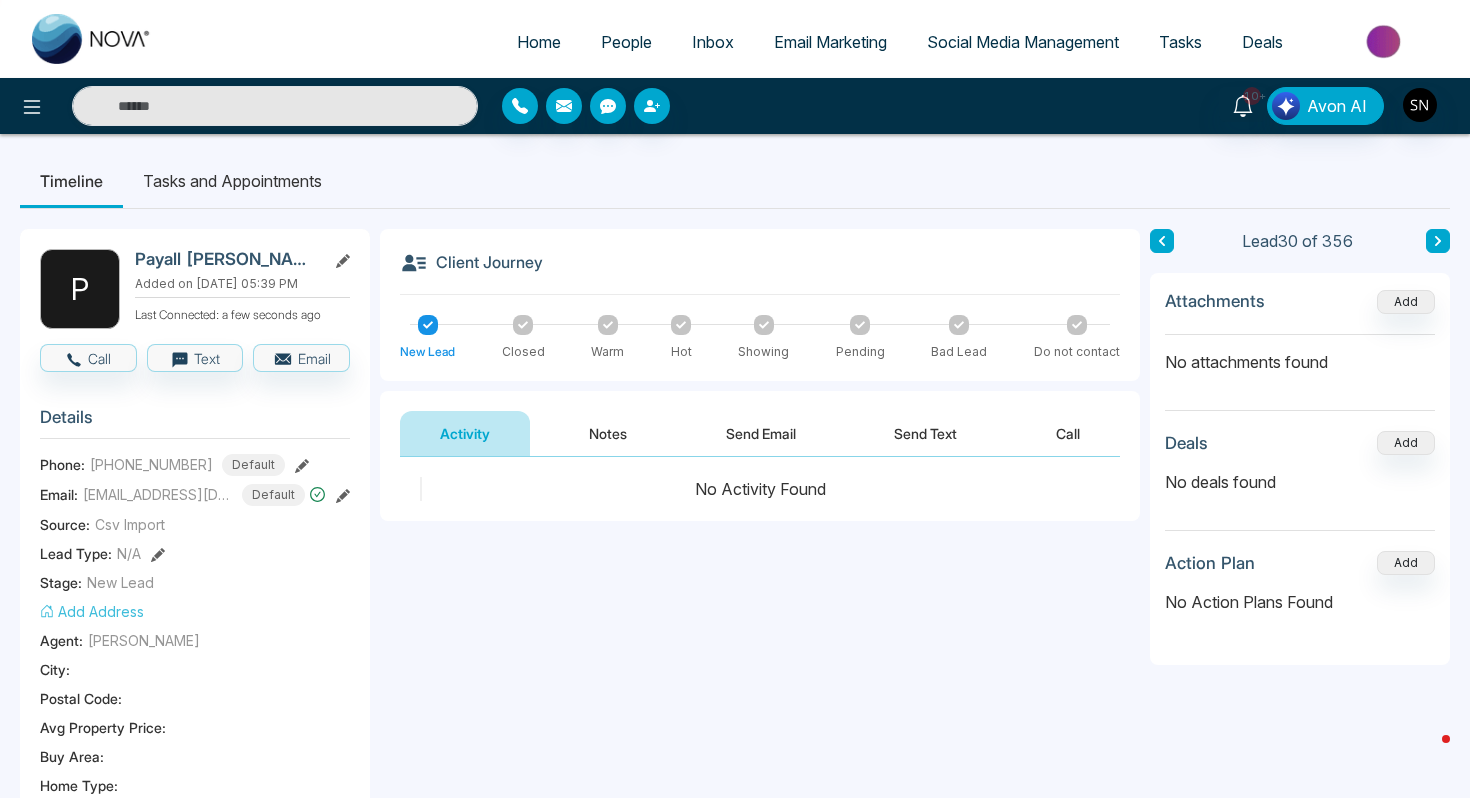 click on "Notes" at bounding box center (608, 433) 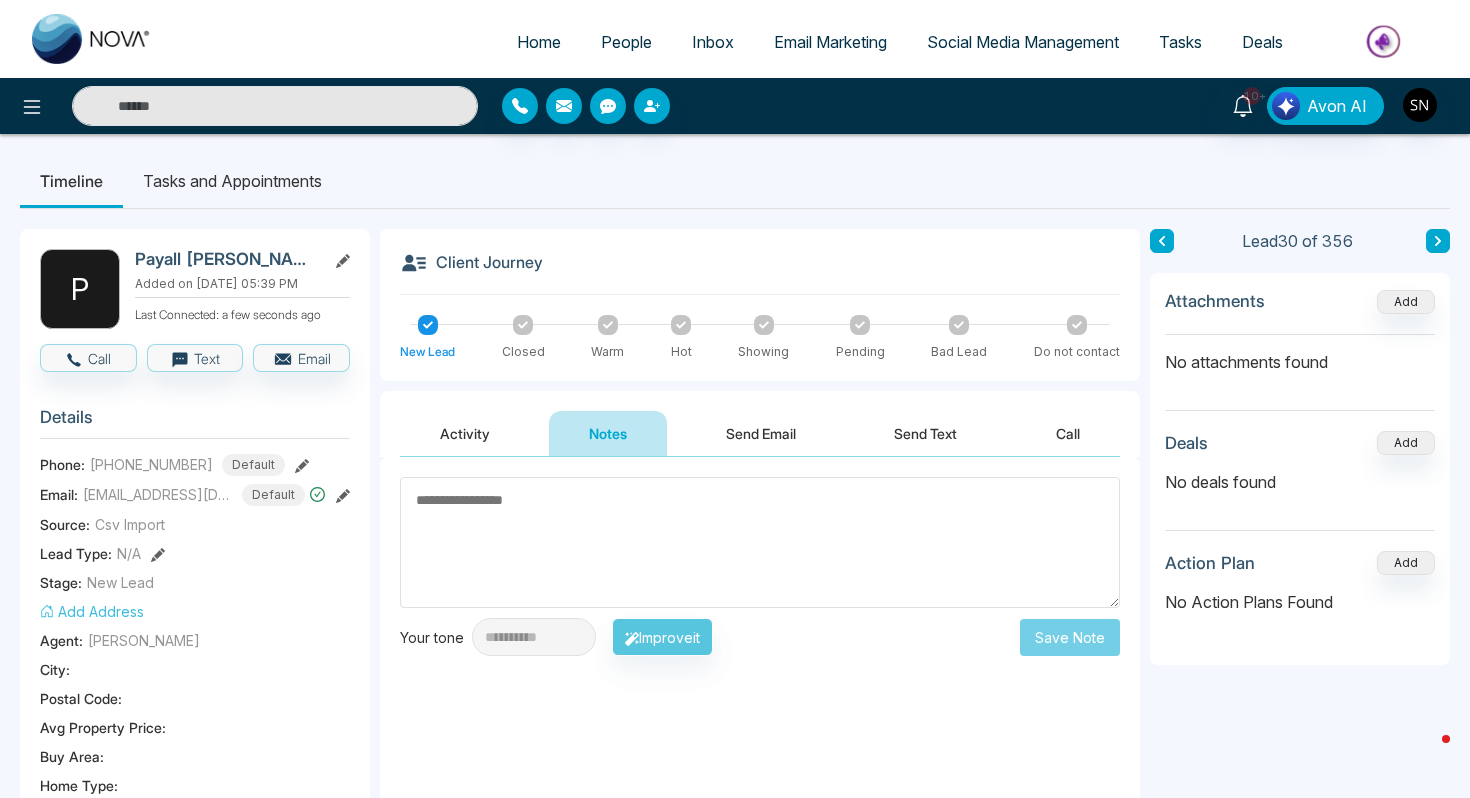 click at bounding box center (760, 542) 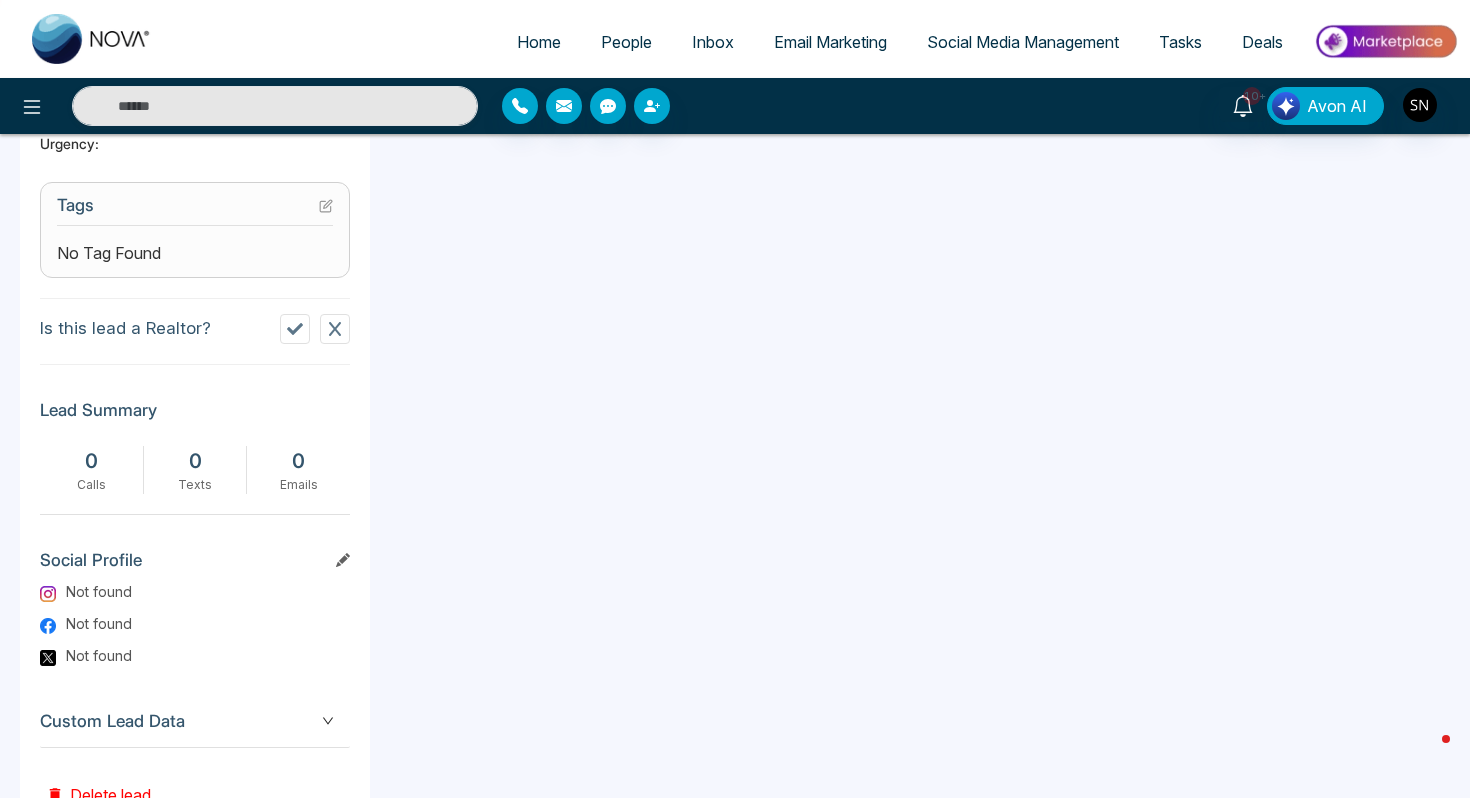 scroll, scrollTop: 766, scrollLeft: 0, axis: vertical 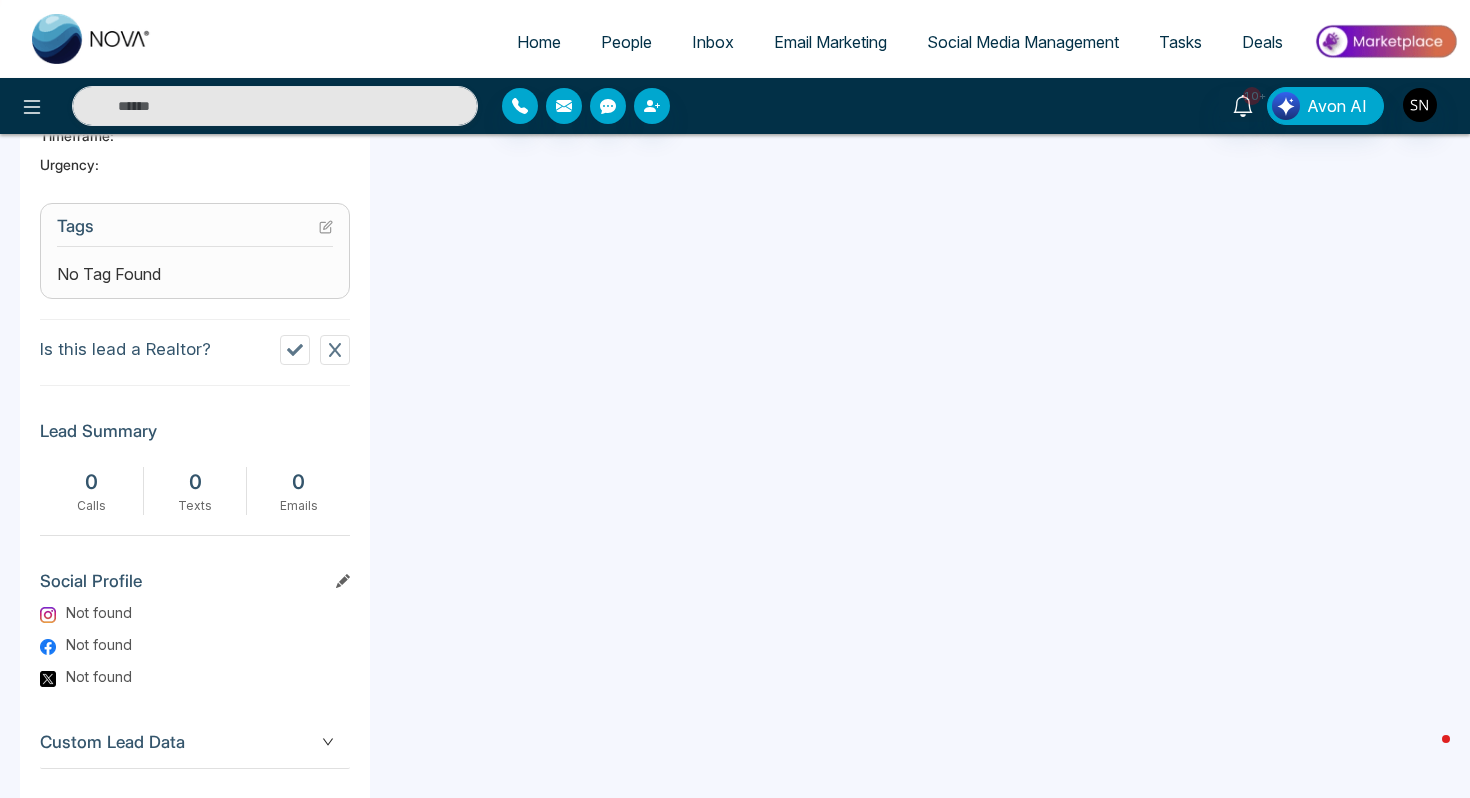 click 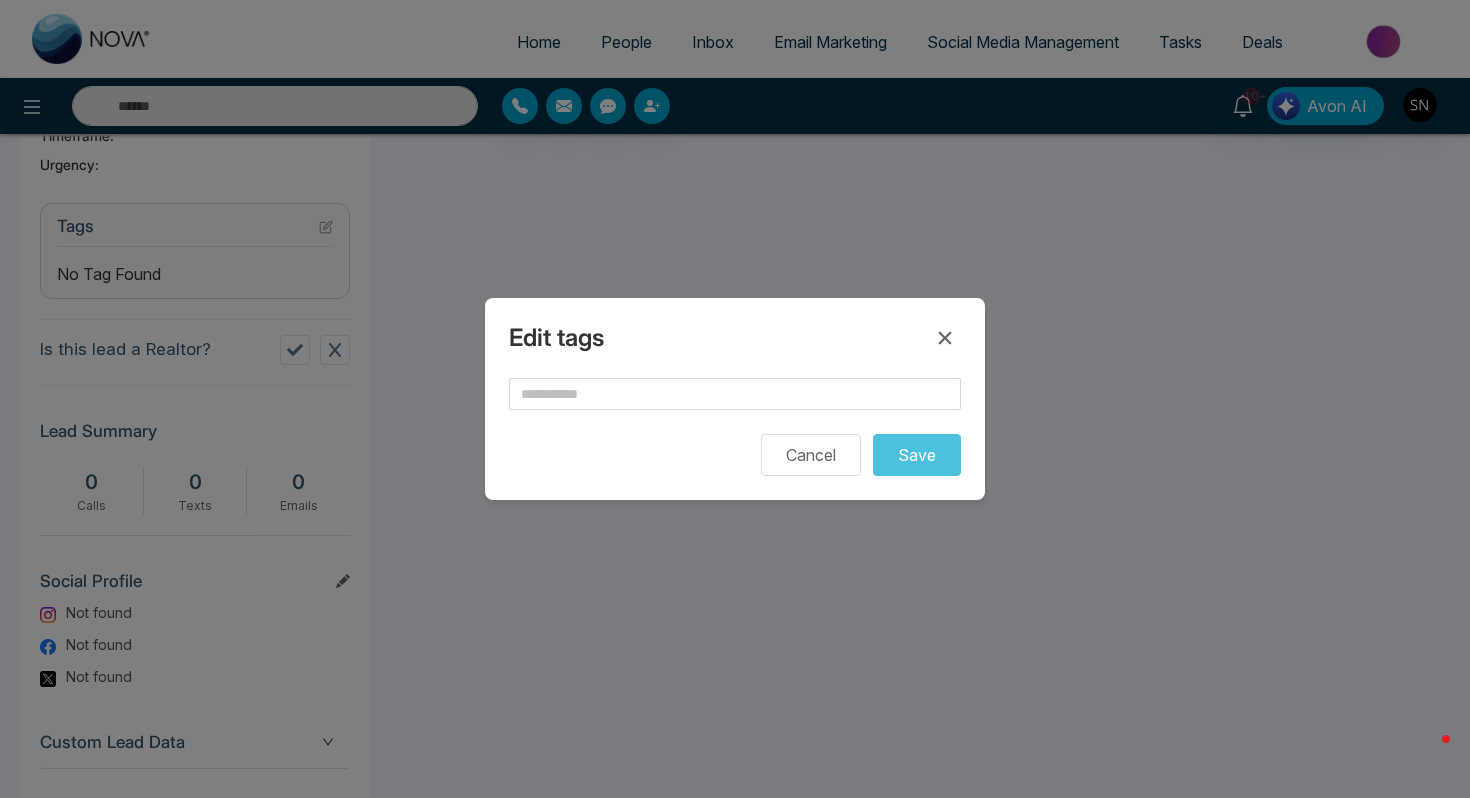 click on "Edit tags Cancel Save" at bounding box center (735, 399) 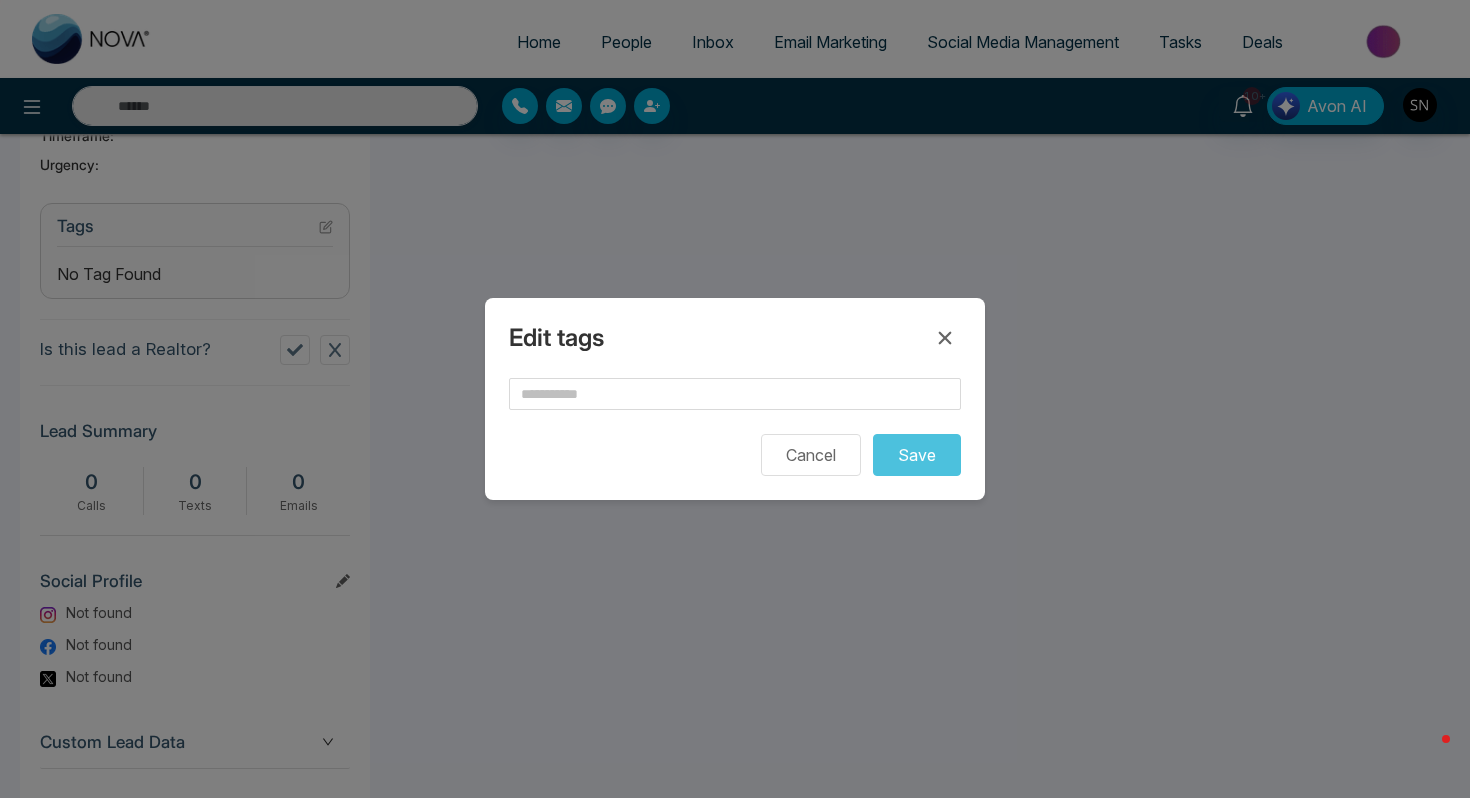click on "Edit tags Cancel Save" at bounding box center [735, 399] 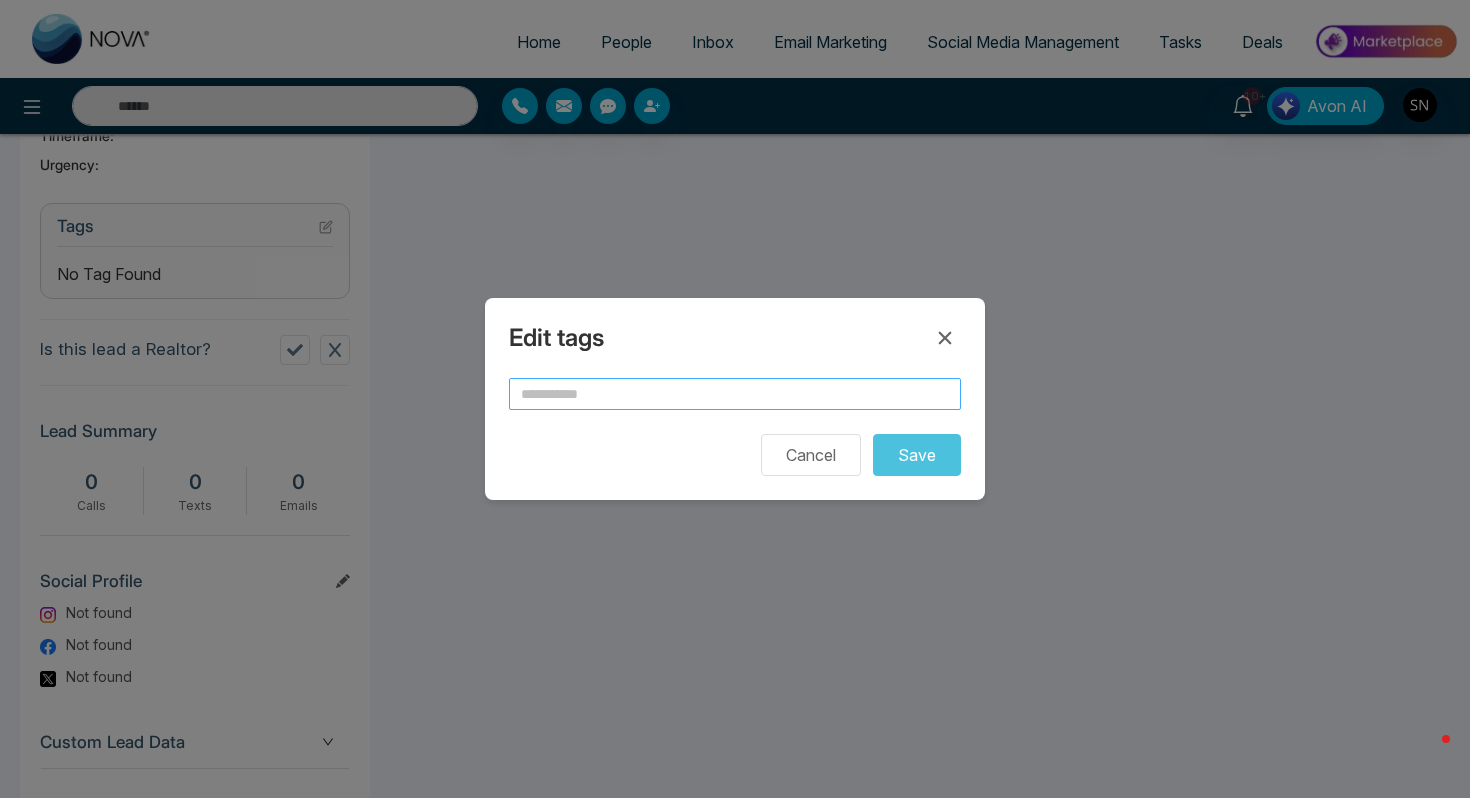 click at bounding box center (735, 394) 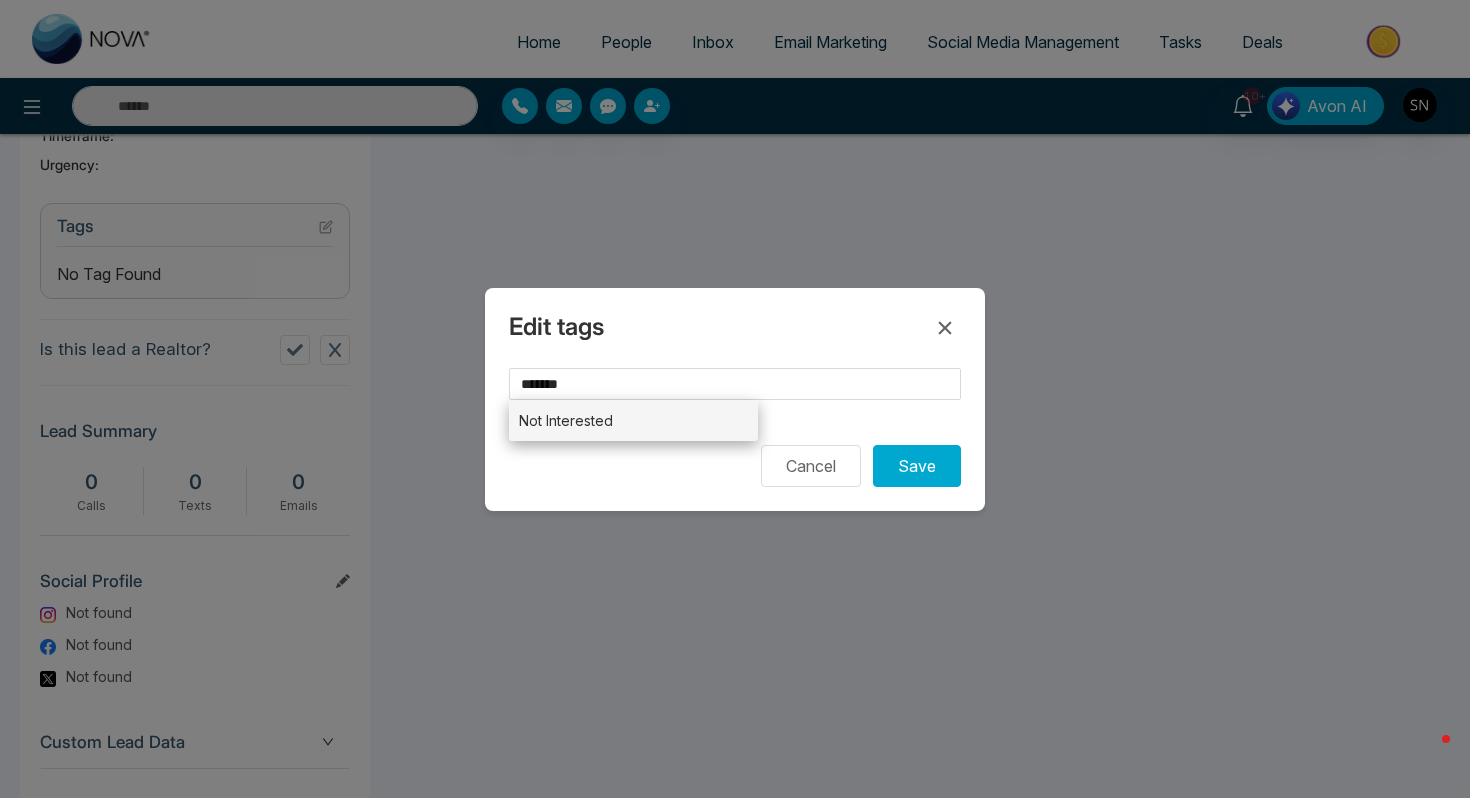 click on "Not Interested" at bounding box center [633, 420] 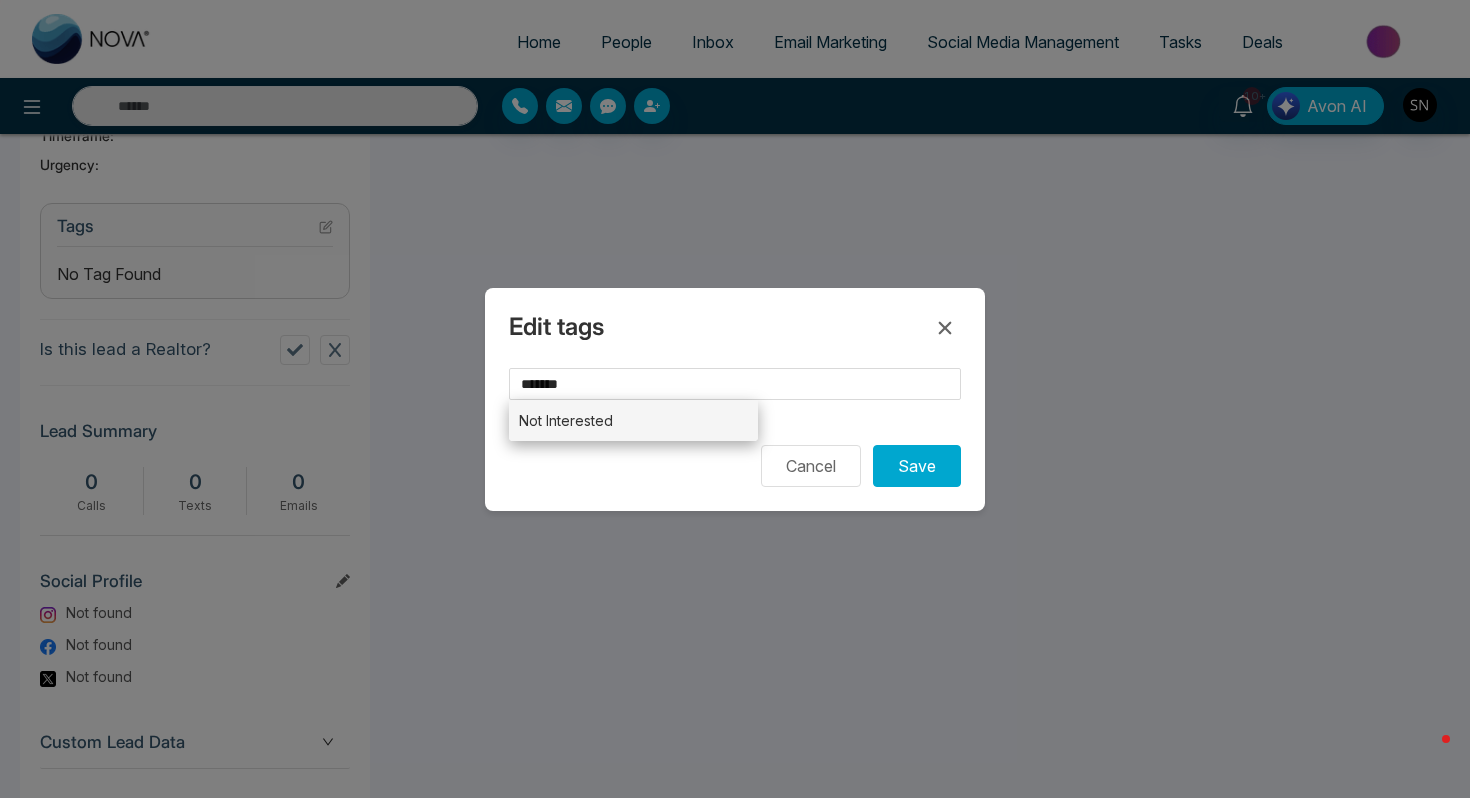 type on "**********" 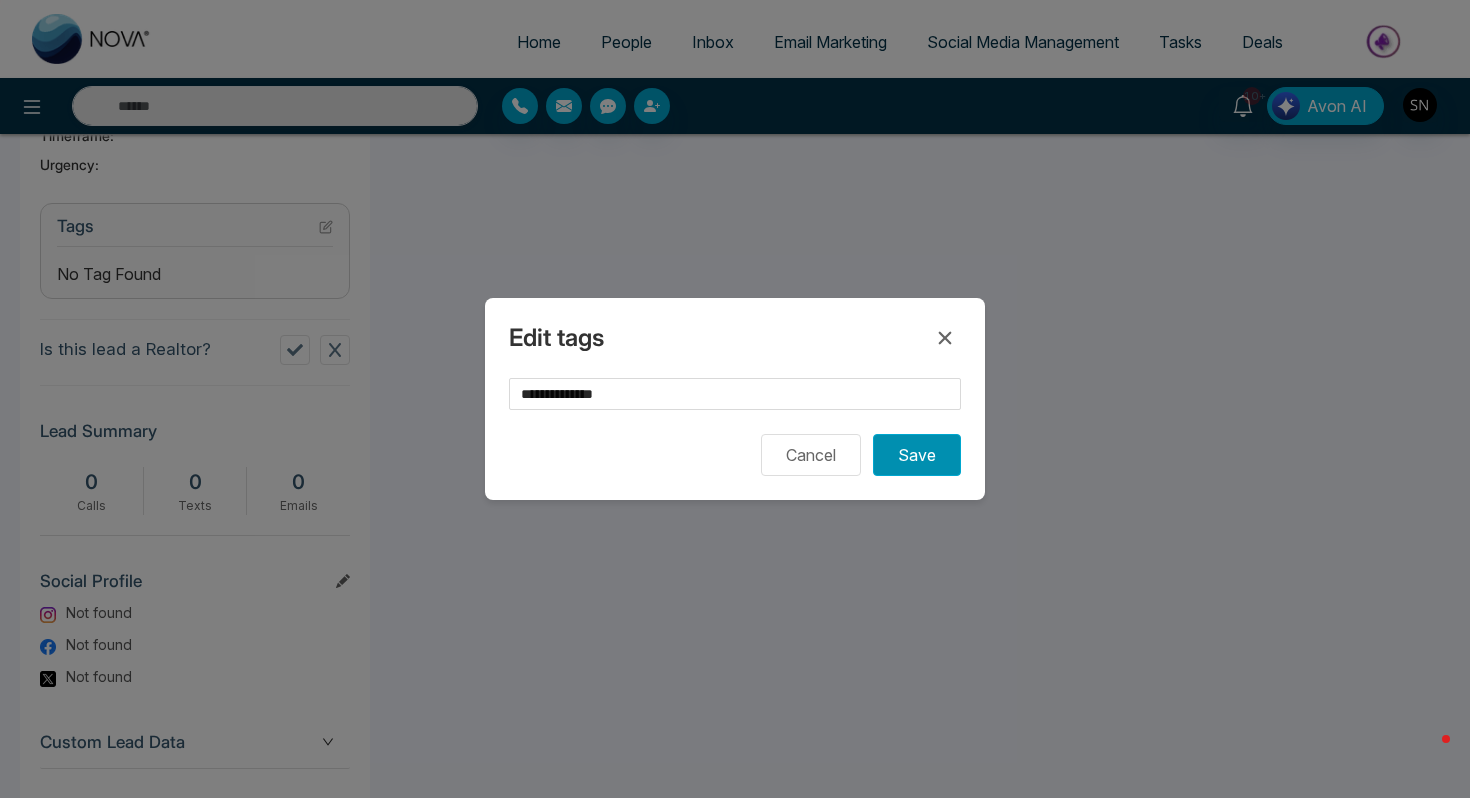 click on "Save" at bounding box center (917, 455) 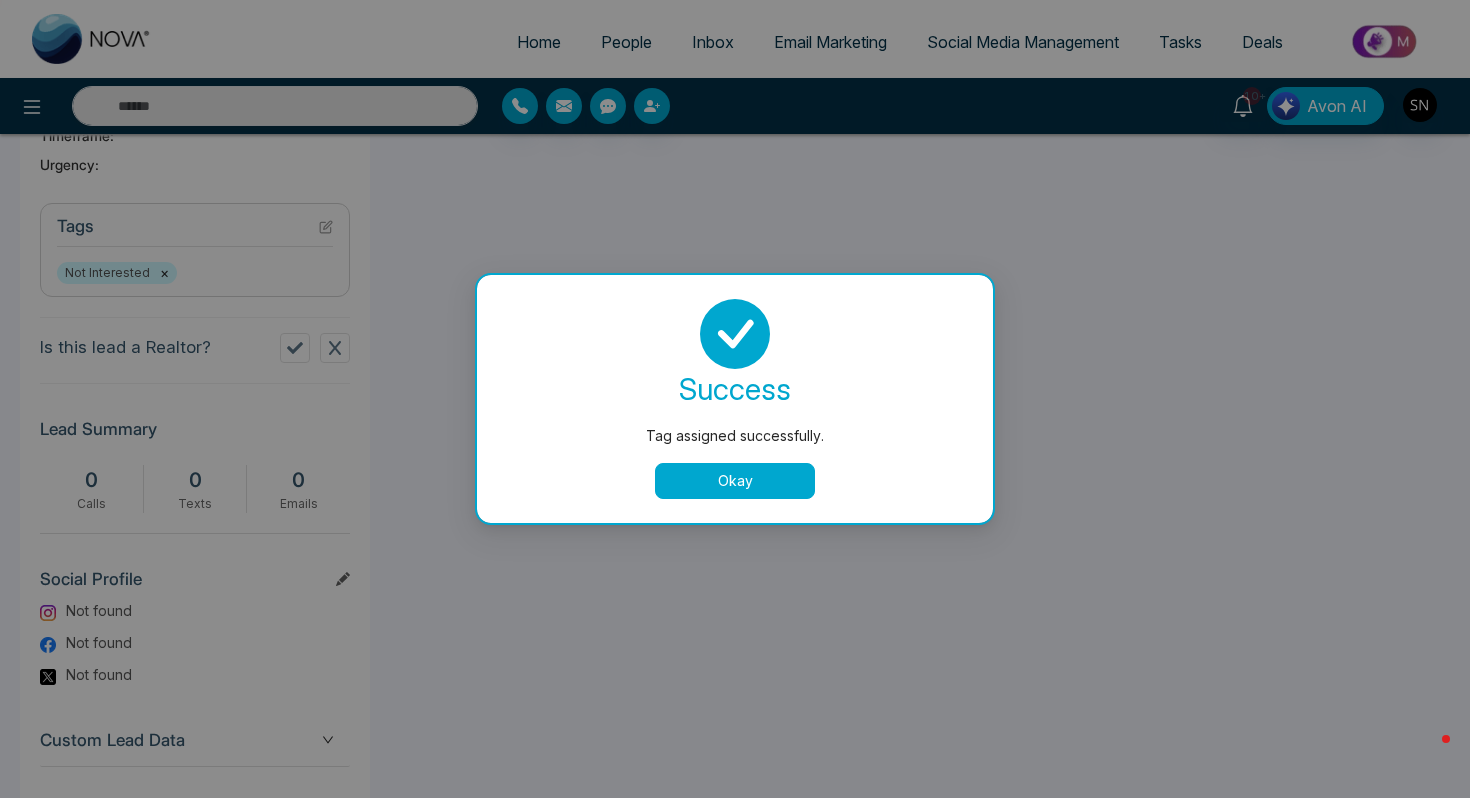 click on "Okay" at bounding box center [735, 481] 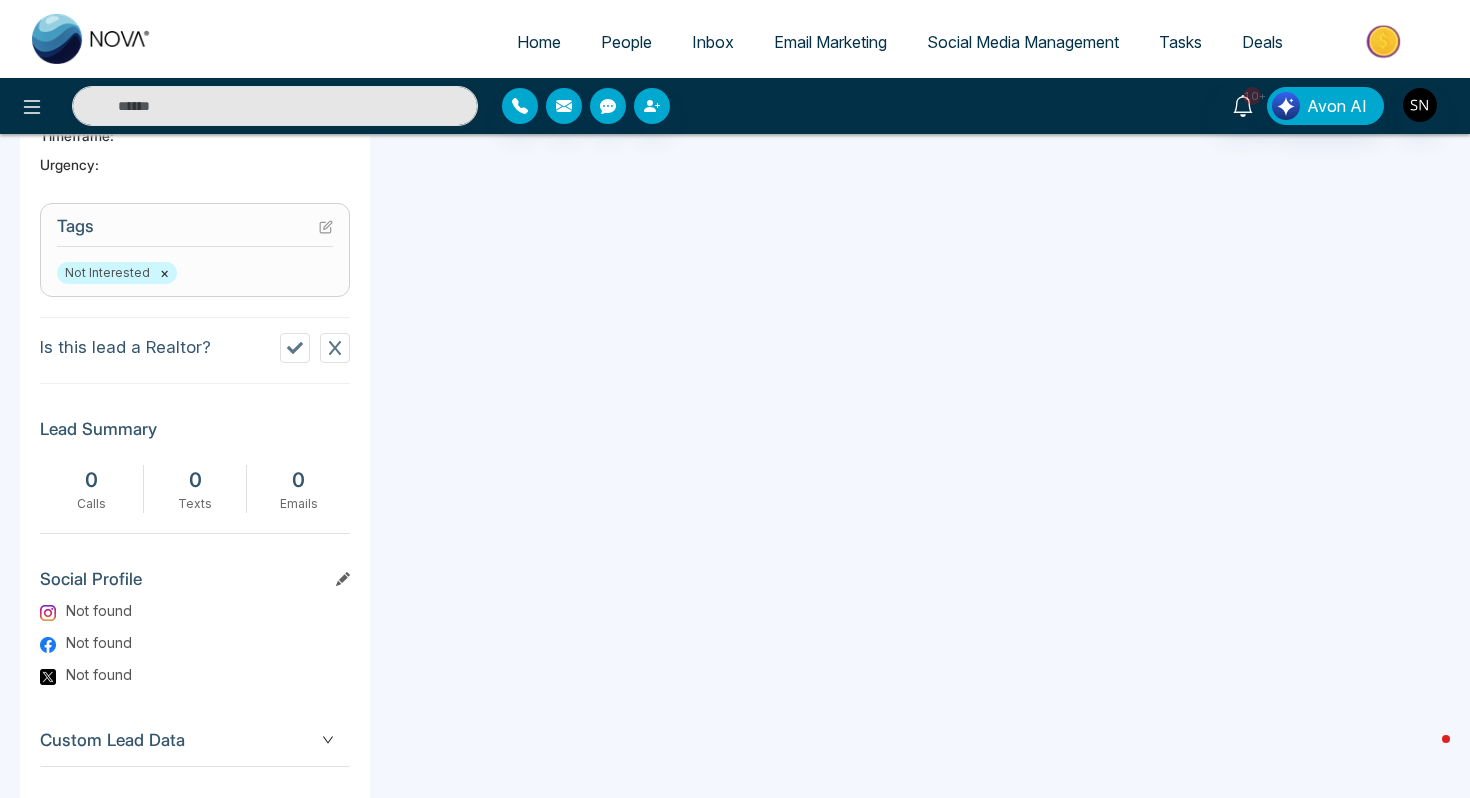 scroll, scrollTop: 0, scrollLeft: 0, axis: both 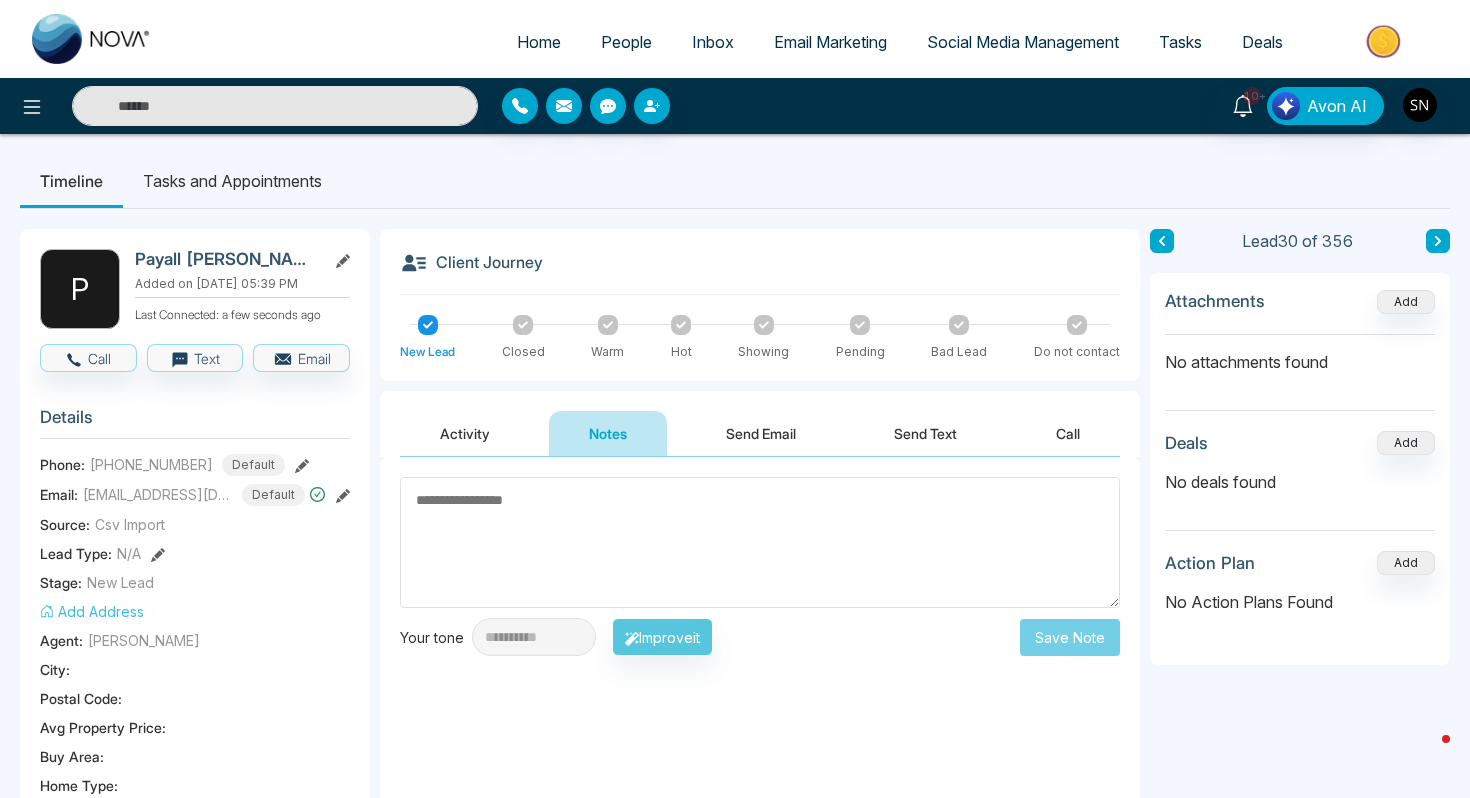 click at bounding box center [760, 542] 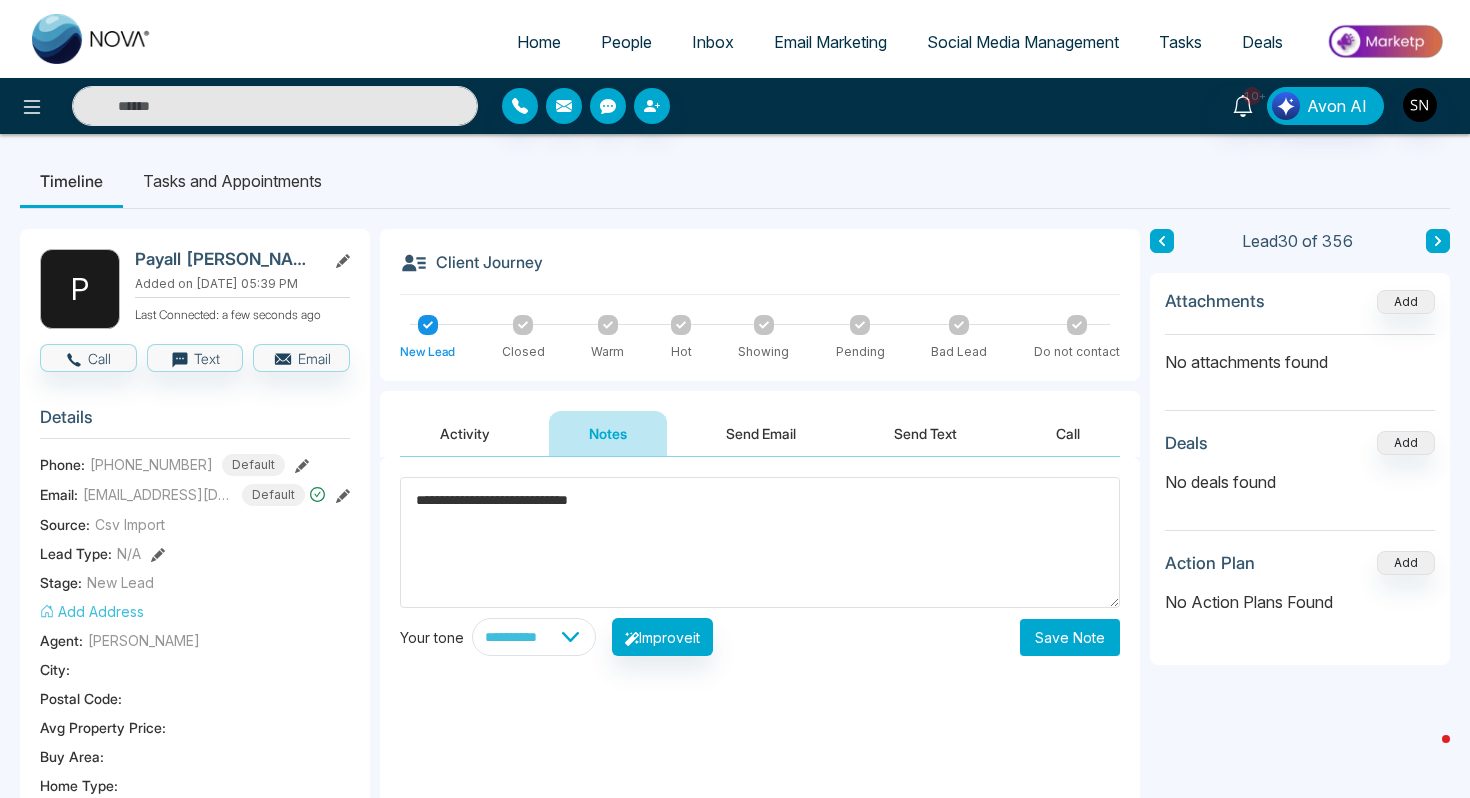 type on "**********" 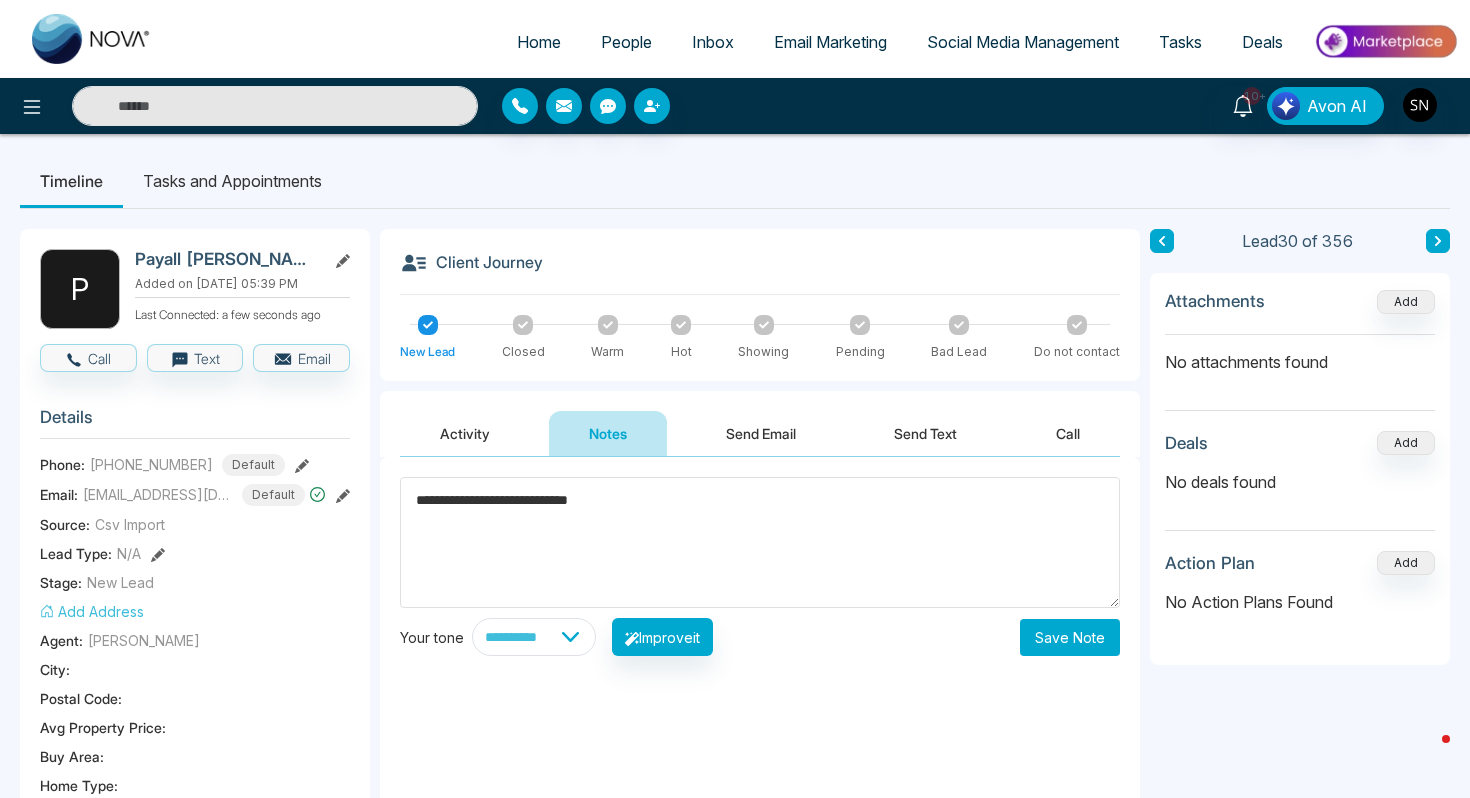 click on "Save Note" at bounding box center [1070, 637] 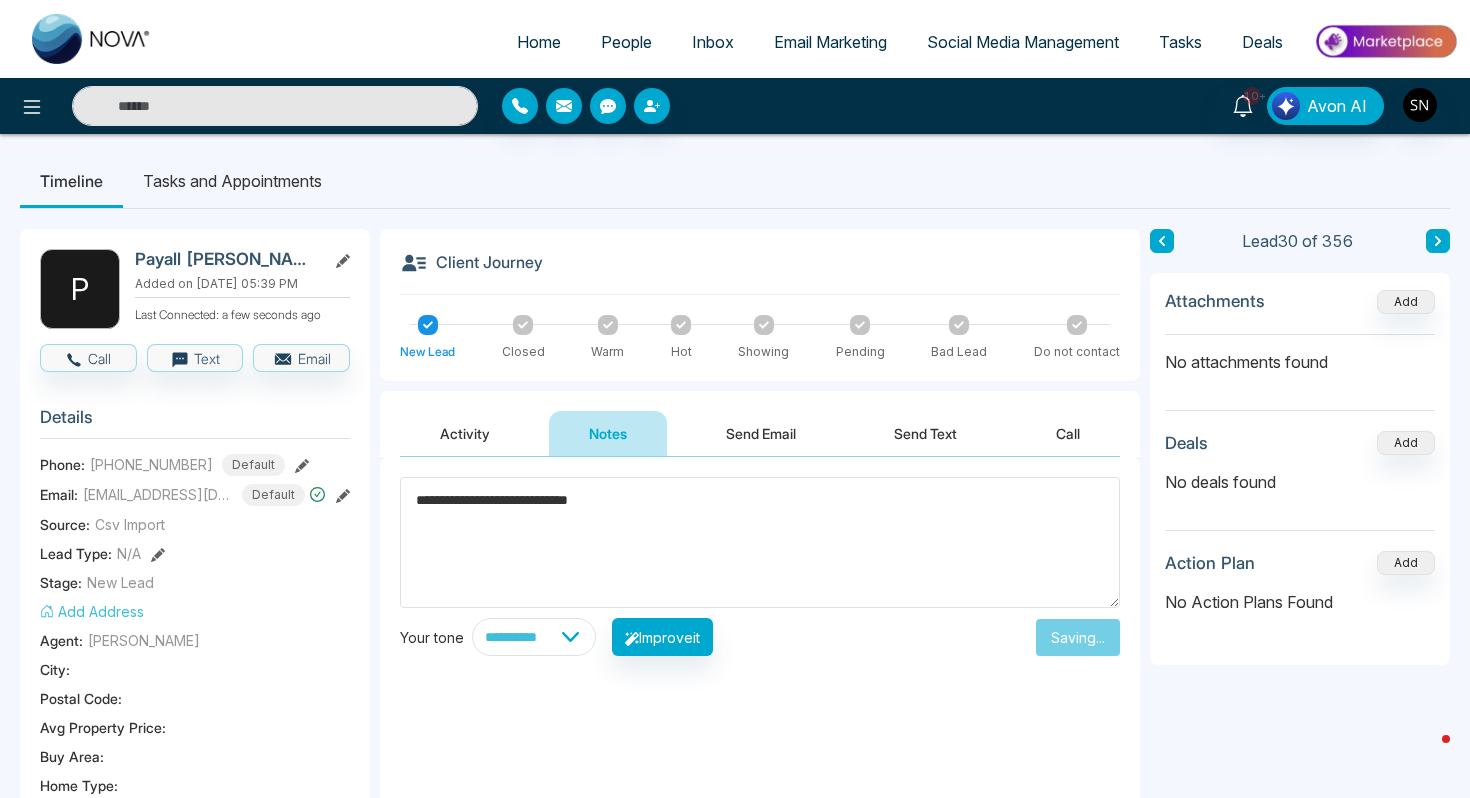 type 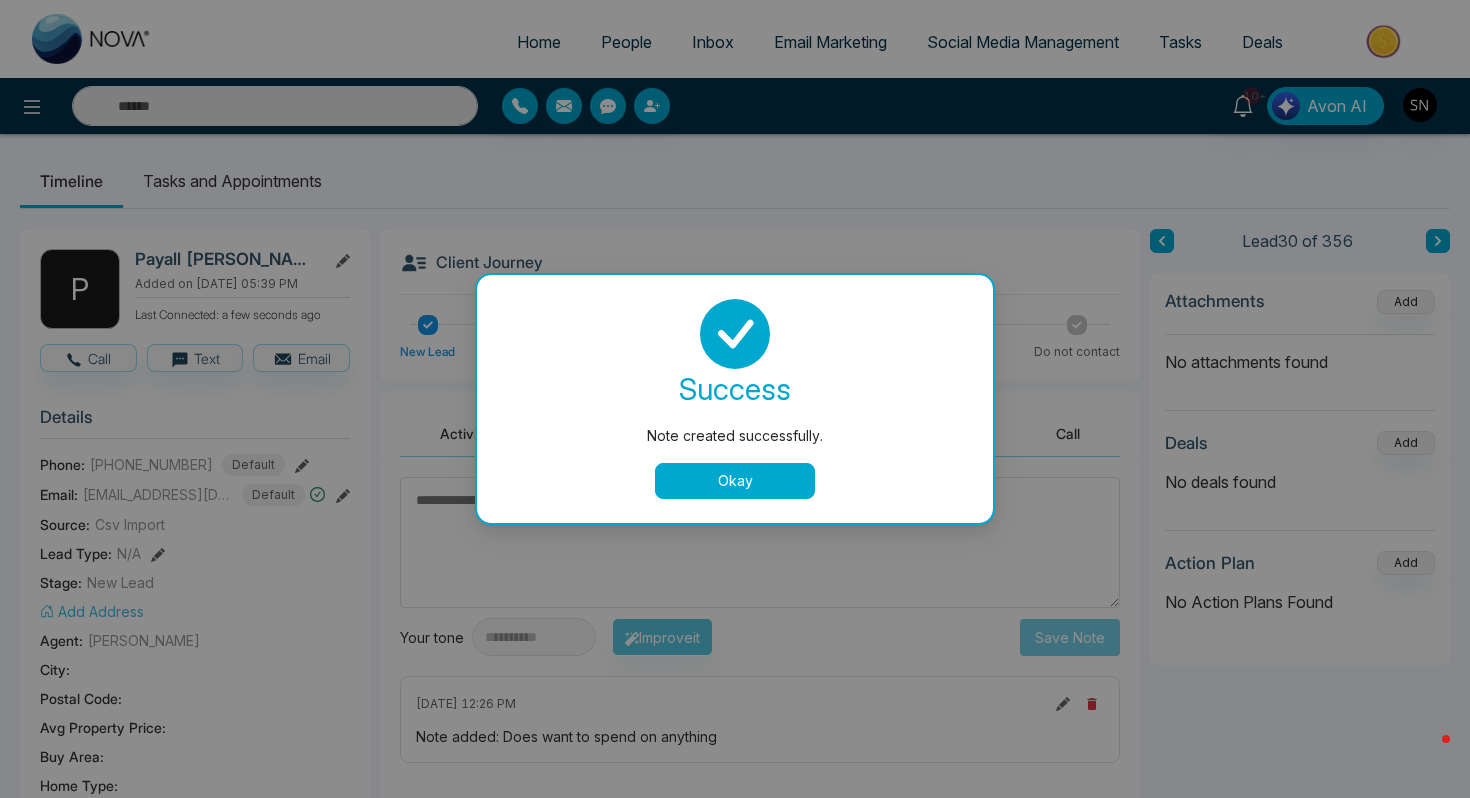click on "Okay" at bounding box center [735, 481] 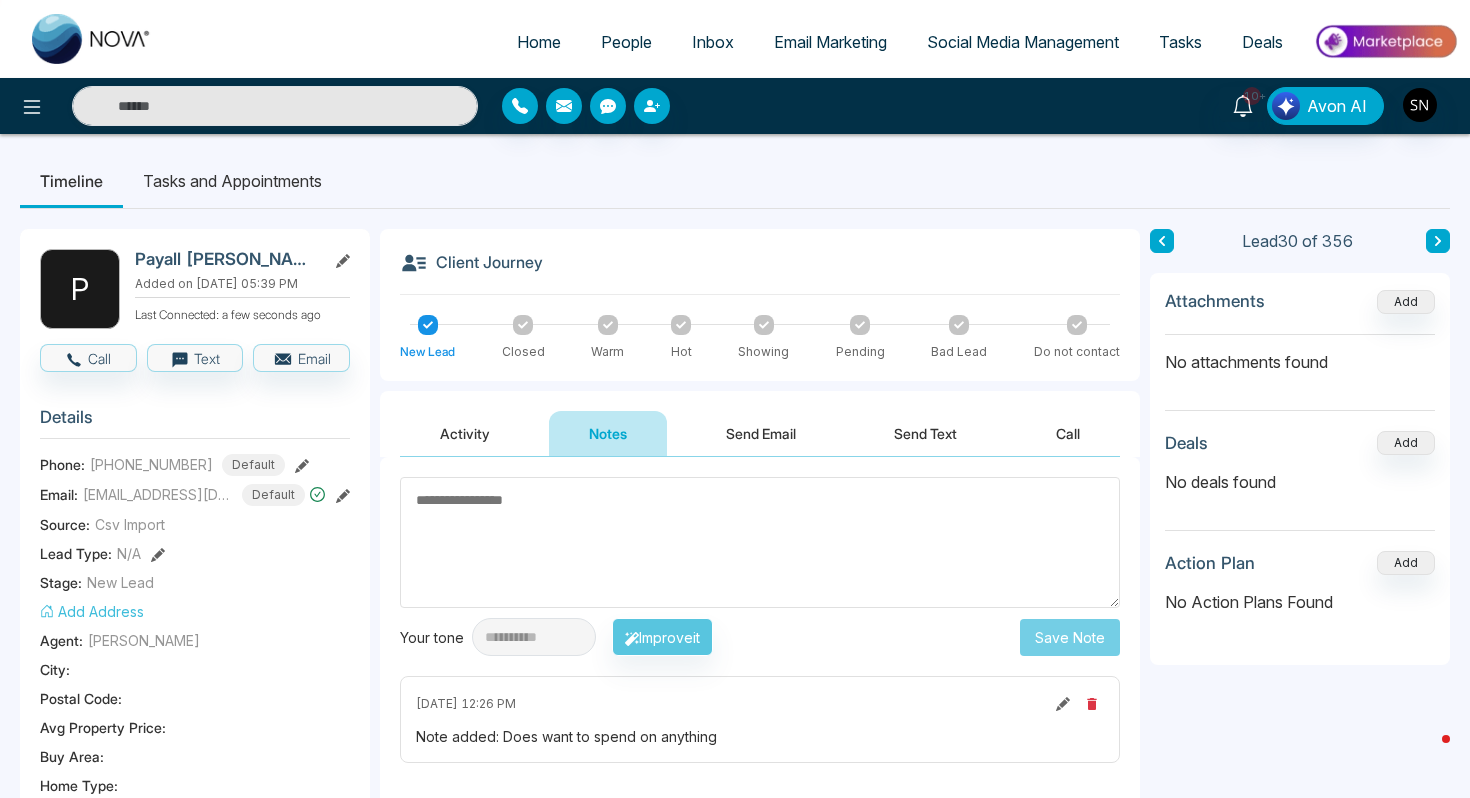 click on "People" at bounding box center [626, 43] 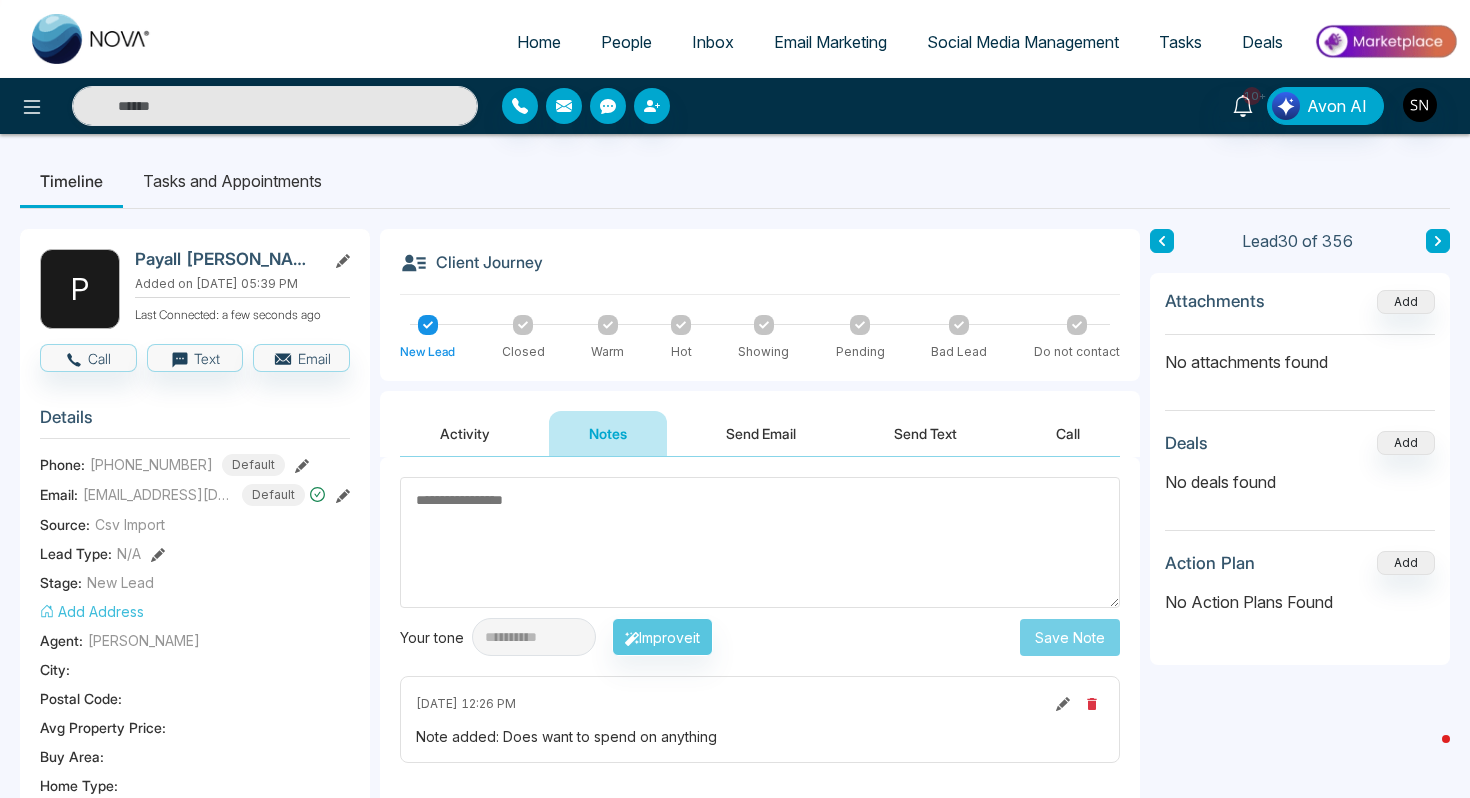 click on "People" at bounding box center [626, 42] 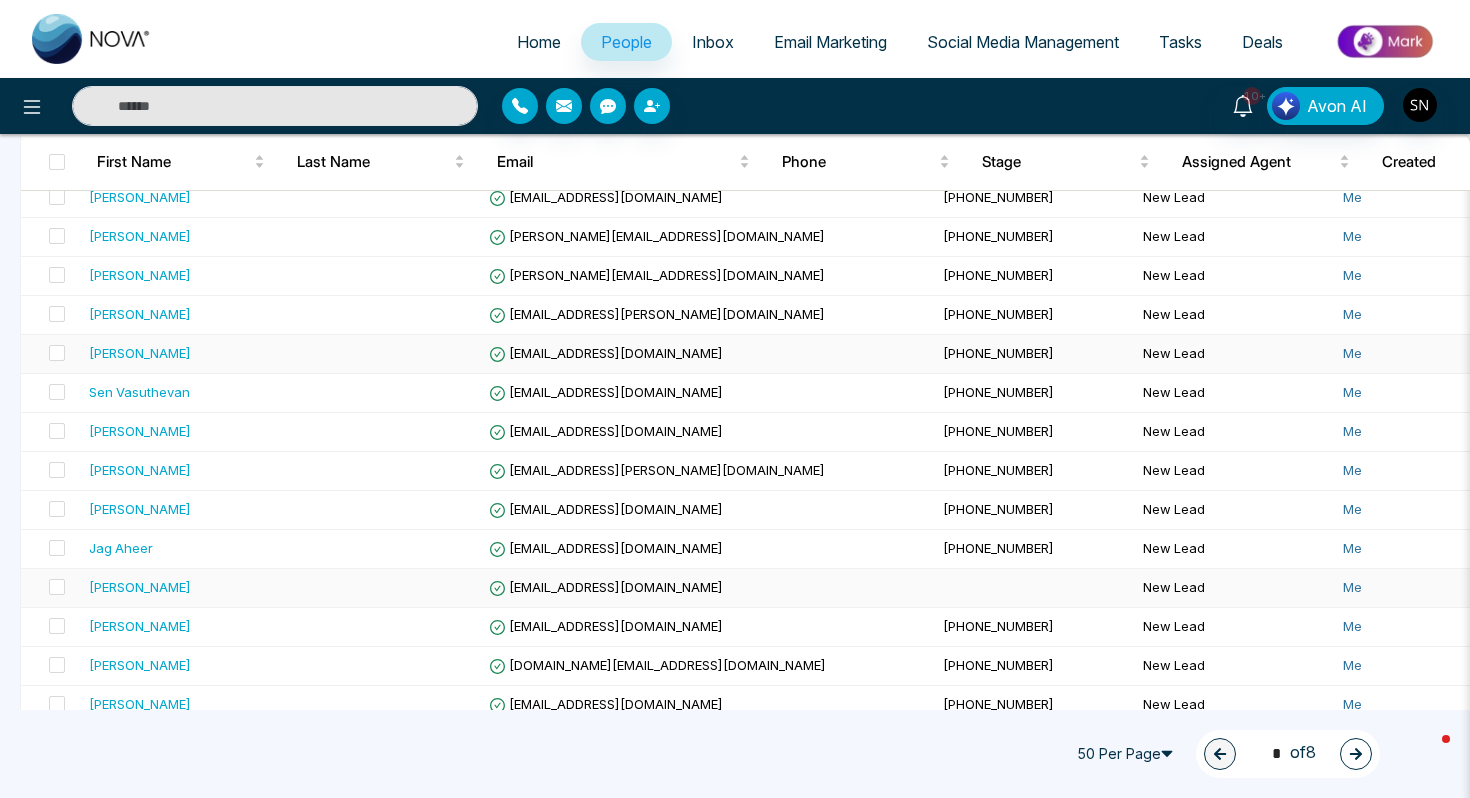 scroll, scrollTop: 970, scrollLeft: 0, axis: vertical 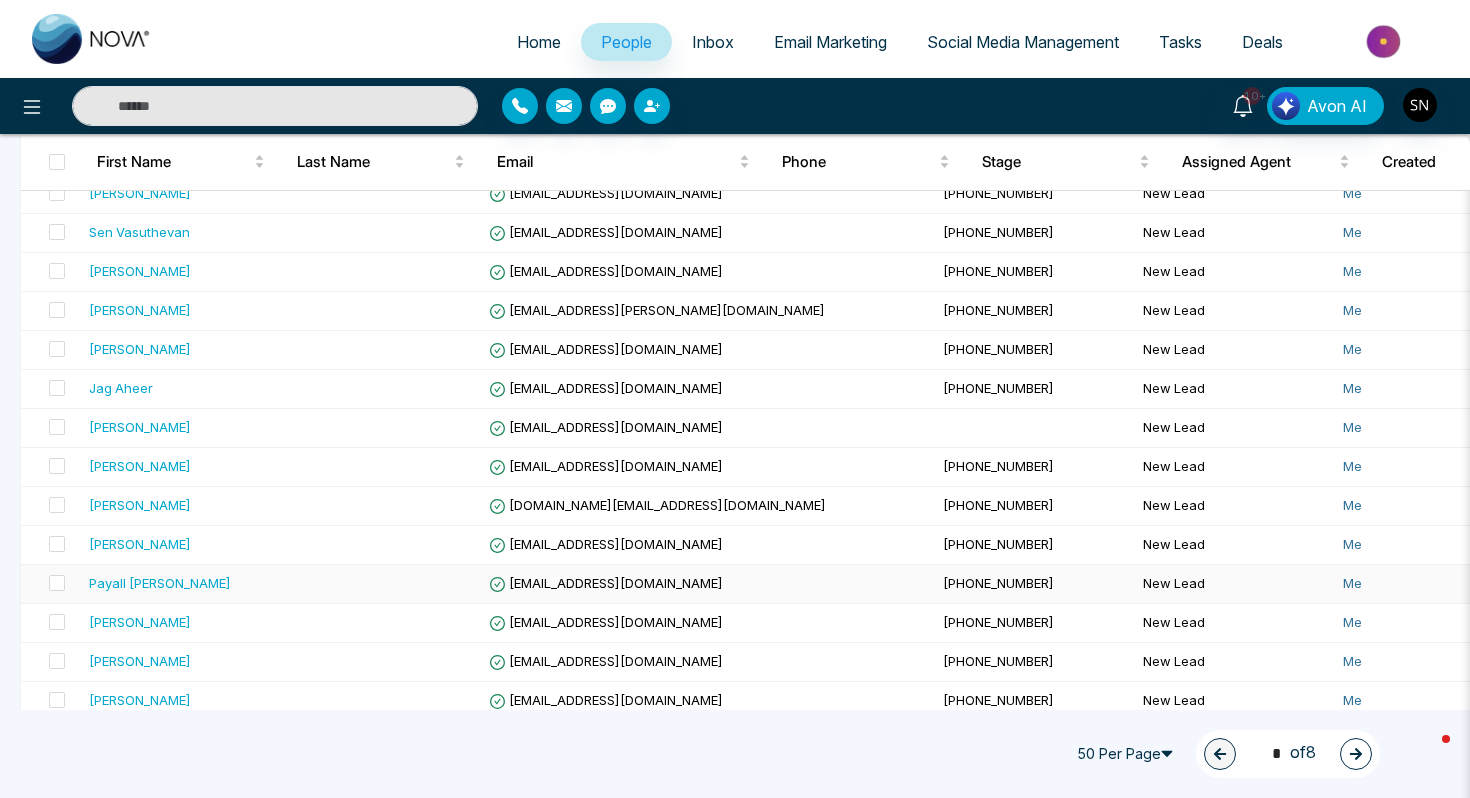 click at bounding box center [51, 584] 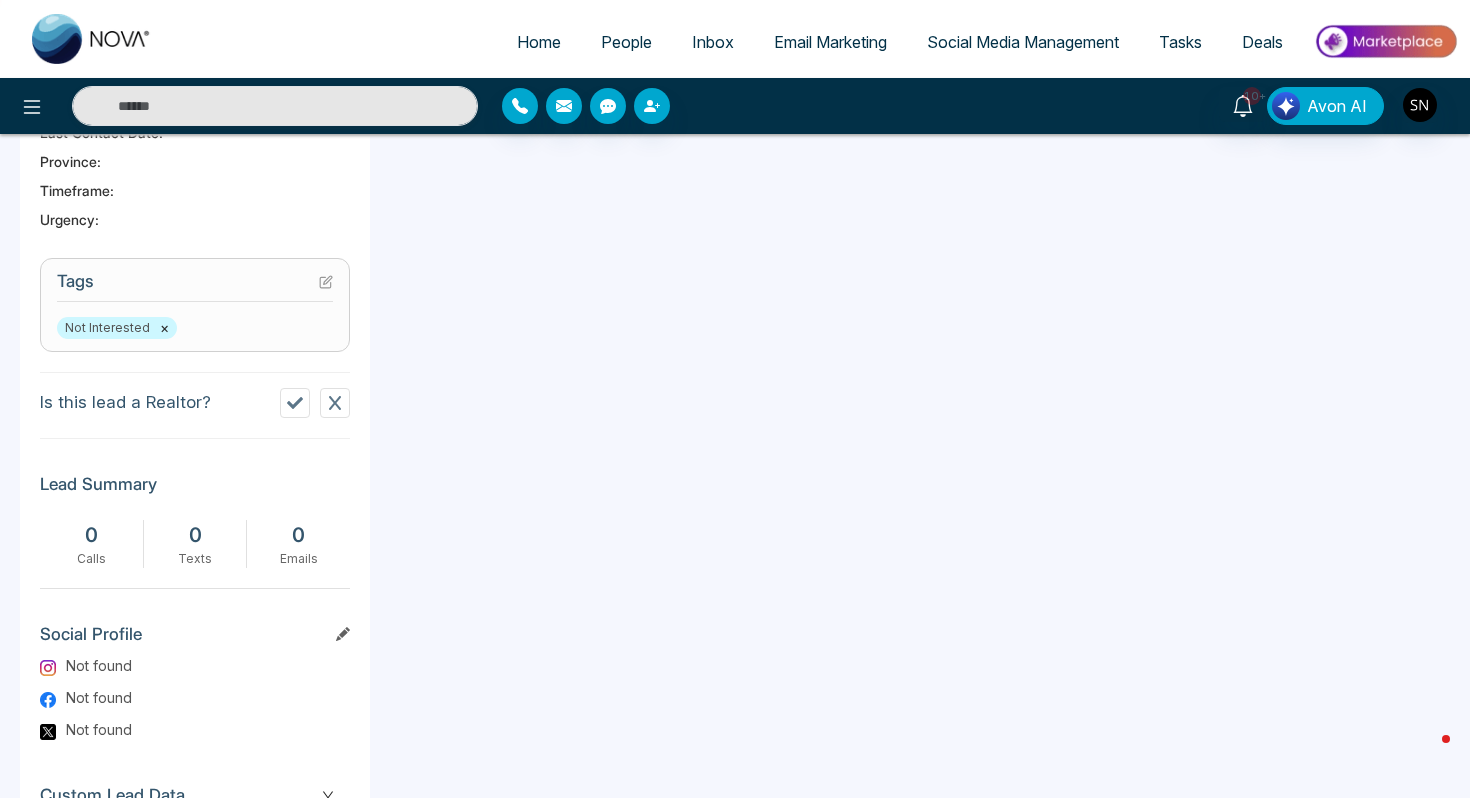 scroll, scrollTop: 576, scrollLeft: 0, axis: vertical 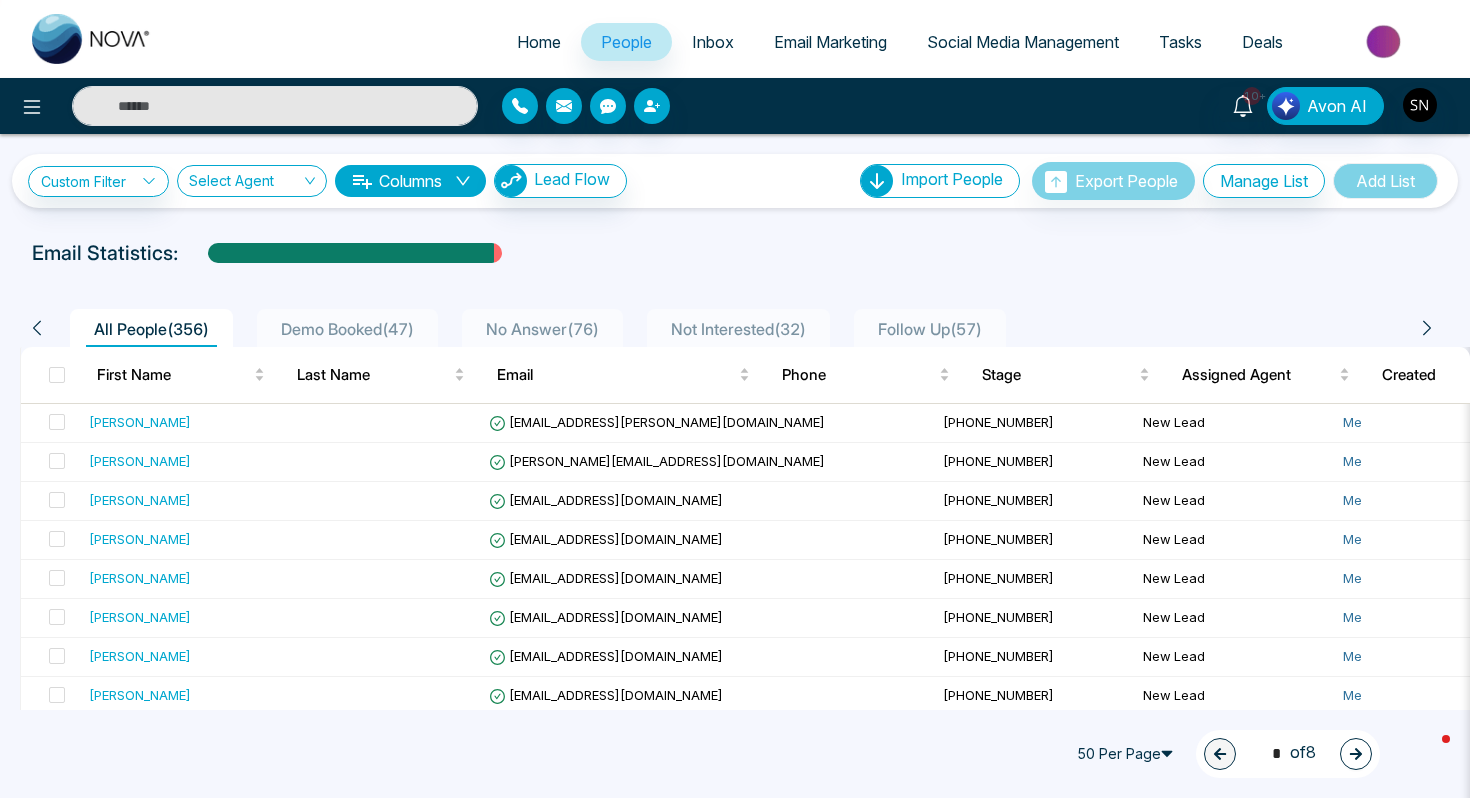 click on "Columns" at bounding box center (410, 181) 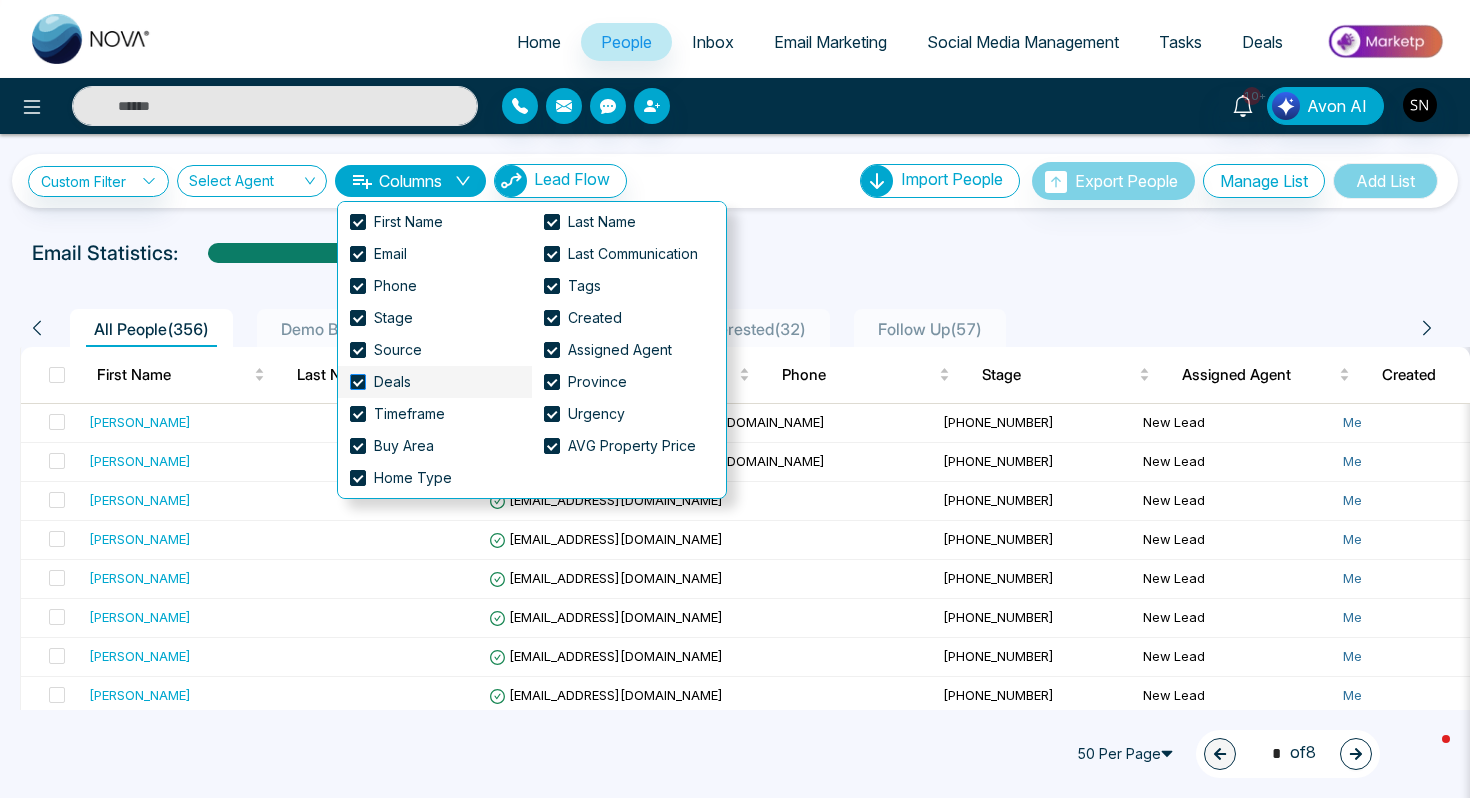 click on "Deals" at bounding box center [392, 382] 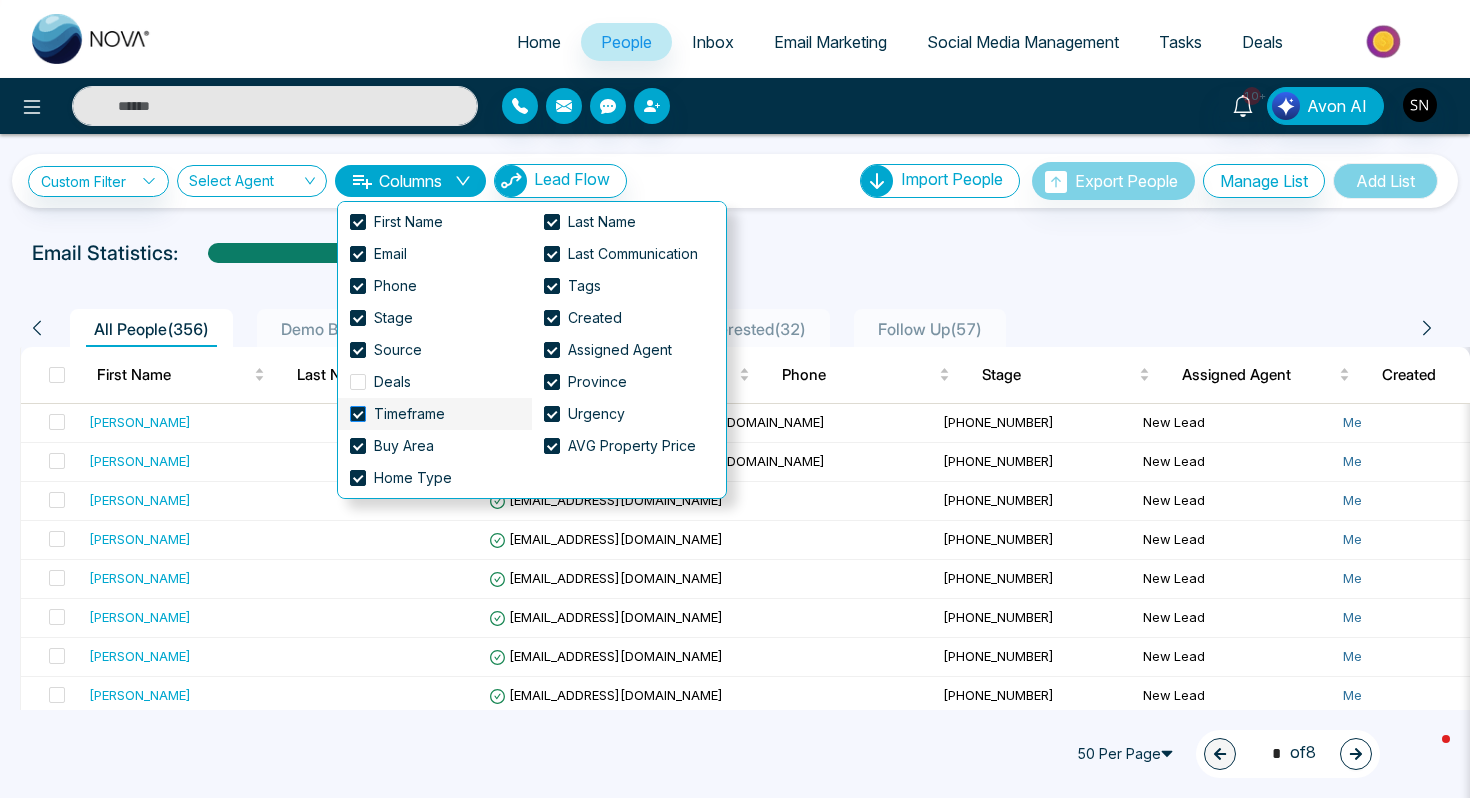 click on "Timeframe" at bounding box center [409, 414] 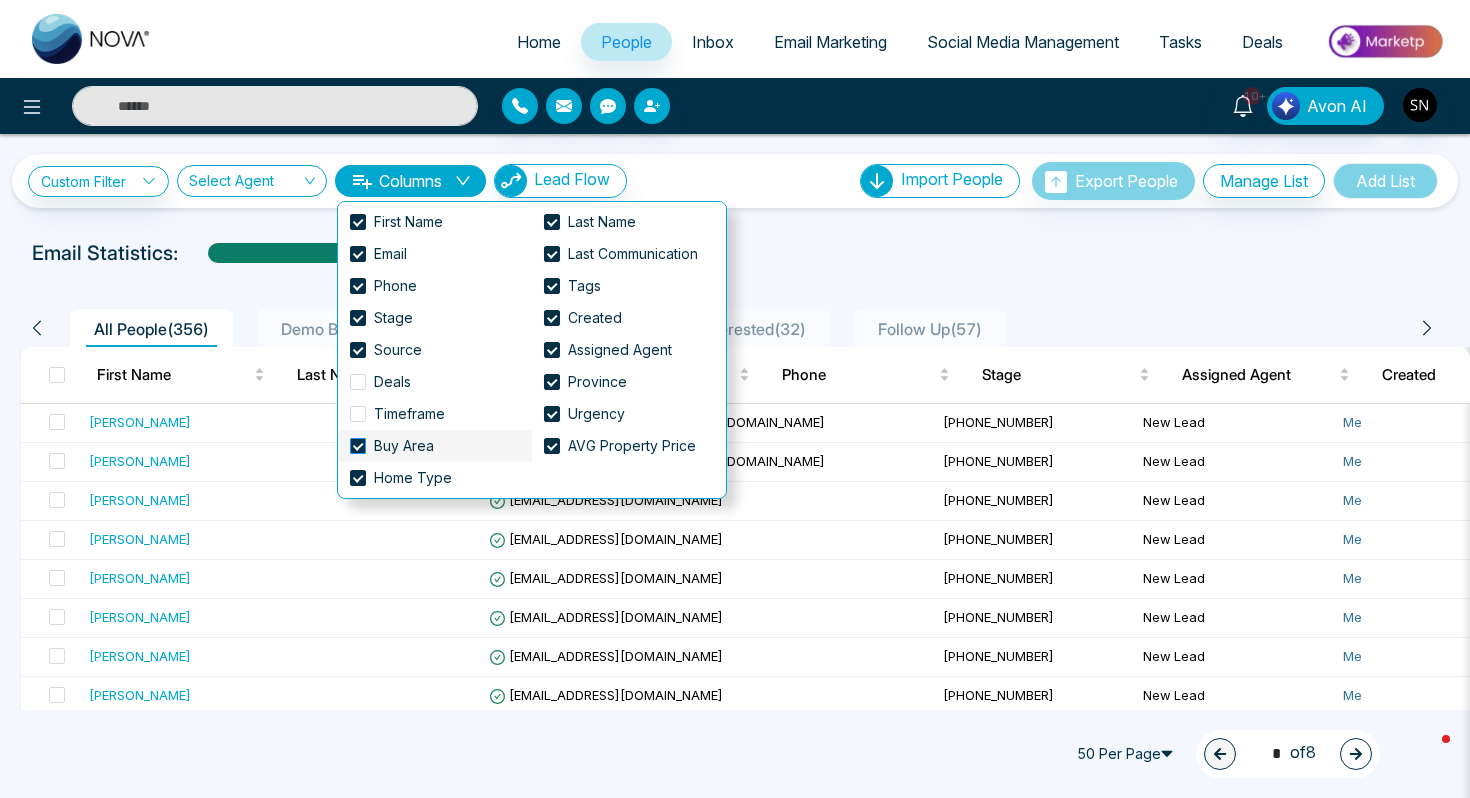 click on "Buy Area" at bounding box center (404, 446) 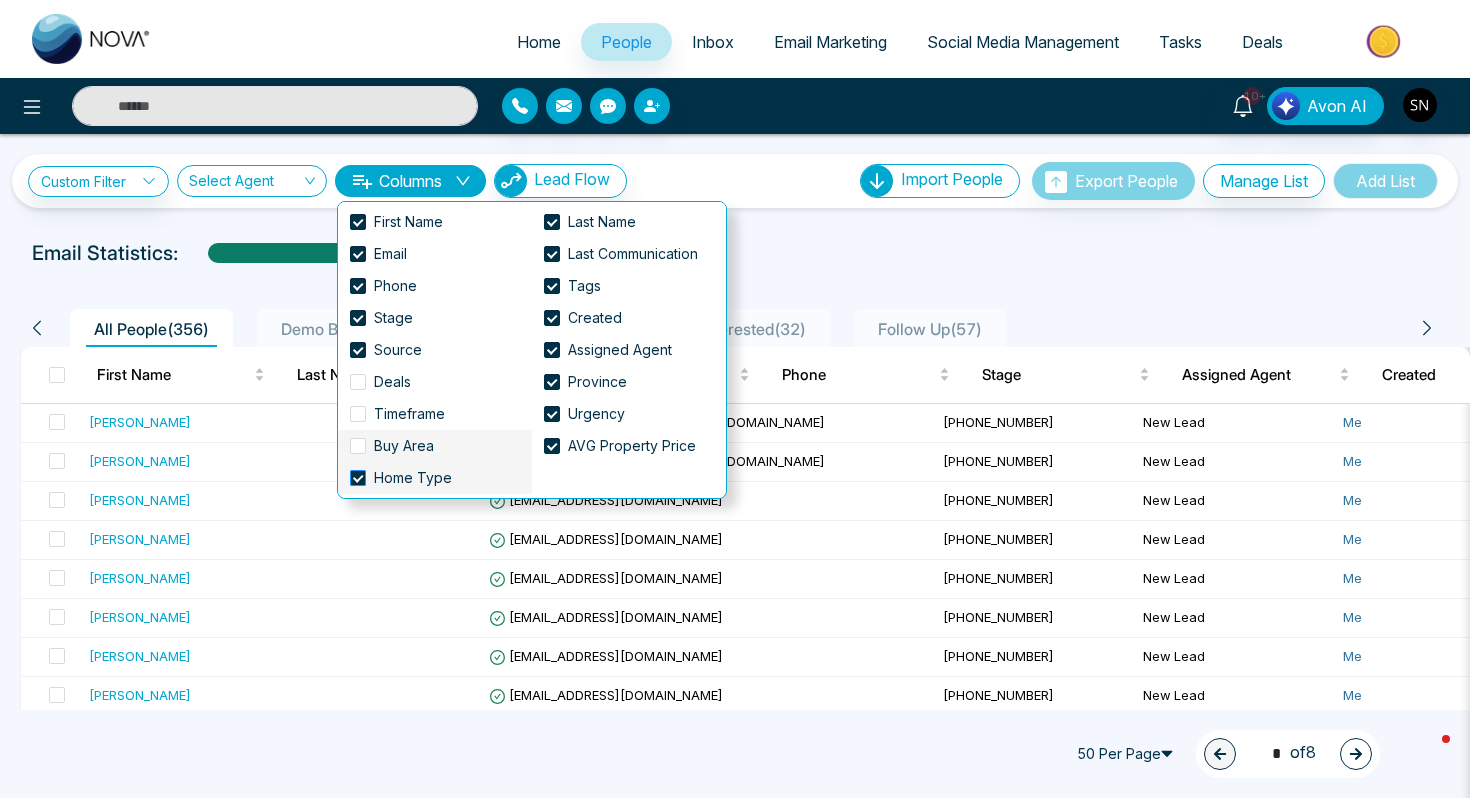 click on "Home Type" at bounding box center (413, 478) 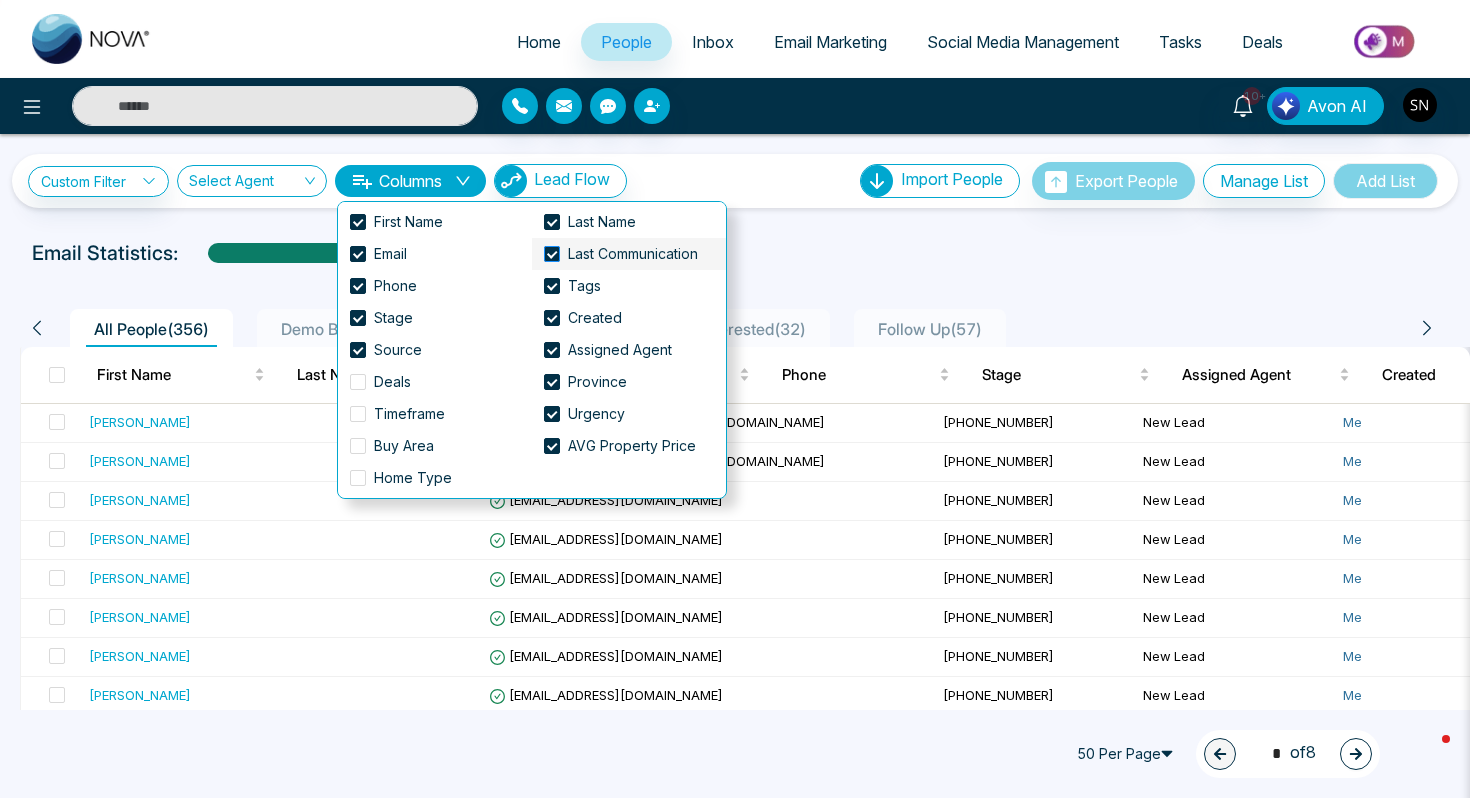 click on "Last Communication" at bounding box center (633, 254) 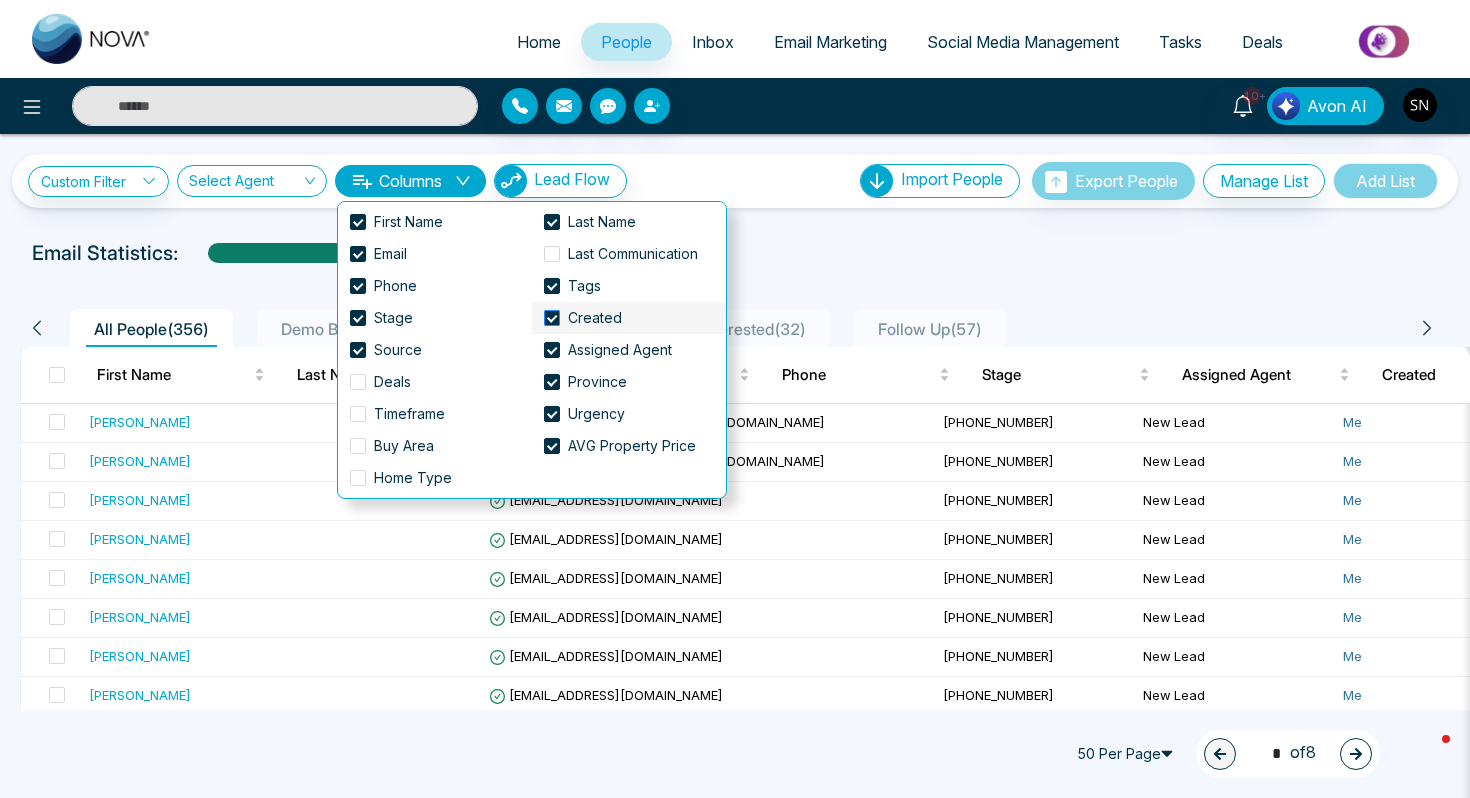 click on "Created" at bounding box center [595, 318] 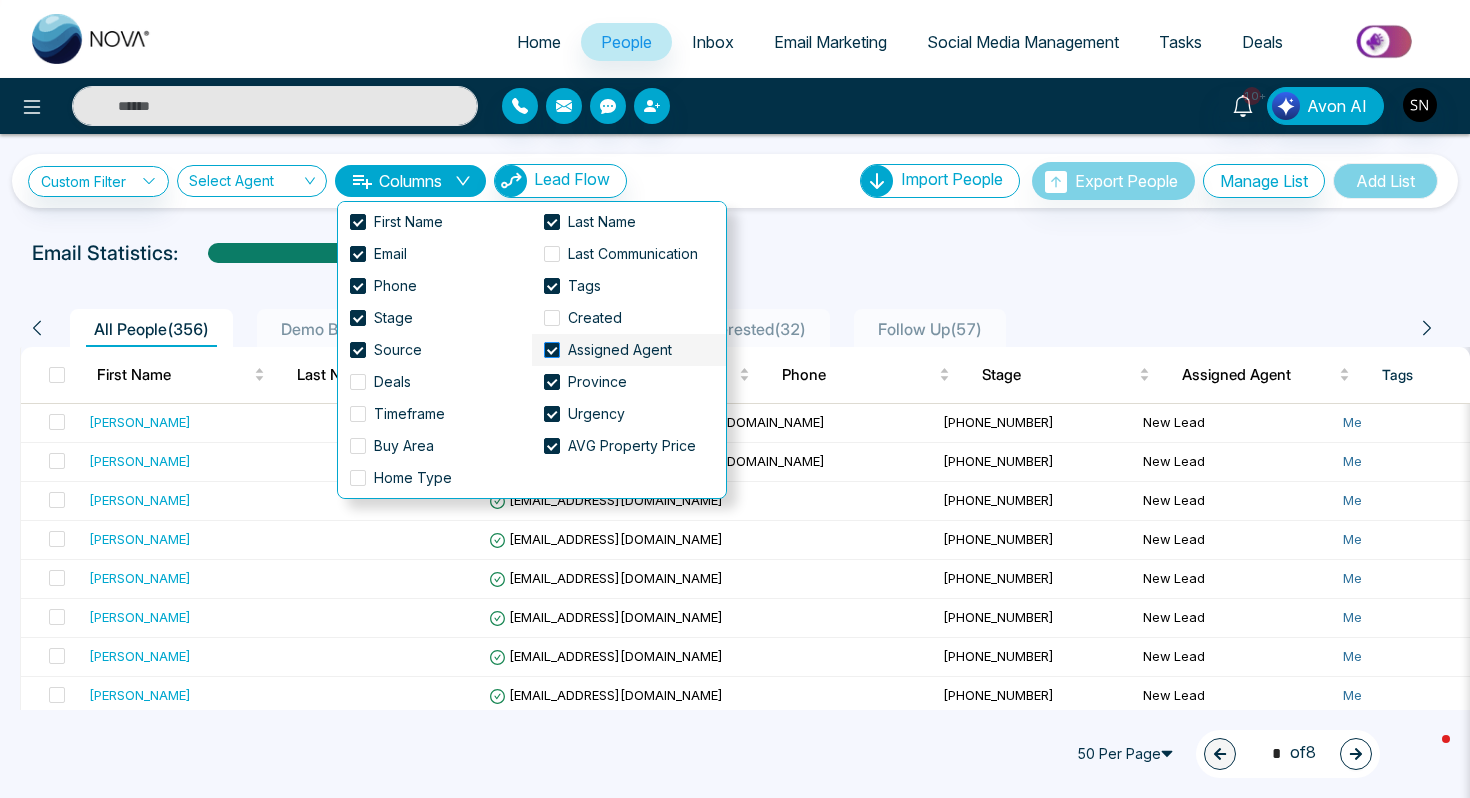 click on "Assigned Agent" at bounding box center (620, 350) 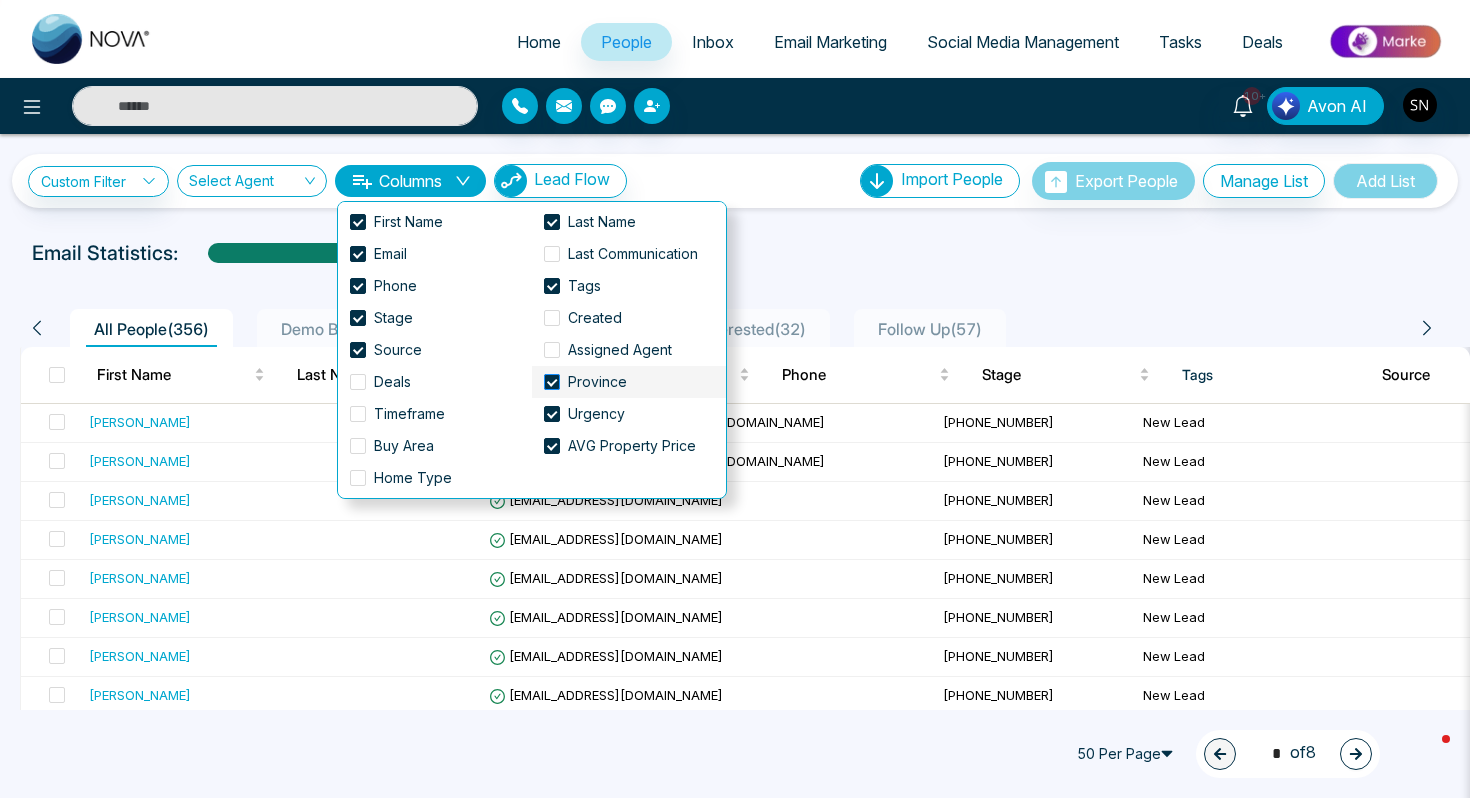 click on "Province" at bounding box center (597, 382) 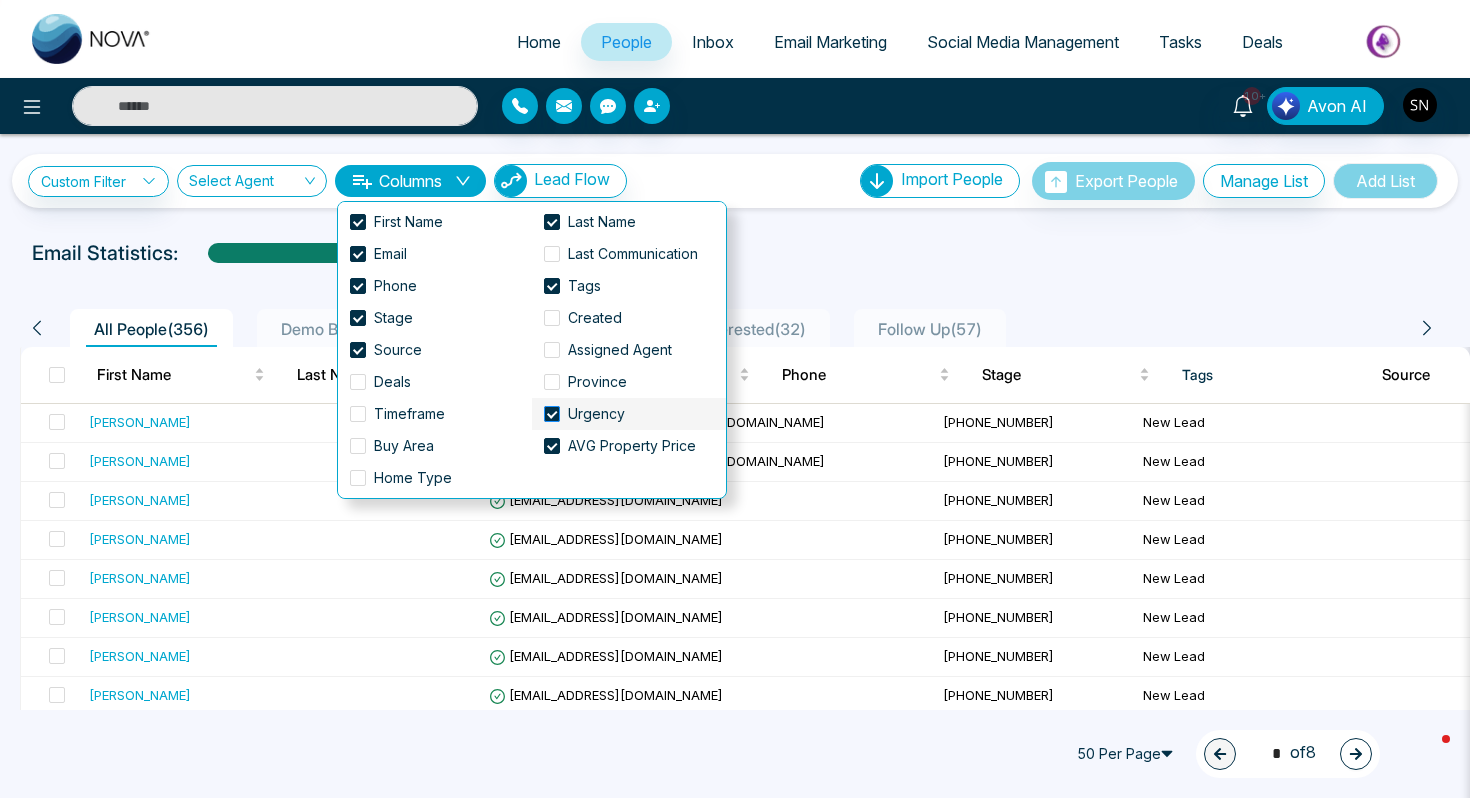 click on "Urgency" at bounding box center (596, 414) 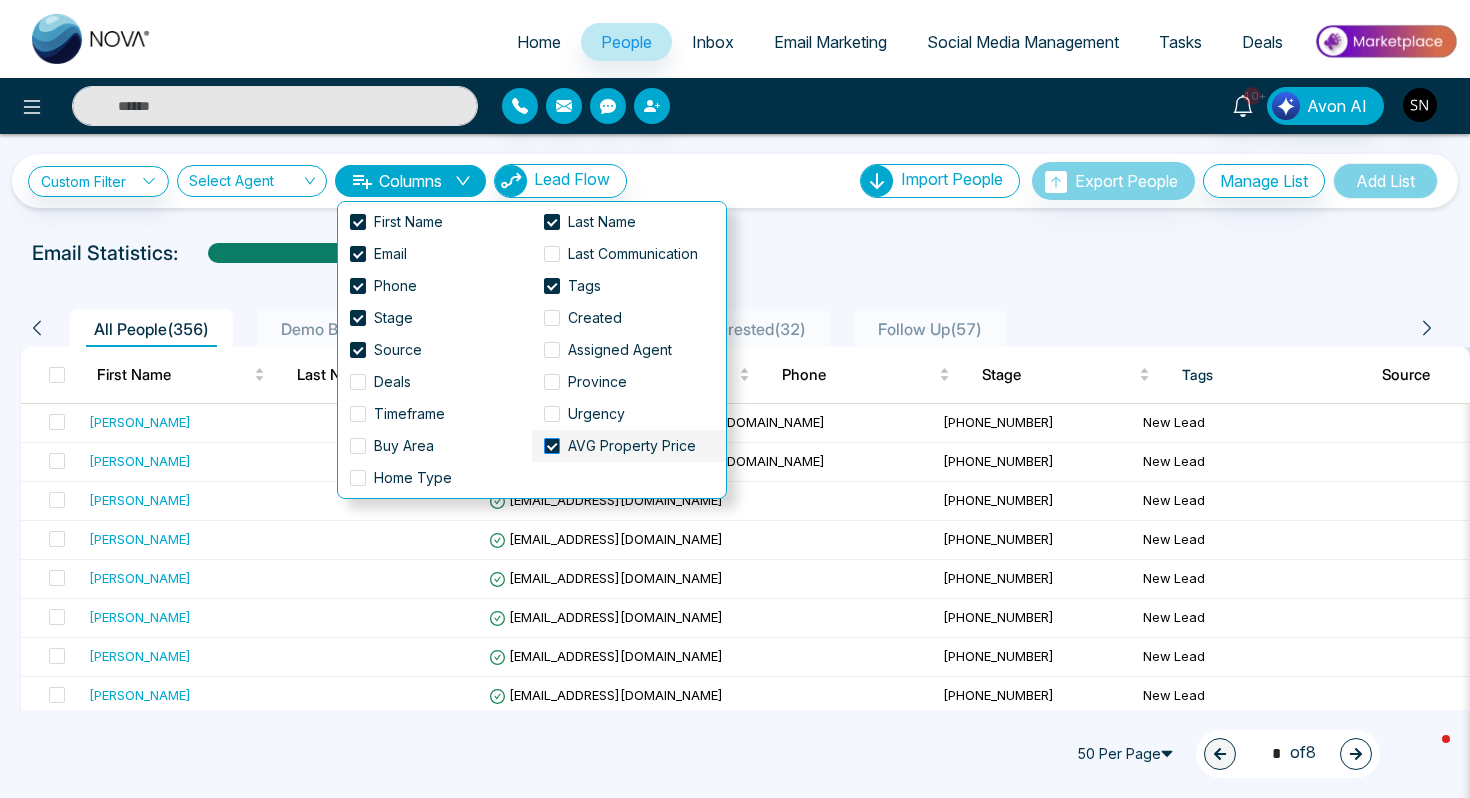 click on "AVG Property Price" at bounding box center [632, 446] 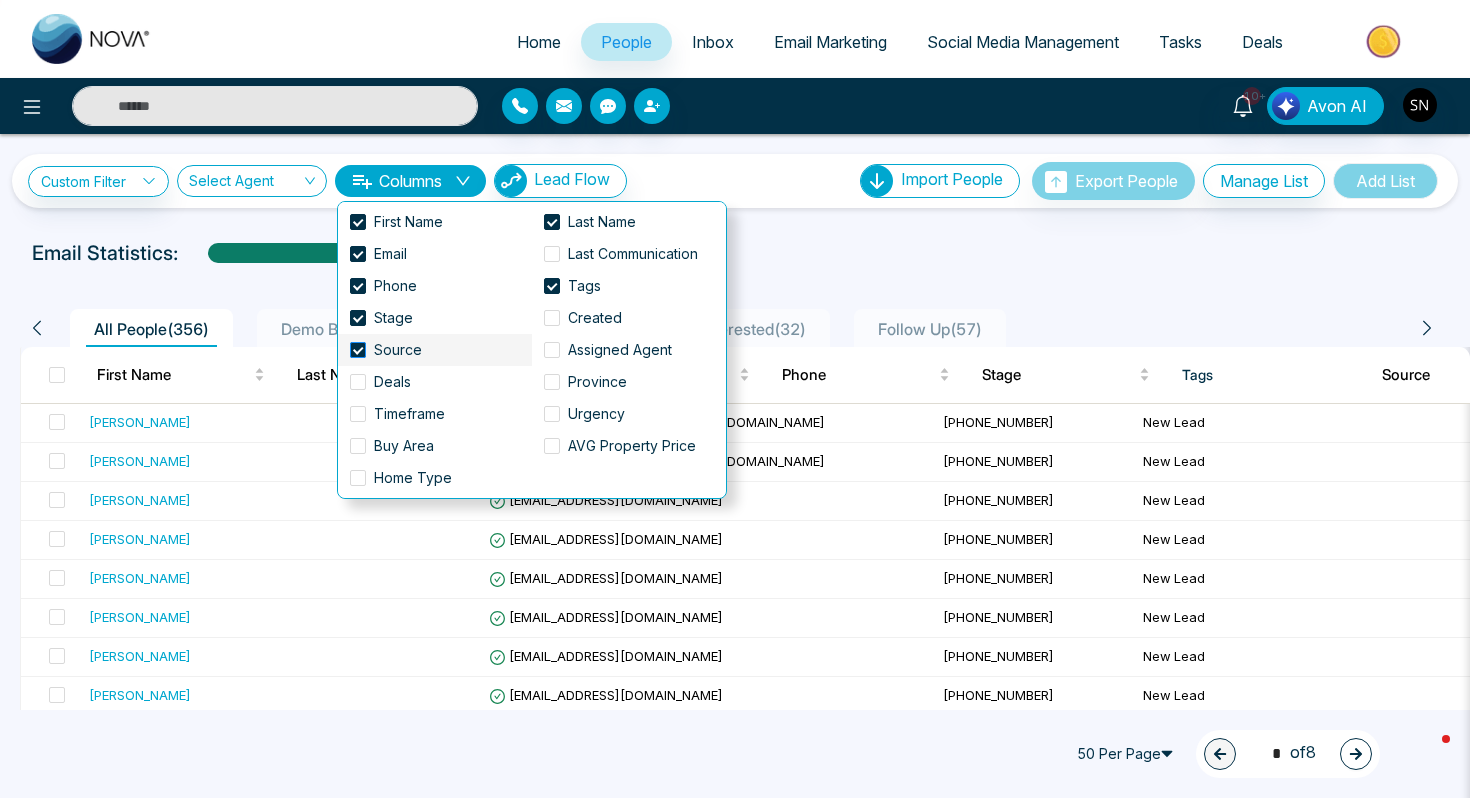 click on "Source" at bounding box center (398, 350) 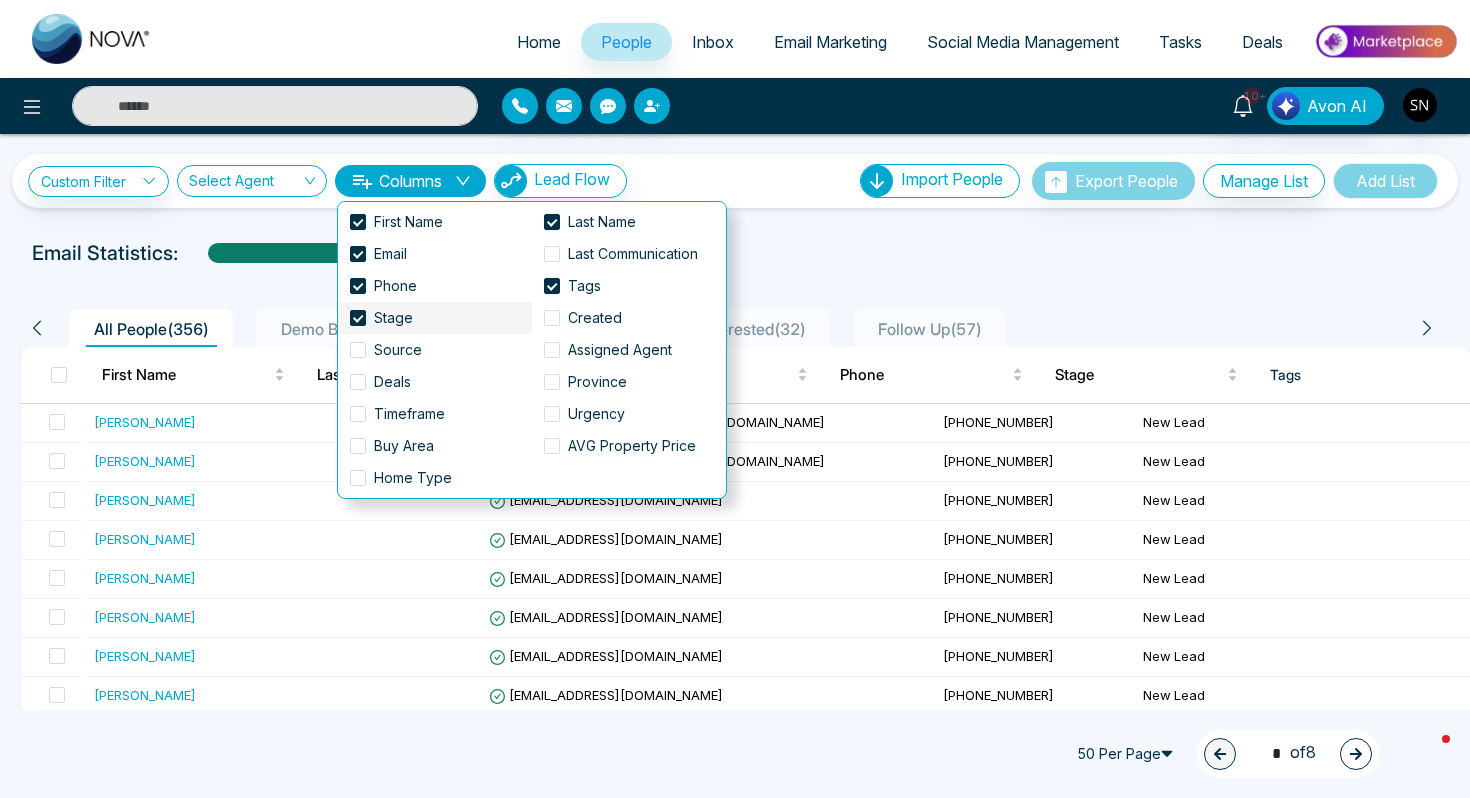 click on "Stage" at bounding box center [435, 318] 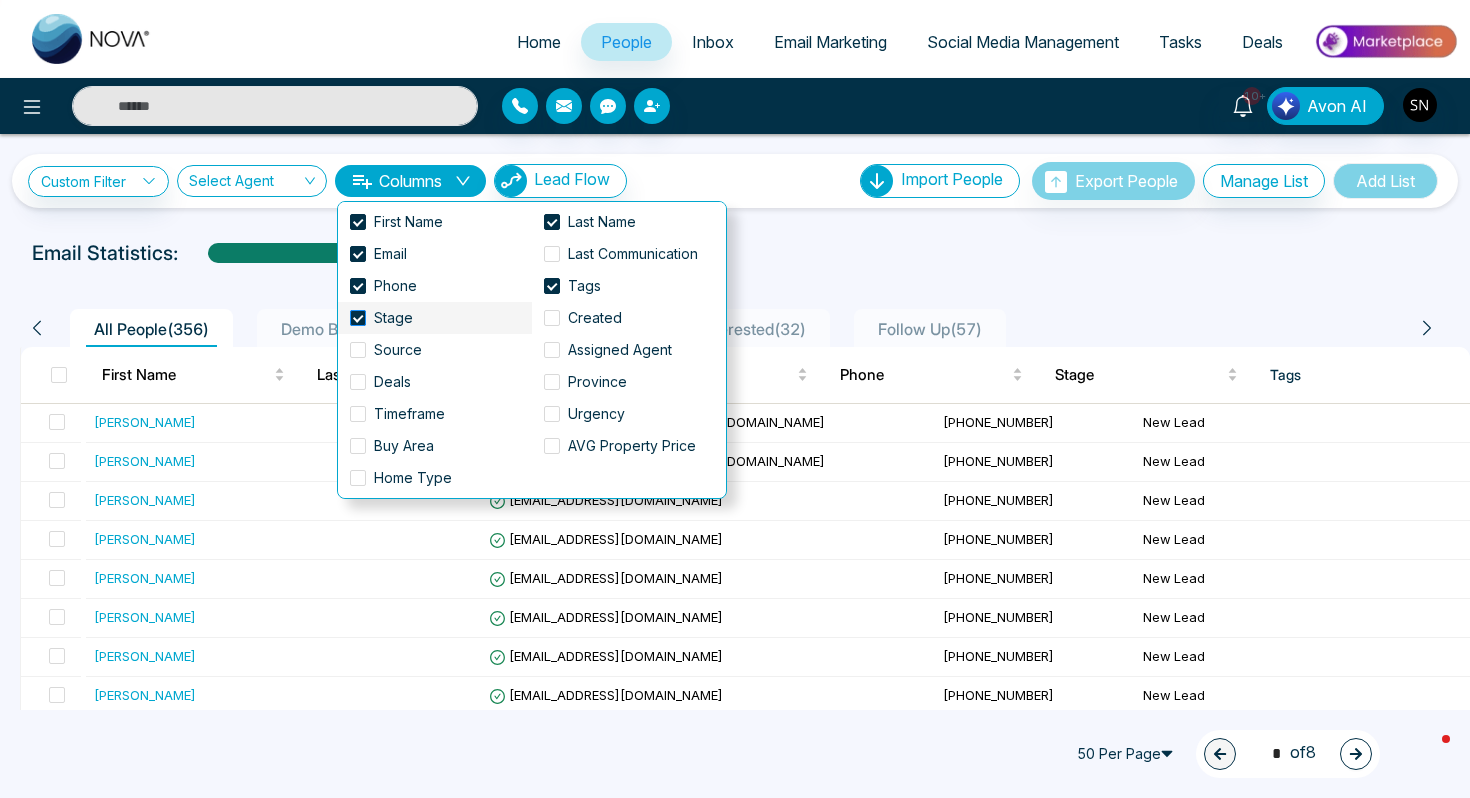 click on "Stage" at bounding box center (393, 318) 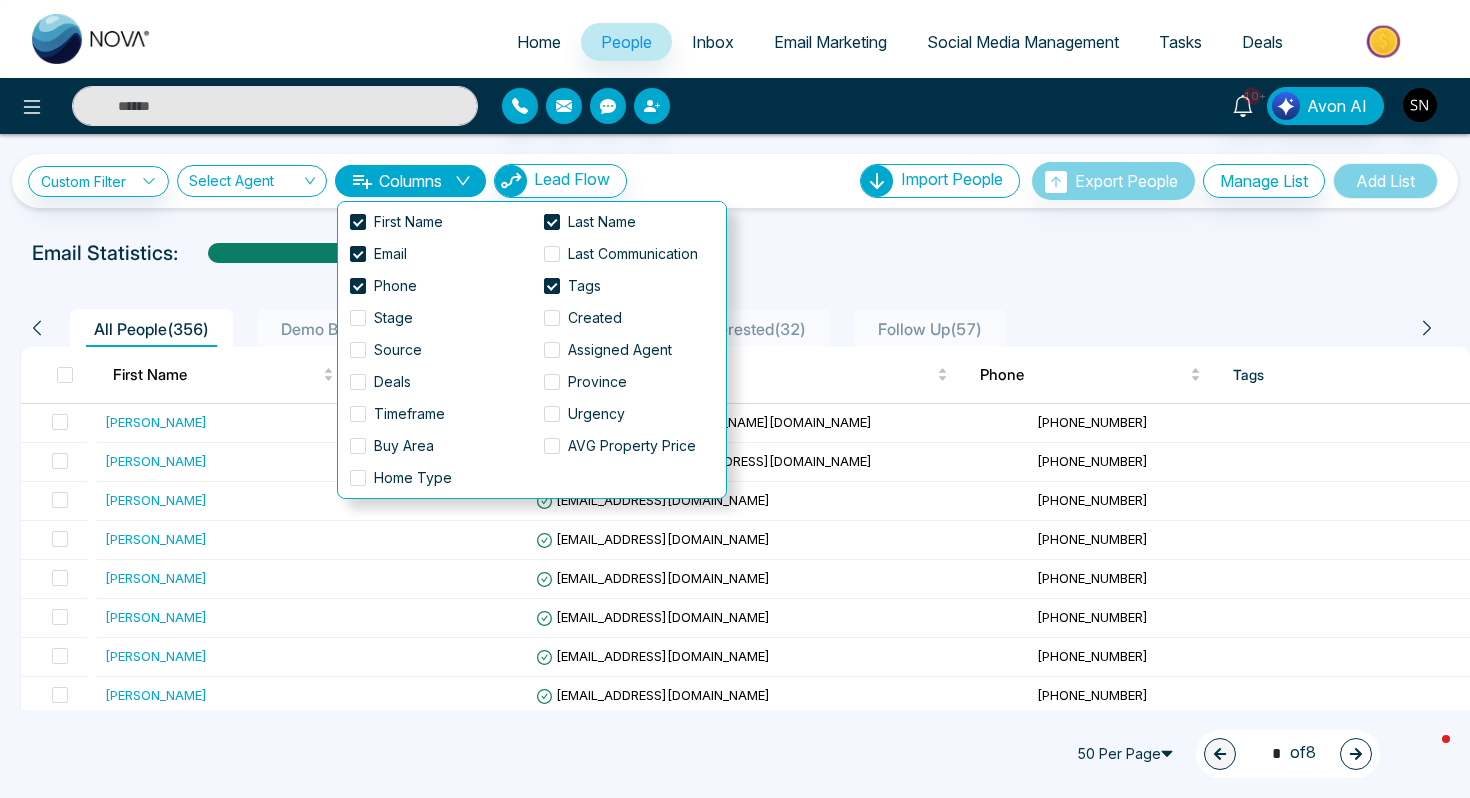 click on "Email Statistics:" at bounding box center [735, 253] 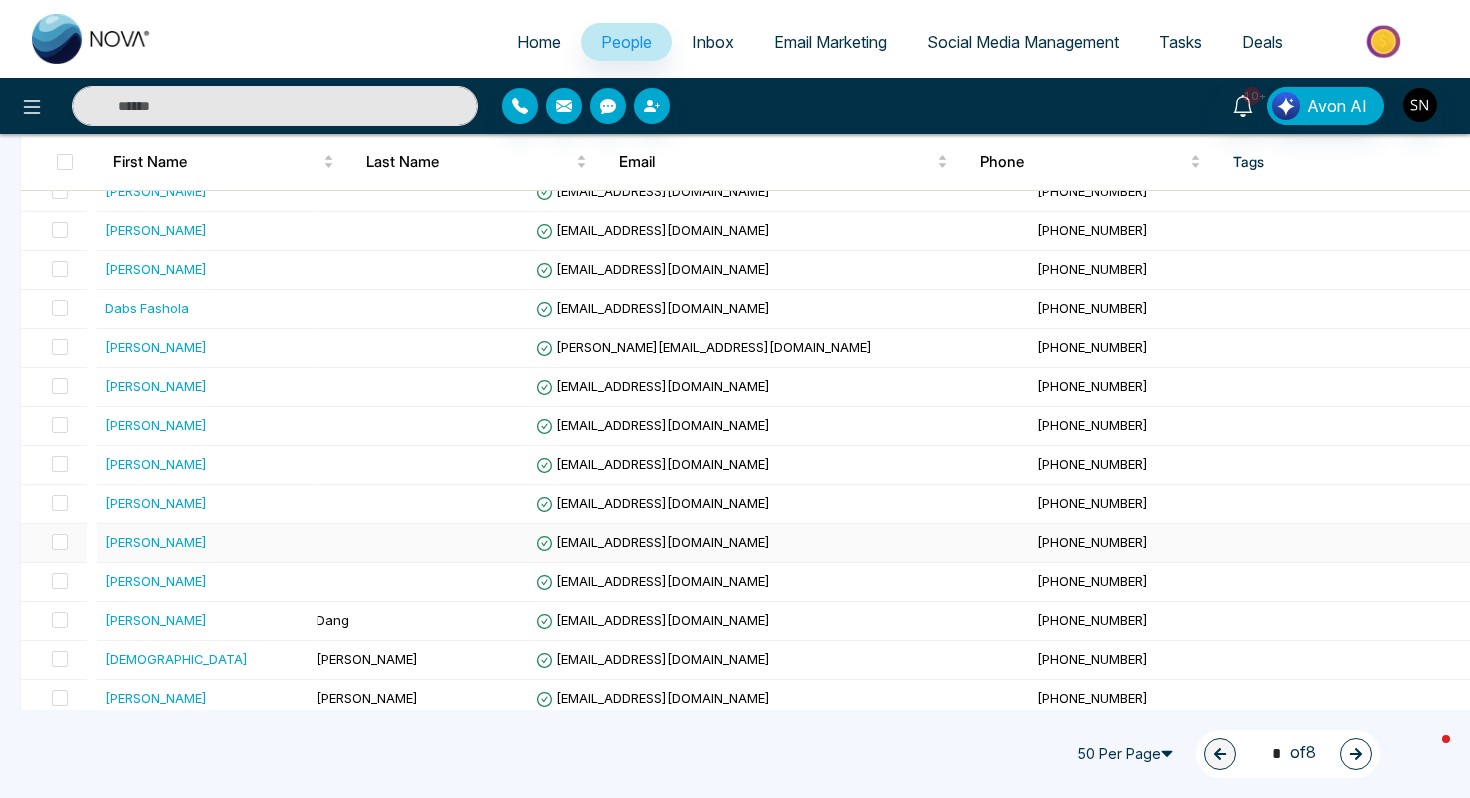 scroll, scrollTop: 1644, scrollLeft: 0, axis: vertical 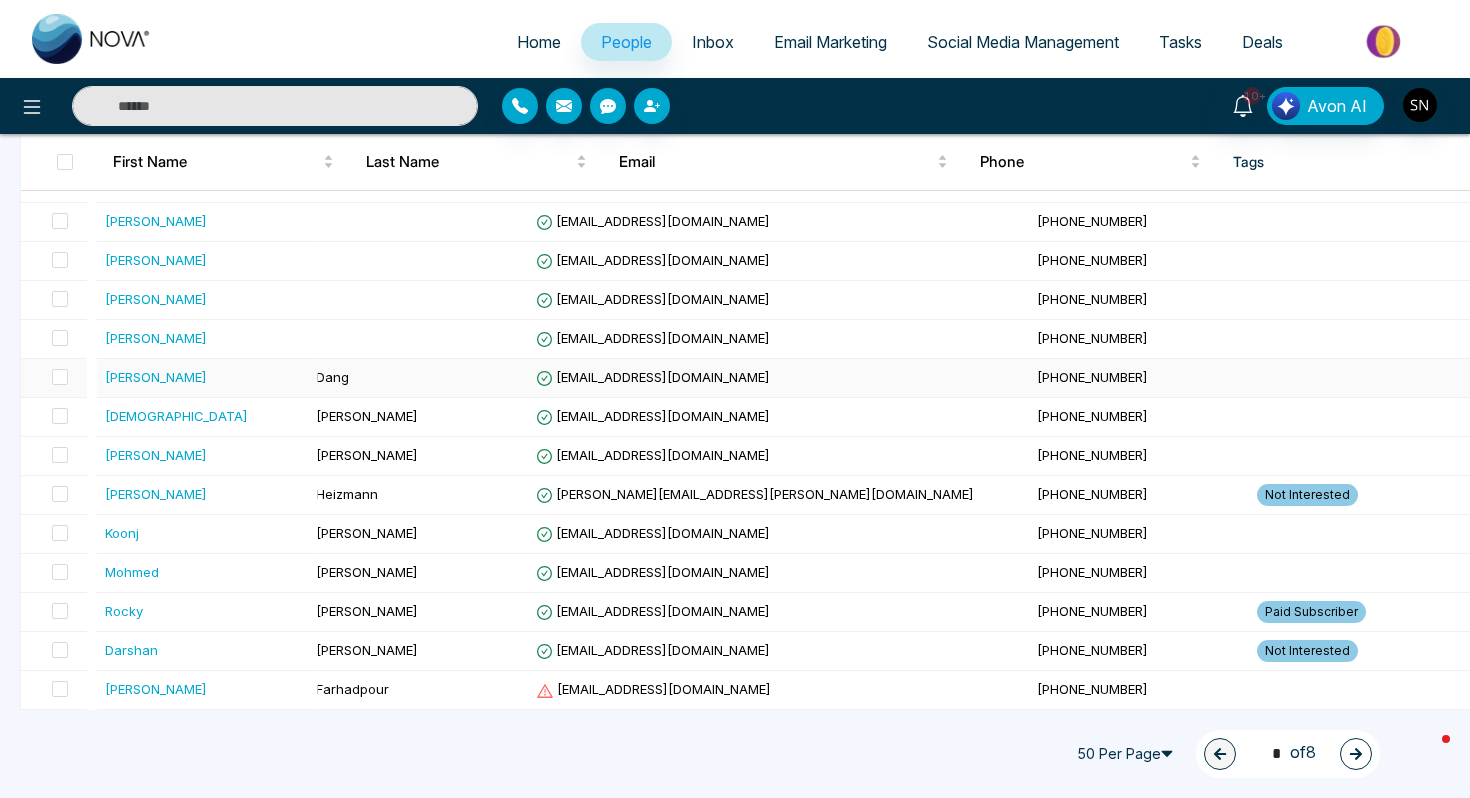 click on "Dang" at bounding box center (418, 378) 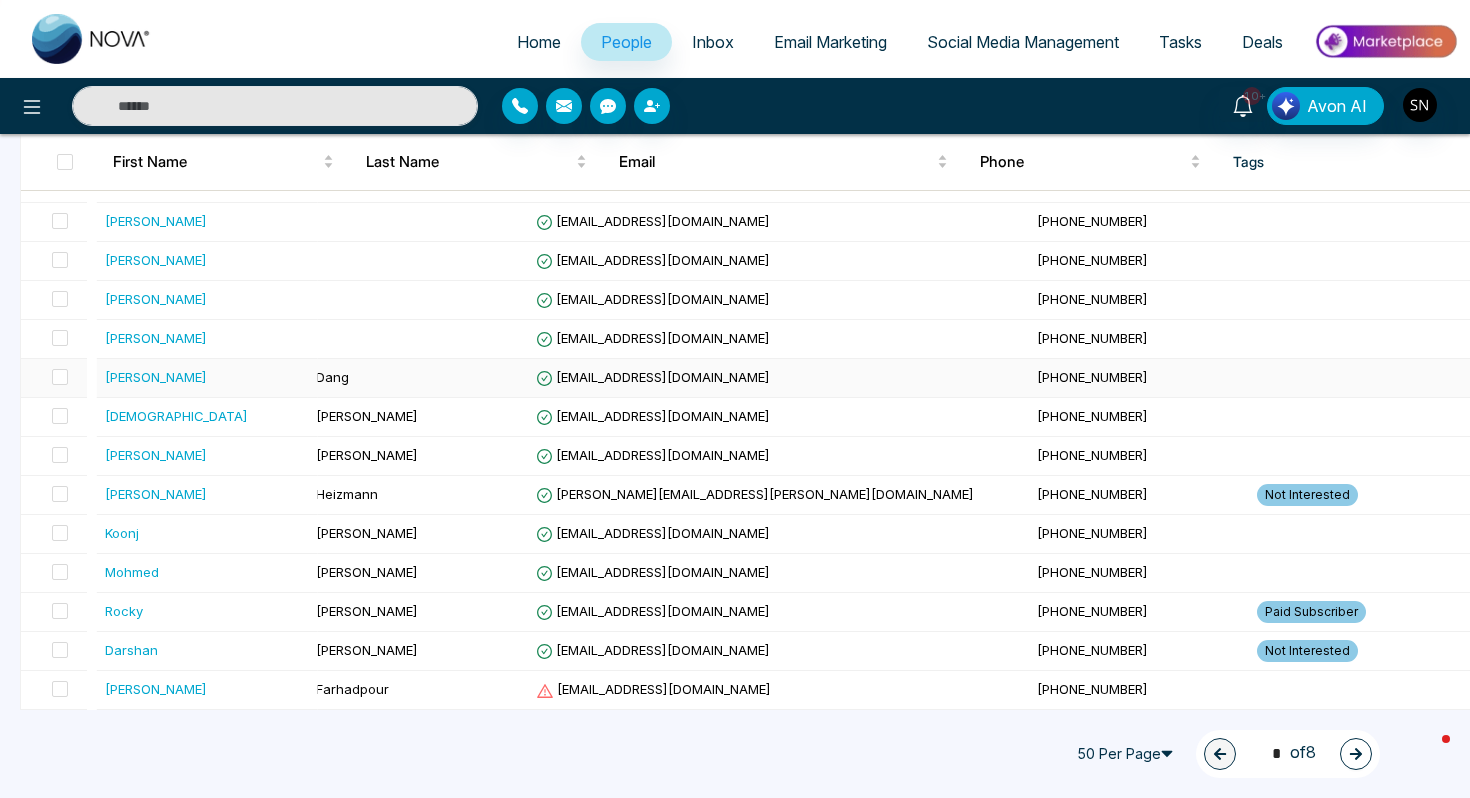 scroll, scrollTop: 0, scrollLeft: 0, axis: both 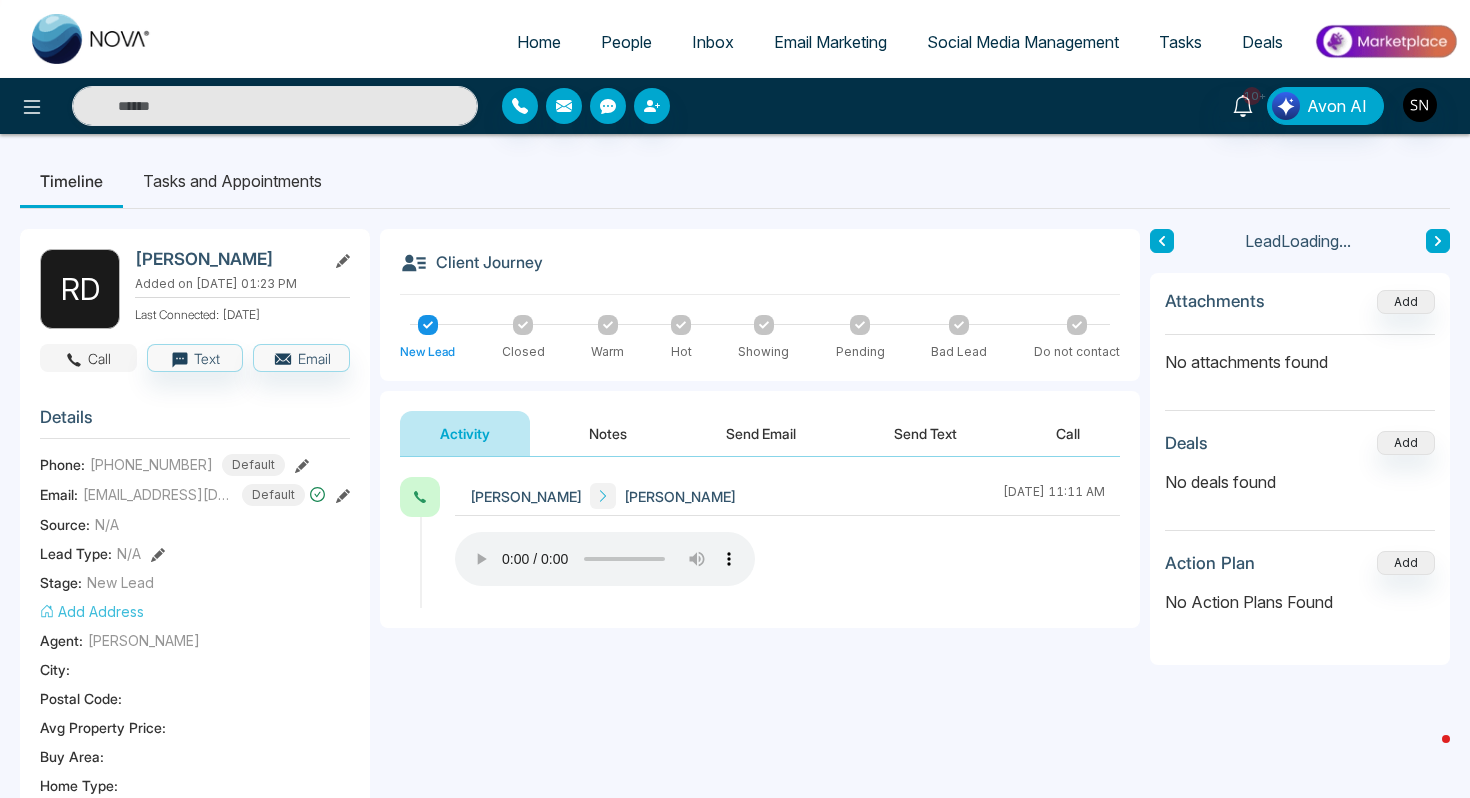click on "Call" at bounding box center [88, 358] 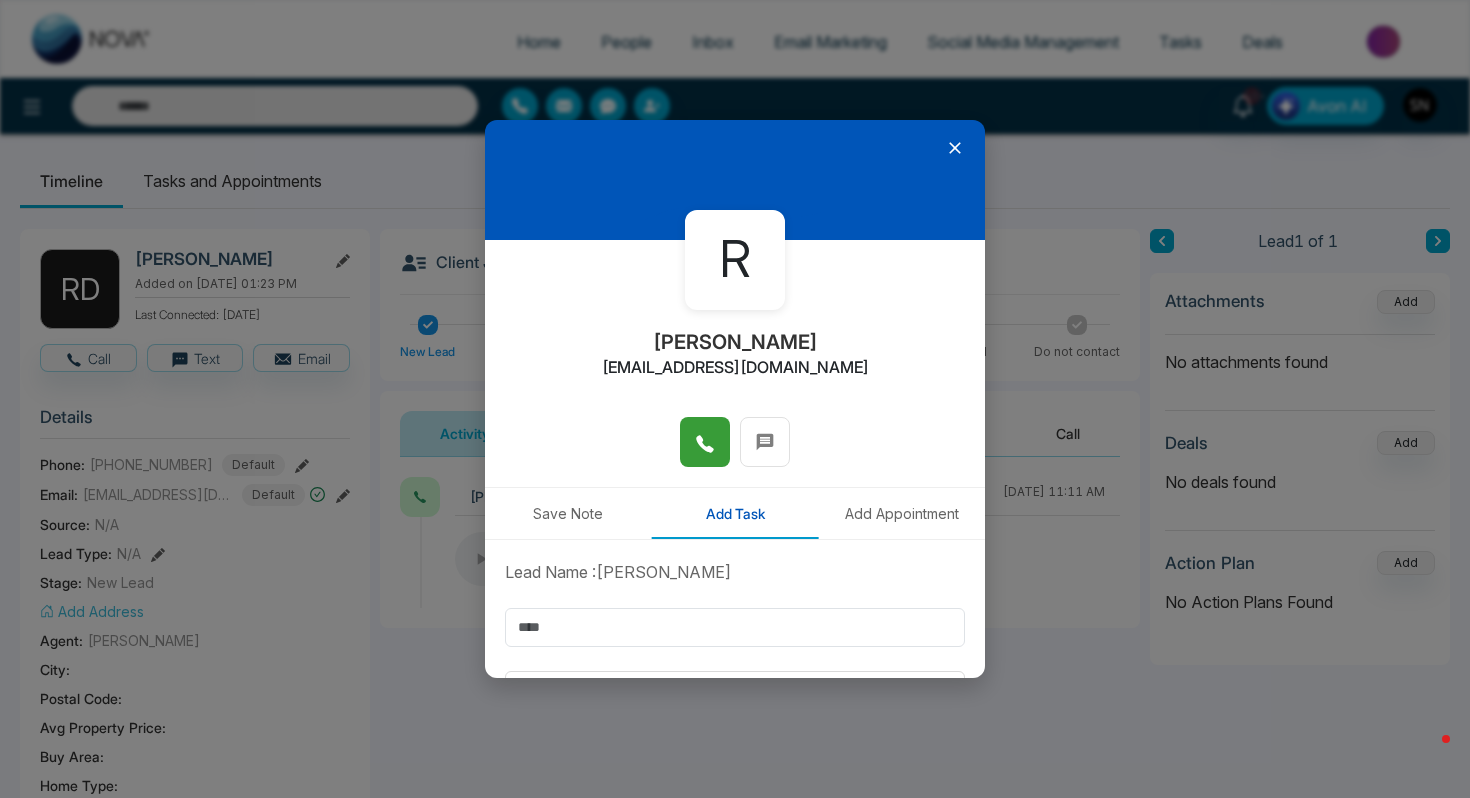 click at bounding box center (705, 442) 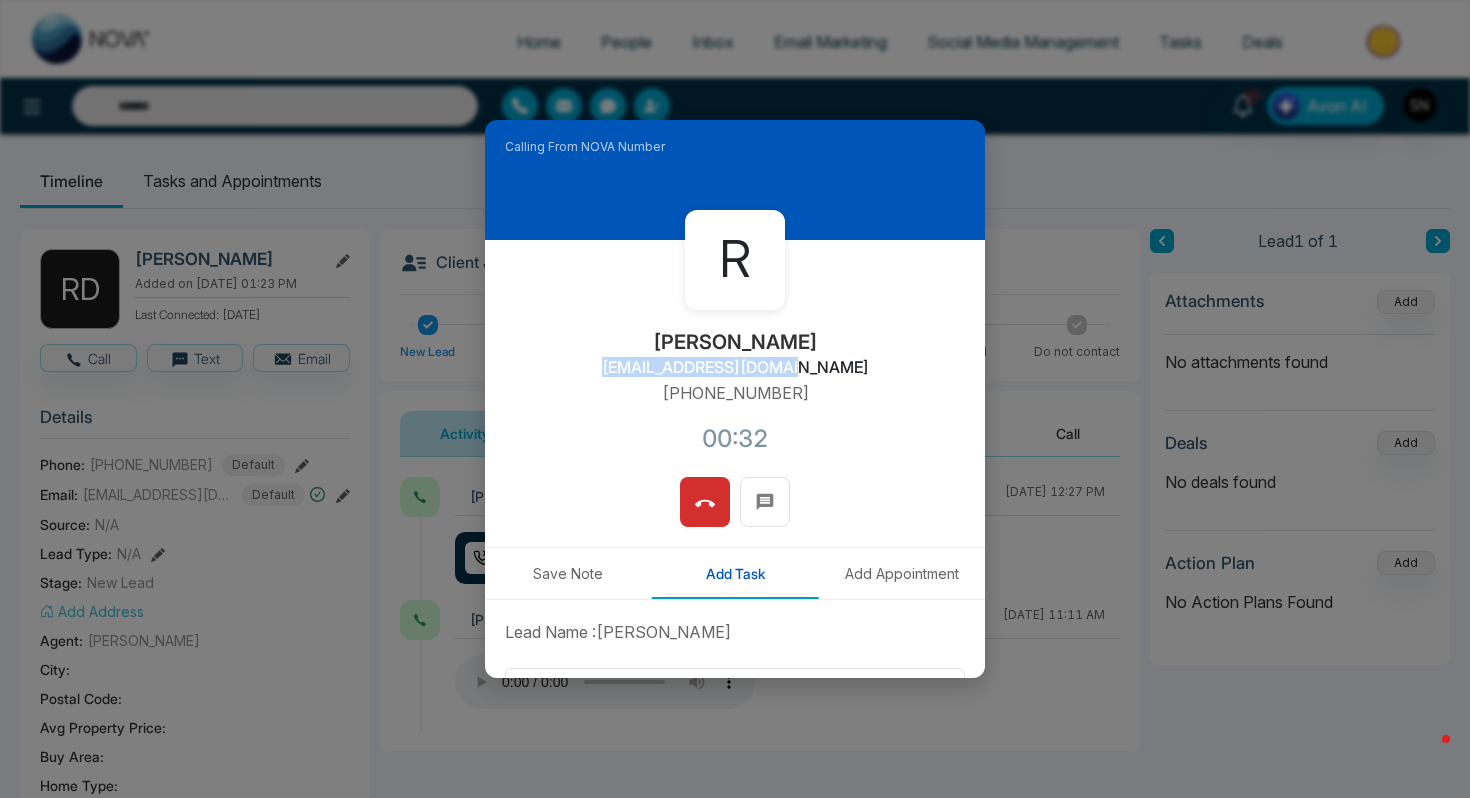 drag, startPoint x: 642, startPoint y: 365, endPoint x: 855, endPoint y: 363, distance: 213.00938 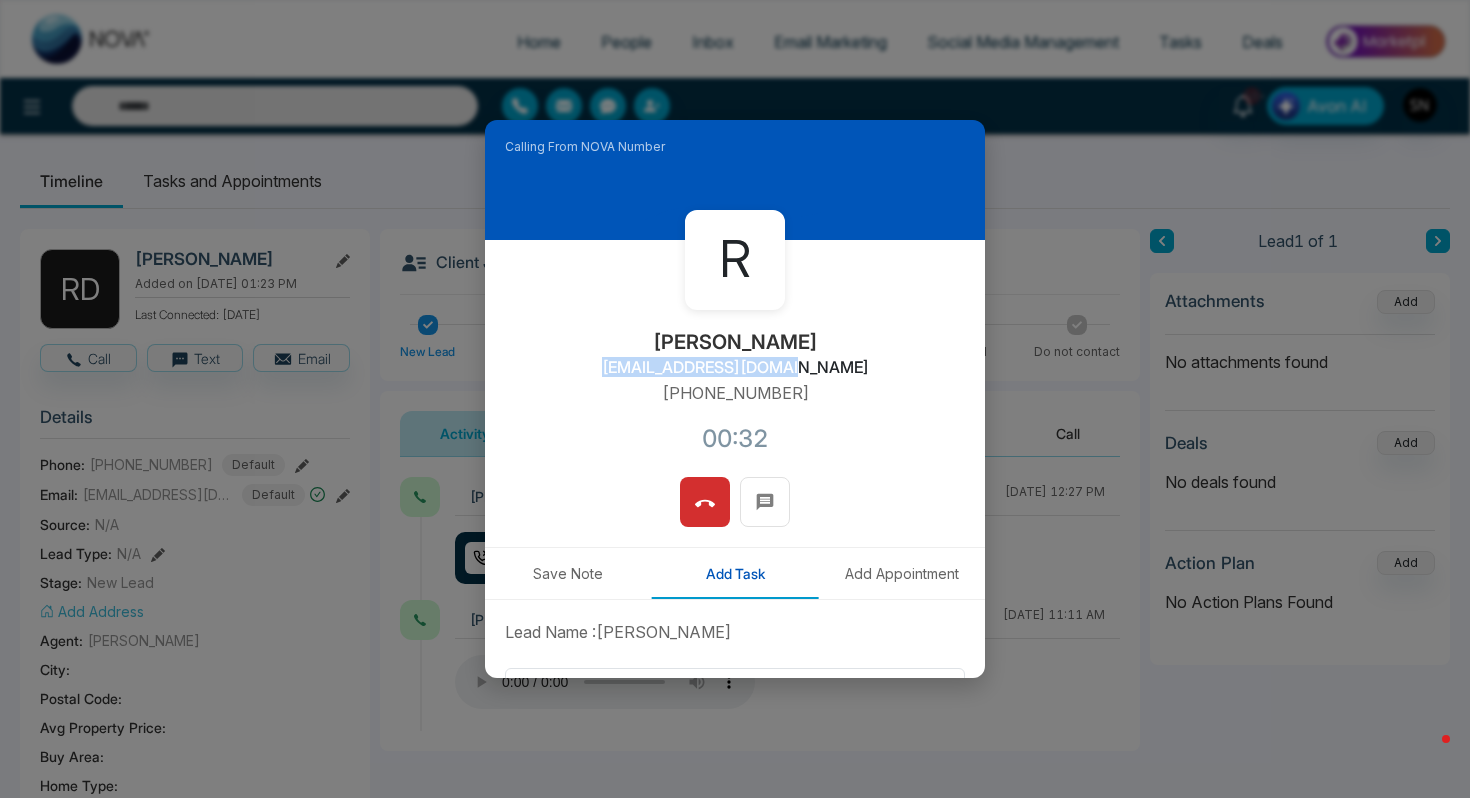 click on "[PERSON_NAME] [PERSON_NAME][EMAIL_ADDRESS][DOMAIN_NAME] [PHONE_NUMBER]:32" at bounding box center (735, 358) 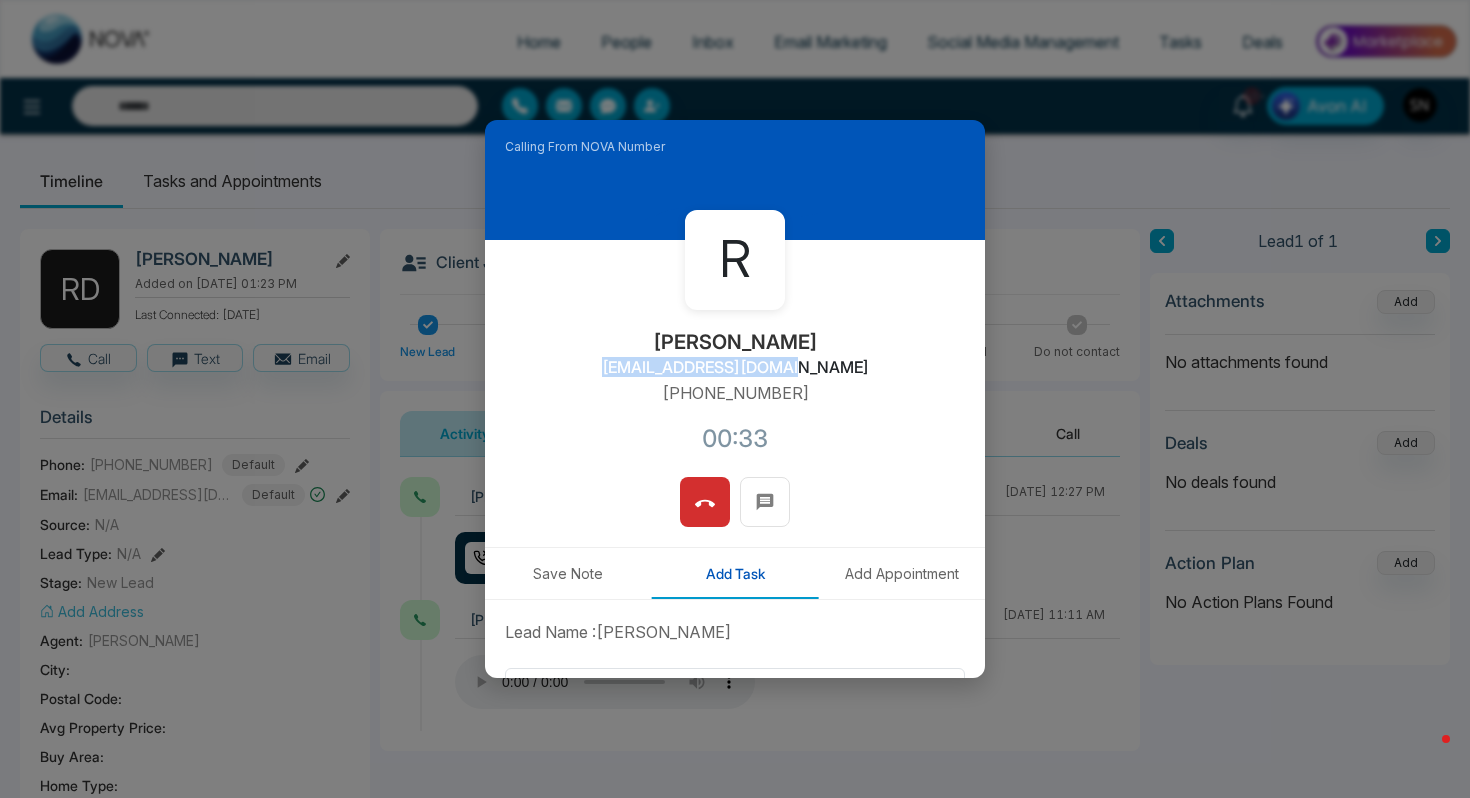 copy on "[EMAIL_ADDRESS][DOMAIN_NAME]" 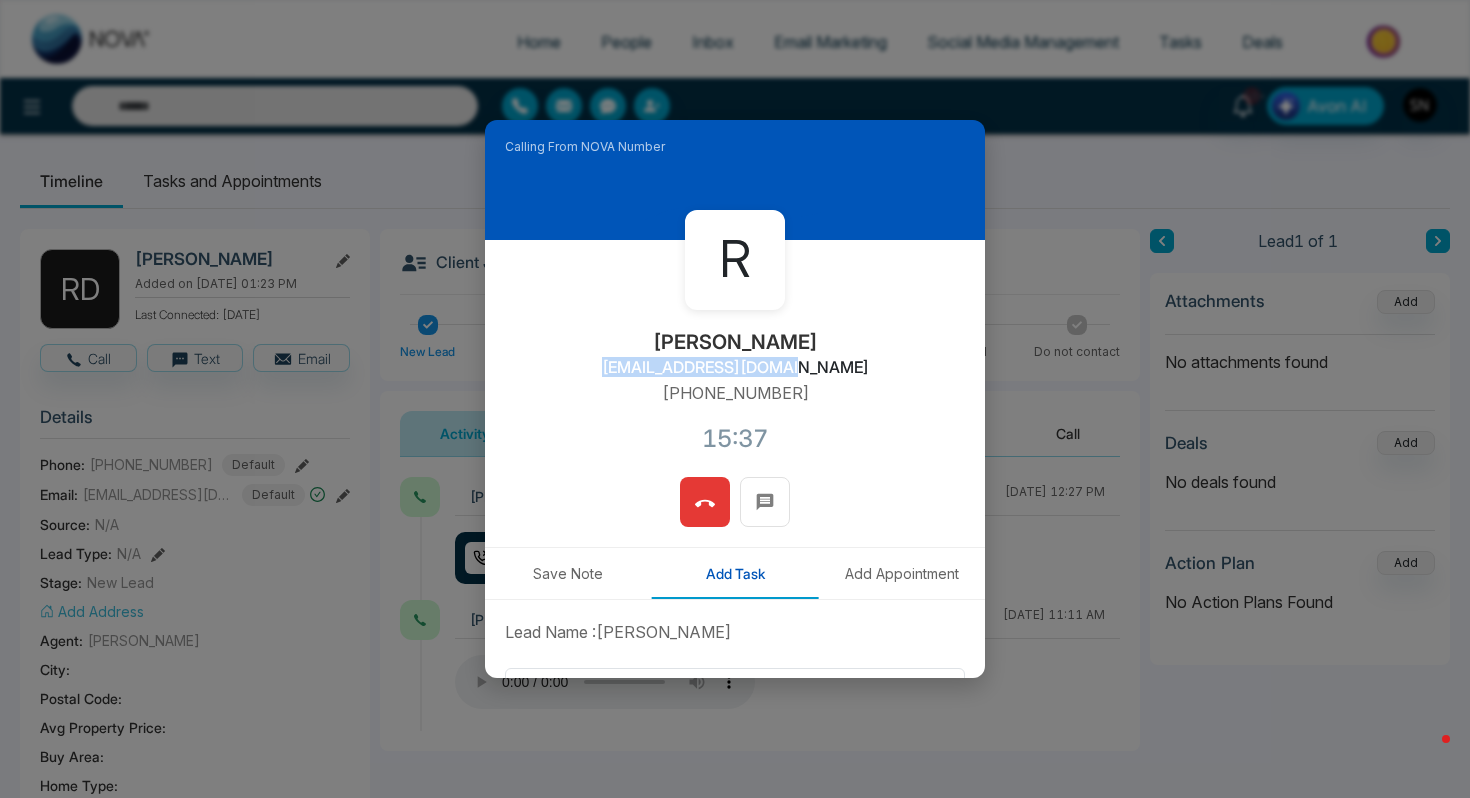 click 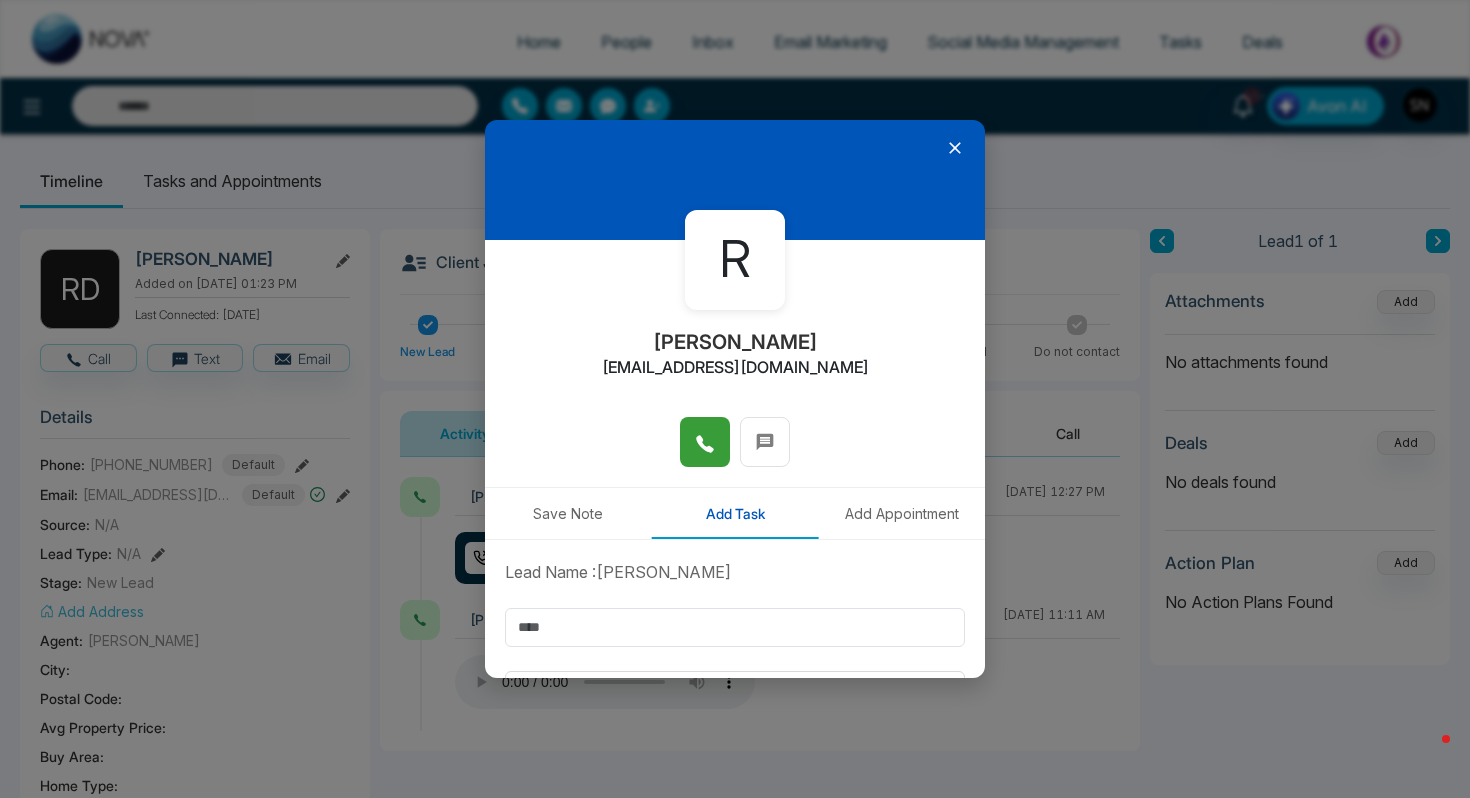 click at bounding box center [735, 180] 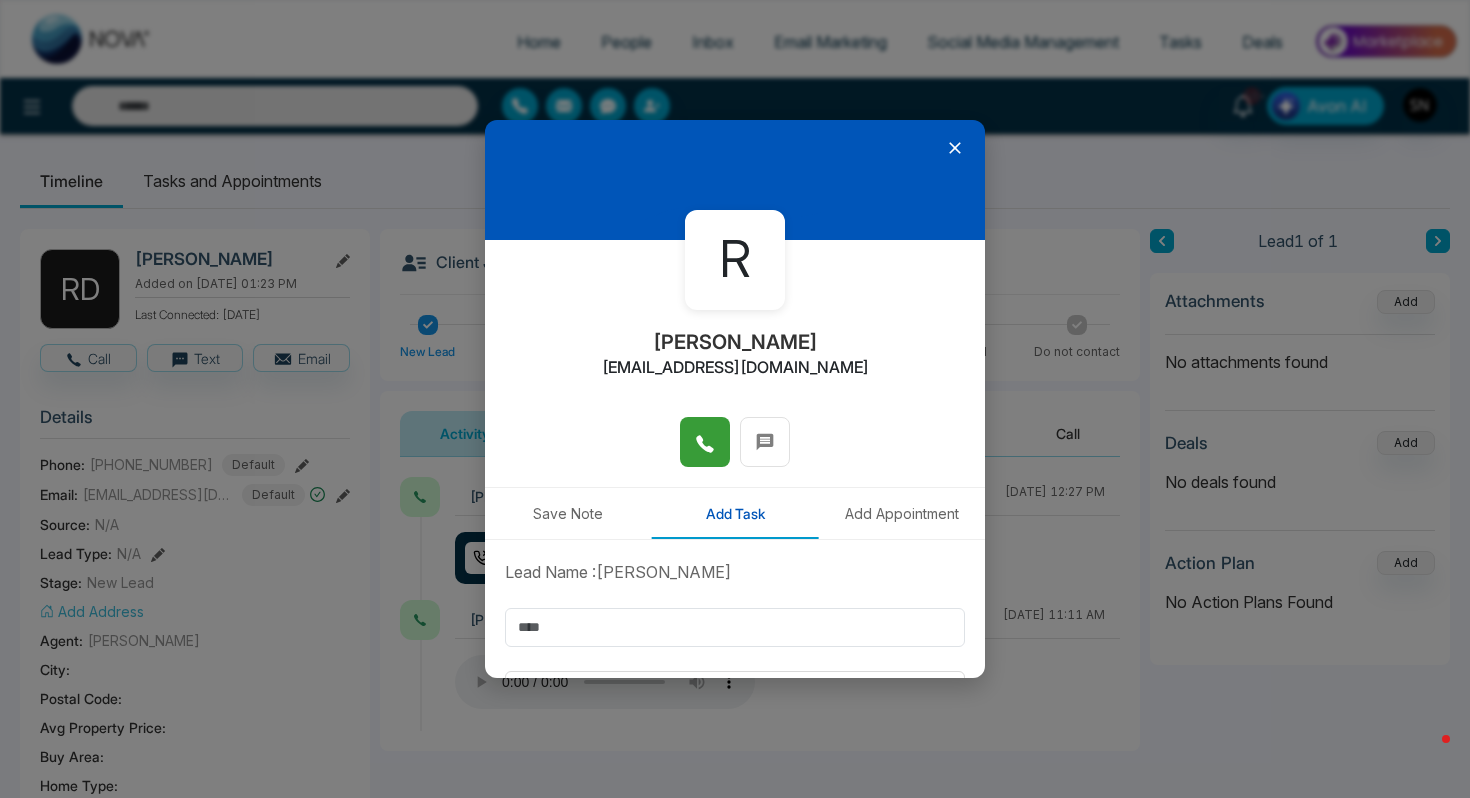 click at bounding box center [735, 180] 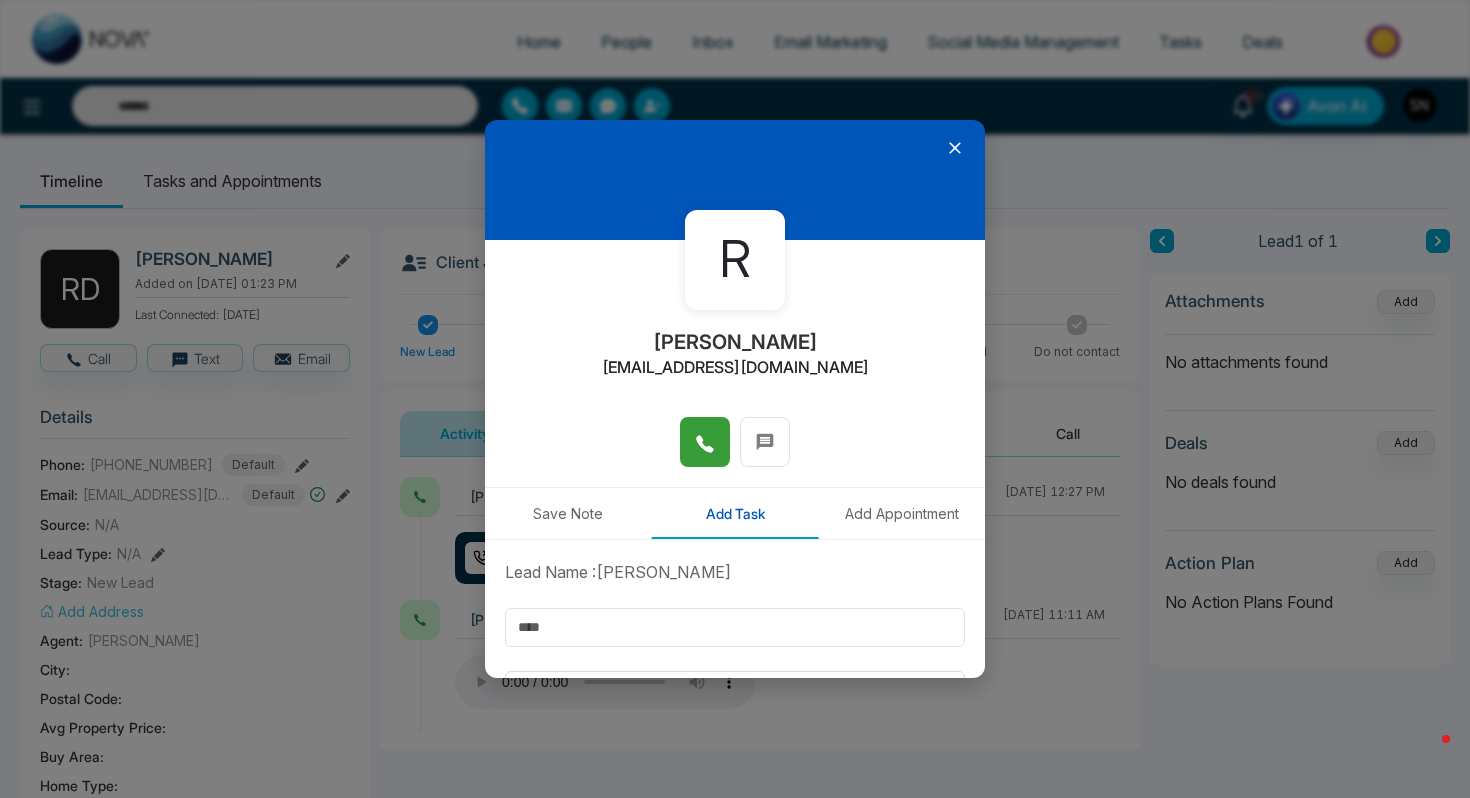click 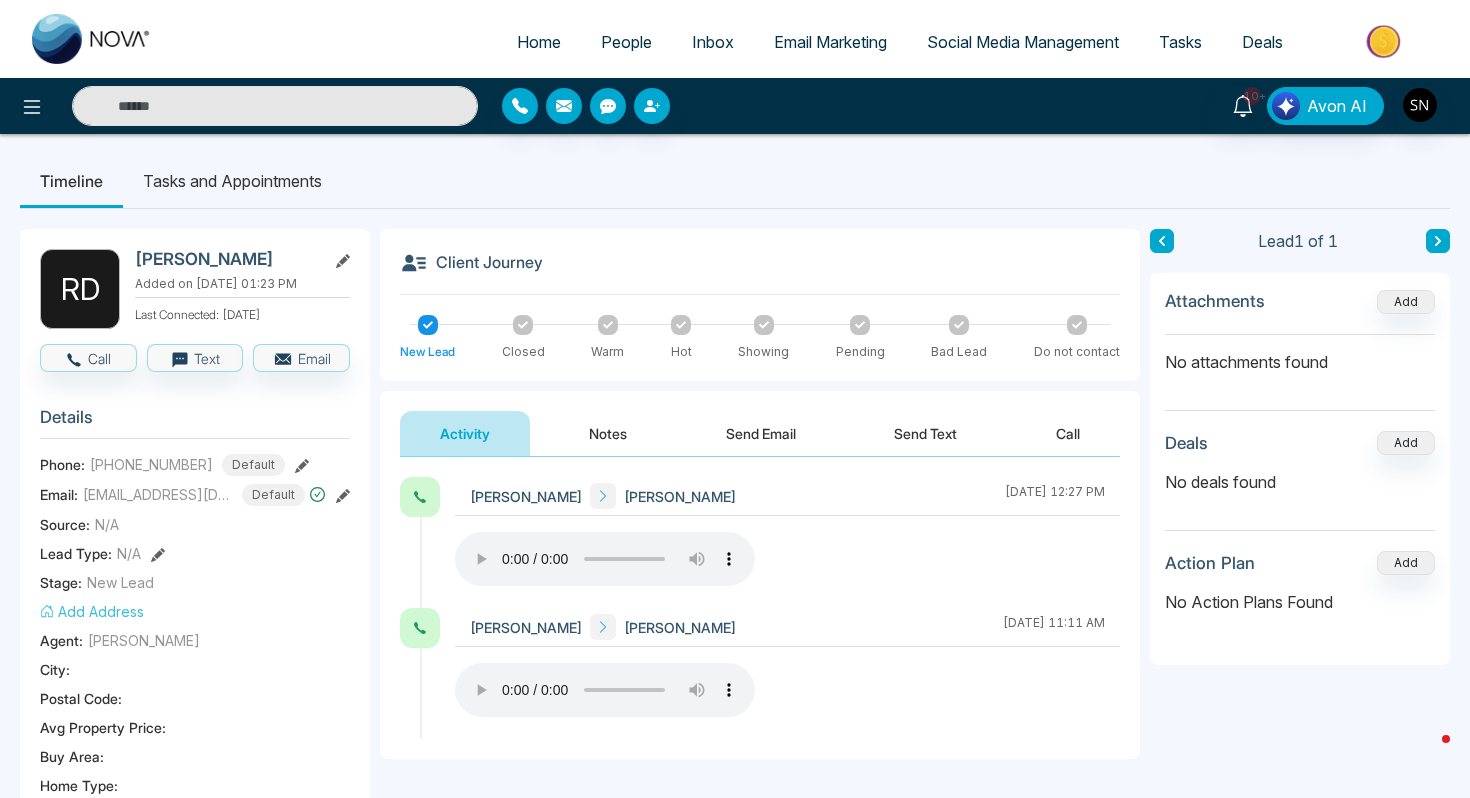 click on "10+ Avon AI" at bounding box center [735, 106] 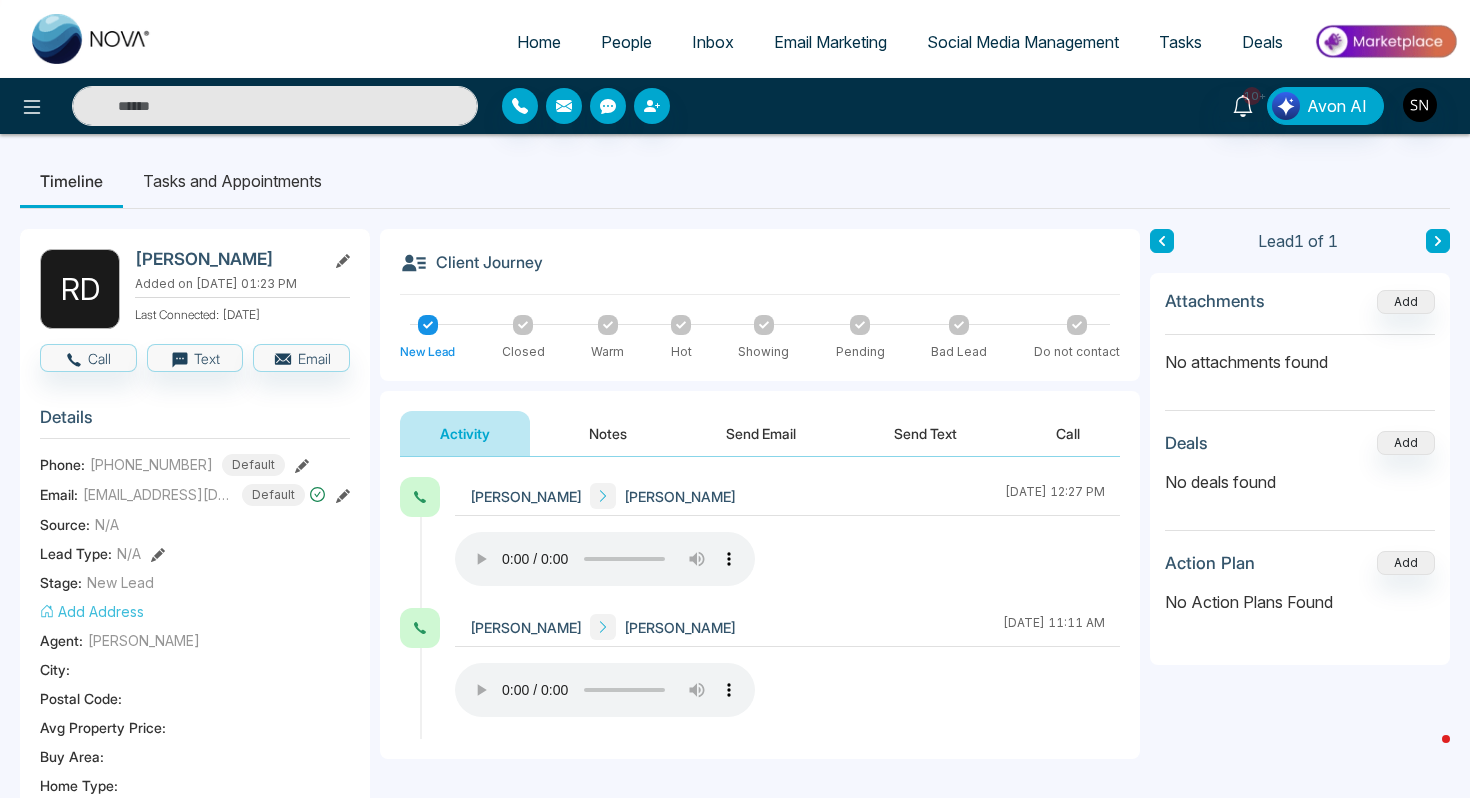 click at bounding box center [275, 106] 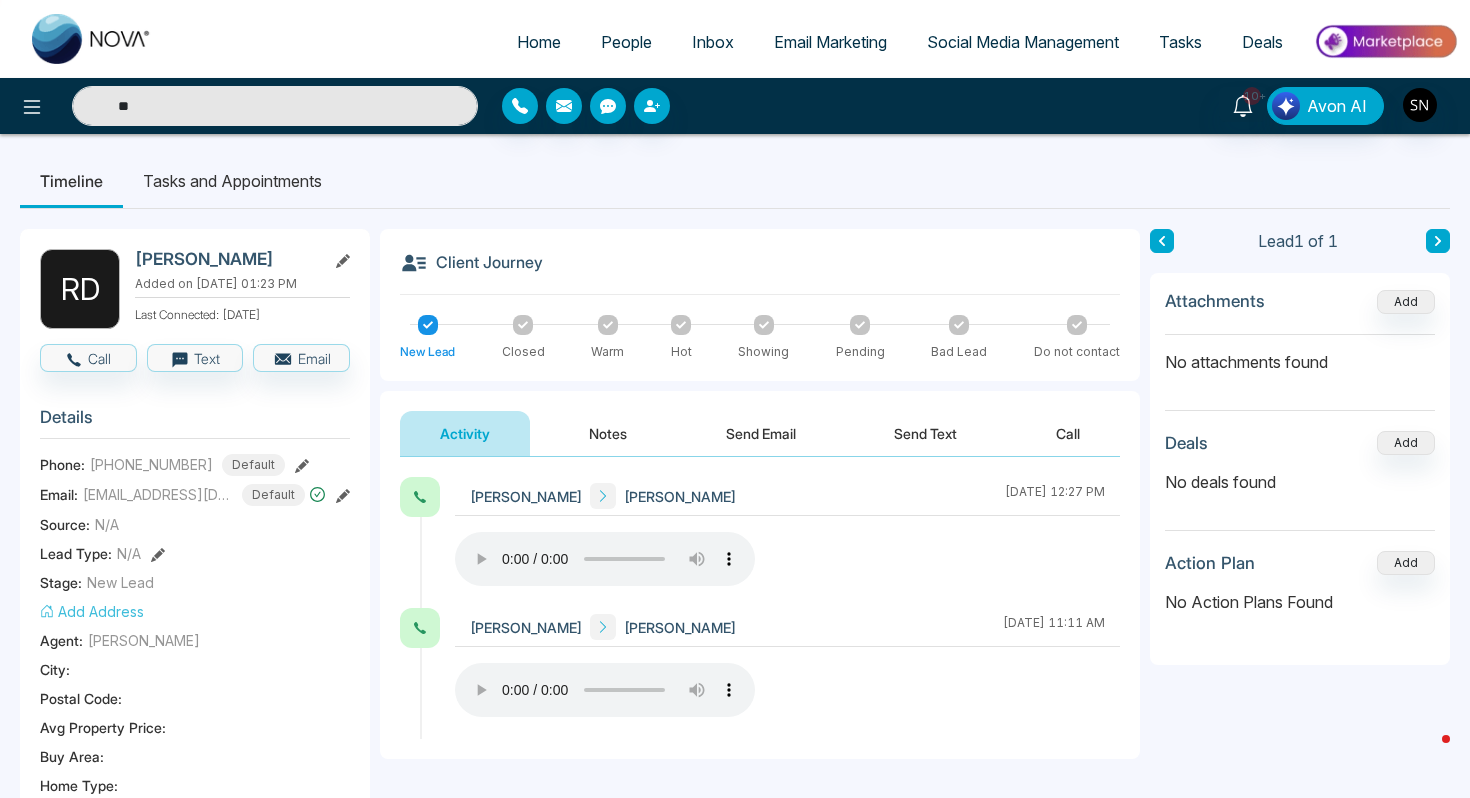 type on "*" 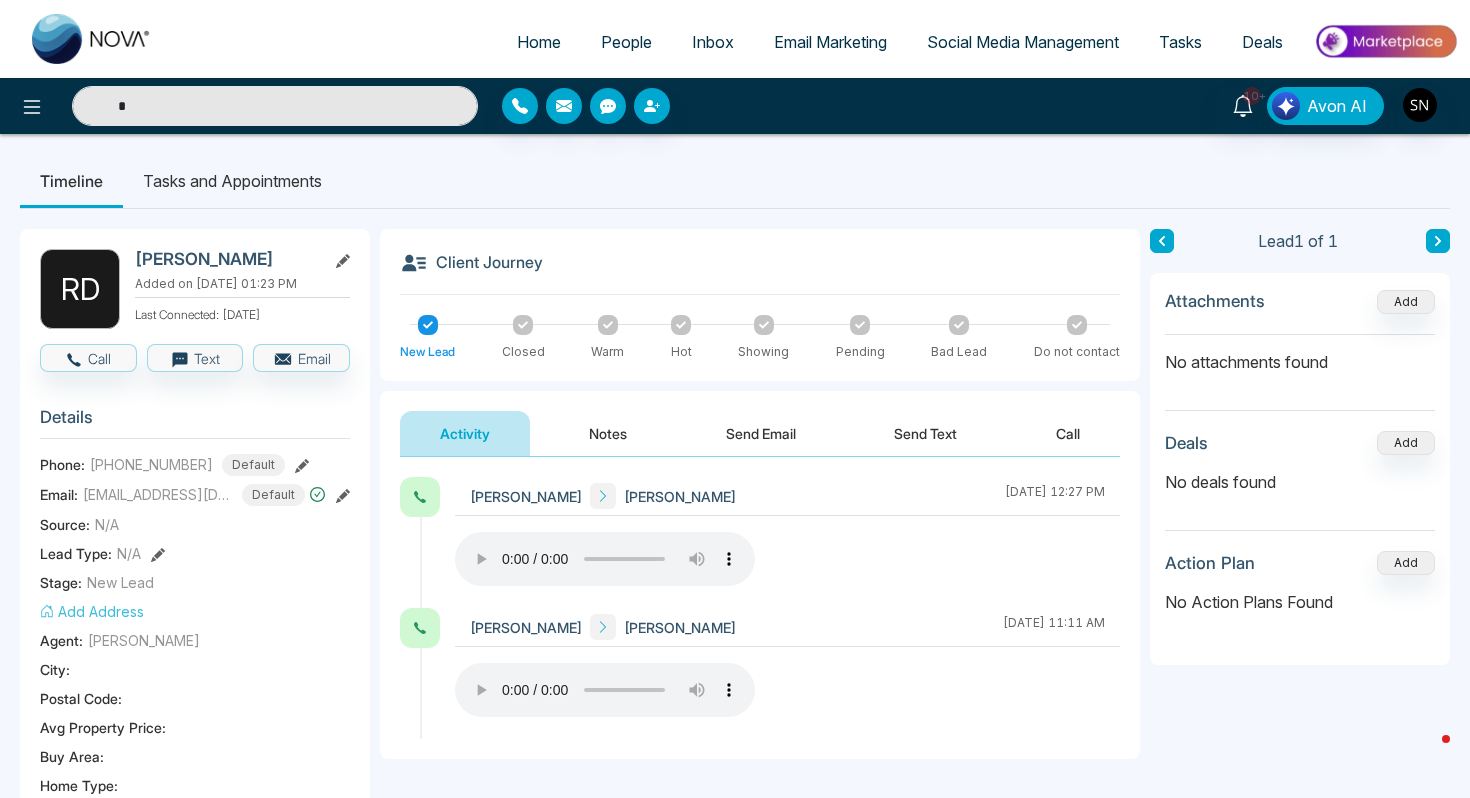 type 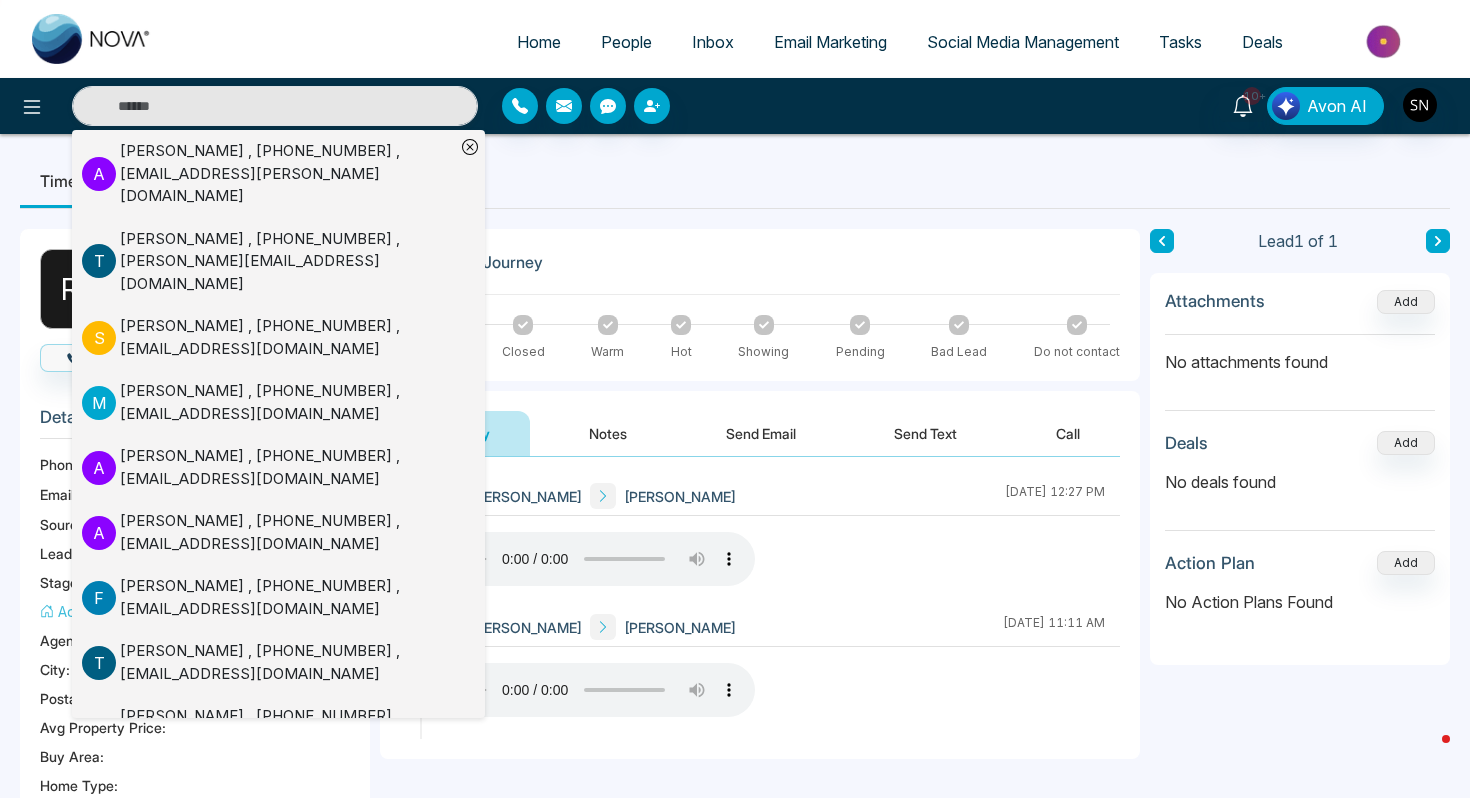 click on "Timeline Tasks and Appointments" at bounding box center [735, 181] 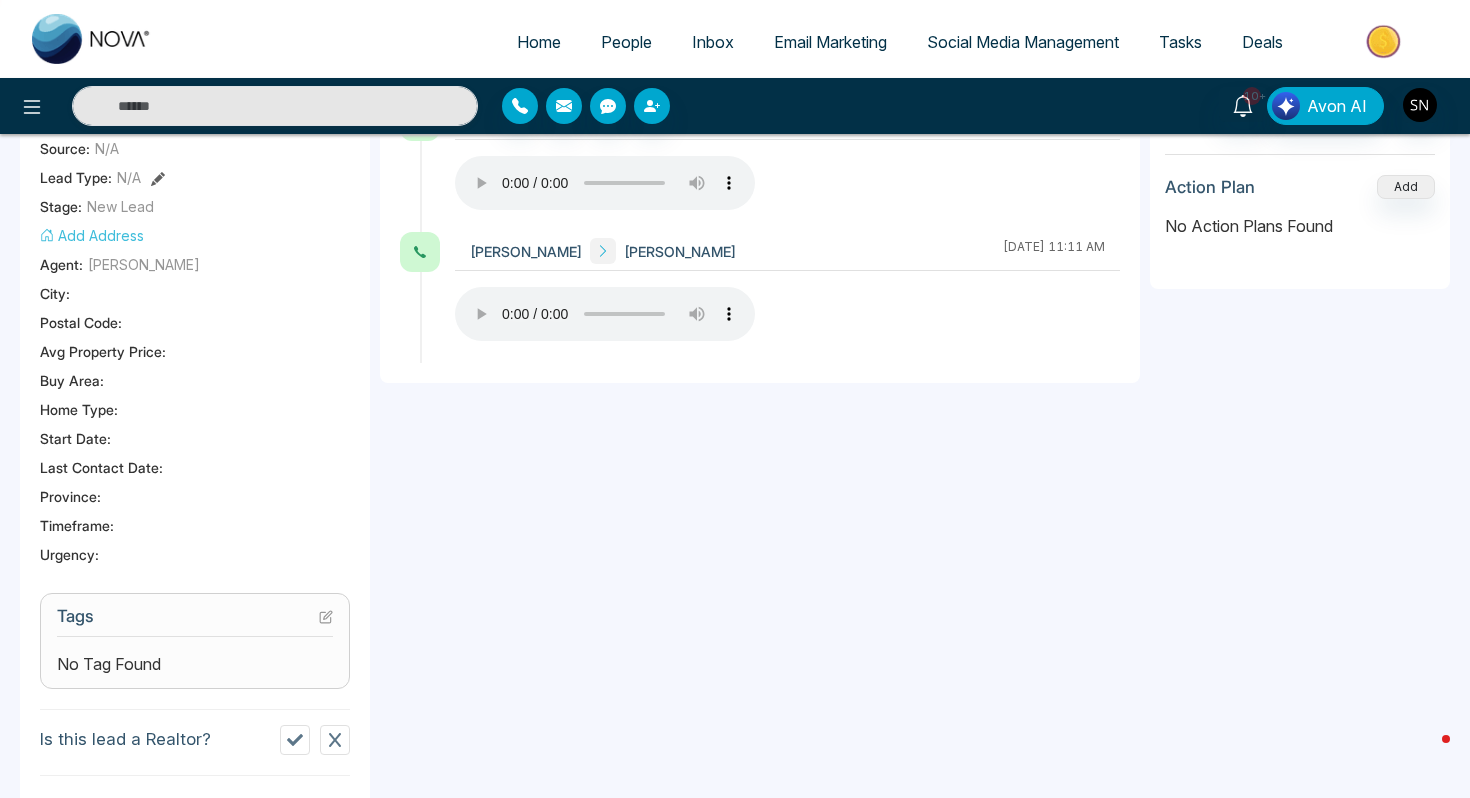 scroll, scrollTop: 407, scrollLeft: 0, axis: vertical 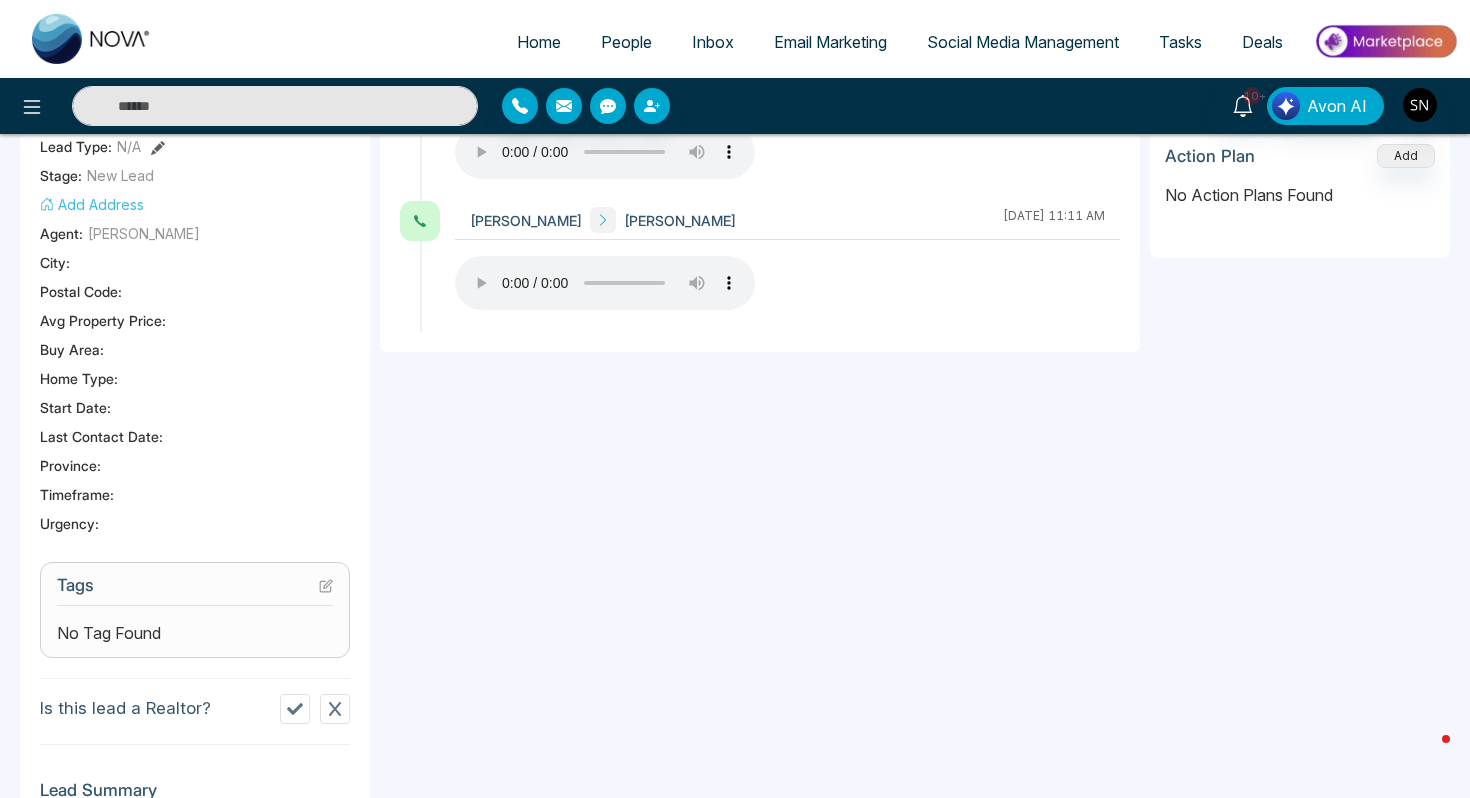 click 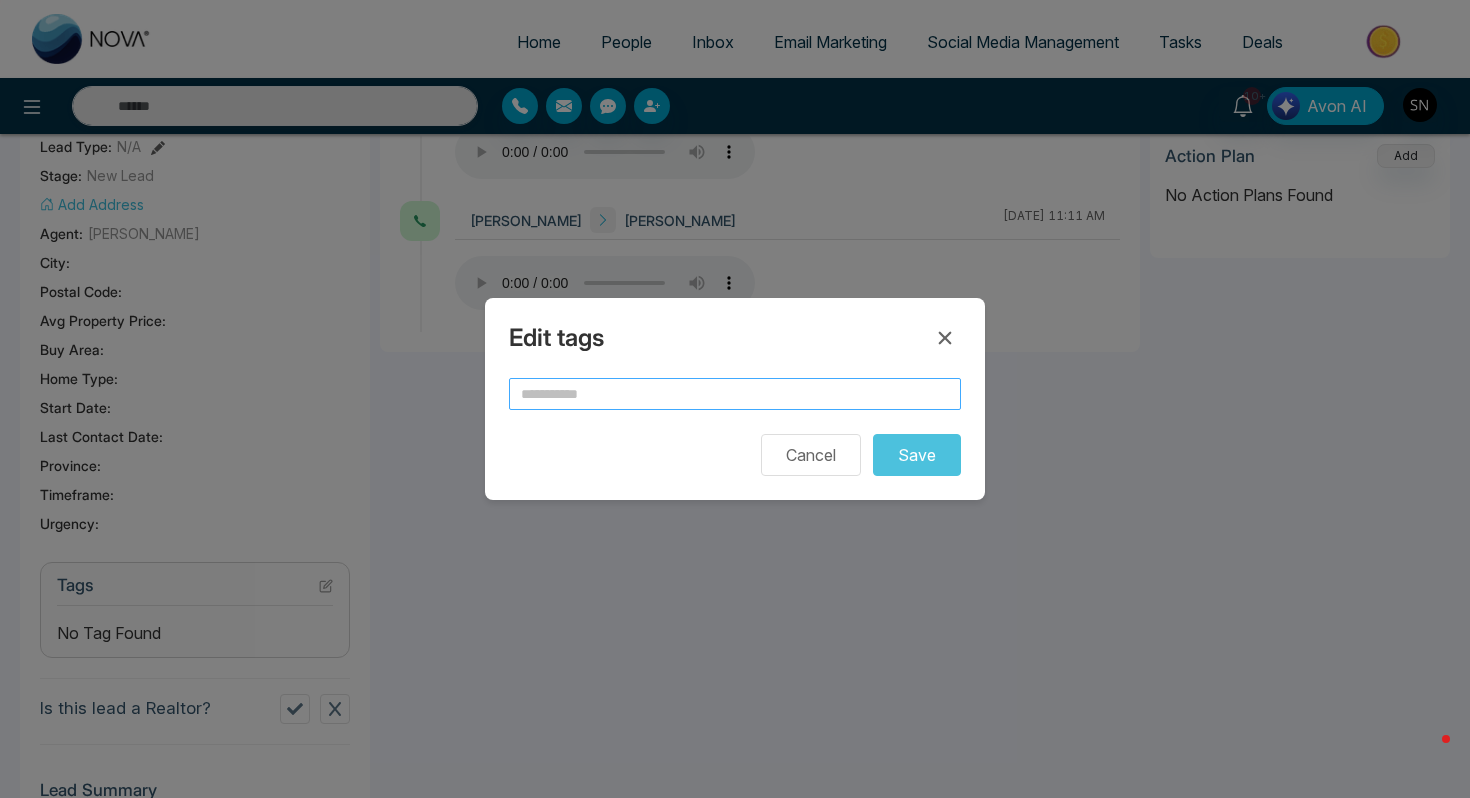 click at bounding box center (735, 394) 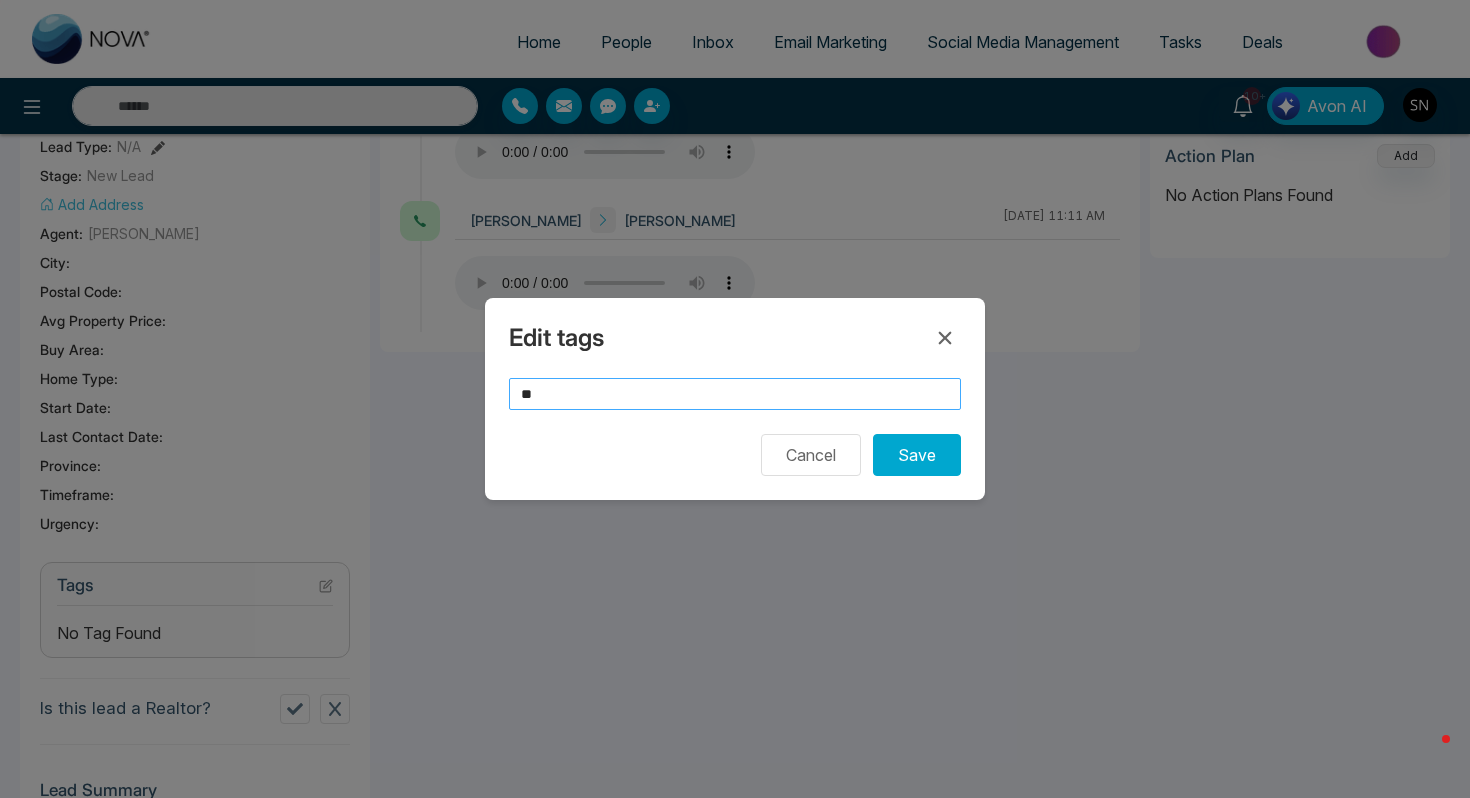 type on "*" 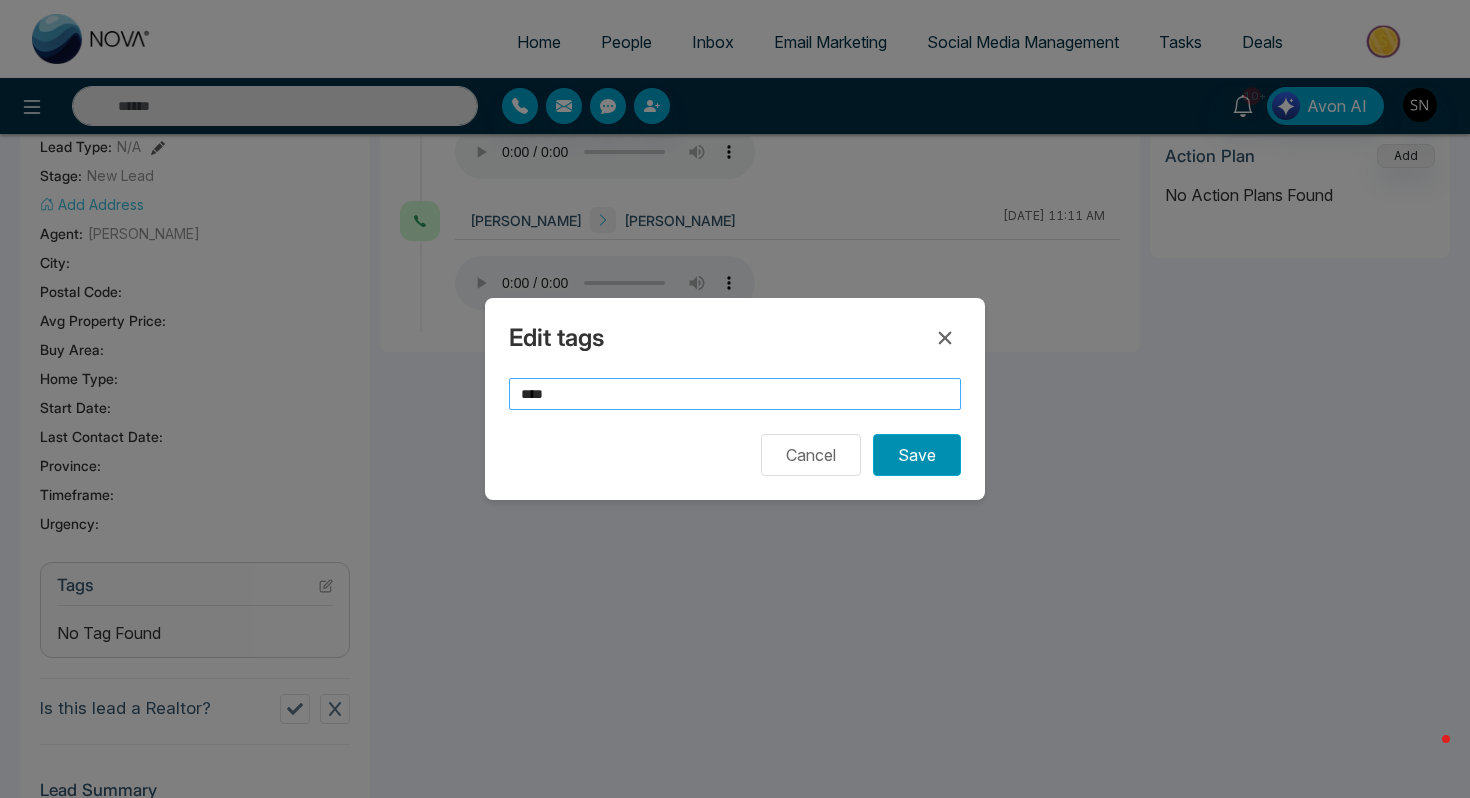 type on "****" 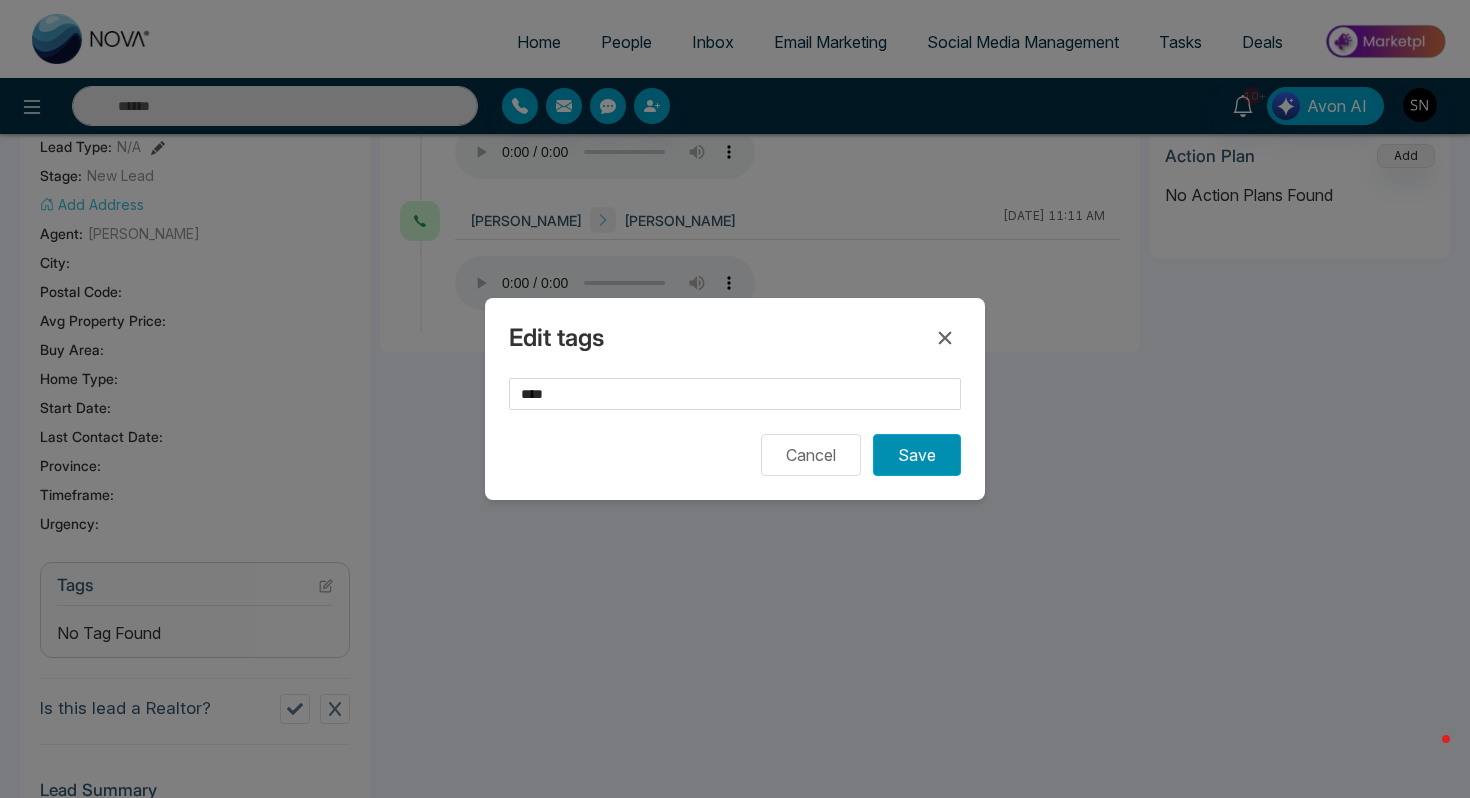 click on "Save" at bounding box center (917, 455) 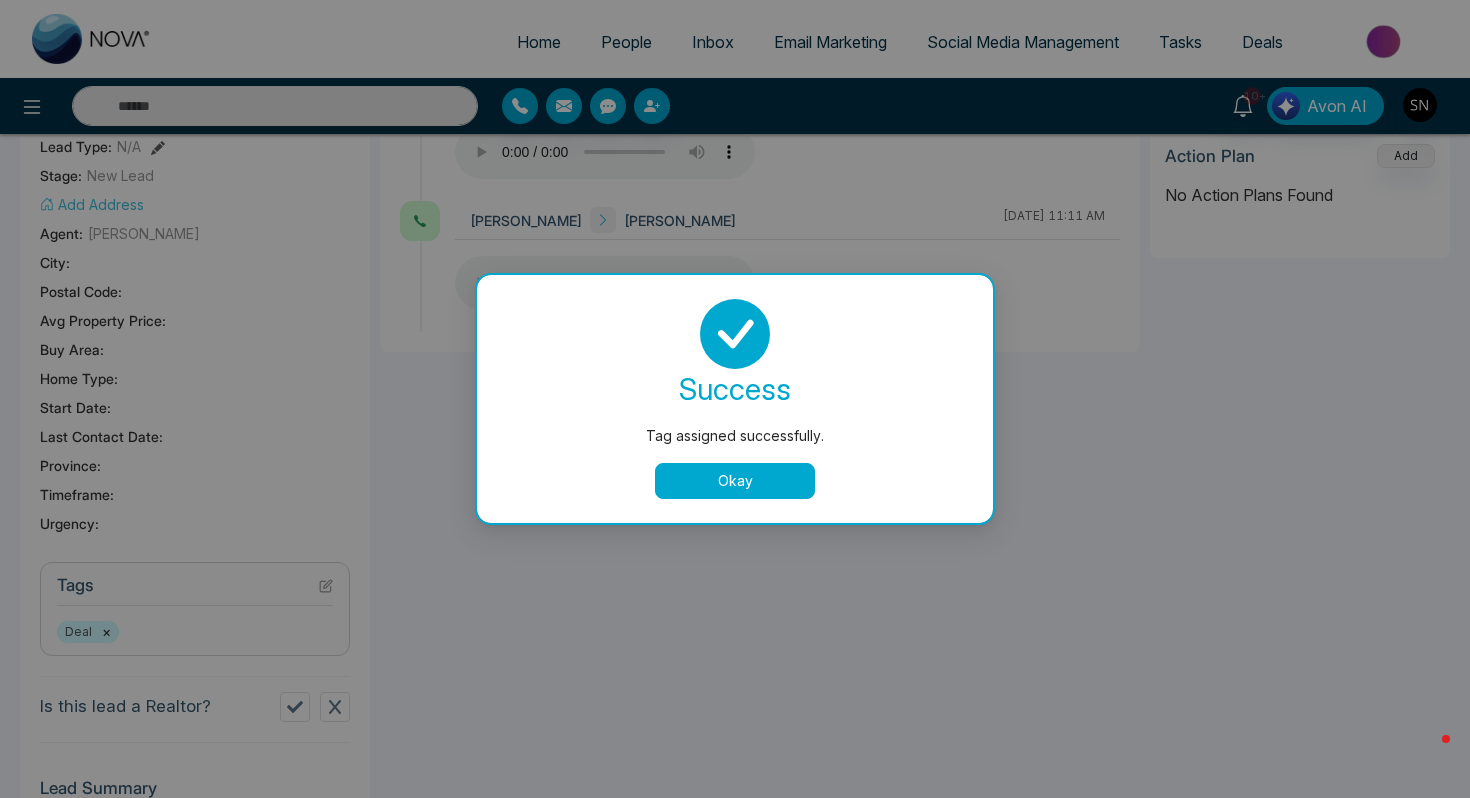click on "Okay" at bounding box center (735, 481) 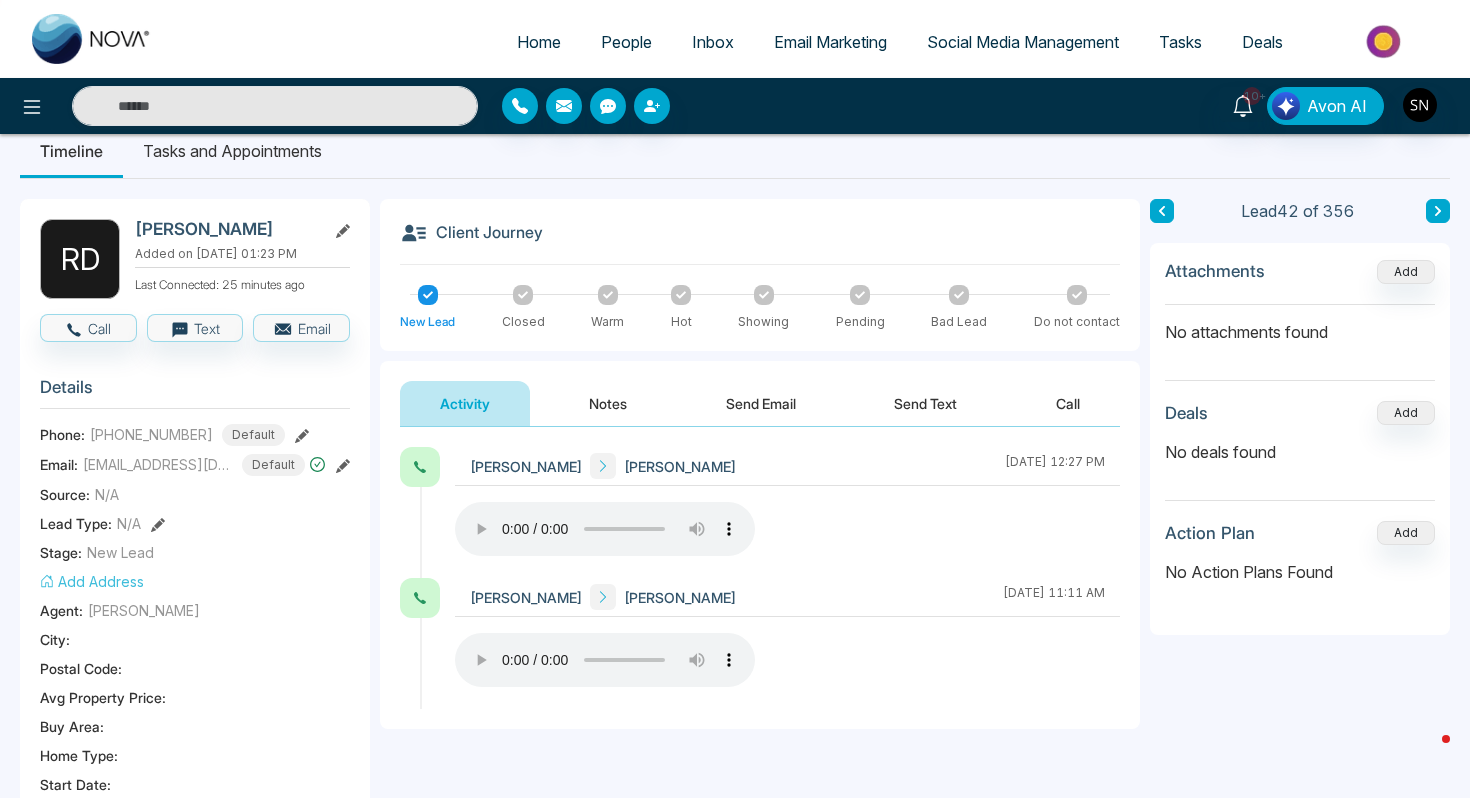 scroll, scrollTop: 0, scrollLeft: 0, axis: both 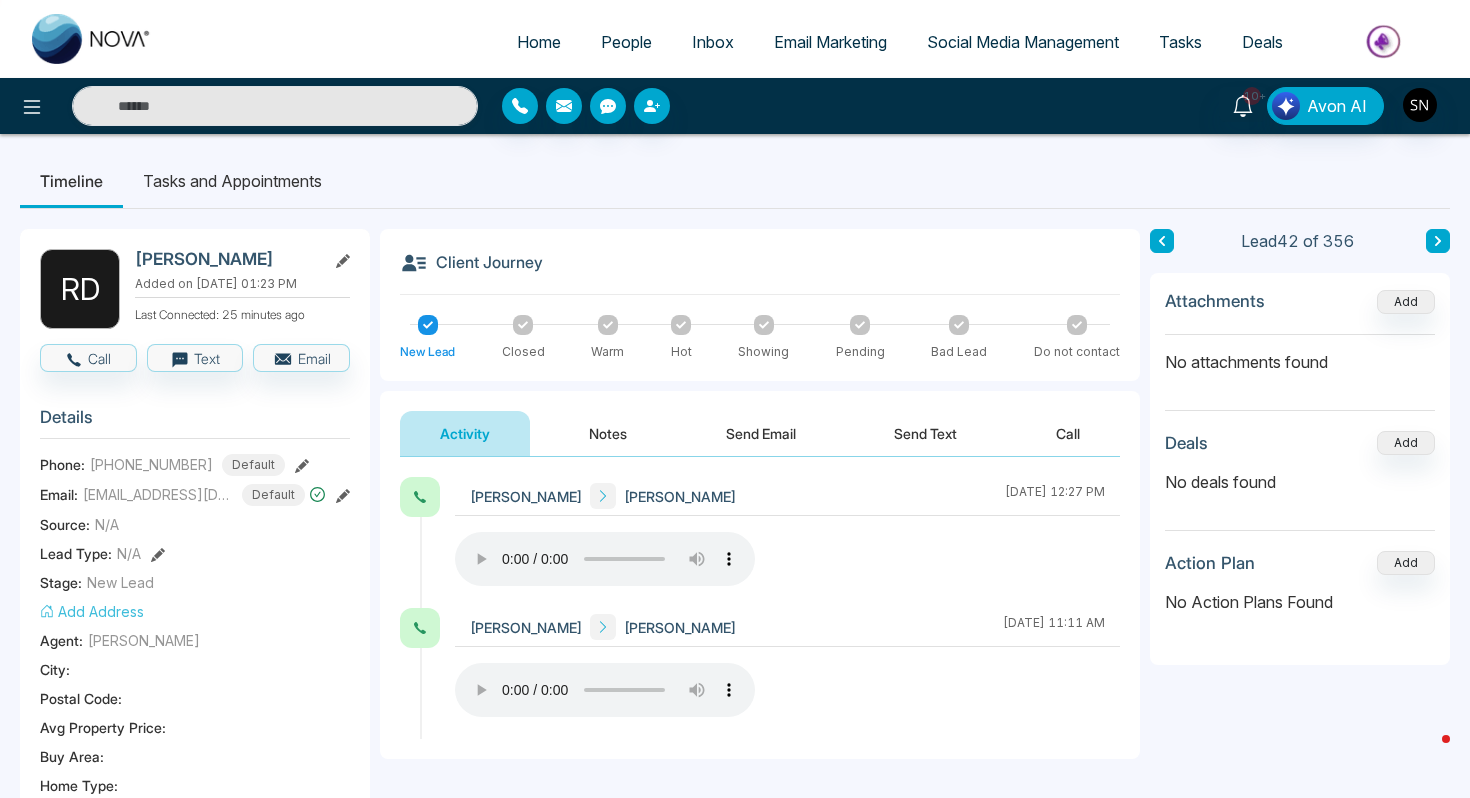 click on "People" at bounding box center [626, 42] 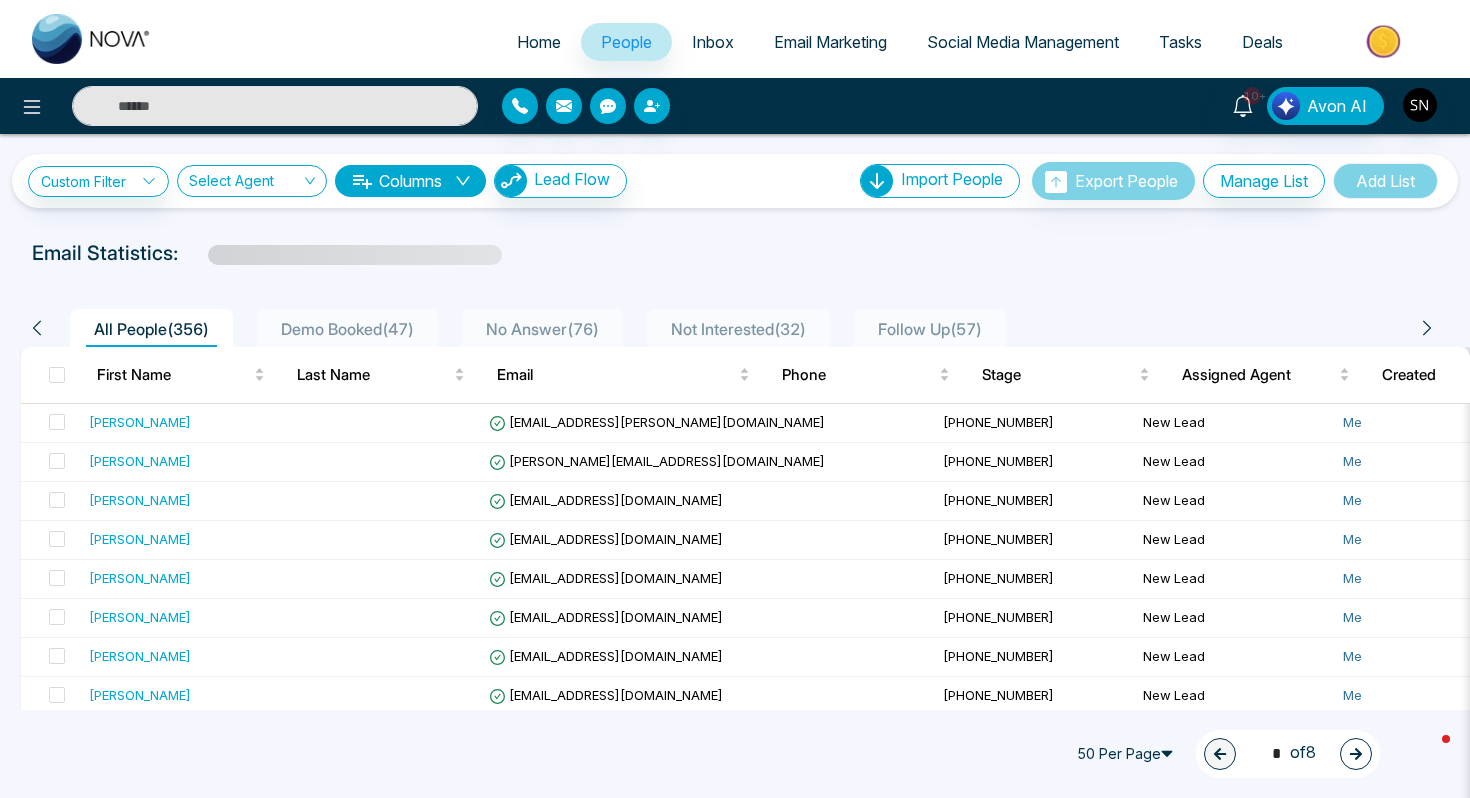click on "All People  ( 356 ) Demo Booked  ( 47 ) No Answer  ( 76 ) Not Interested  ( 32 ) Follow Up  ( 57 )" at bounding box center [735, 321] 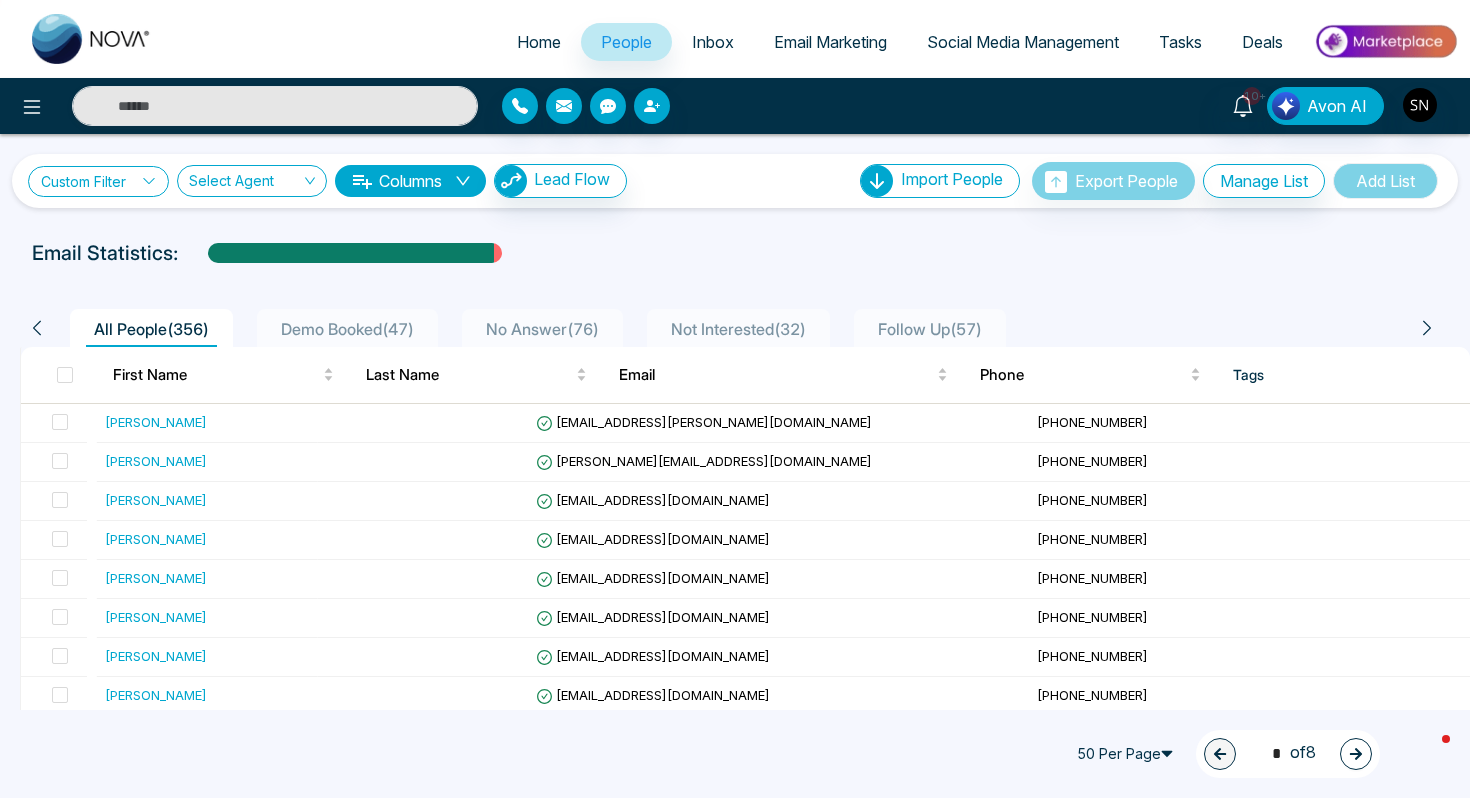click on "Custom Filter" at bounding box center (98, 181) 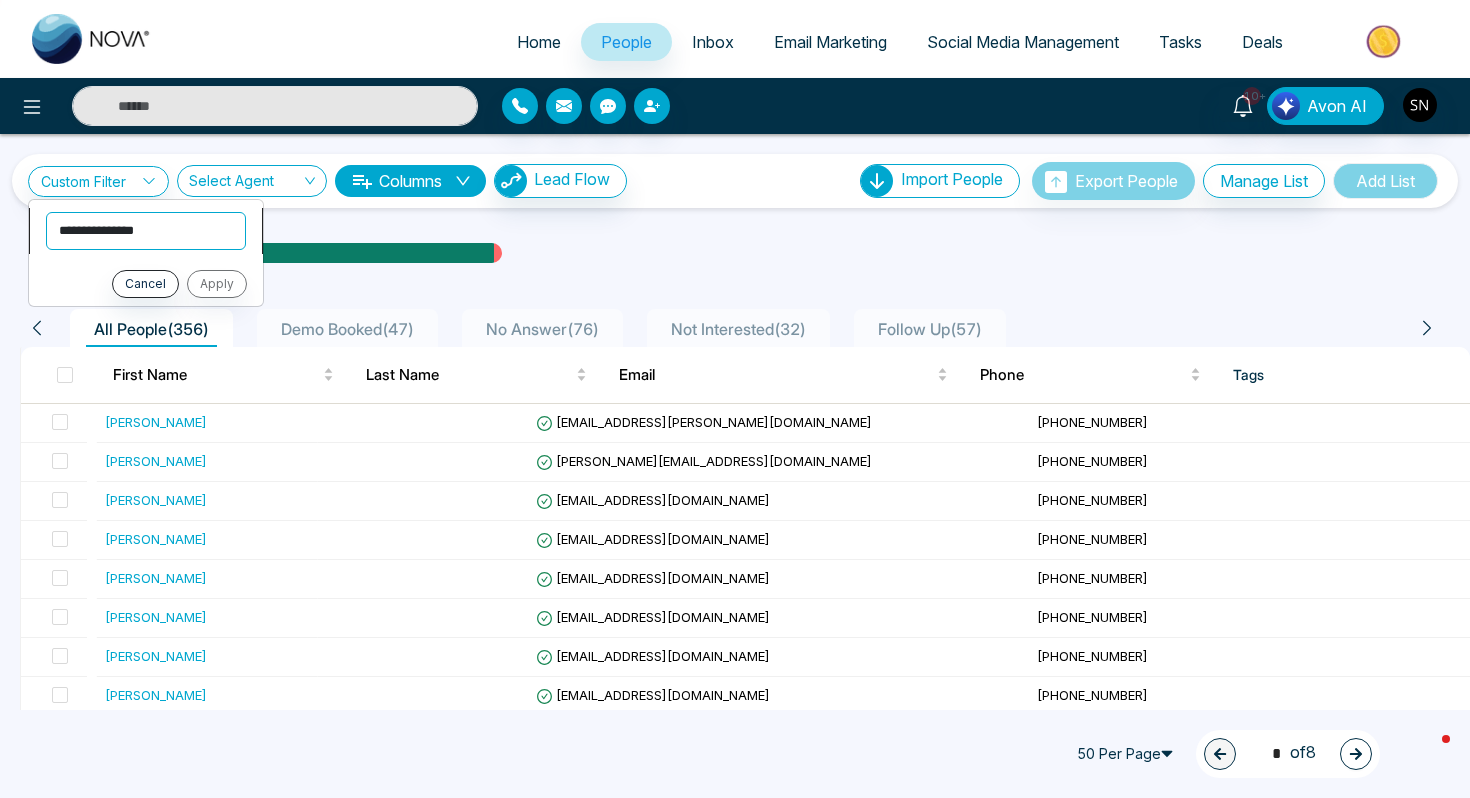click on "**********" at bounding box center [146, 231] 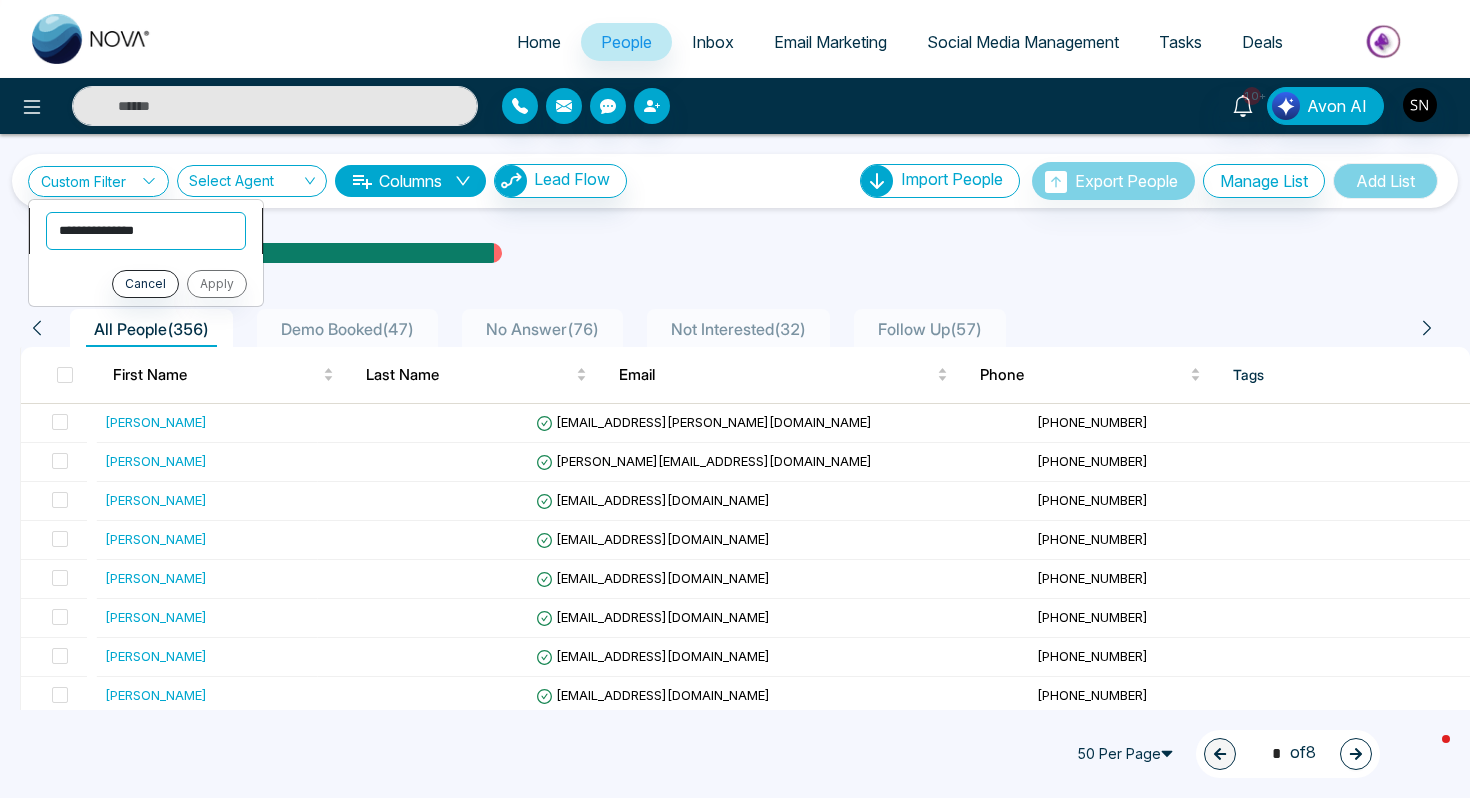 select on "****" 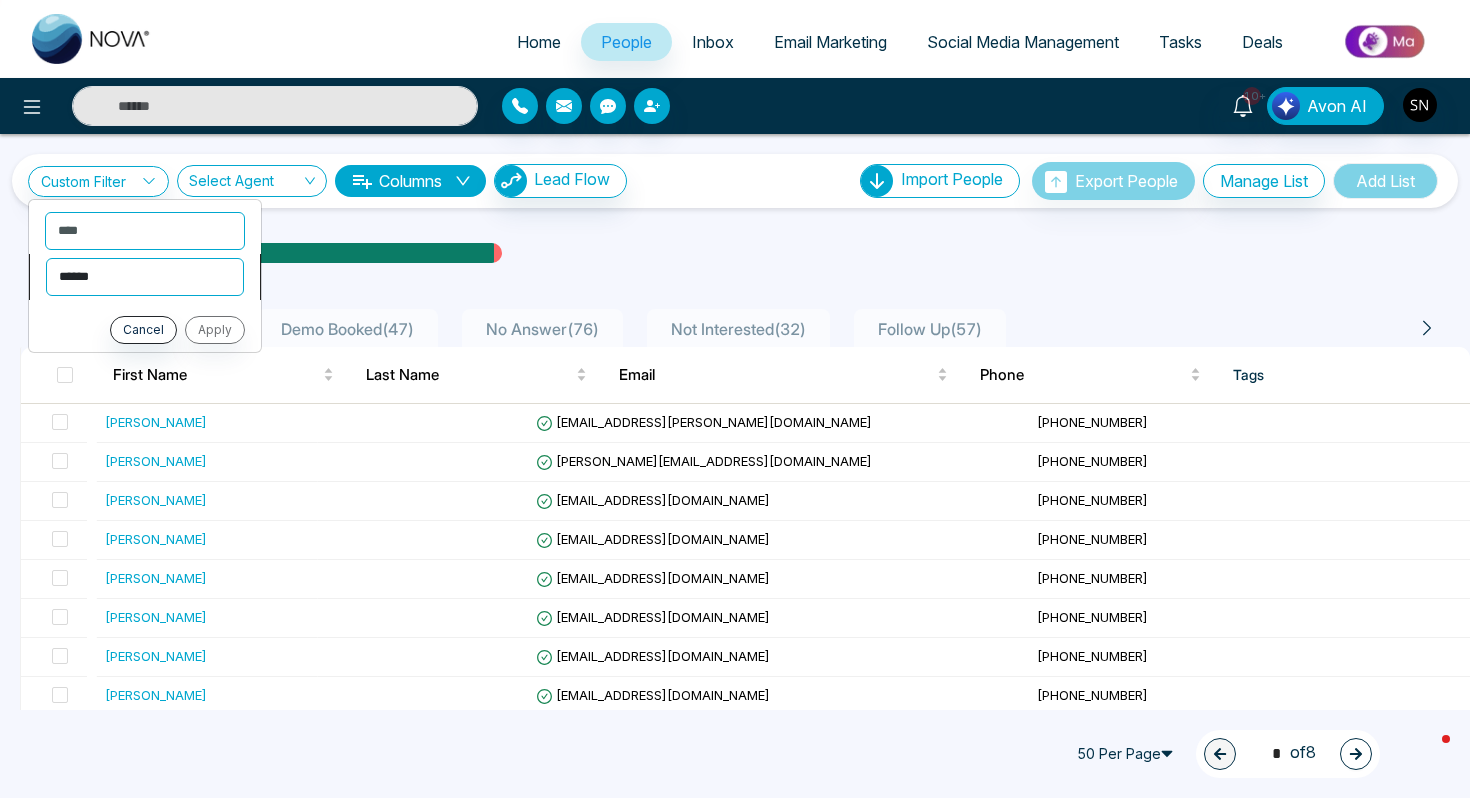 click on "**********" at bounding box center [145, 277] 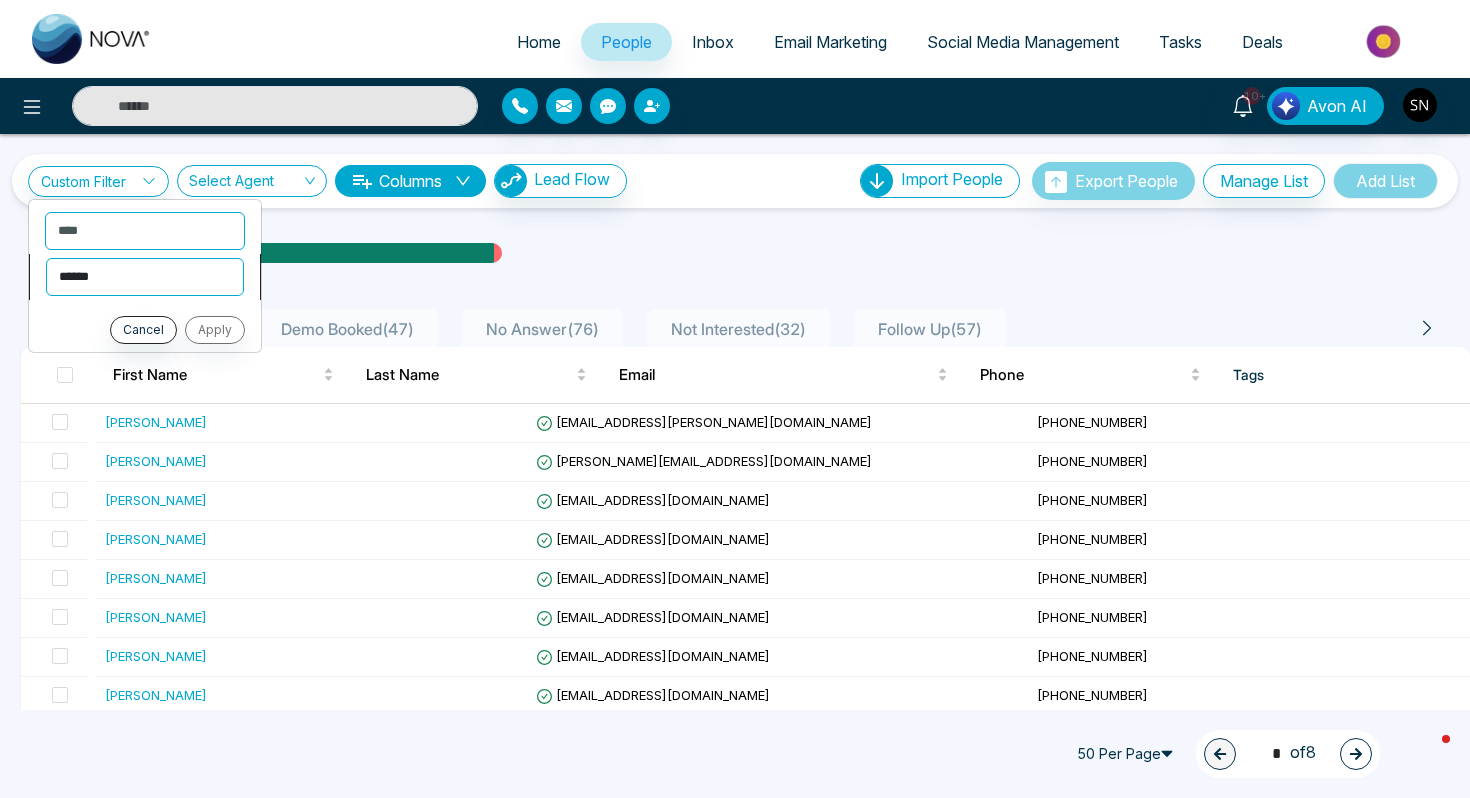 select on "*******" 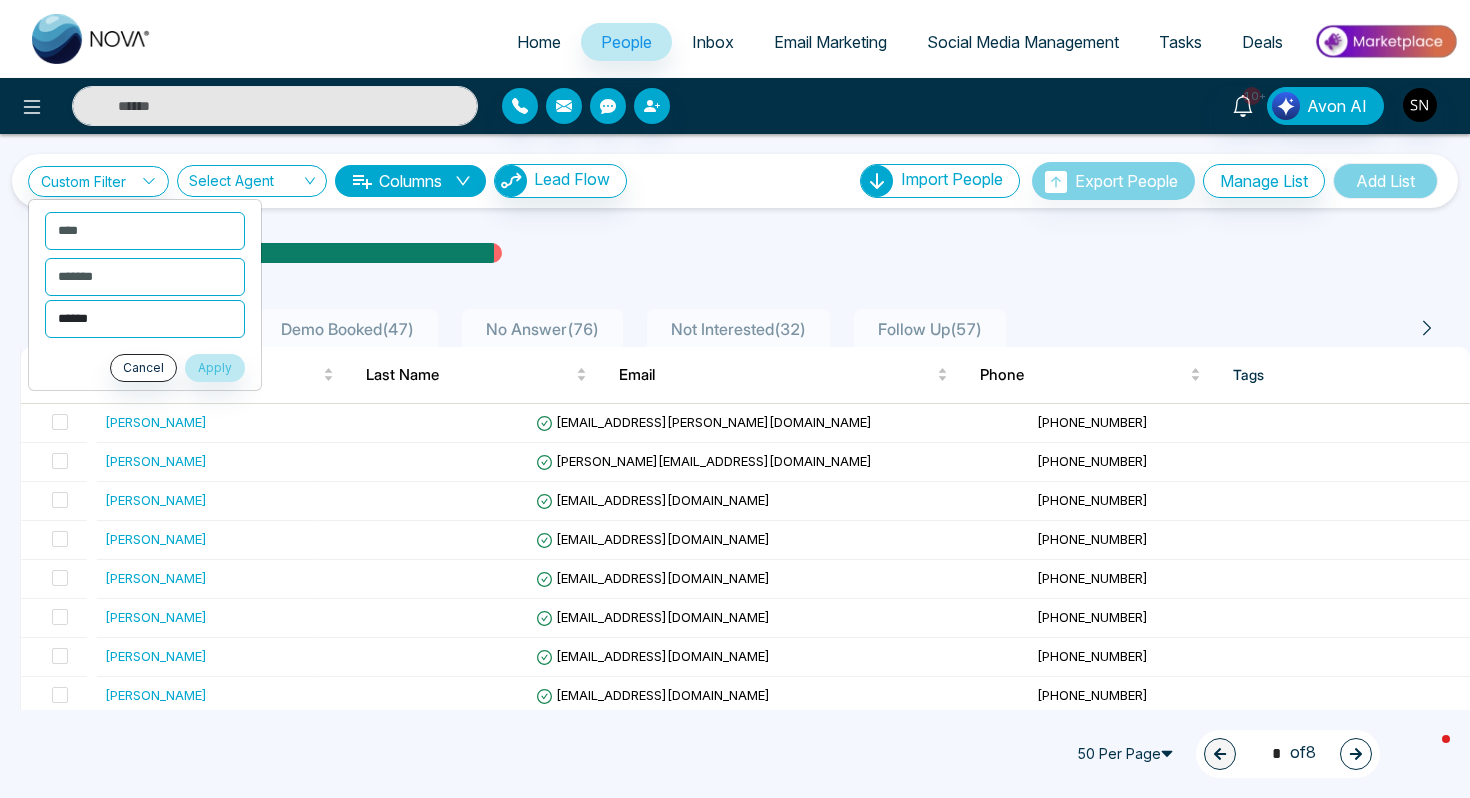click on "**********" at bounding box center [145, 319] 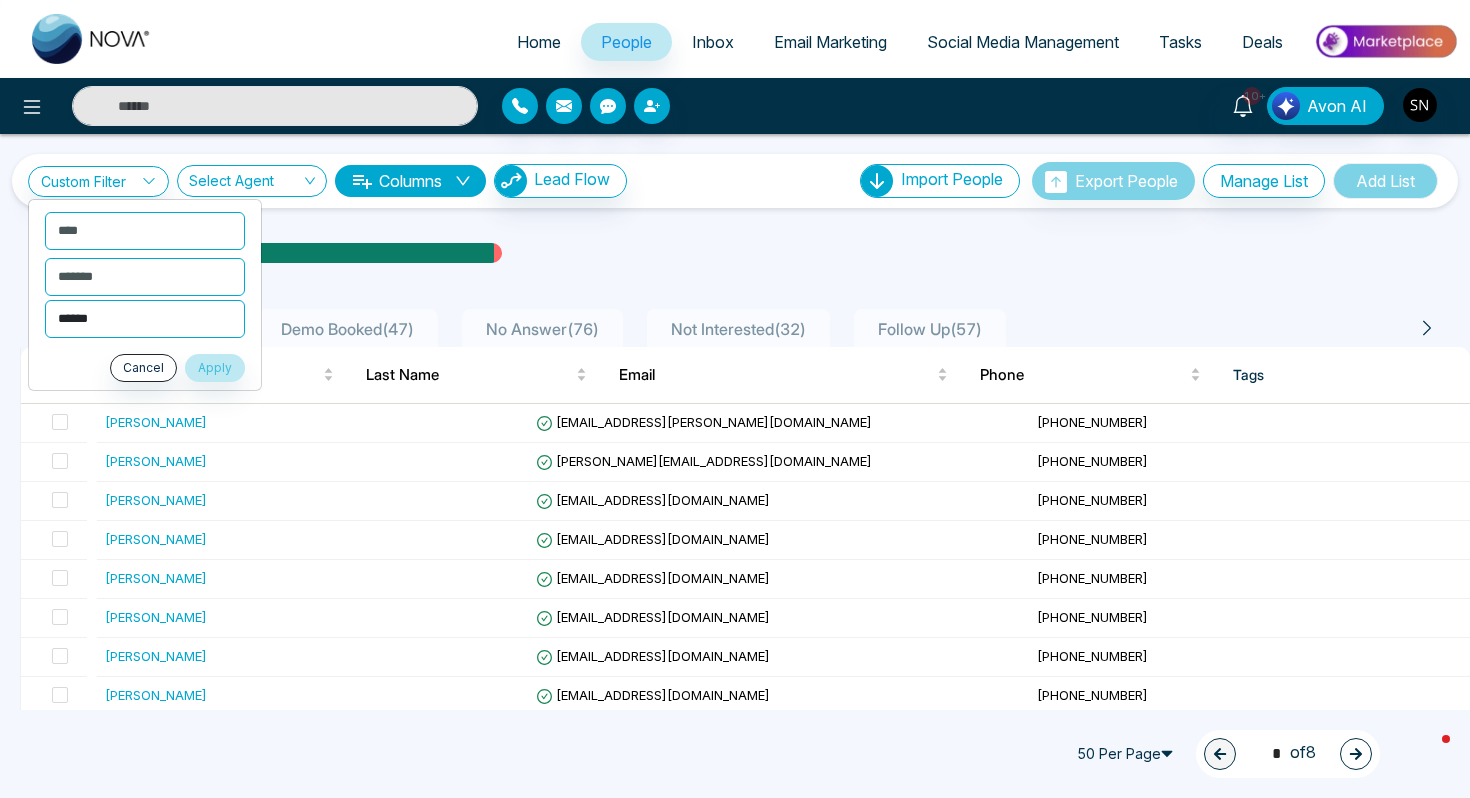 select on "****" 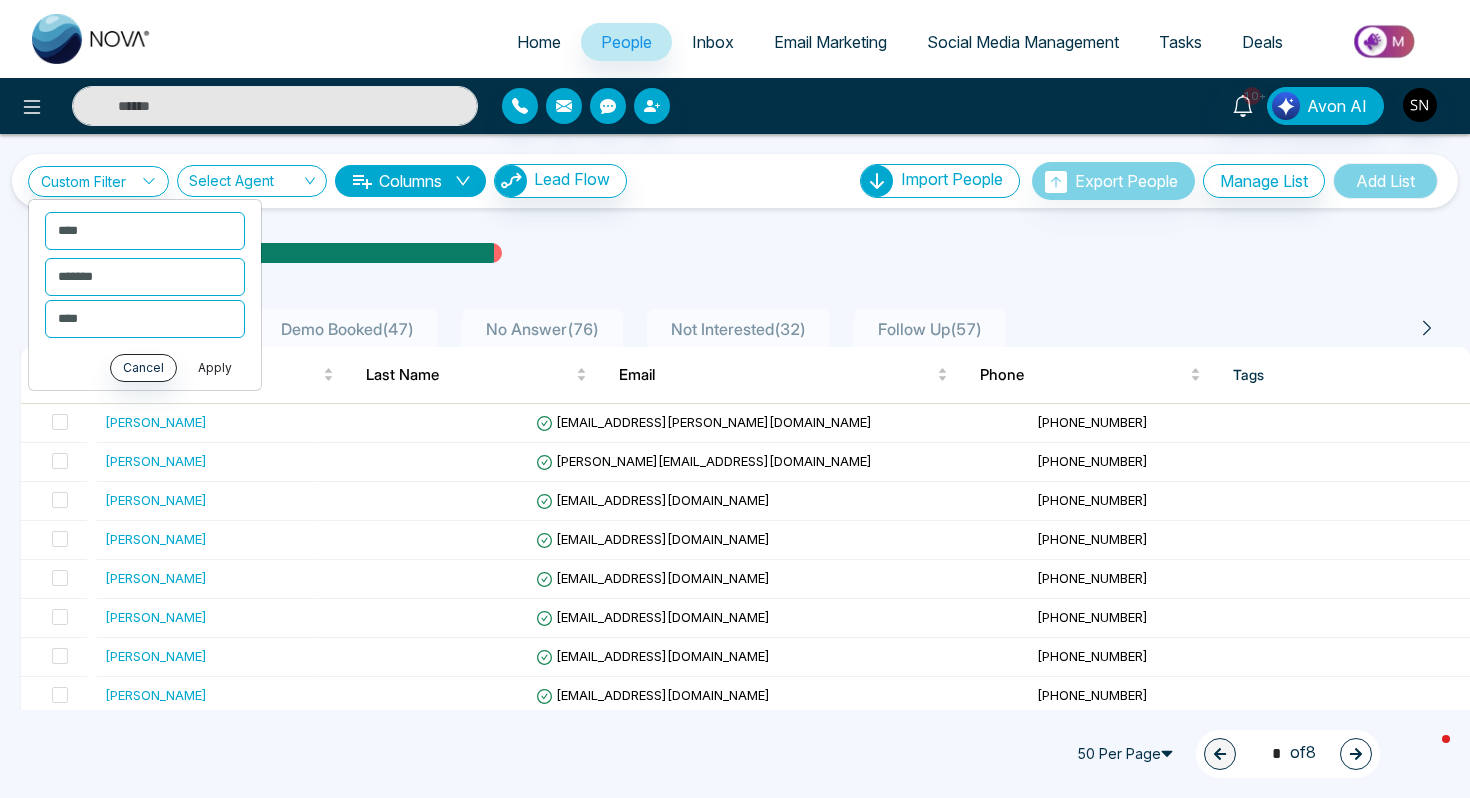 click on "Apply" at bounding box center [215, 368] 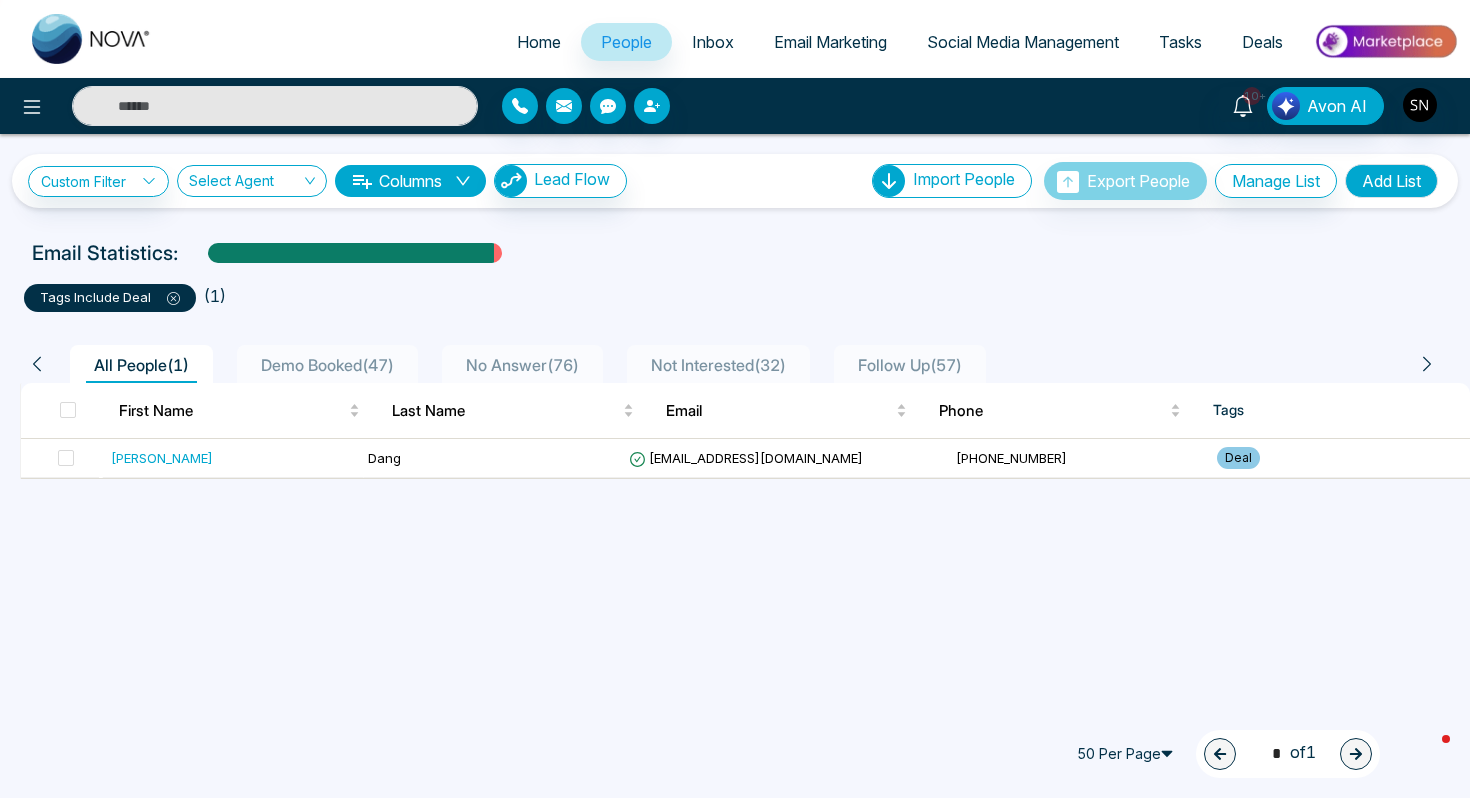 click on "Add List" at bounding box center (1391, 181) 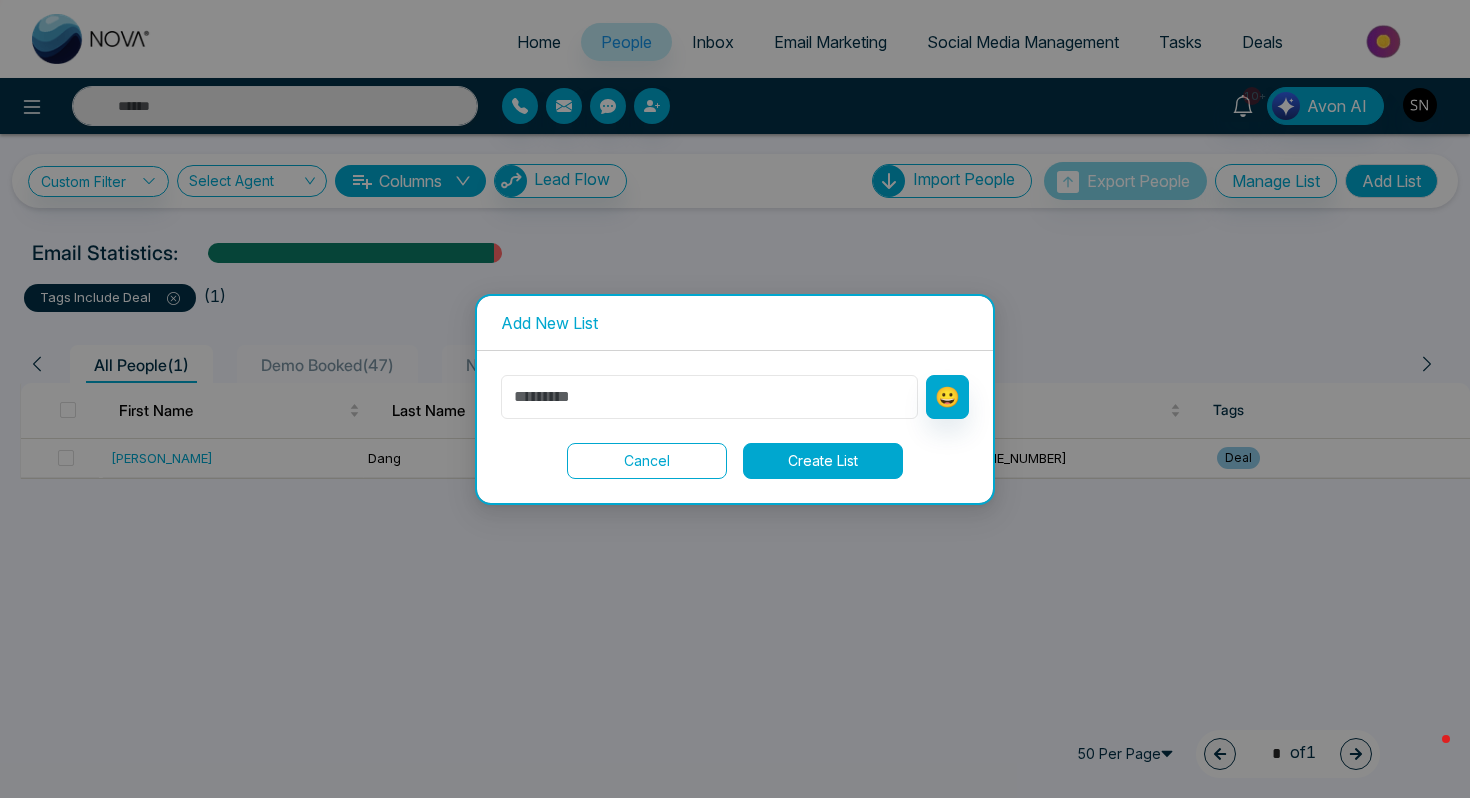 click at bounding box center (709, 397) 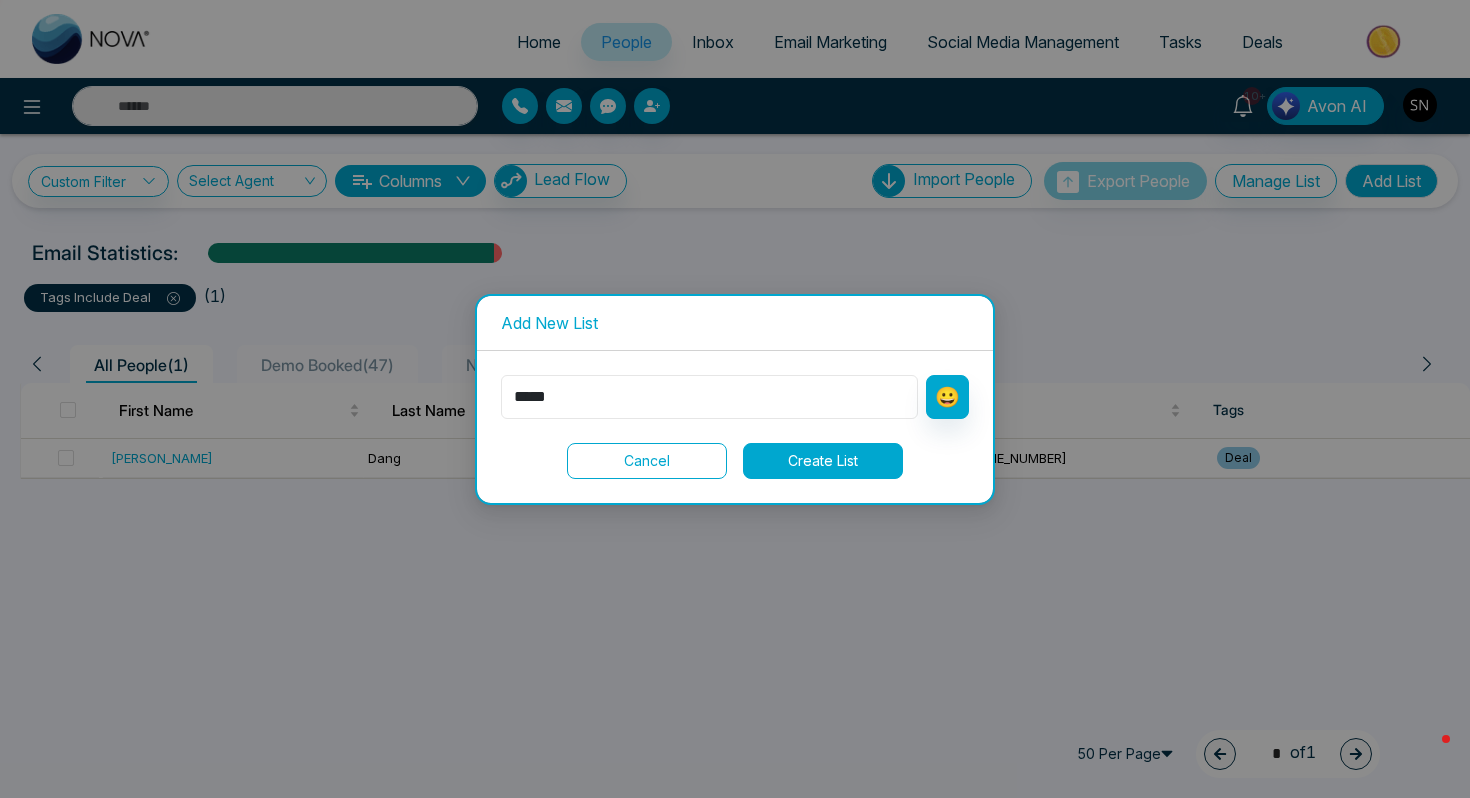 type on "****" 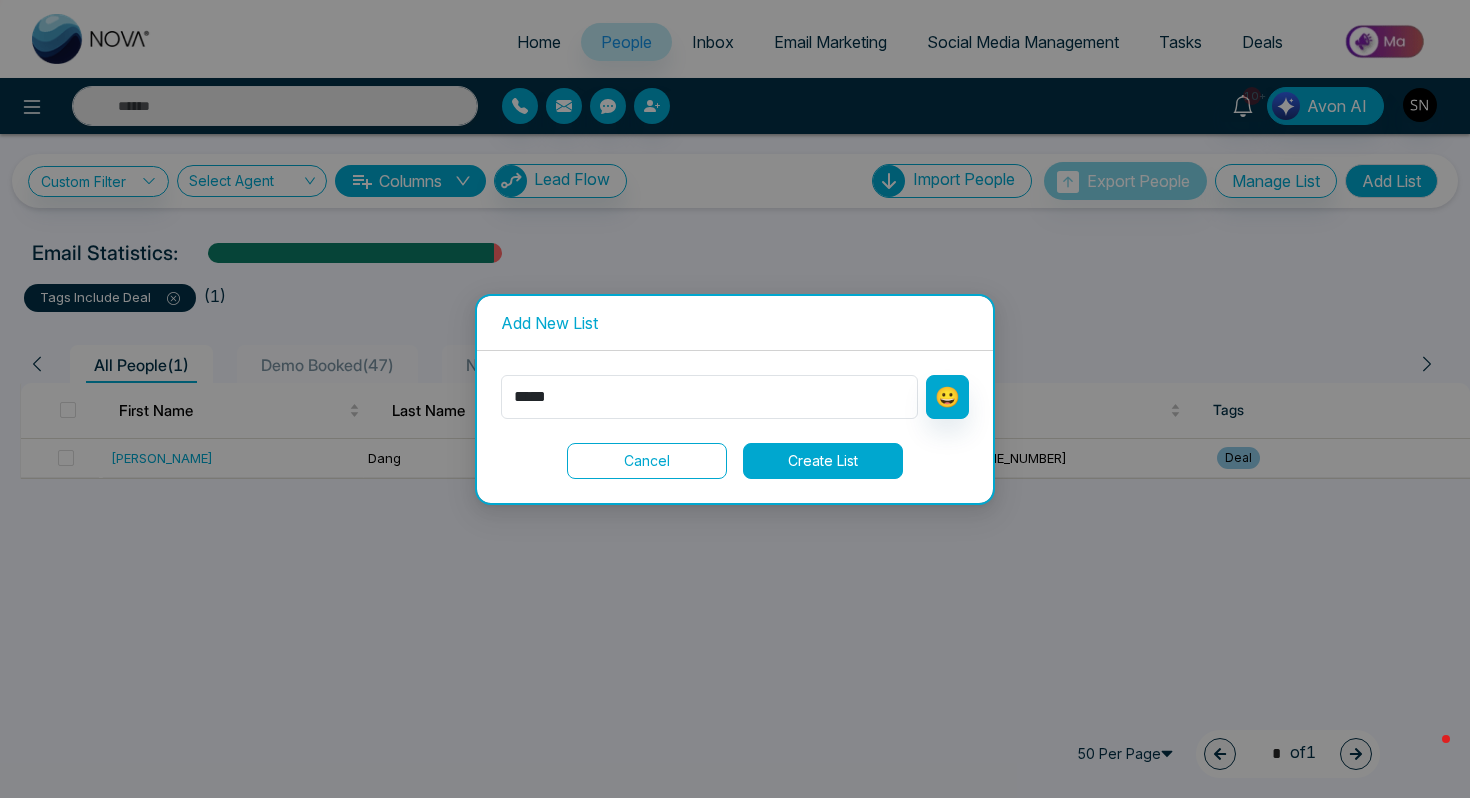 click on "Create List" at bounding box center [823, 461] 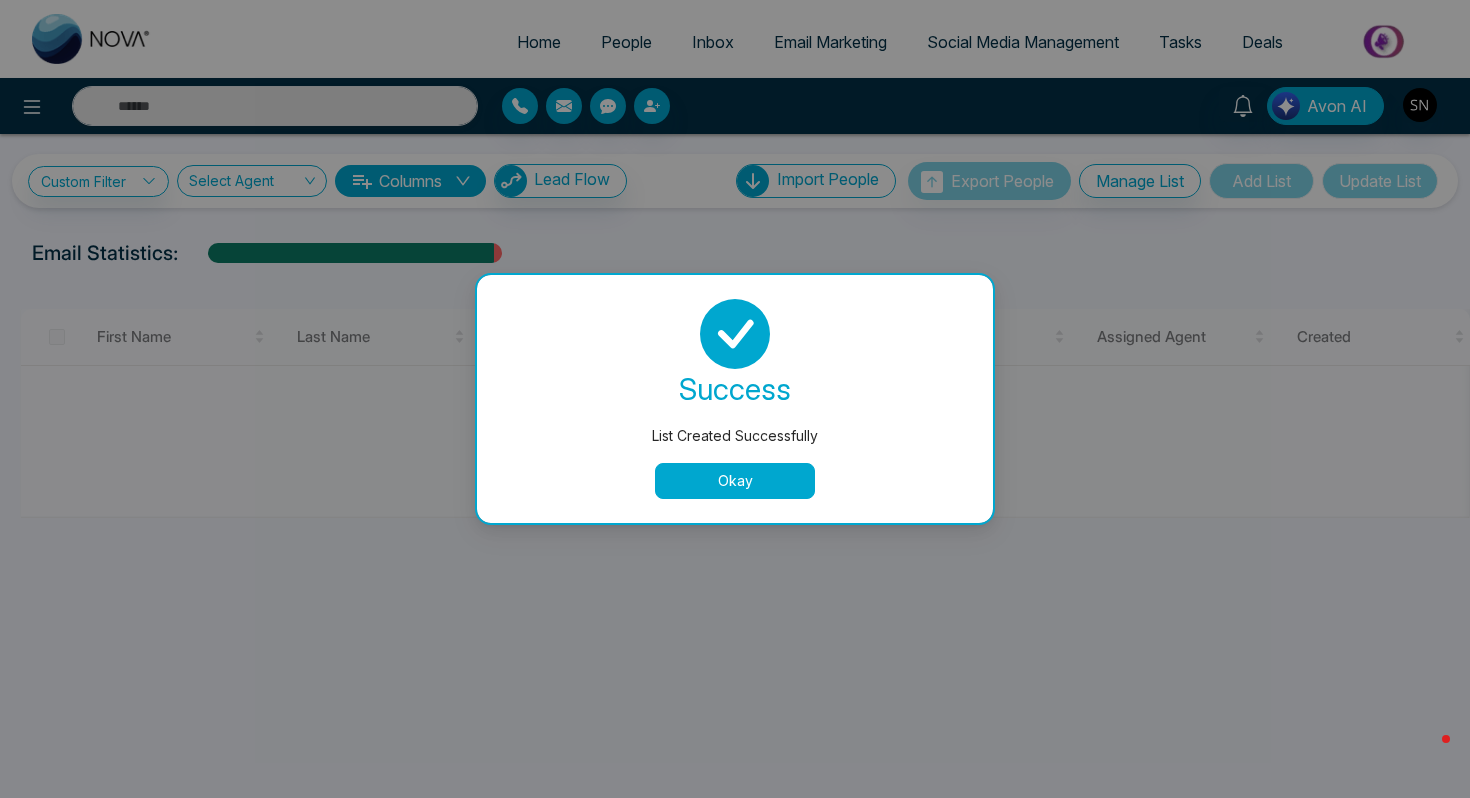 click on "Okay" at bounding box center (735, 481) 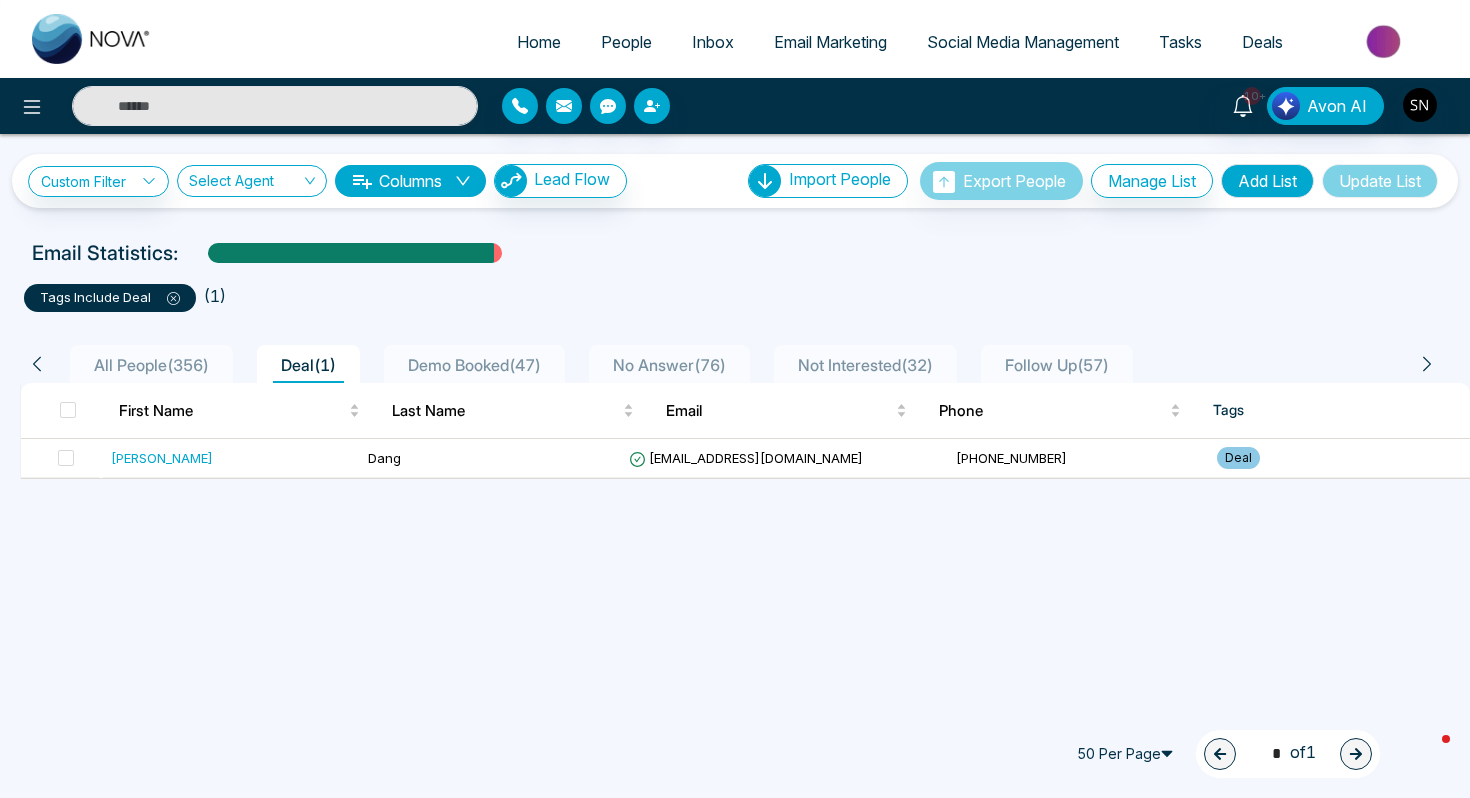 click at bounding box center [92, 39] 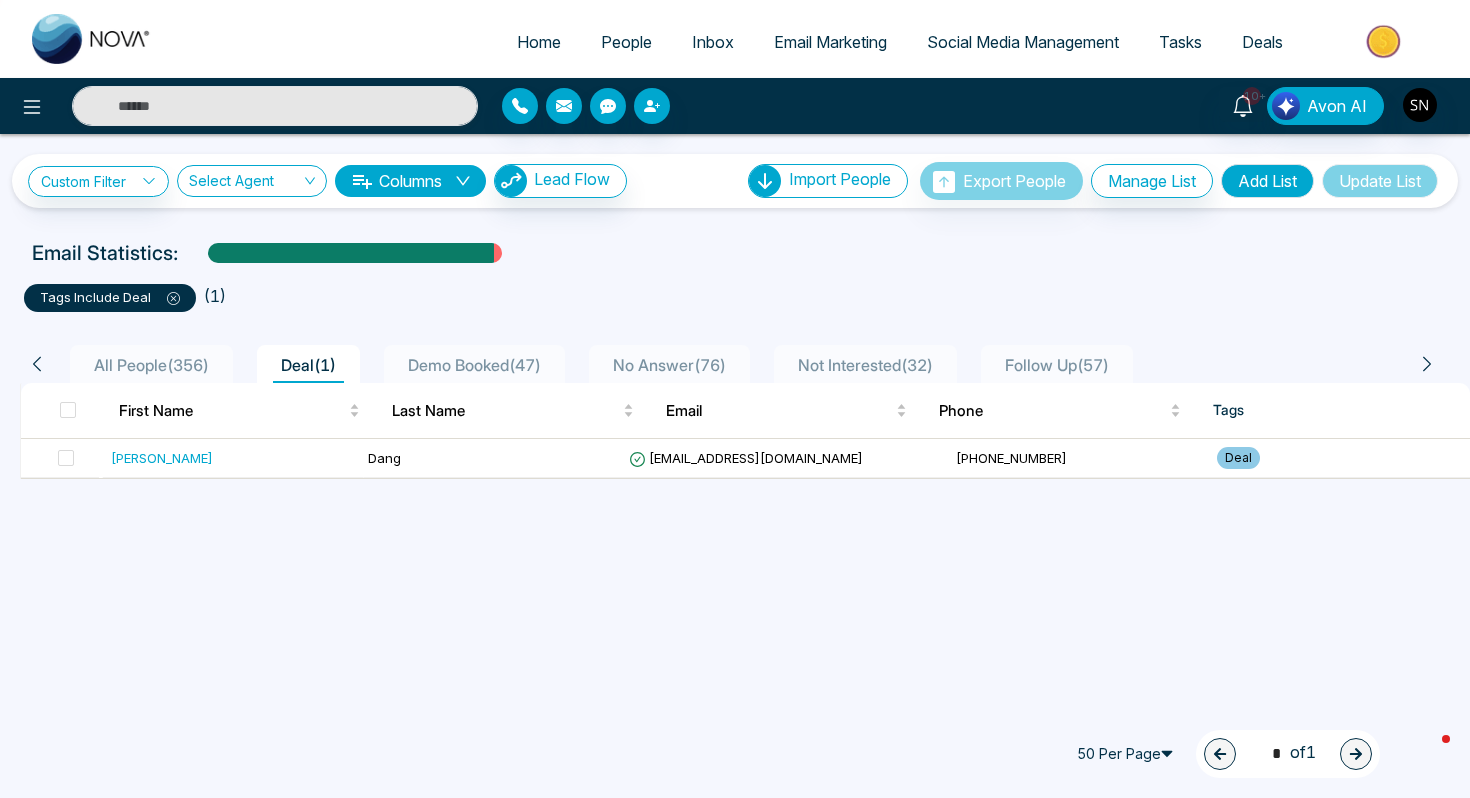 select on "*" 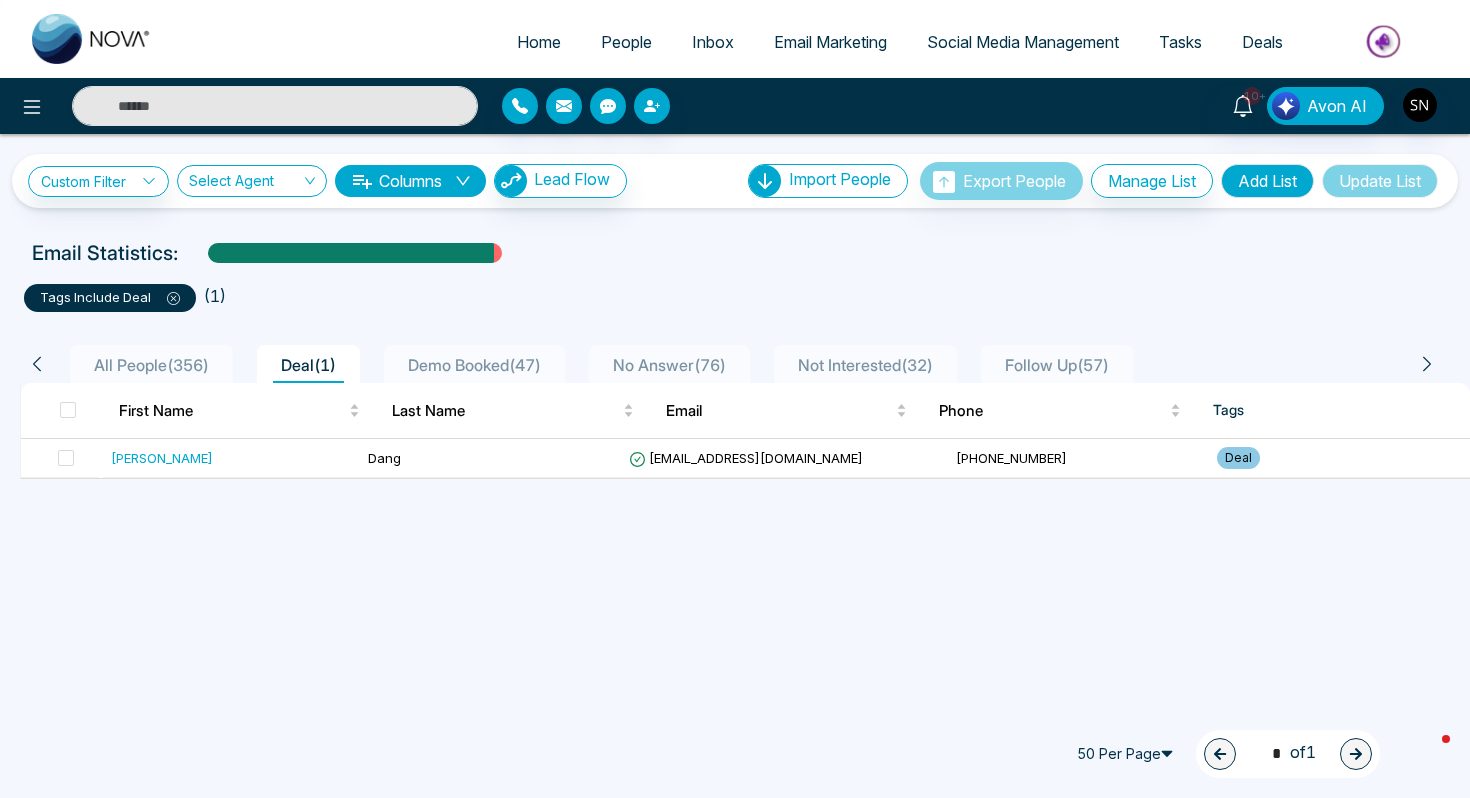 select on "*" 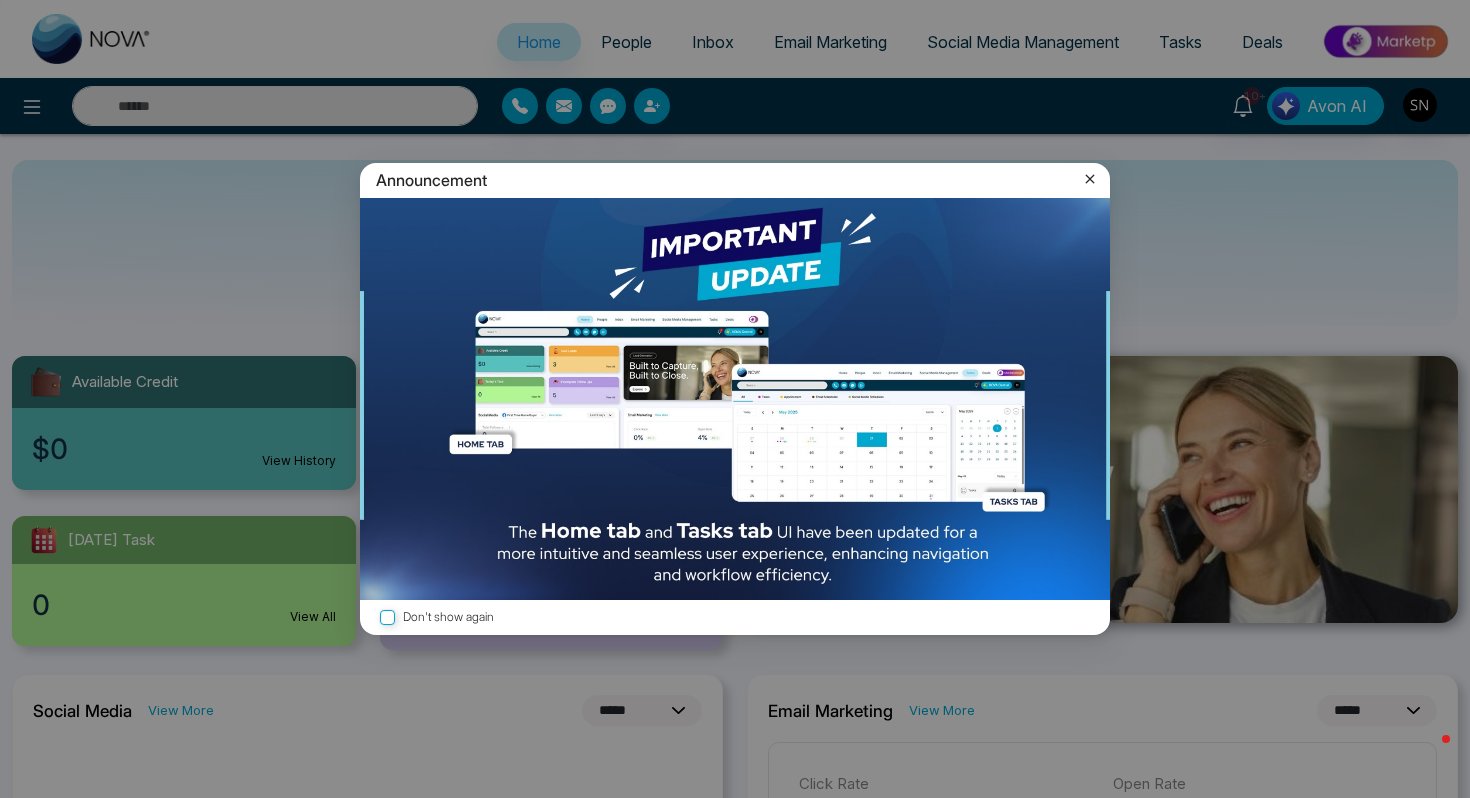 click 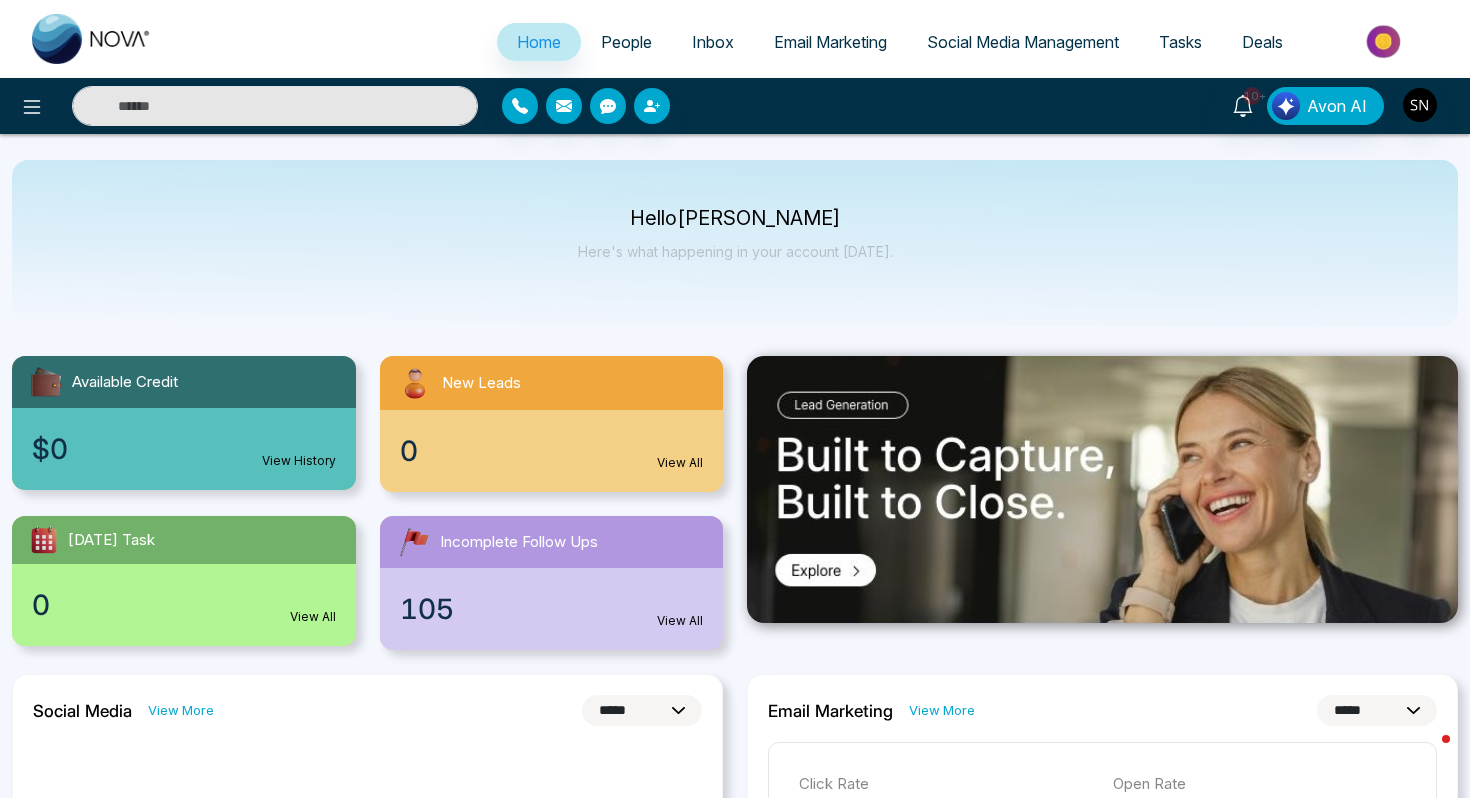 click on "People" at bounding box center (626, 42) 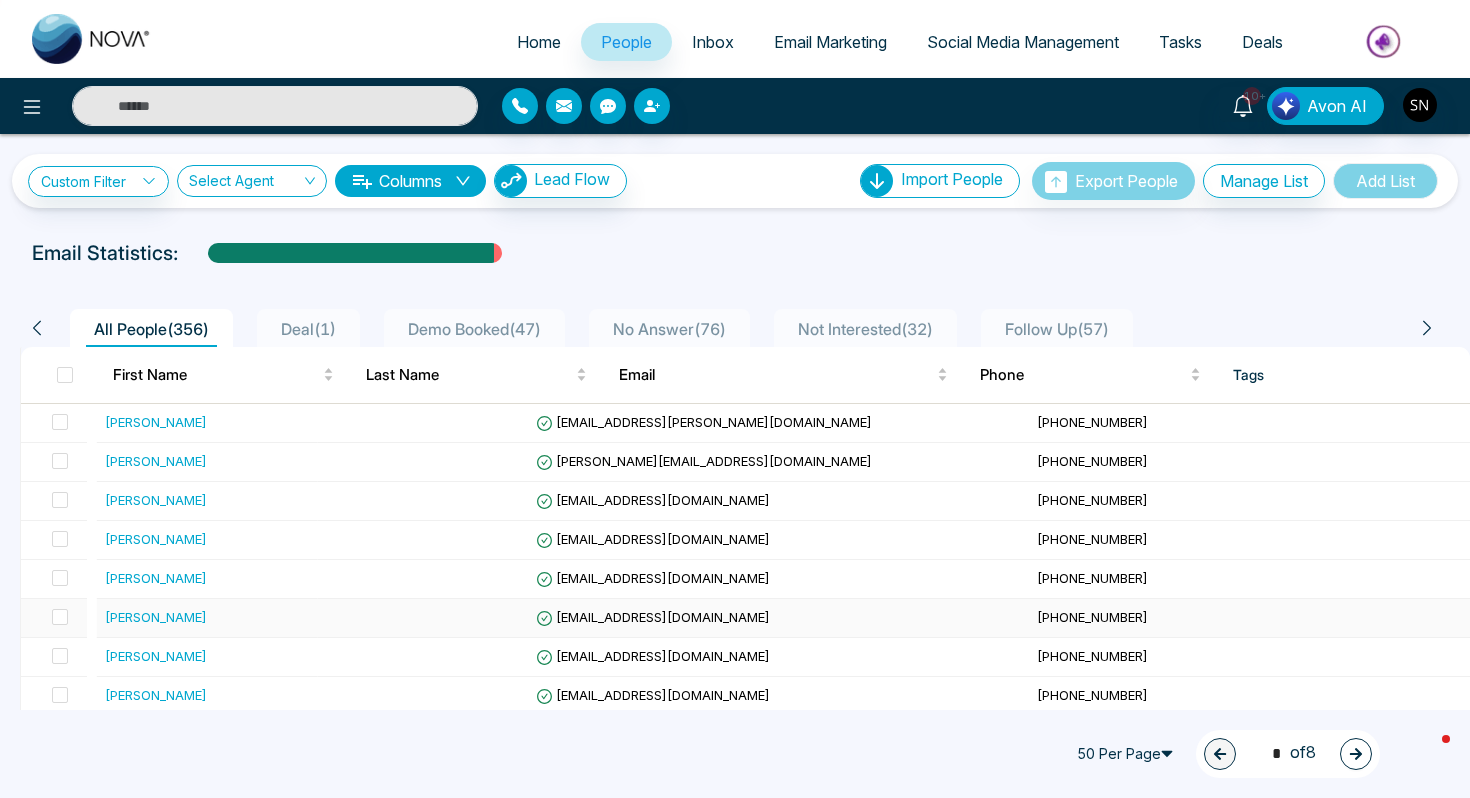 click on "[PERSON_NAME]" at bounding box center (207, 617) 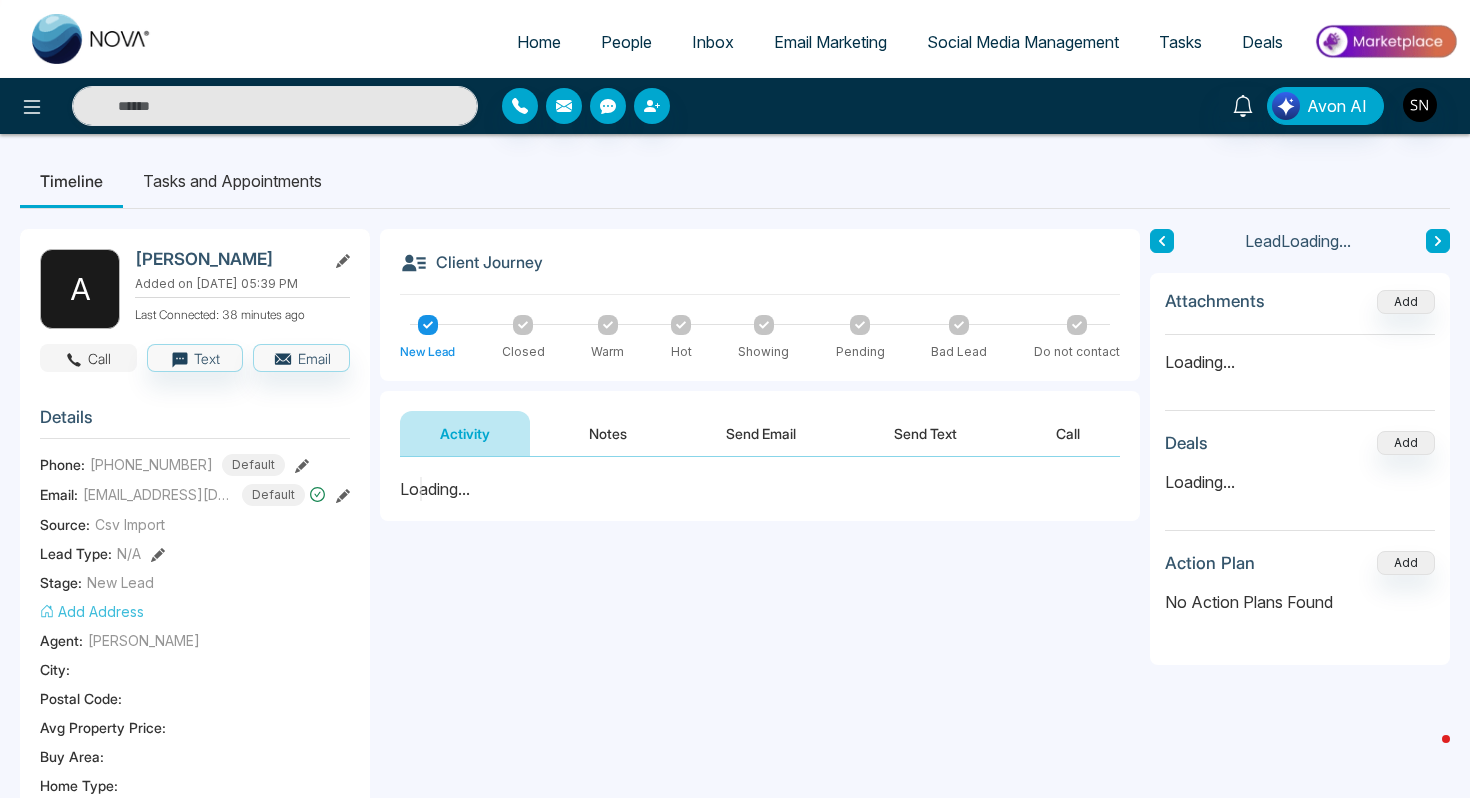 click on "Call" at bounding box center [88, 358] 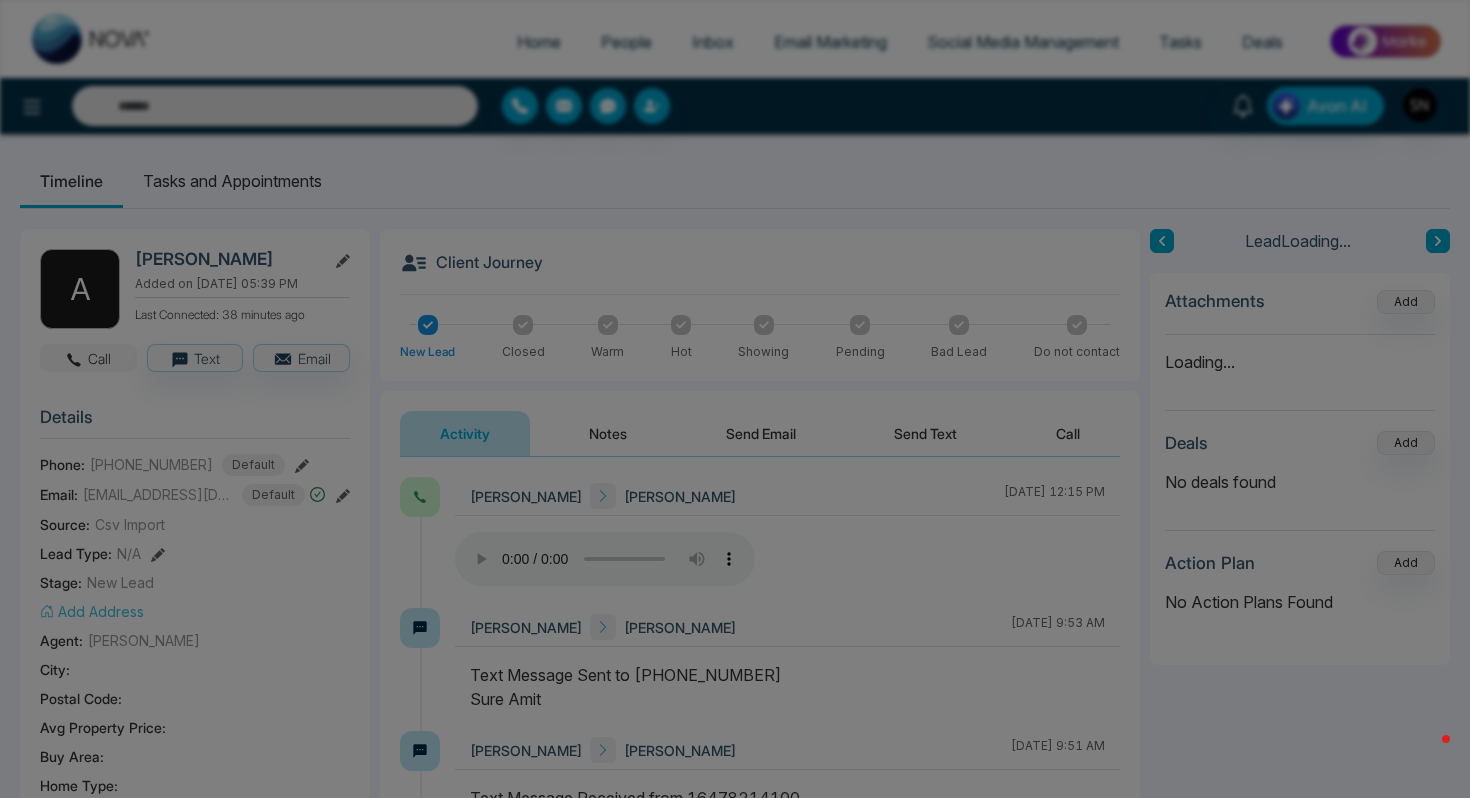 type on "**********" 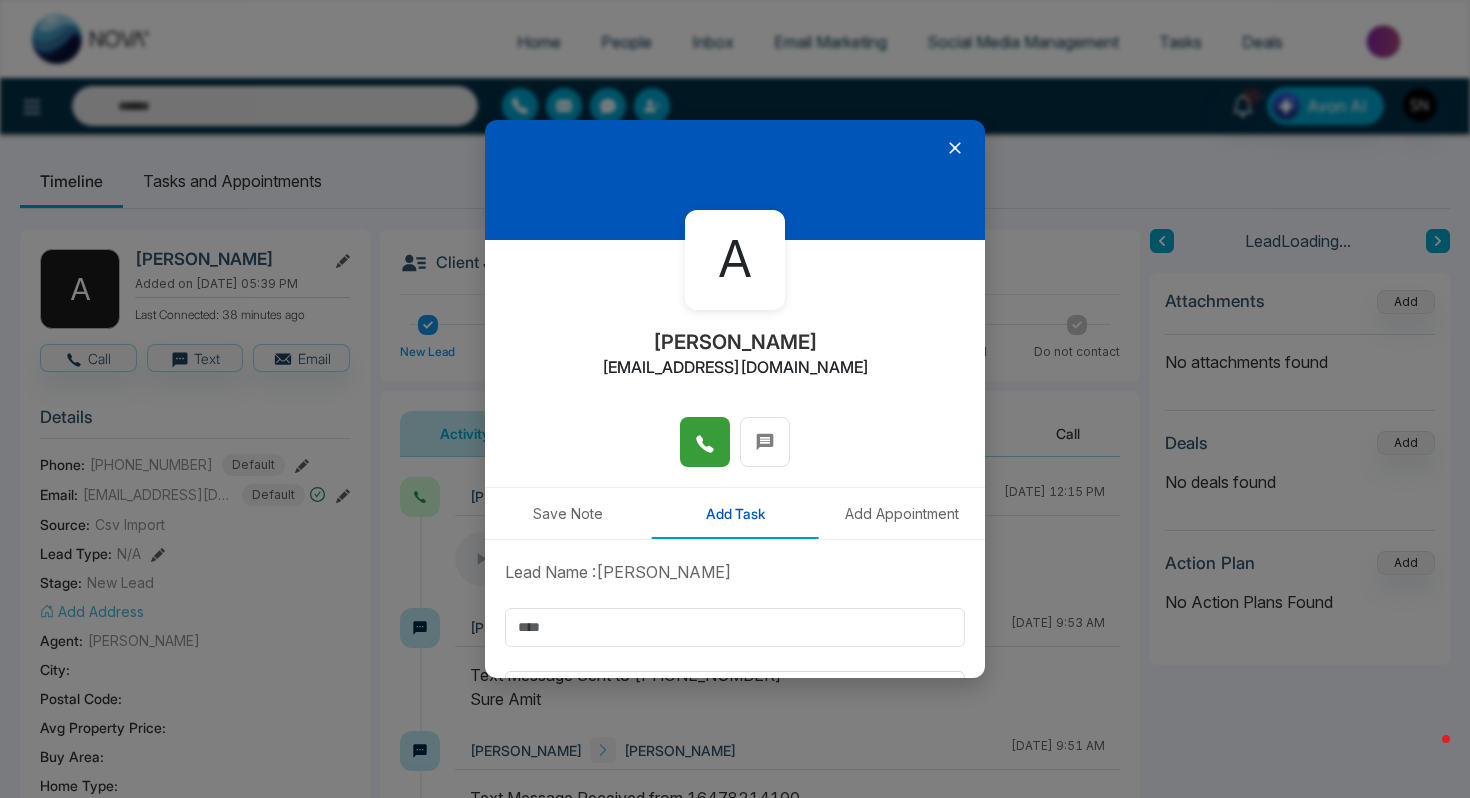 click 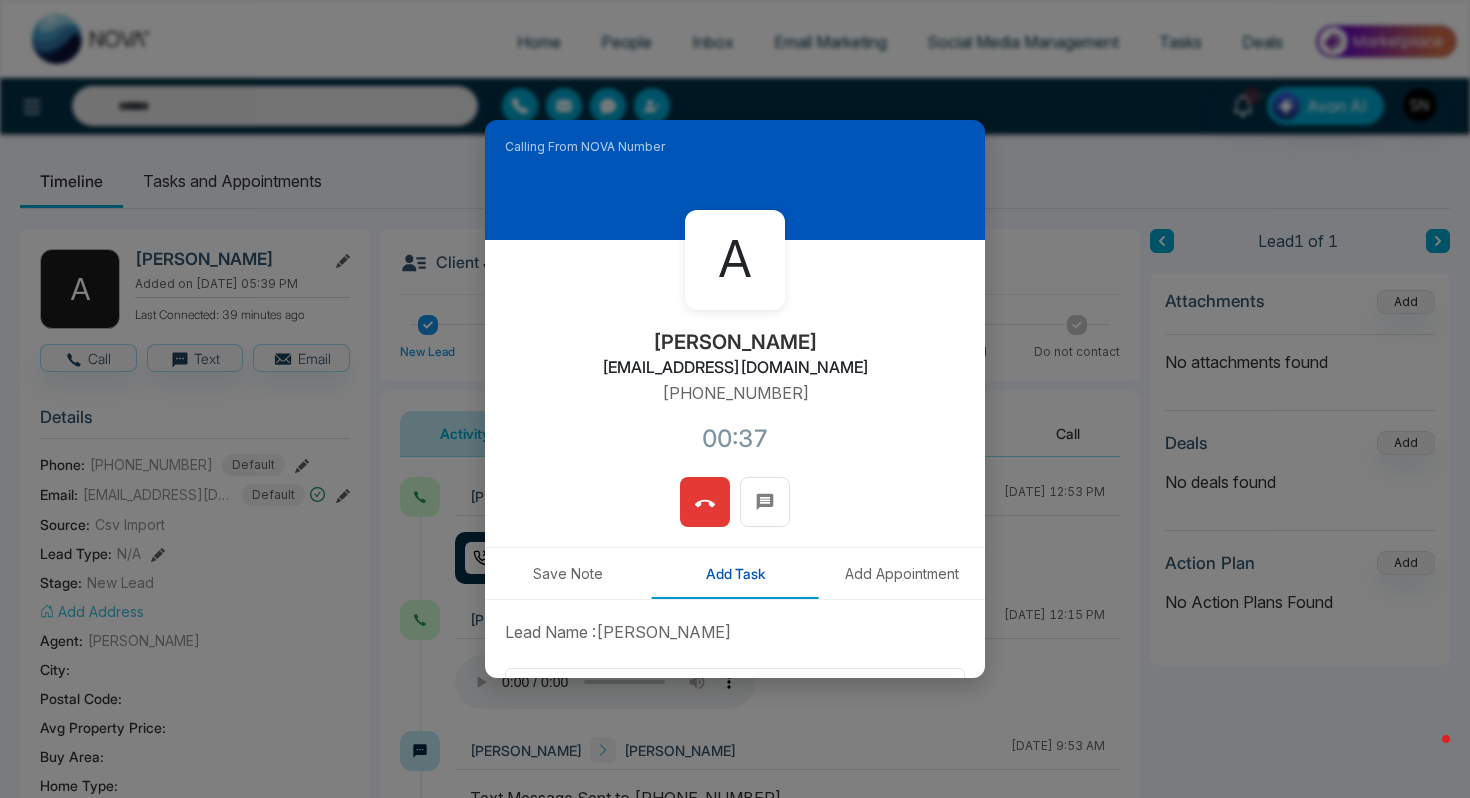 click at bounding box center (705, 502) 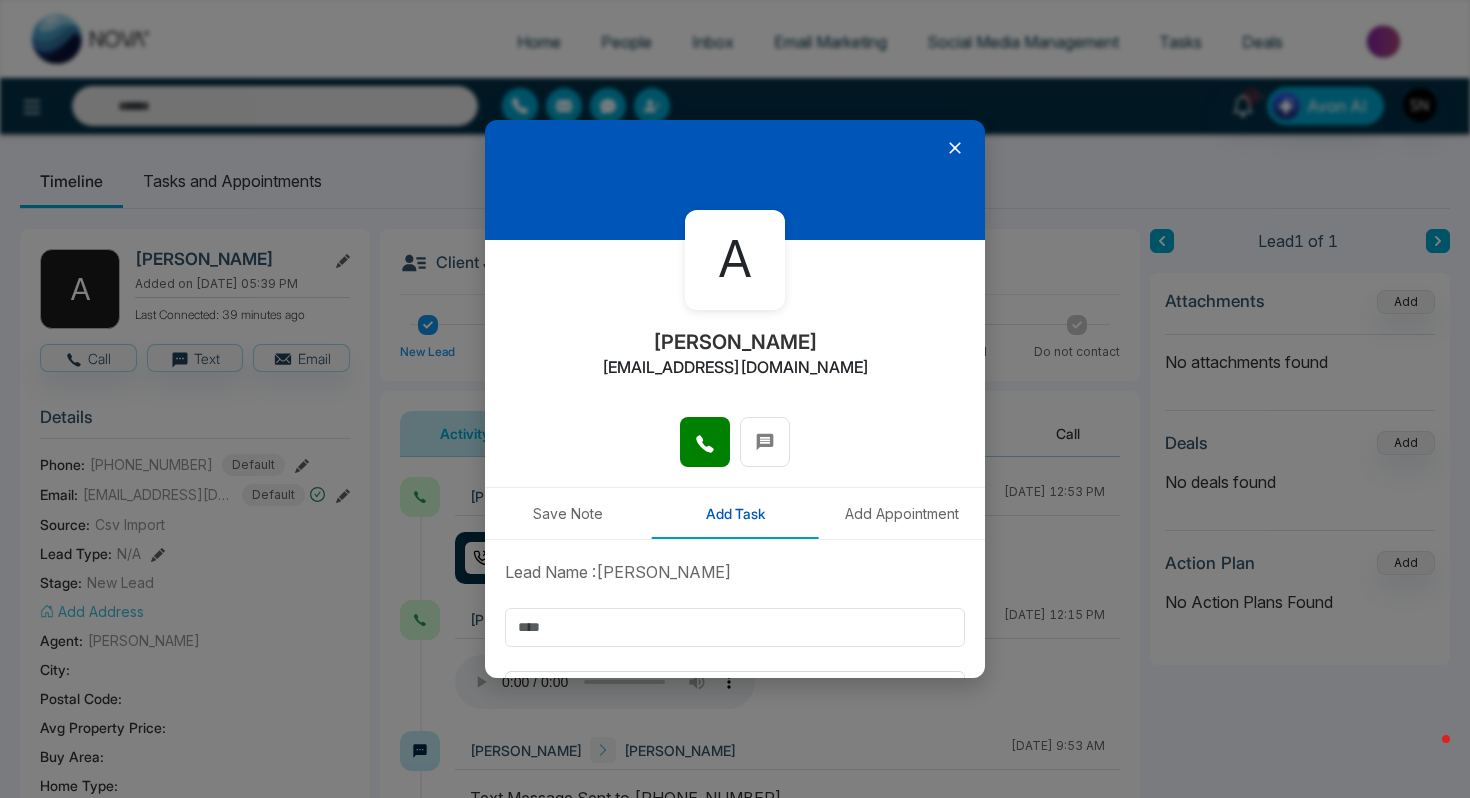 click 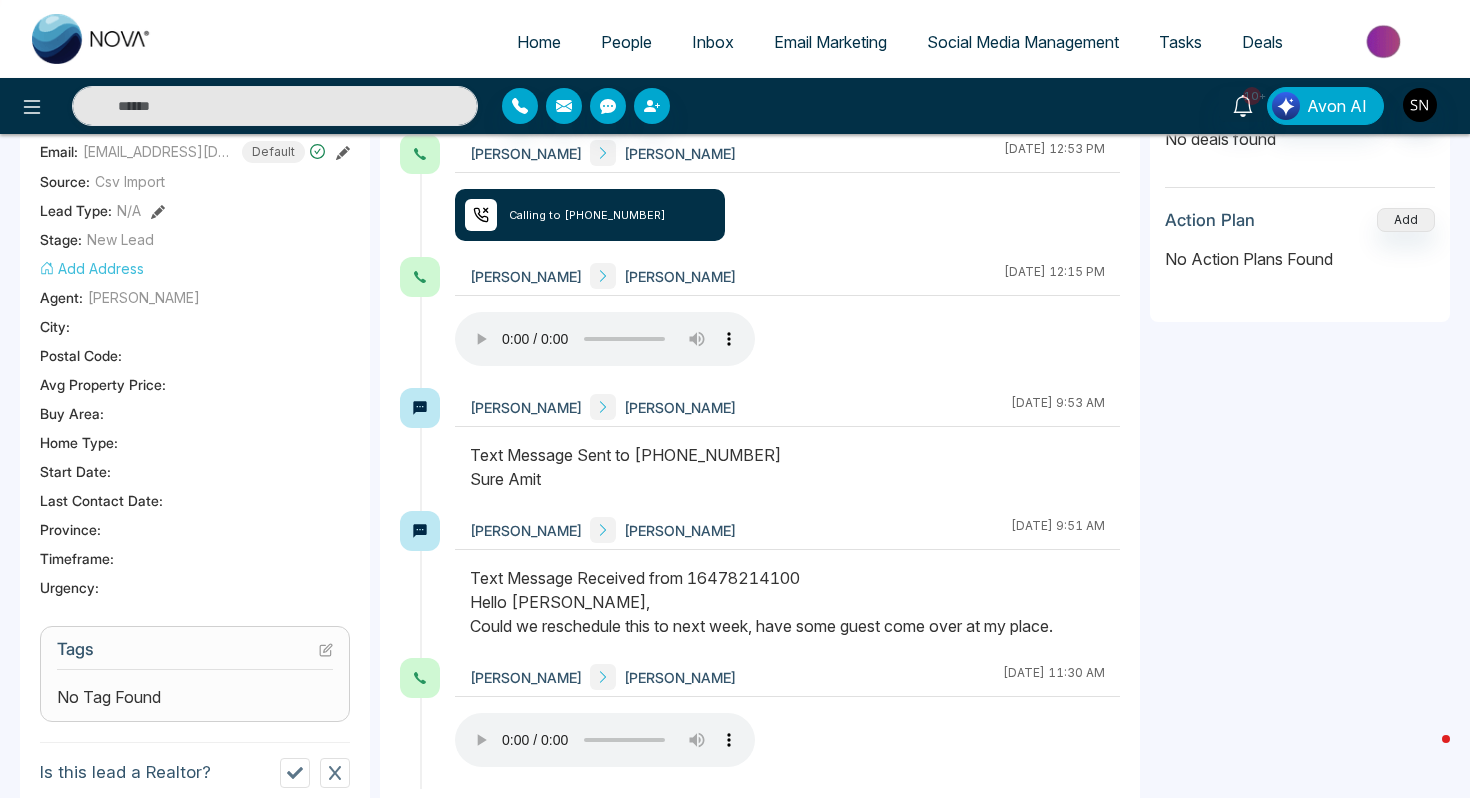 scroll, scrollTop: 486, scrollLeft: 0, axis: vertical 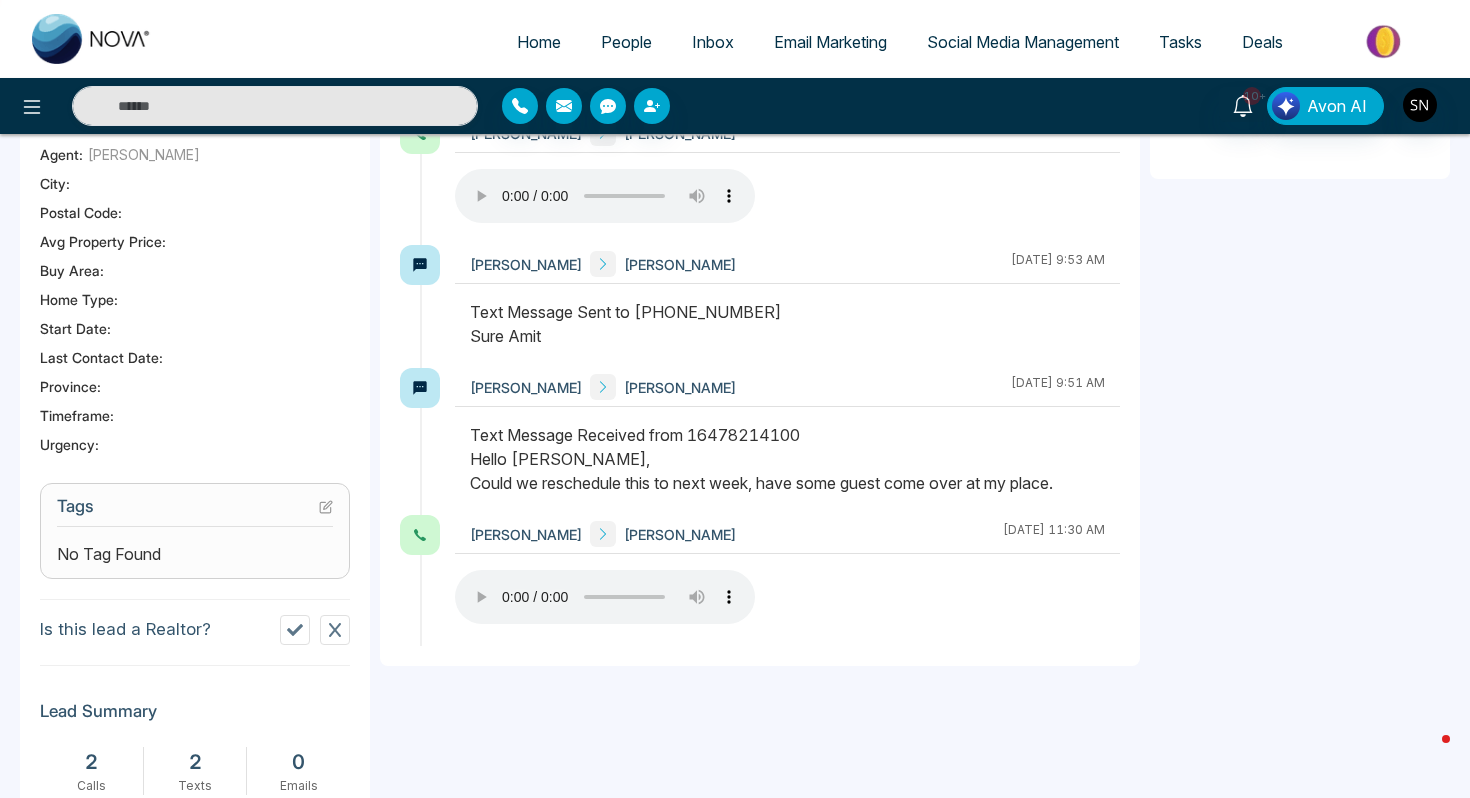 click on "Tags" at bounding box center (195, 511) 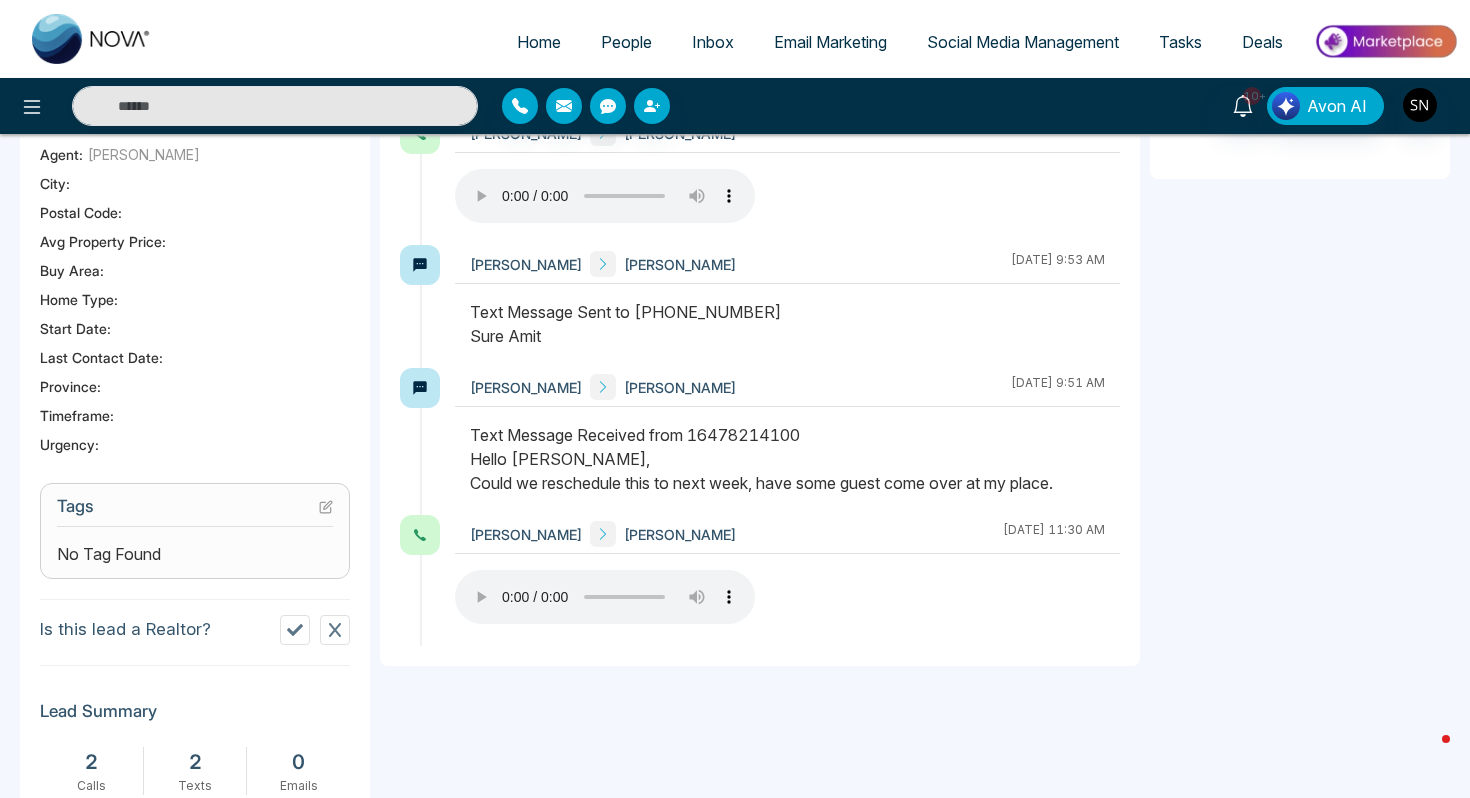 click 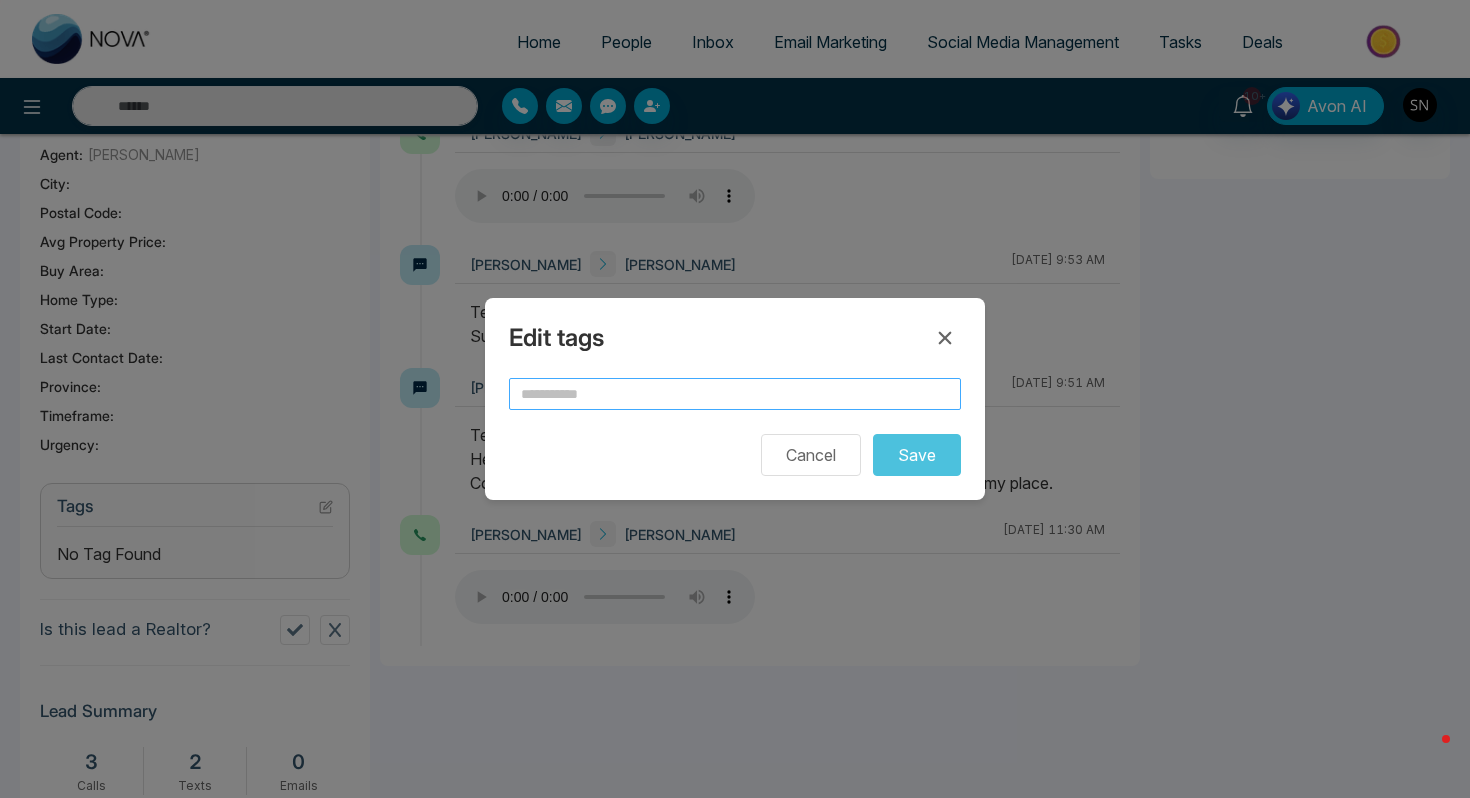 click at bounding box center (735, 394) 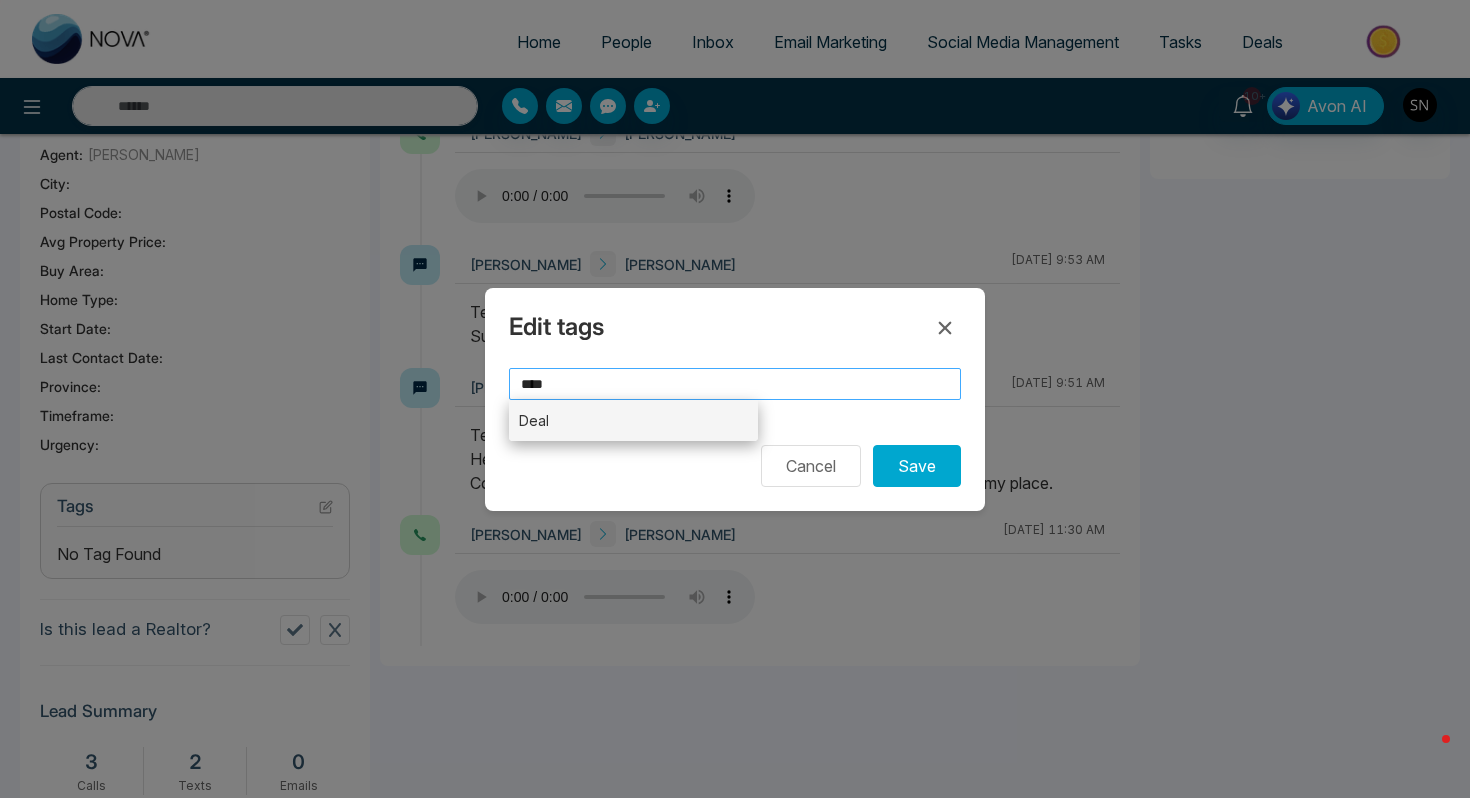 type on "****" 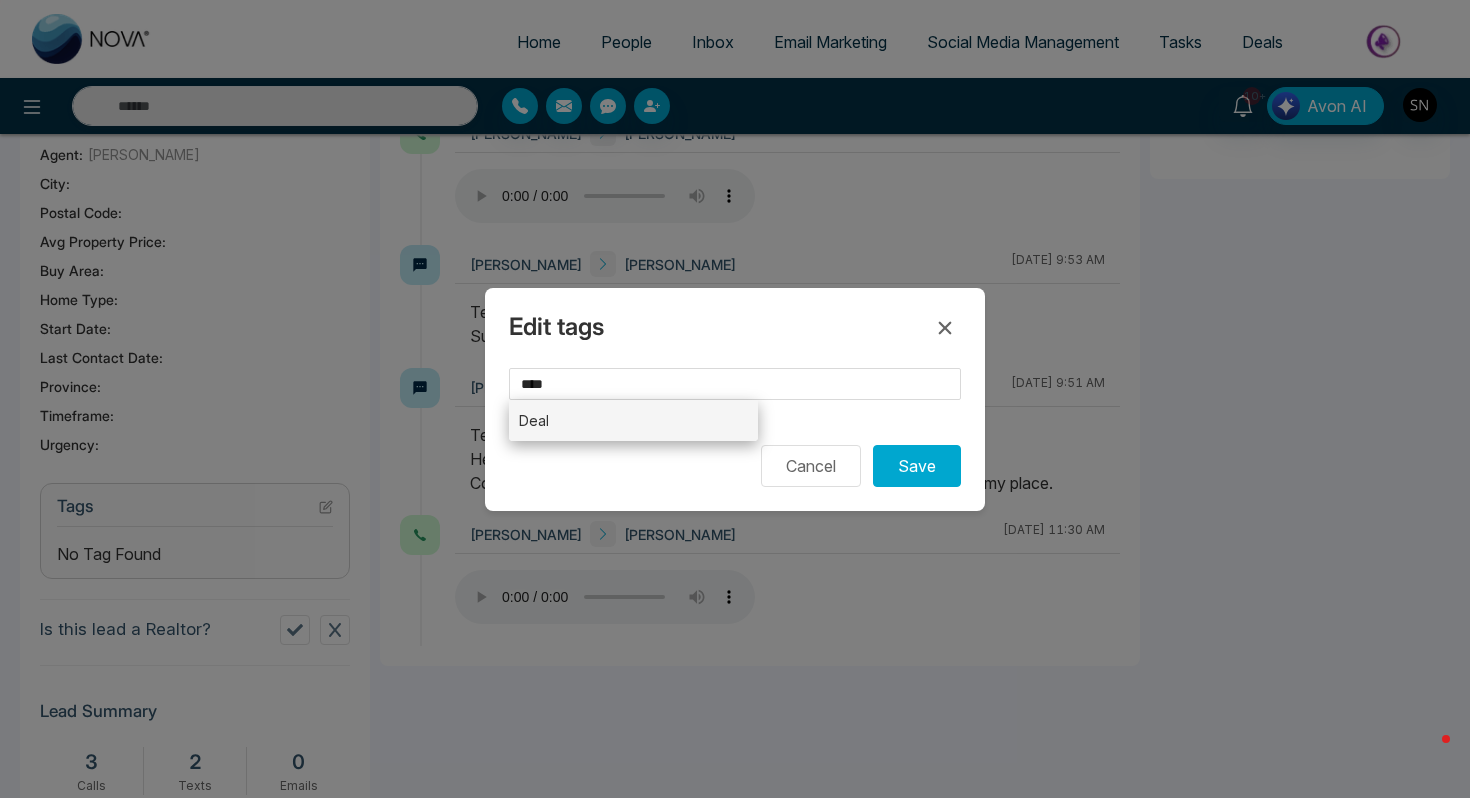 click on "Deal" at bounding box center (633, 420) 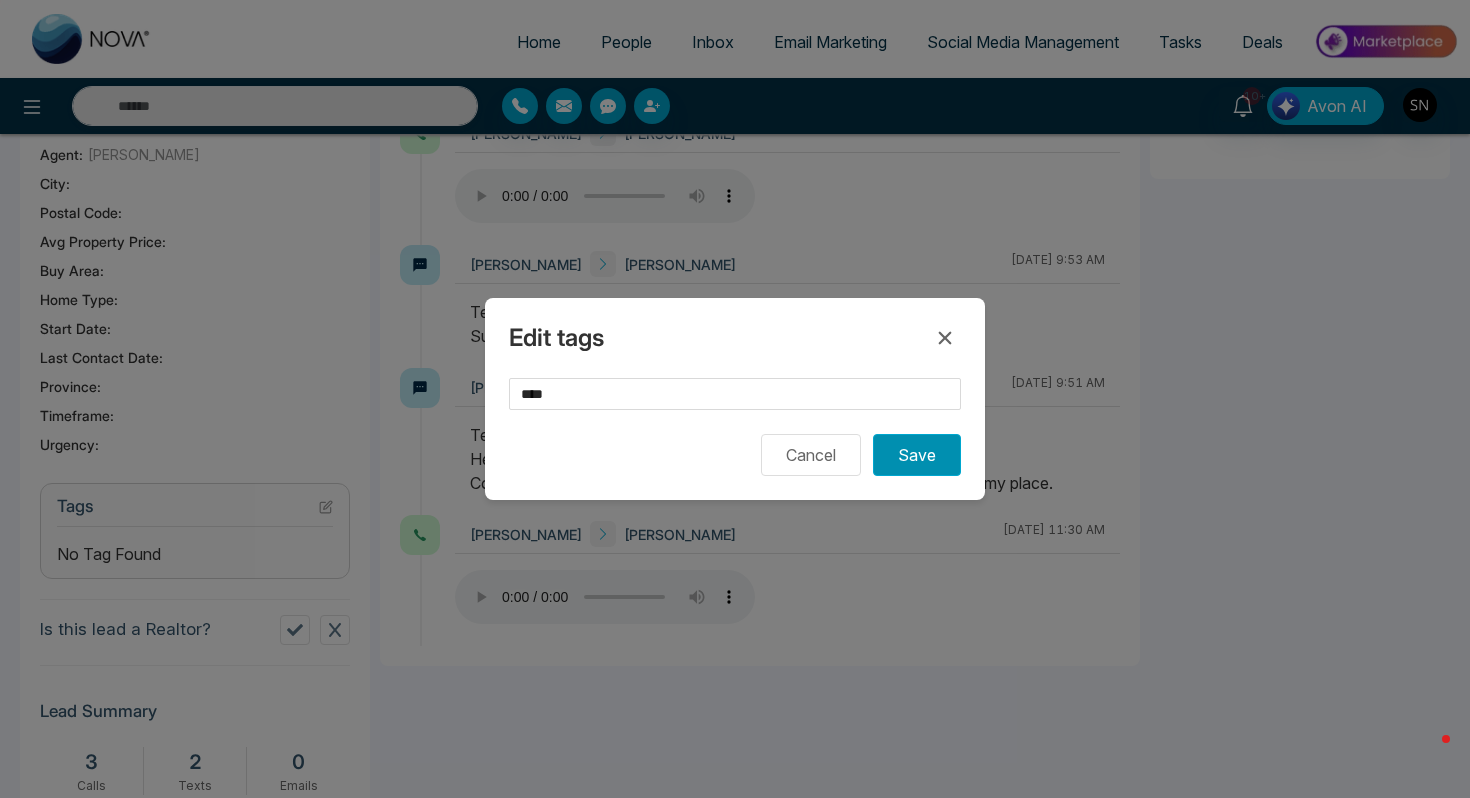 click on "Save" at bounding box center [917, 455] 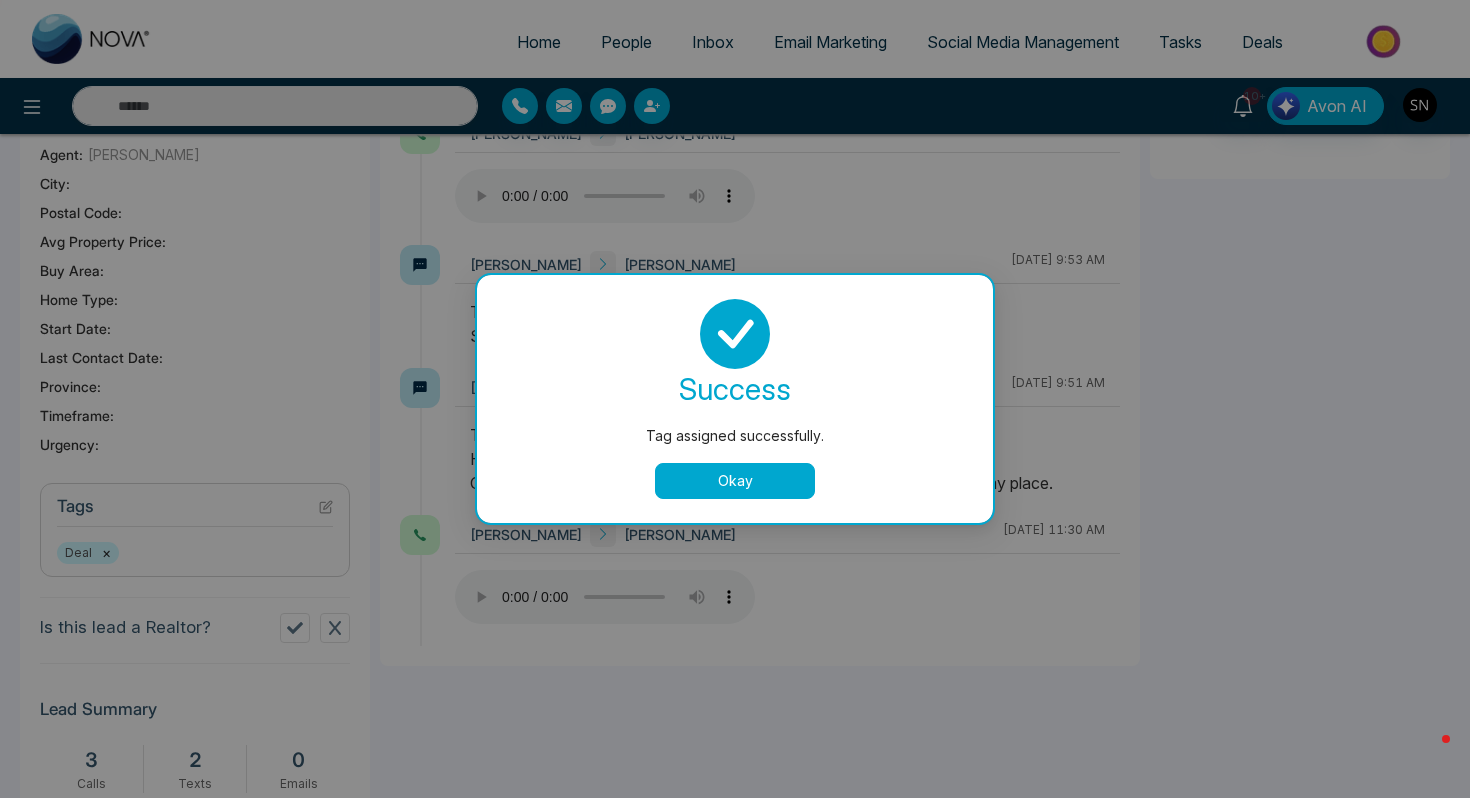 click on "success Tag assigned successfully.   Okay" at bounding box center [735, 399] 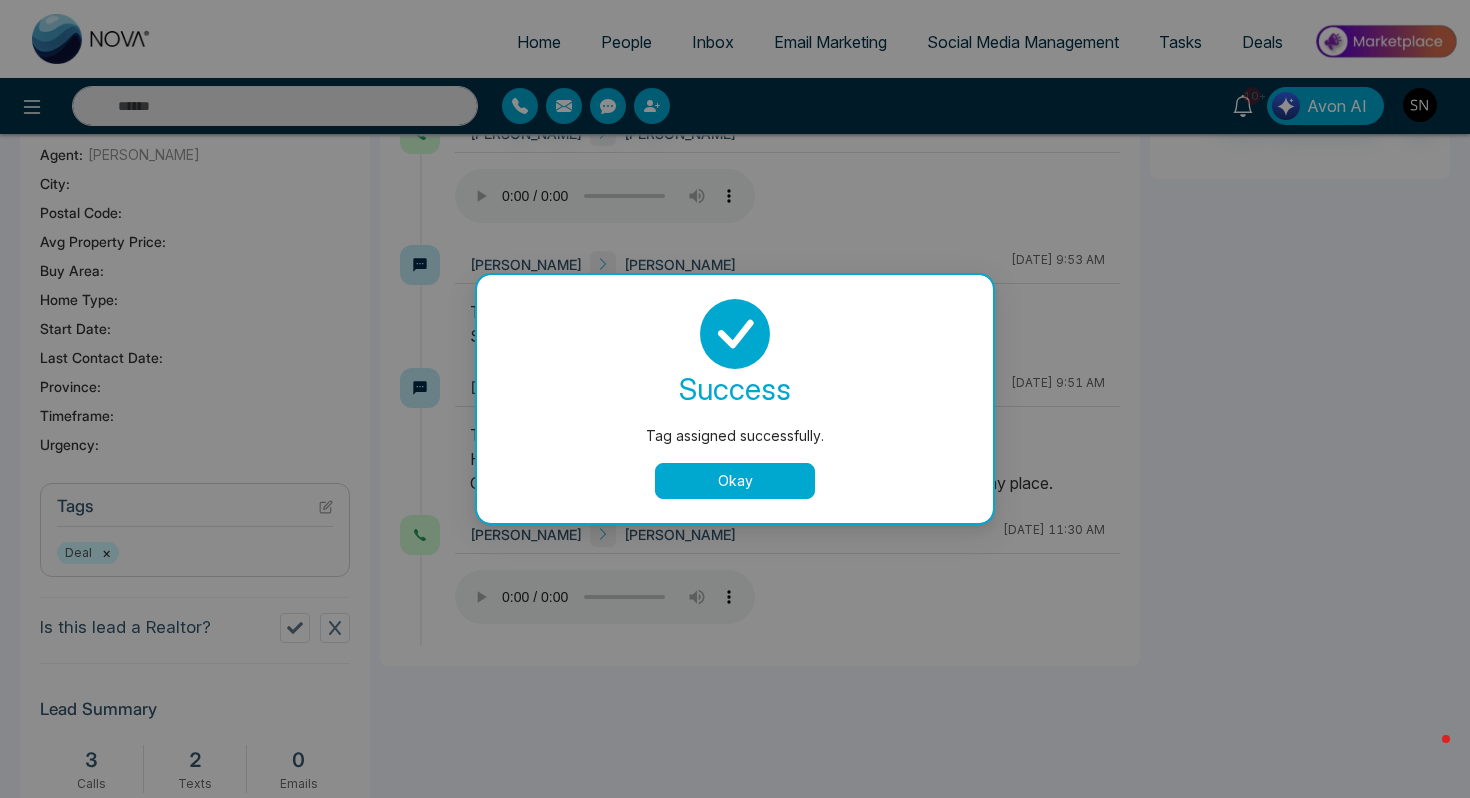 click on "Okay" at bounding box center (735, 481) 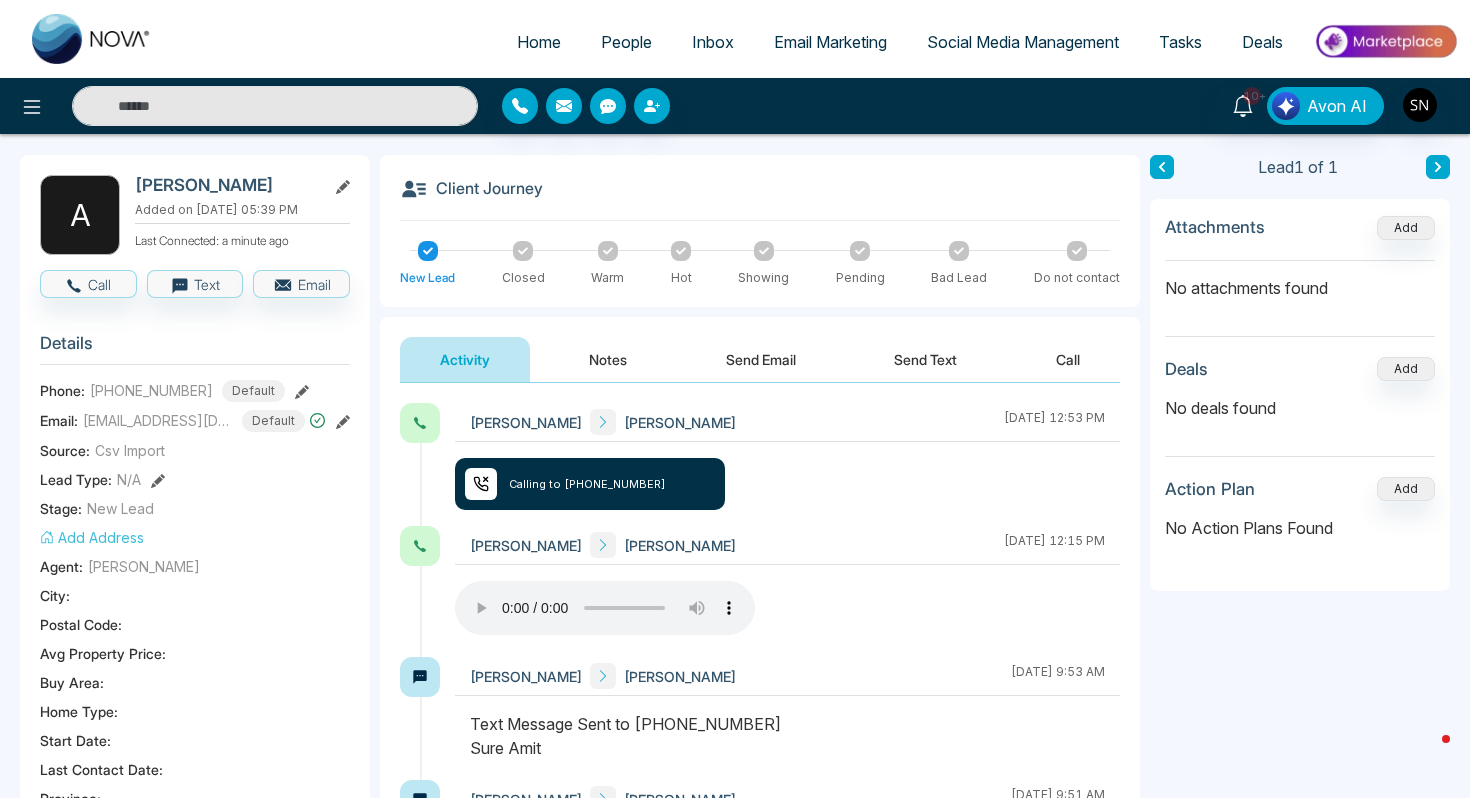 scroll, scrollTop: 0, scrollLeft: 0, axis: both 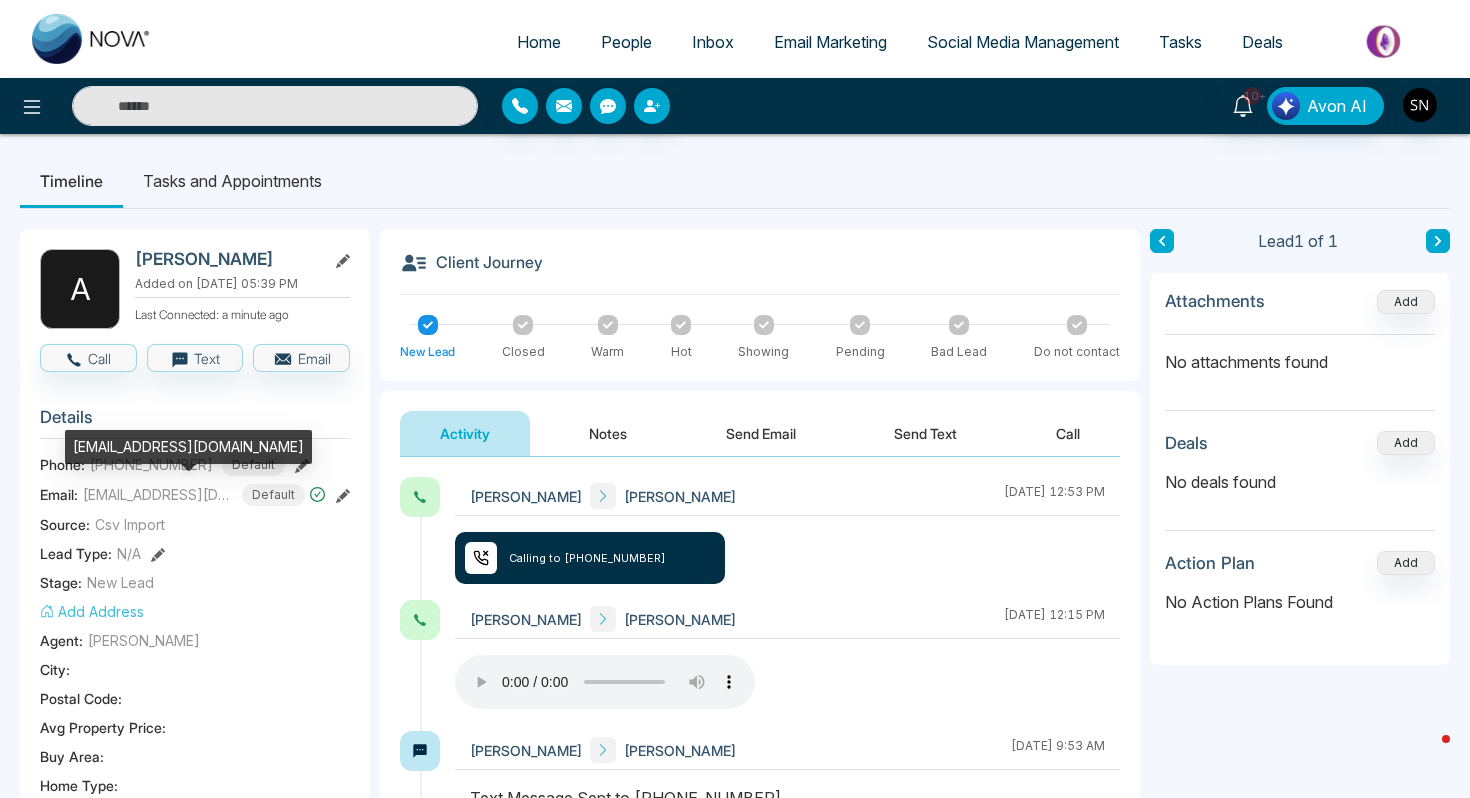 click on "[EMAIL_ADDRESS][DOMAIN_NAME]" at bounding box center [158, 494] 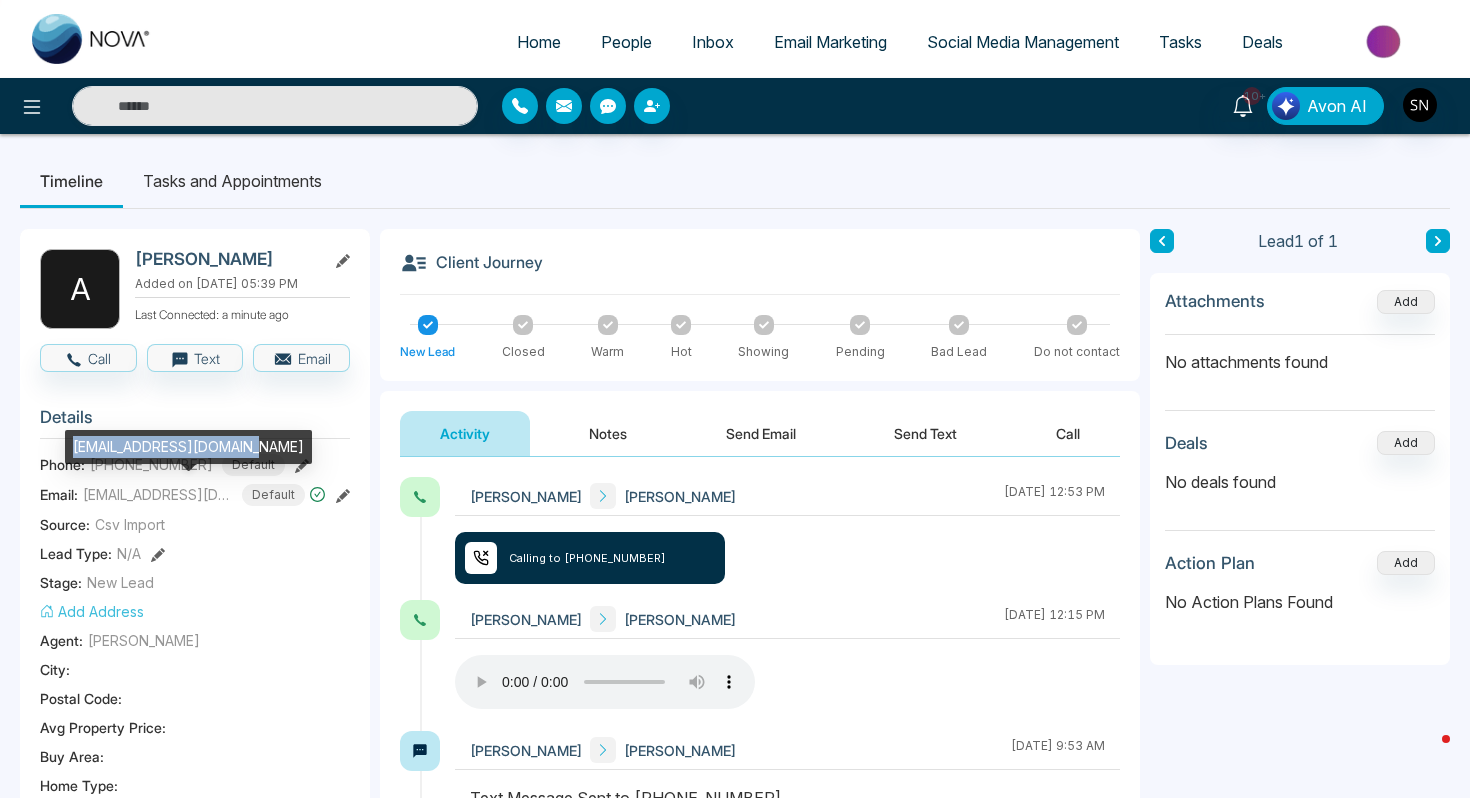 drag, startPoint x: 69, startPoint y: 442, endPoint x: 249, endPoint y: 441, distance: 180.00278 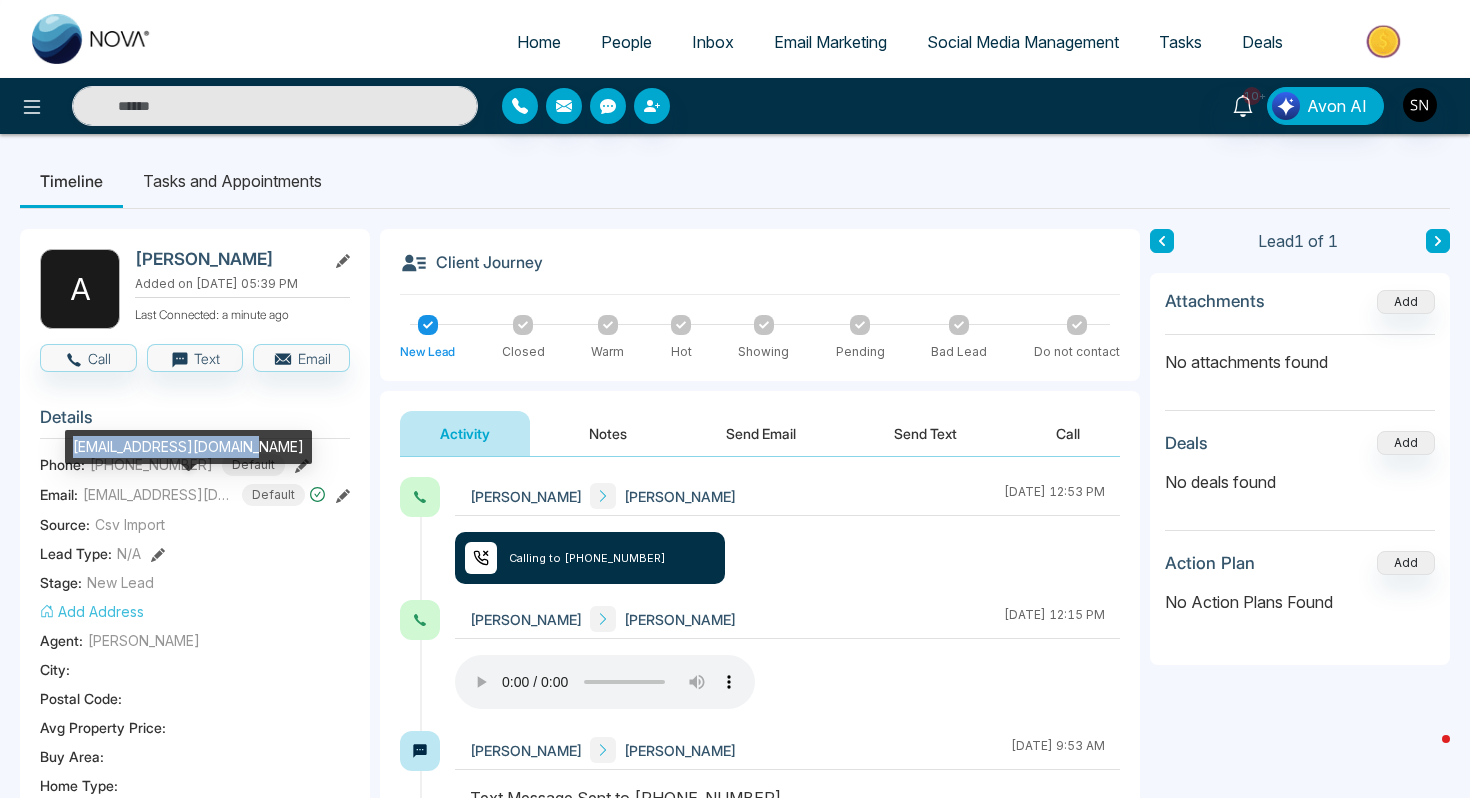 click on "[EMAIL_ADDRESS][DOMAIN_NAME]" at bounding box center [188, 447] 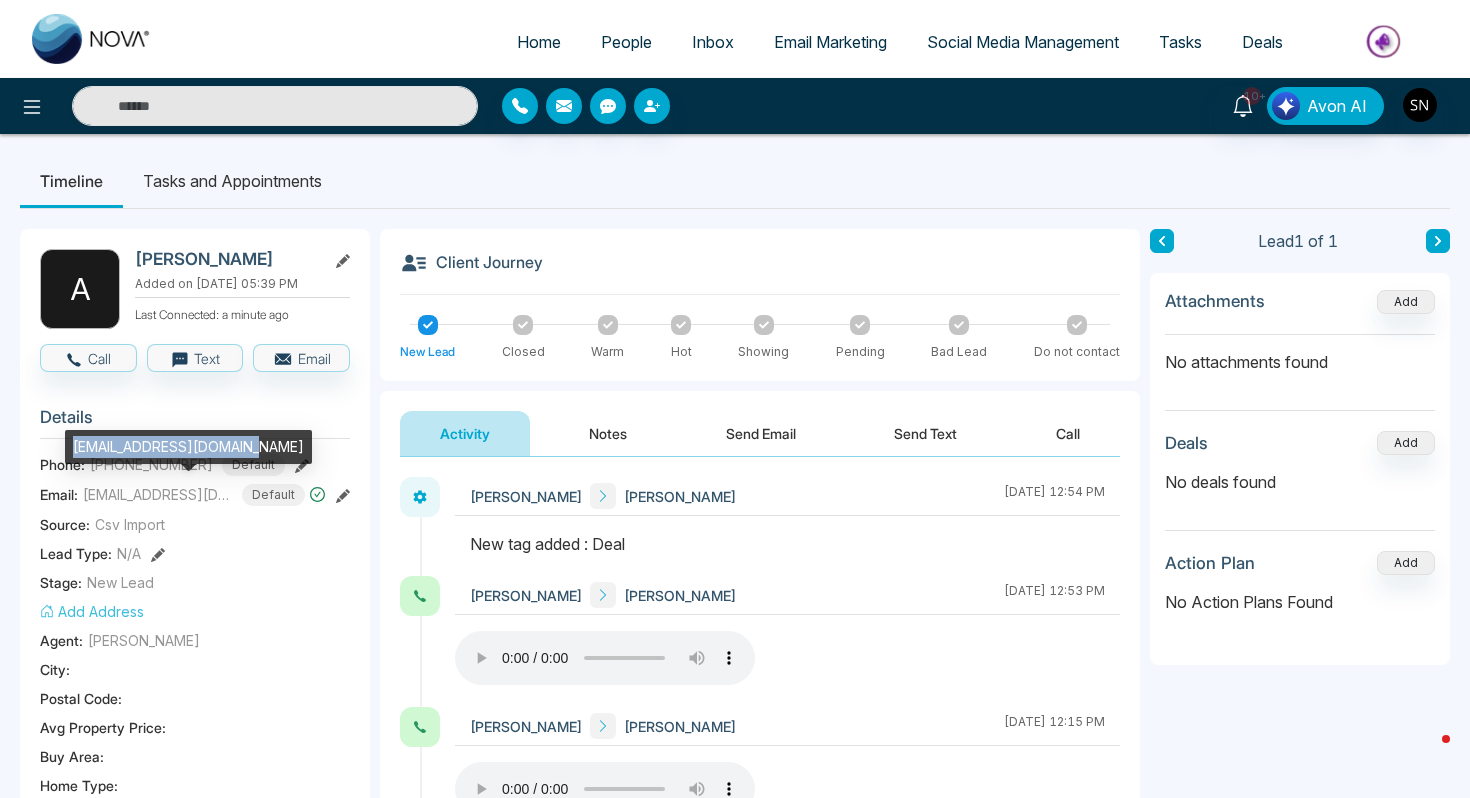 copy on "[EMAIL_ADDRESS][DOMAIN_NAME]" 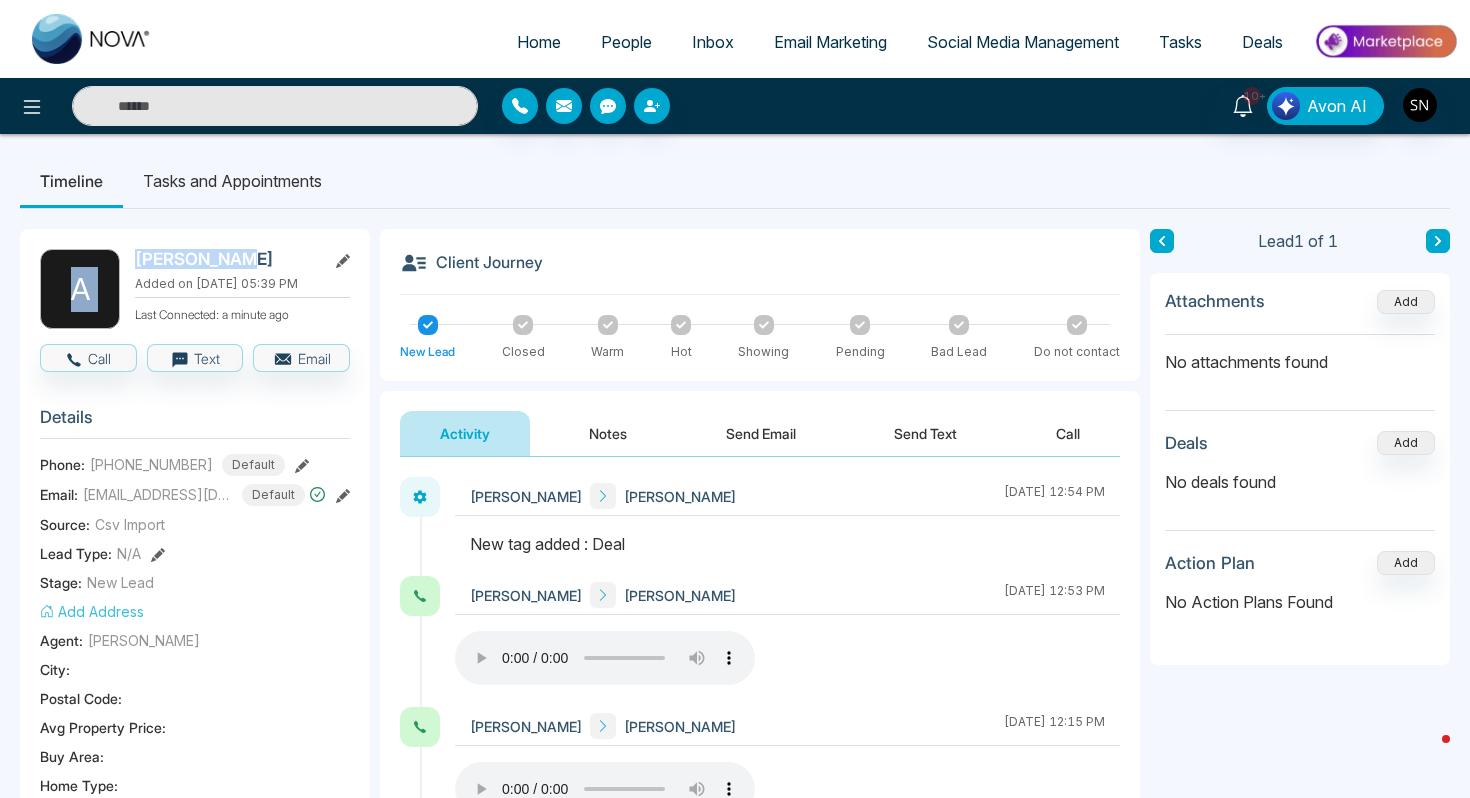 drag, startPoint x: 118, startPoint y: 257, endPoint x: 245, endPoint y: 251, distance: 127.141655 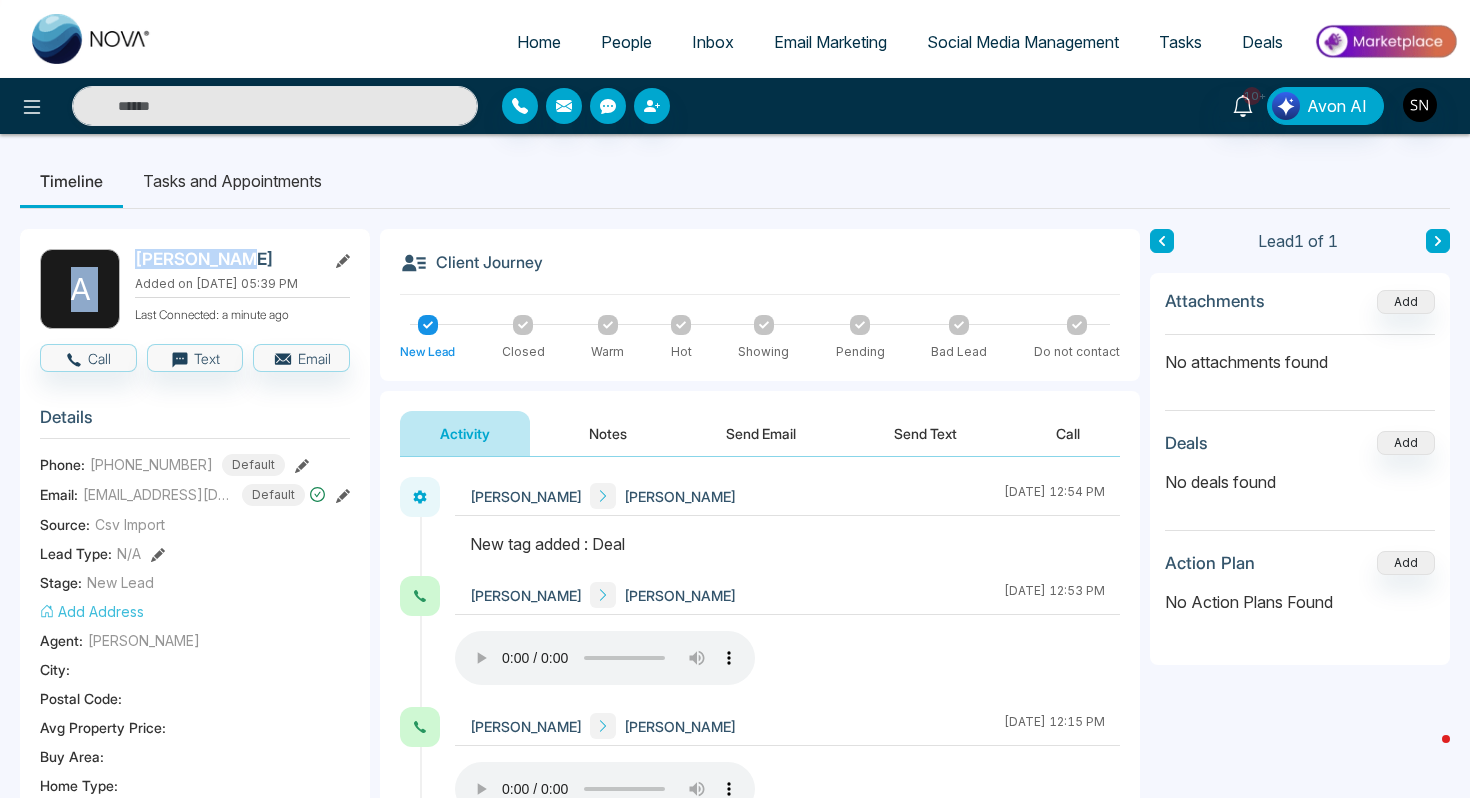 click on "A [PERSON_NAME]  Added on   [DATE] 05:39 PM Last Connected:   a minute ago" at bounding box center [195, 289] 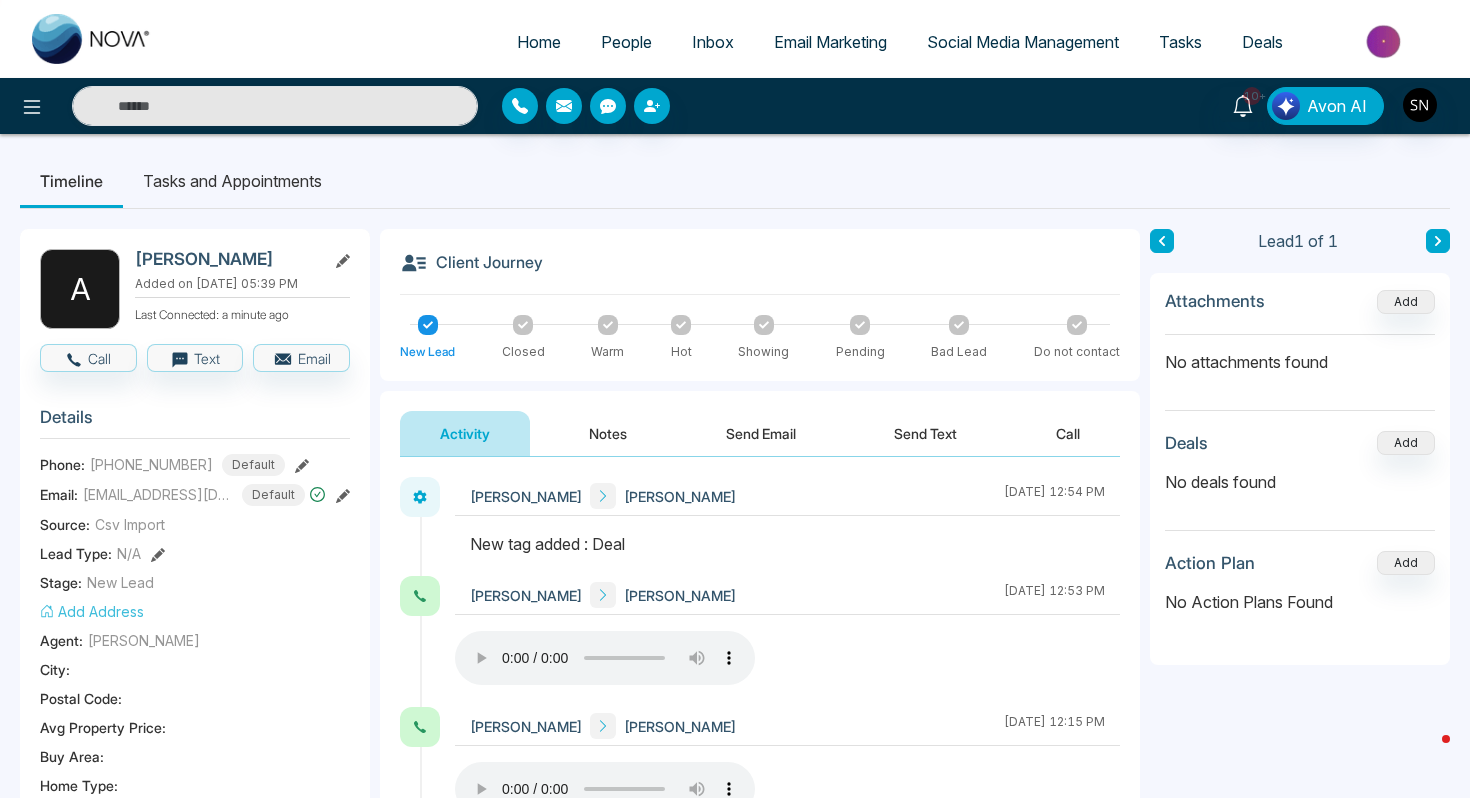click on "[PERSON_NAME]  Added on   [DATE] 05:39 PM Last Connected:   a minute ago" at bounding box center (242, 289) 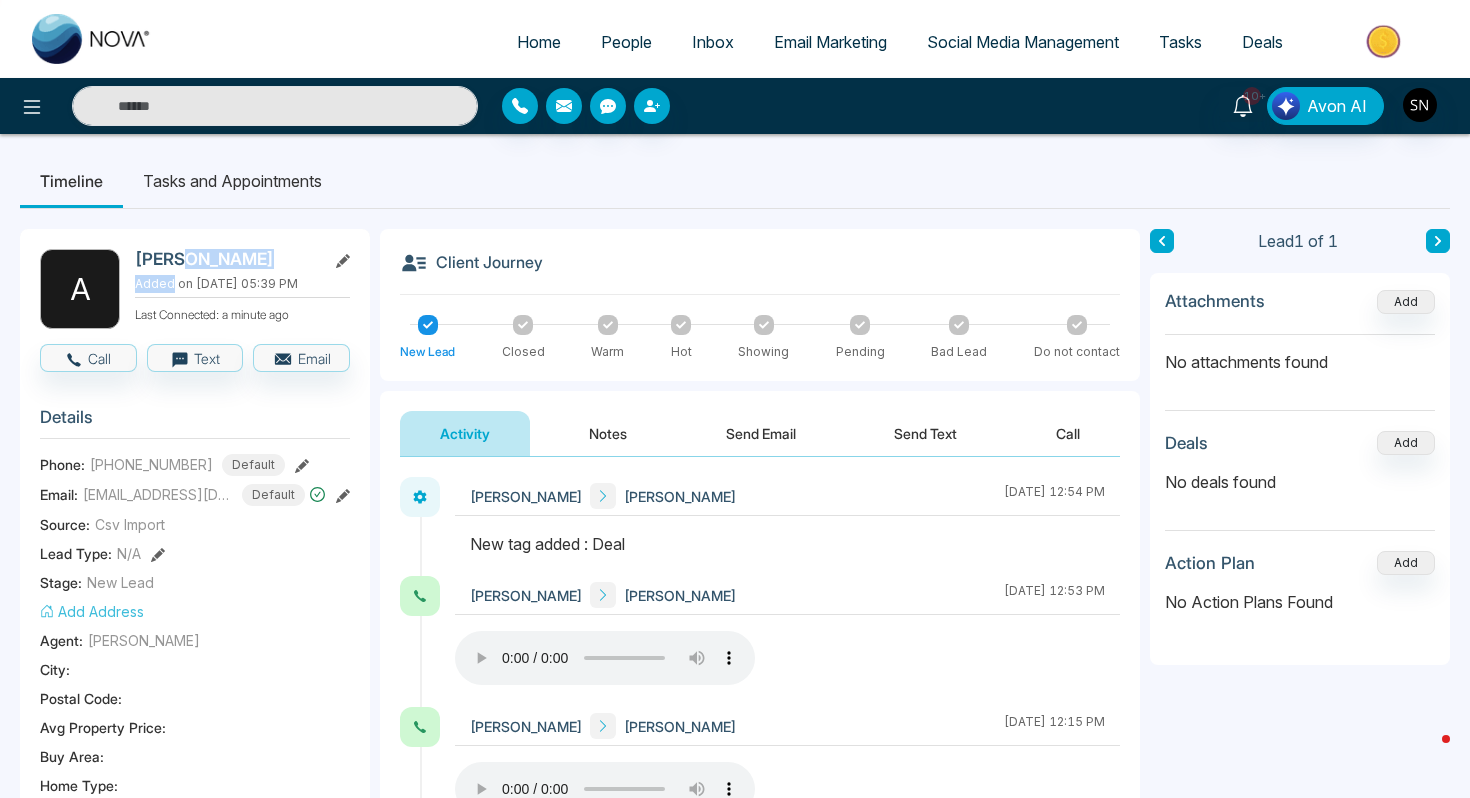 drag, startPoint x: 256, startPoint y: 270, endPoint x: 193, endPoint y: 268, distance: 63.03174 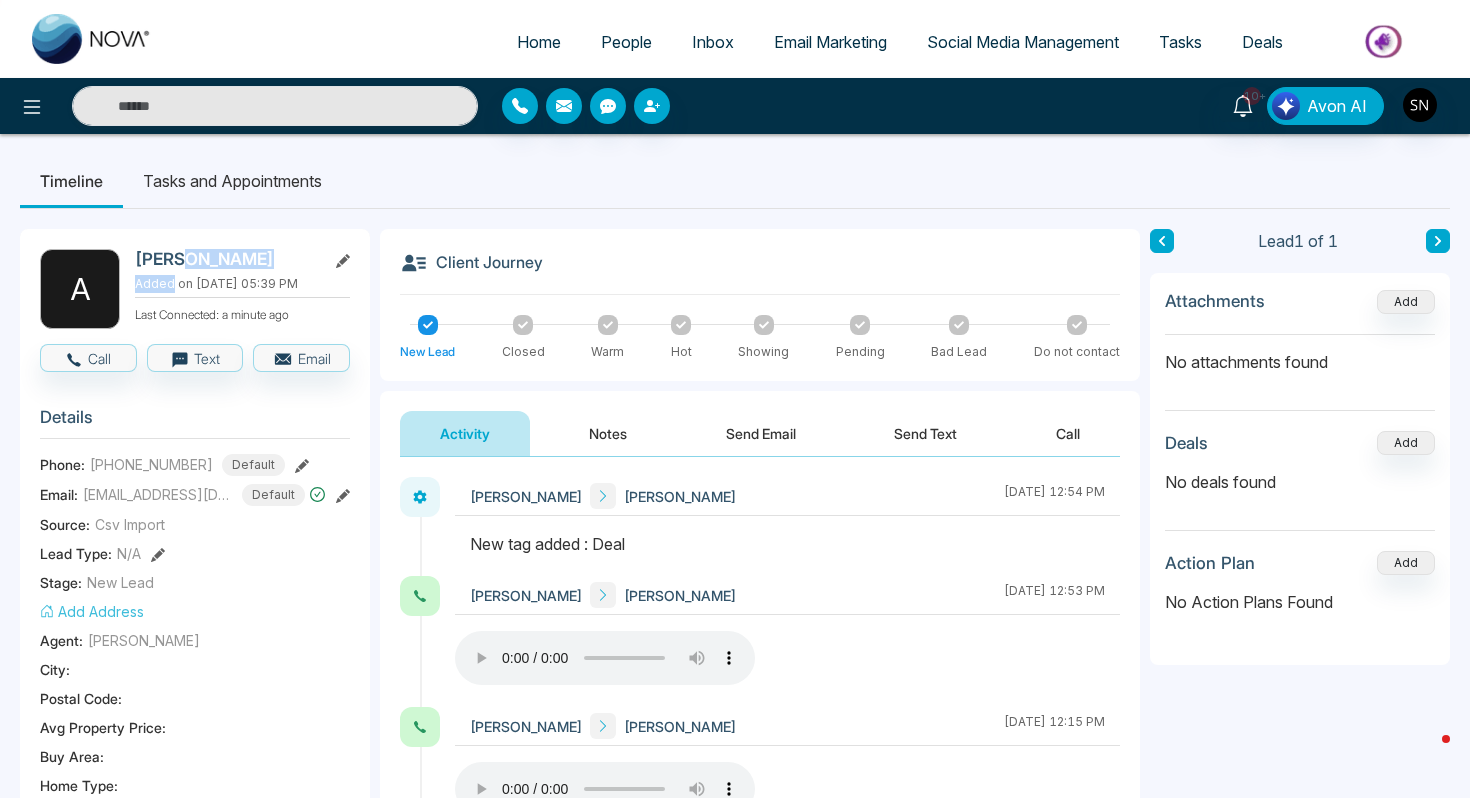 click on "[PERSON_NAME]  Added on   [DATE] 05:39 PM Last Connected:   a minute ago" at bounding box center [242, 289] 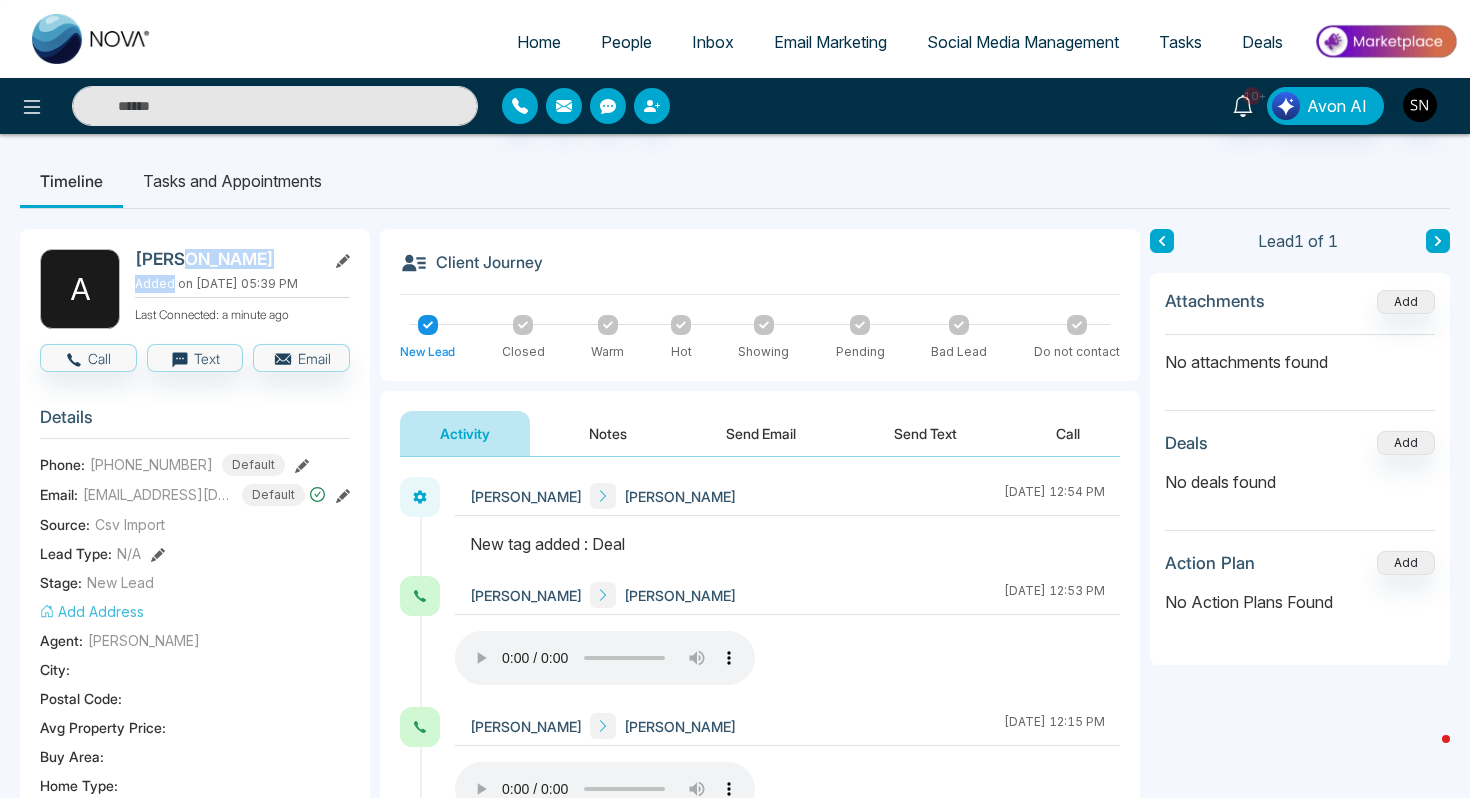 click on "[PERSON_NAME]" at bounding box center (226, 259) 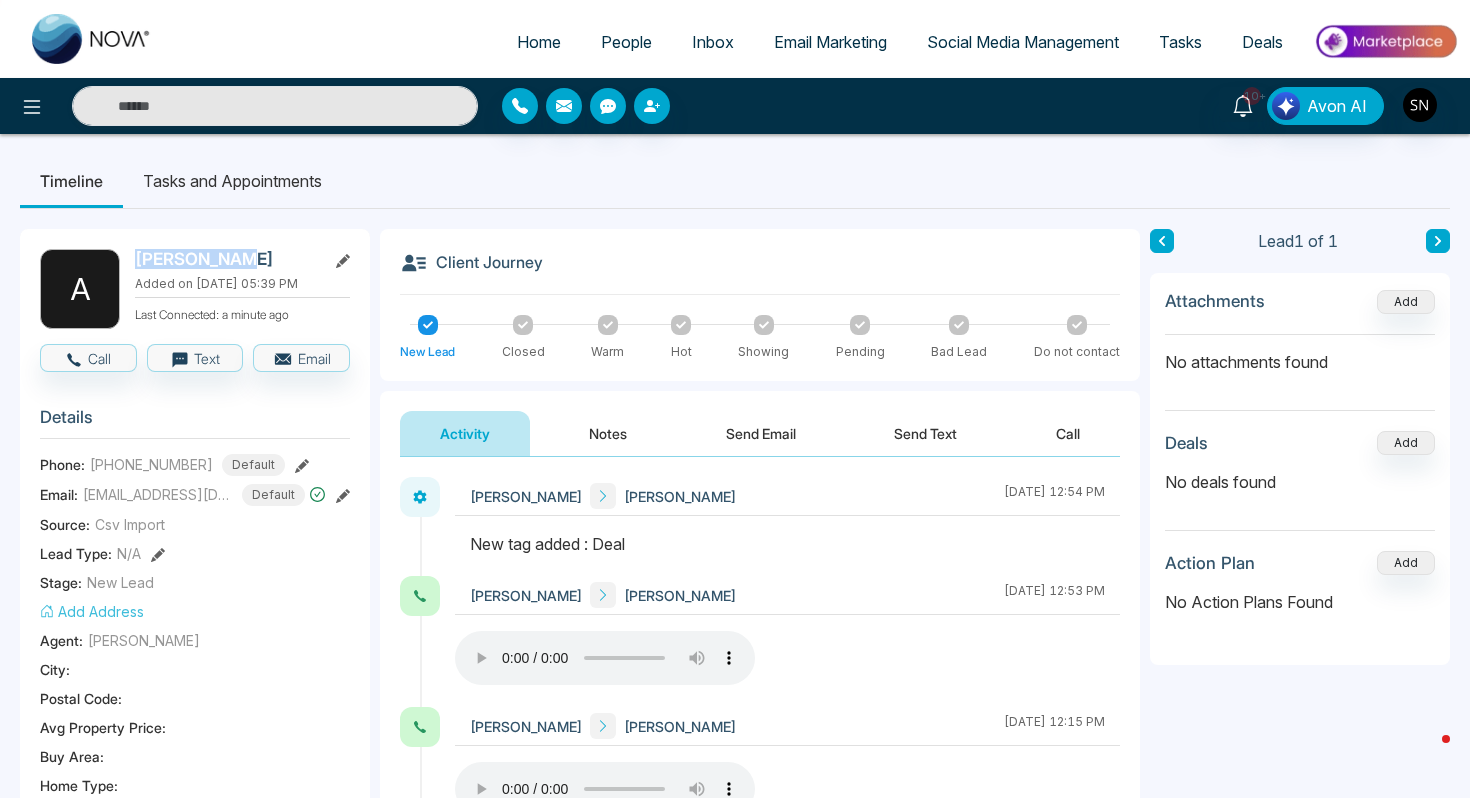 drag, startPoint x: 244, startPoint y: 261, endPoint x: 138, endPoint y: 259, distance: 106.01887 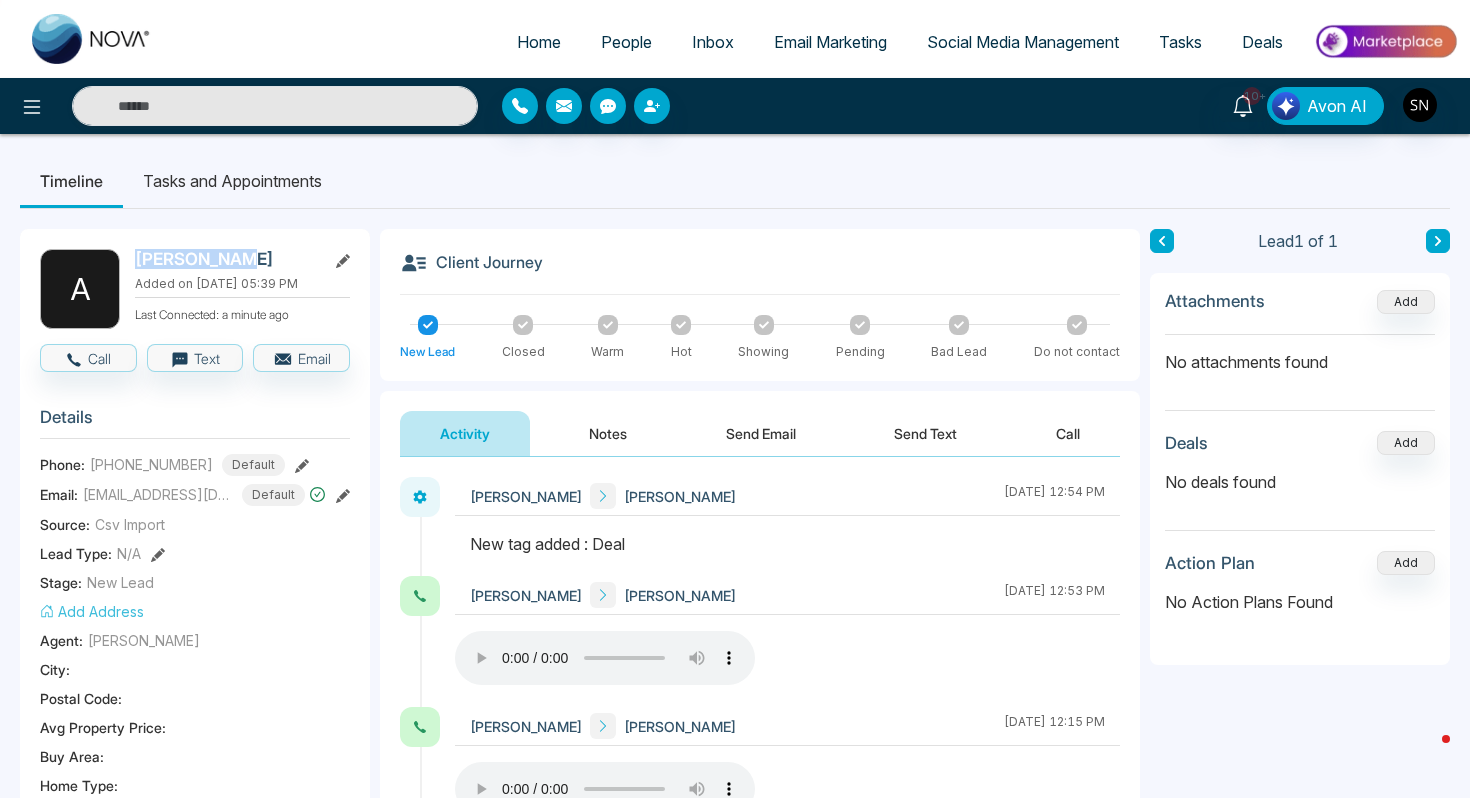 click on "[PERSON_NAME]" at bounding box center [226, 259] 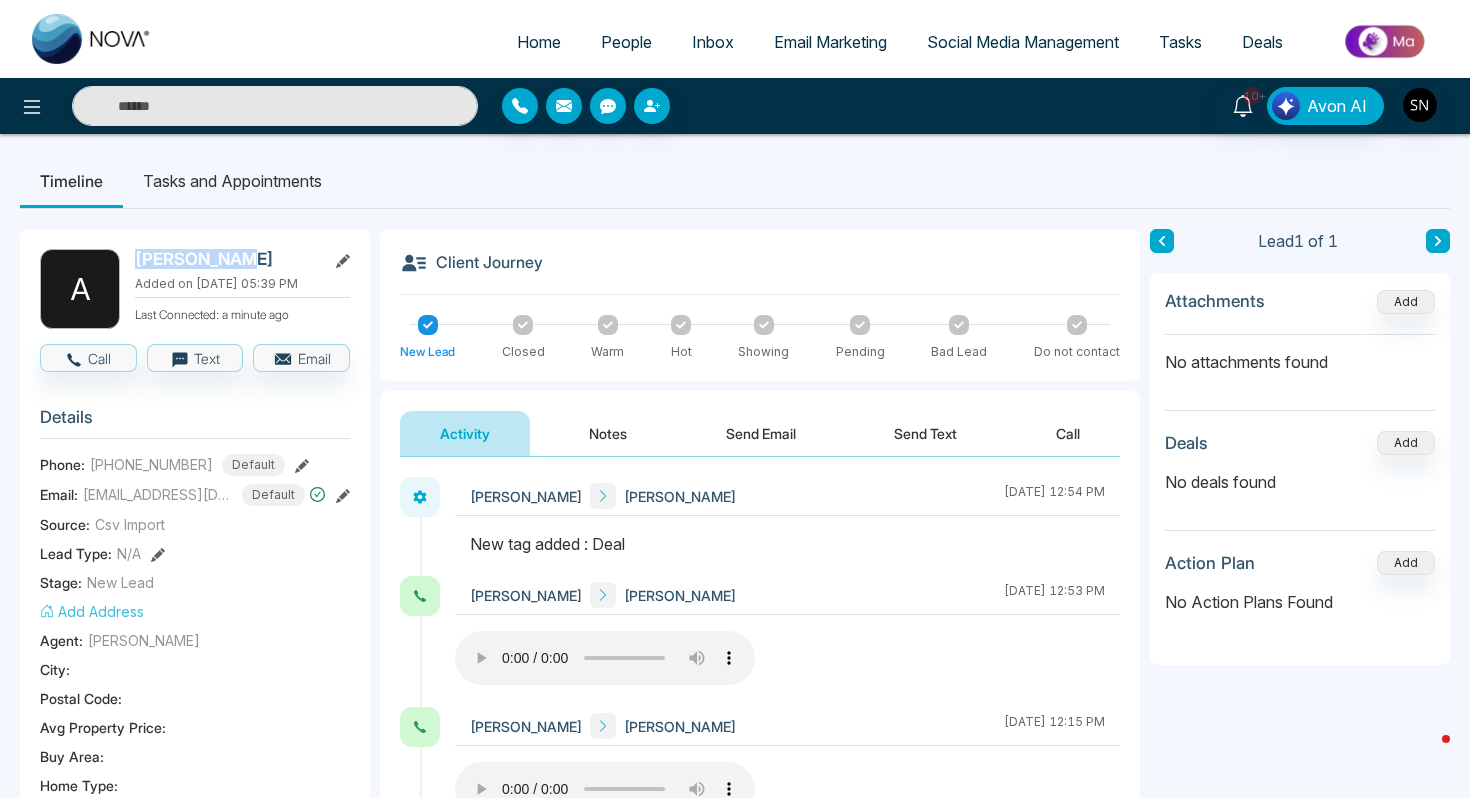 copy on "[PERSON_NAME]" 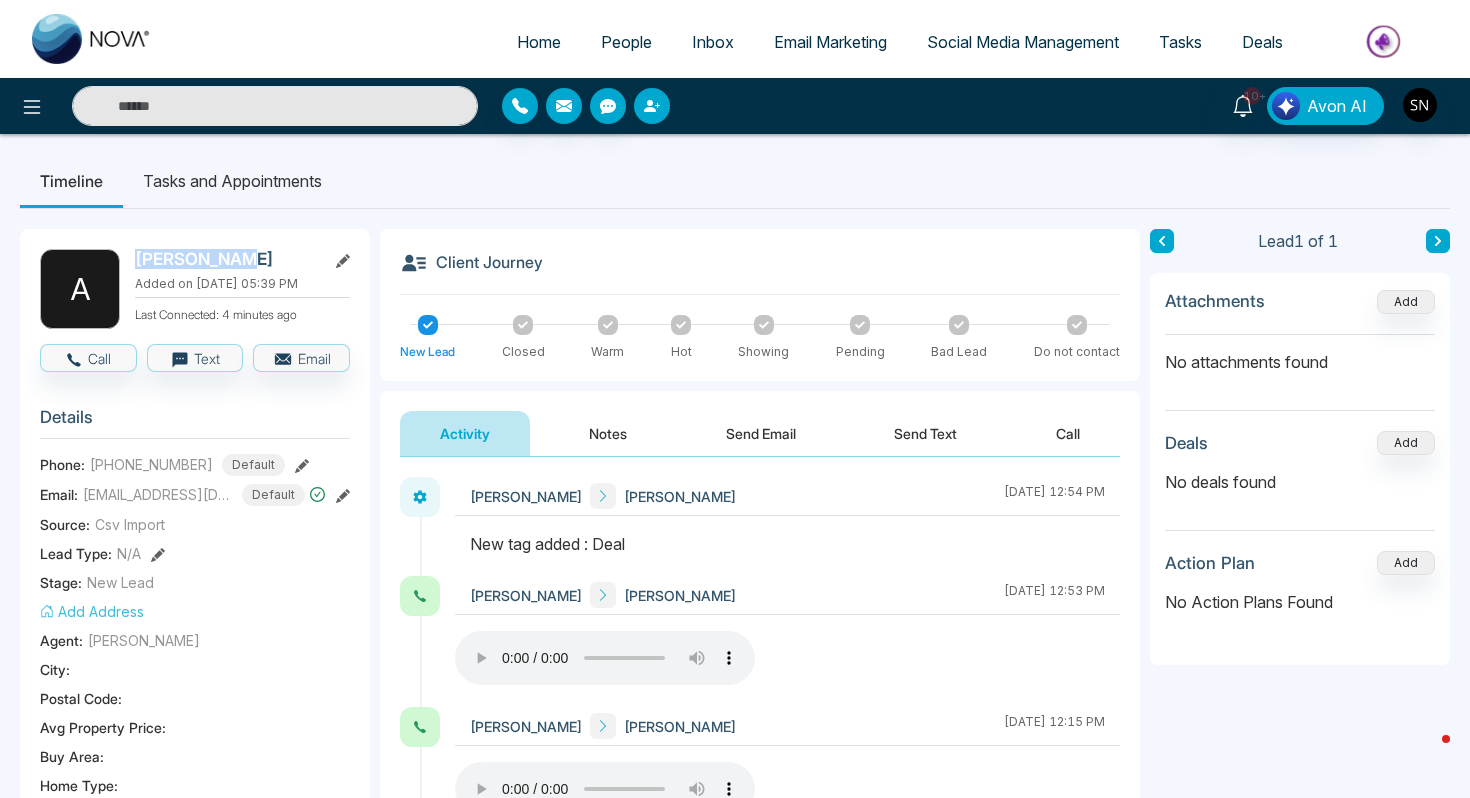 click at bounding box center (652, 106) 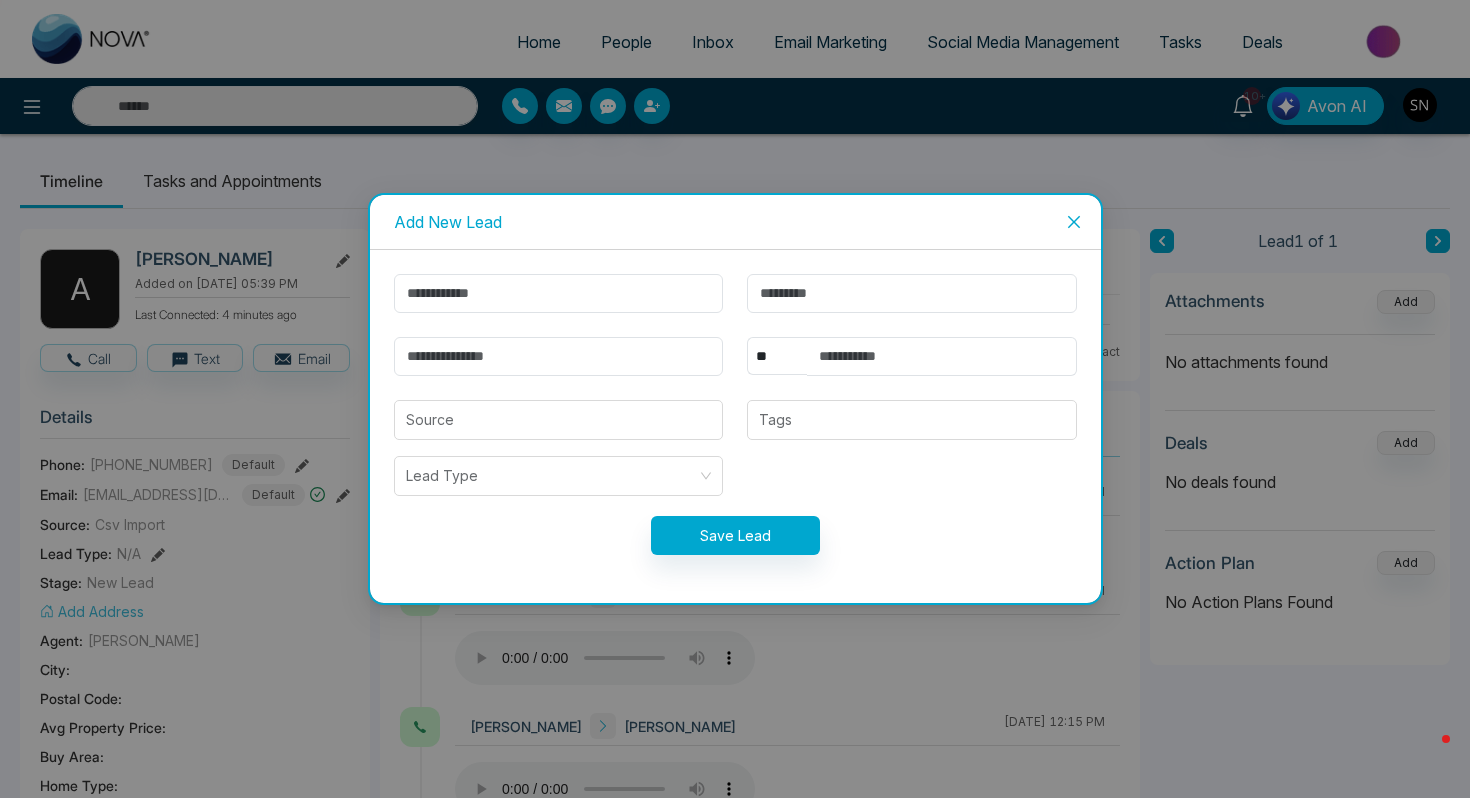 click on "** **** *** *** *** **** *** Source   Tags Lead Type Save Lead" at bounding box center (735, 426) 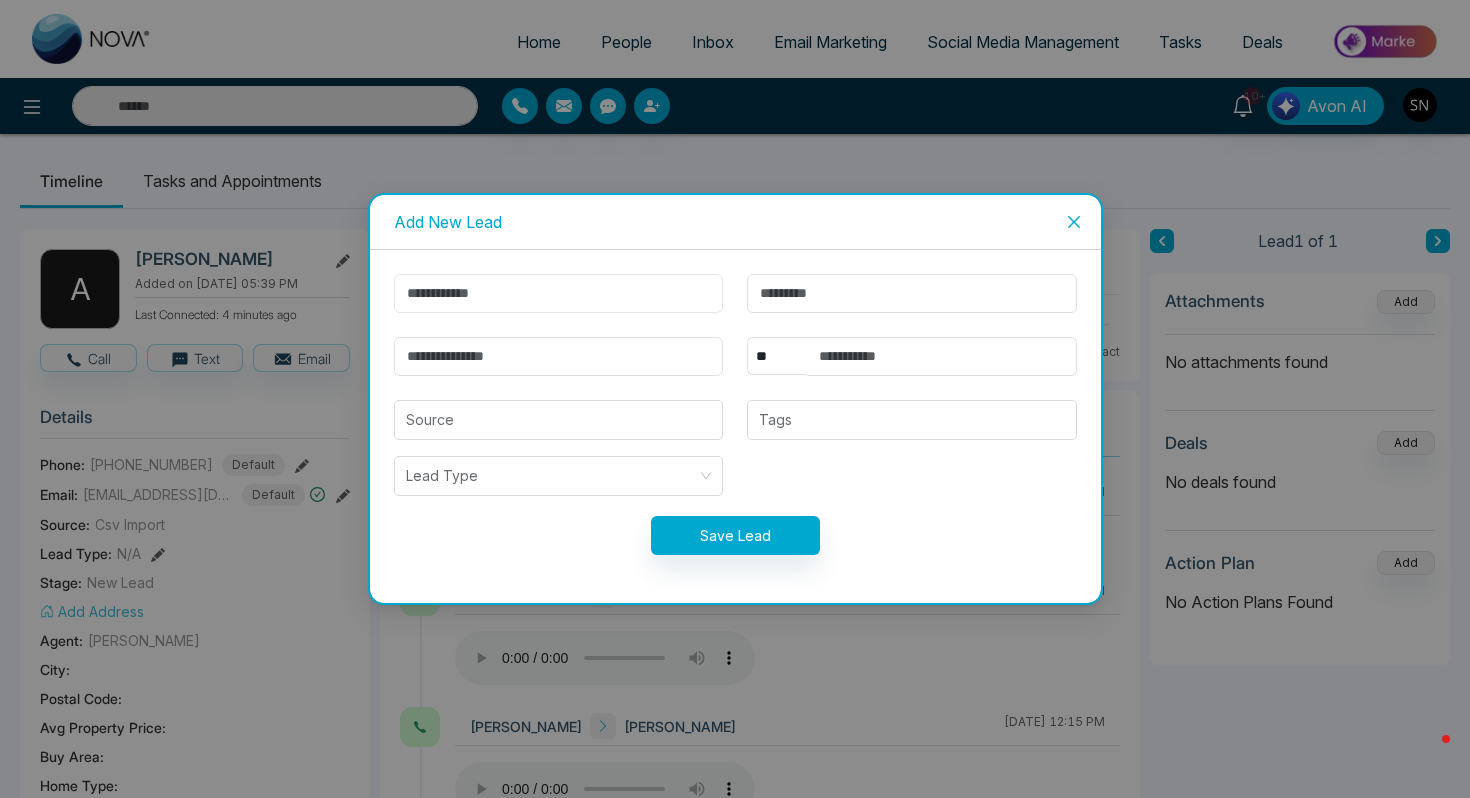 click at bounding box center [559, 293] 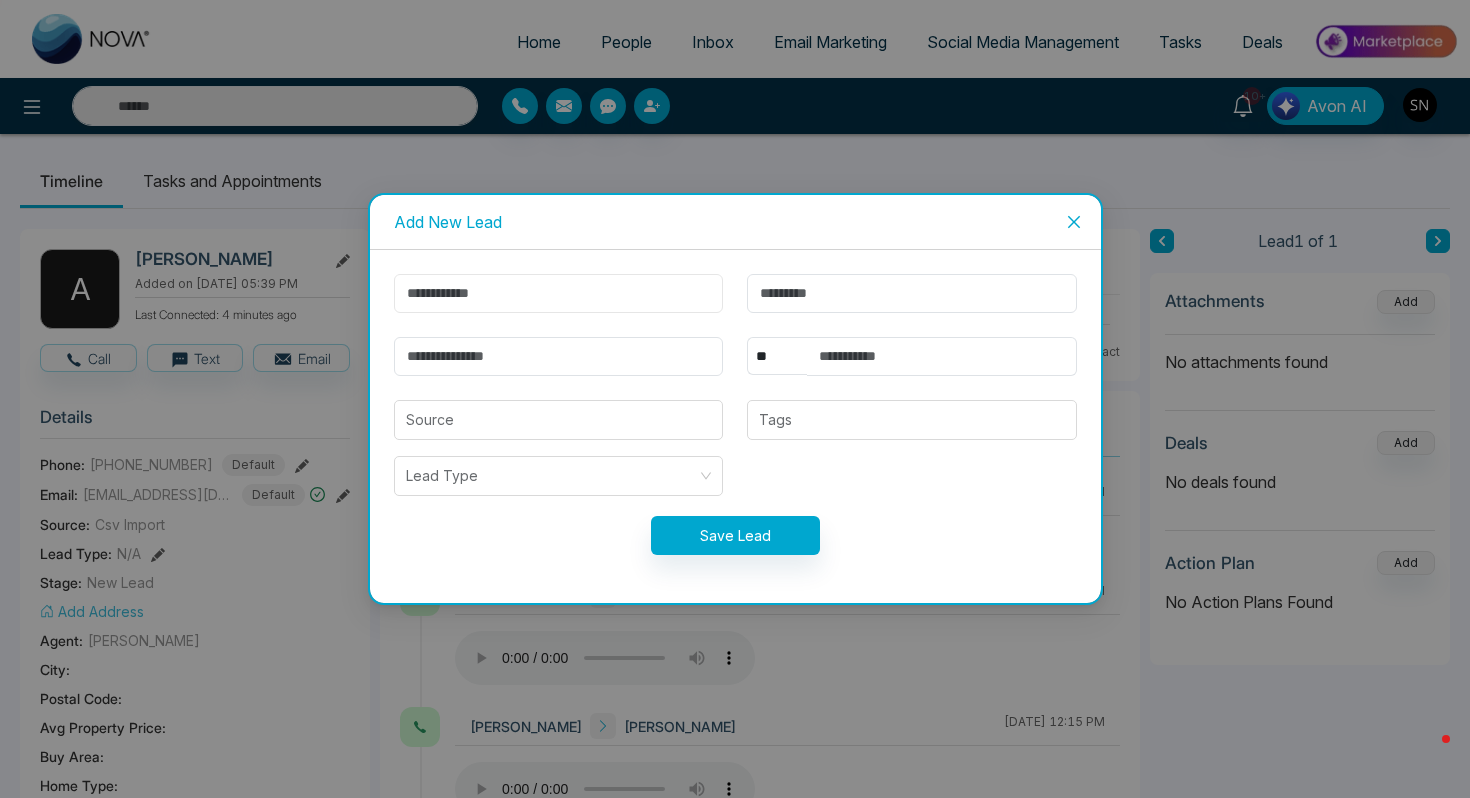 paste on "**********" 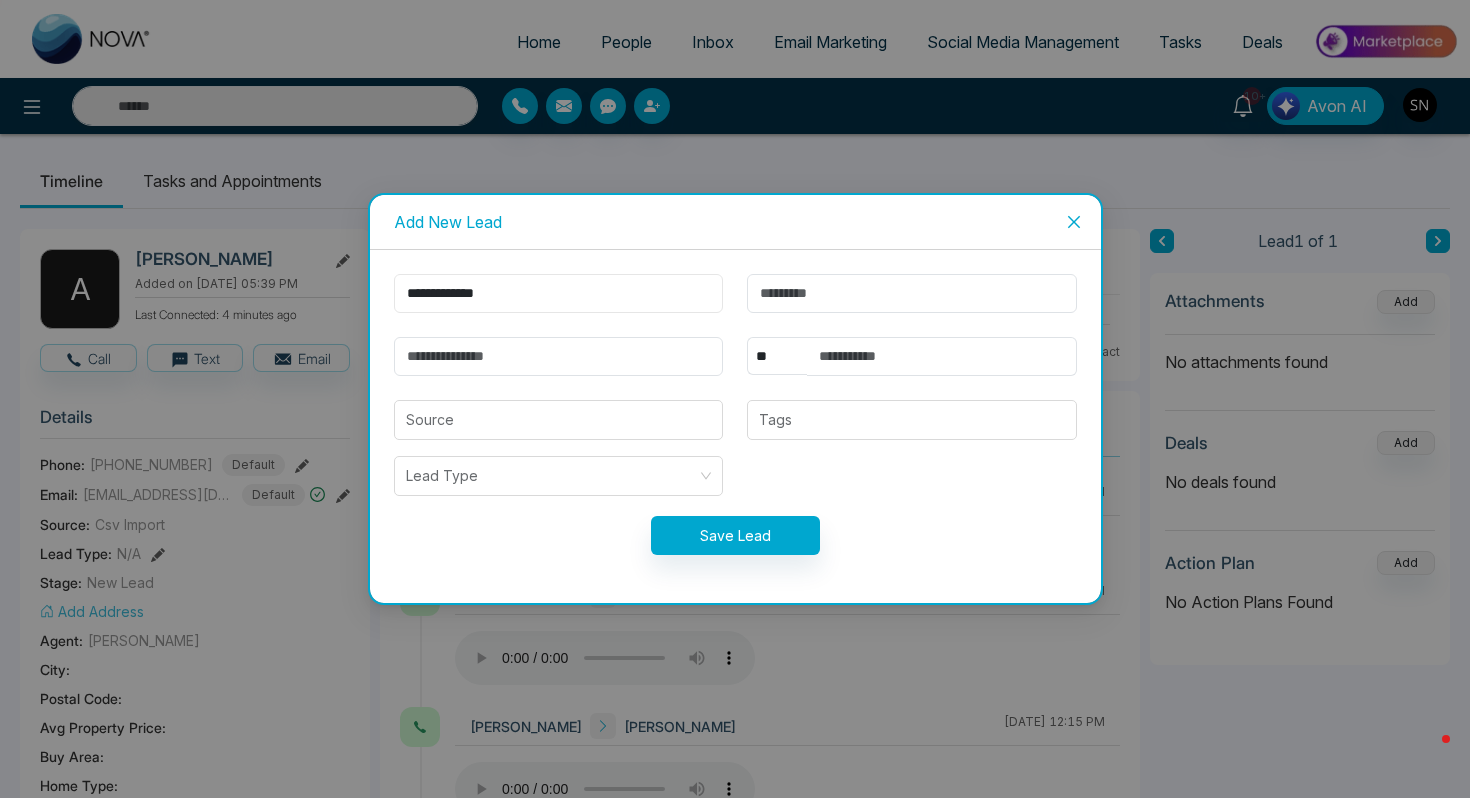 drag, startPoint x: 501, startPoint y: 290, endPoint x: 566, endPoint y: 291, distance: 65.00769 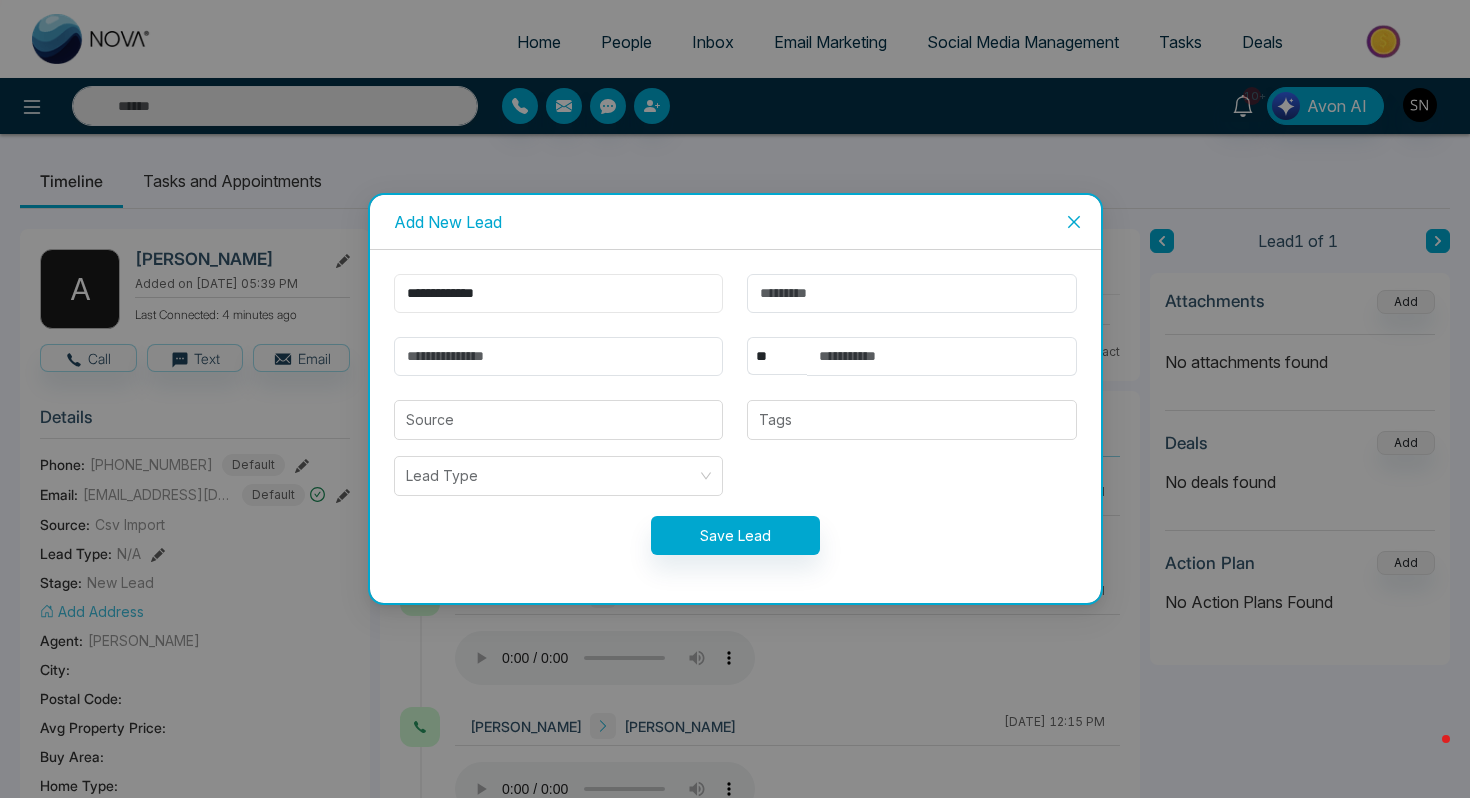 click on "**********" at bounding box center [559, 293] 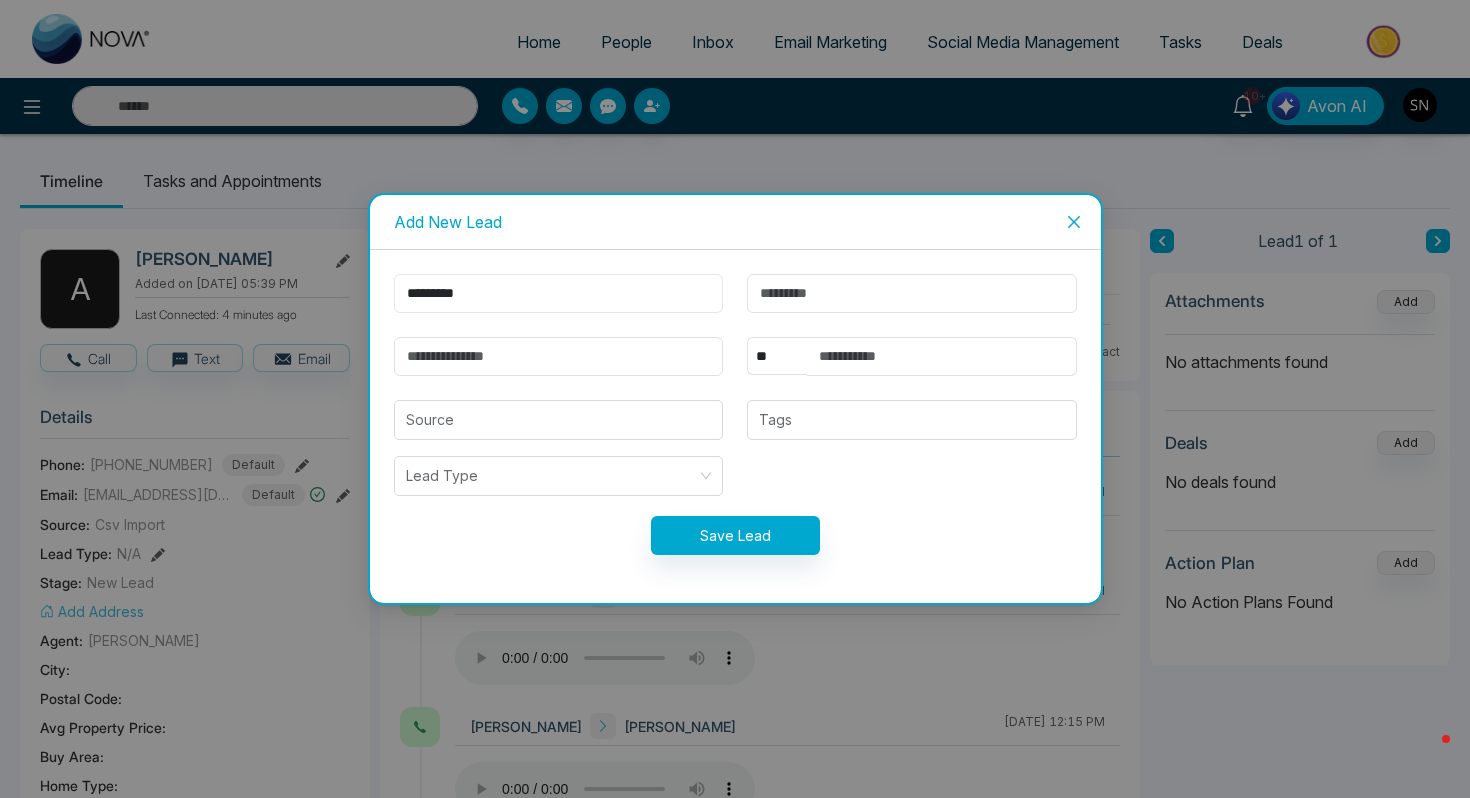 type on "********" 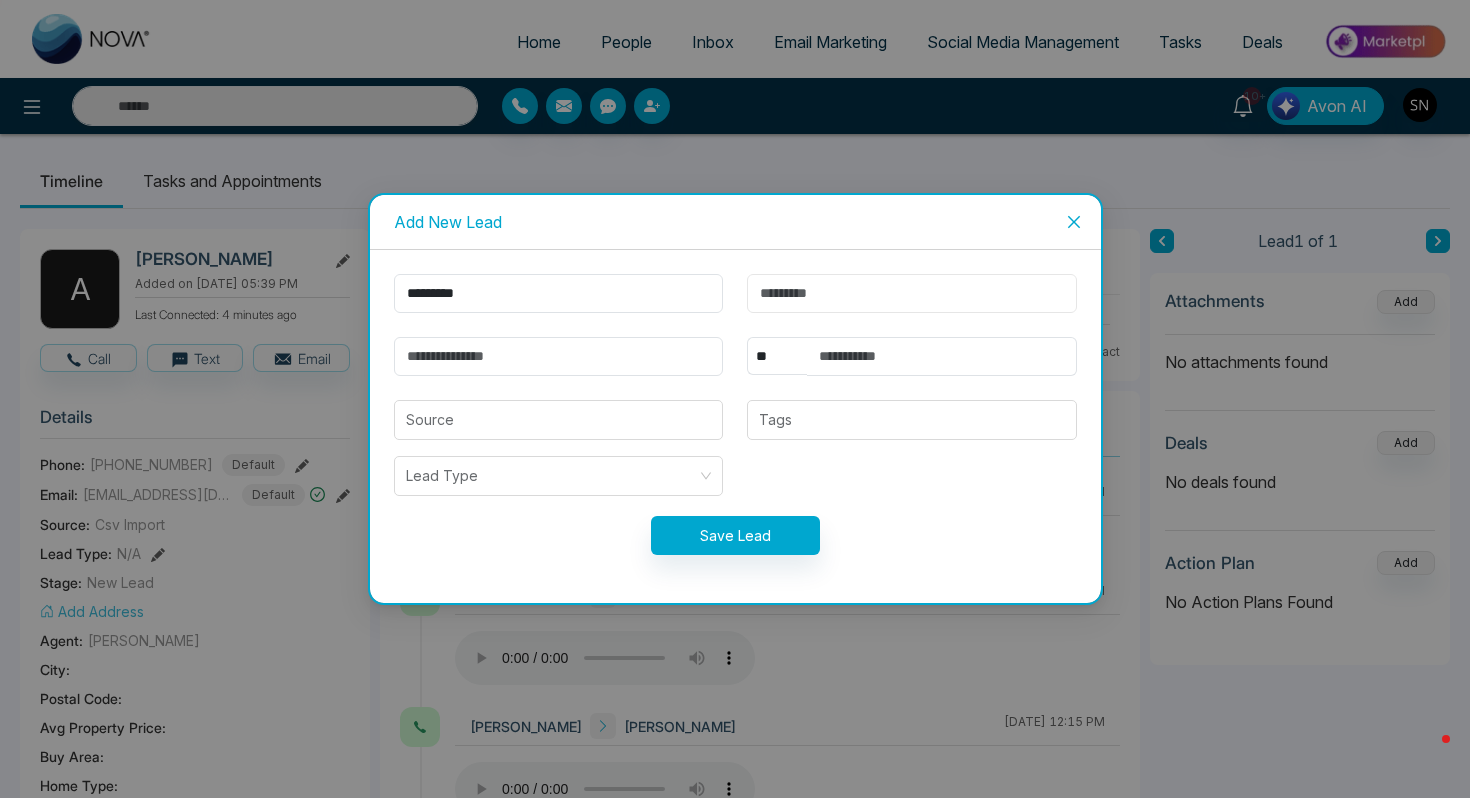click at bounding box center (912, 293) 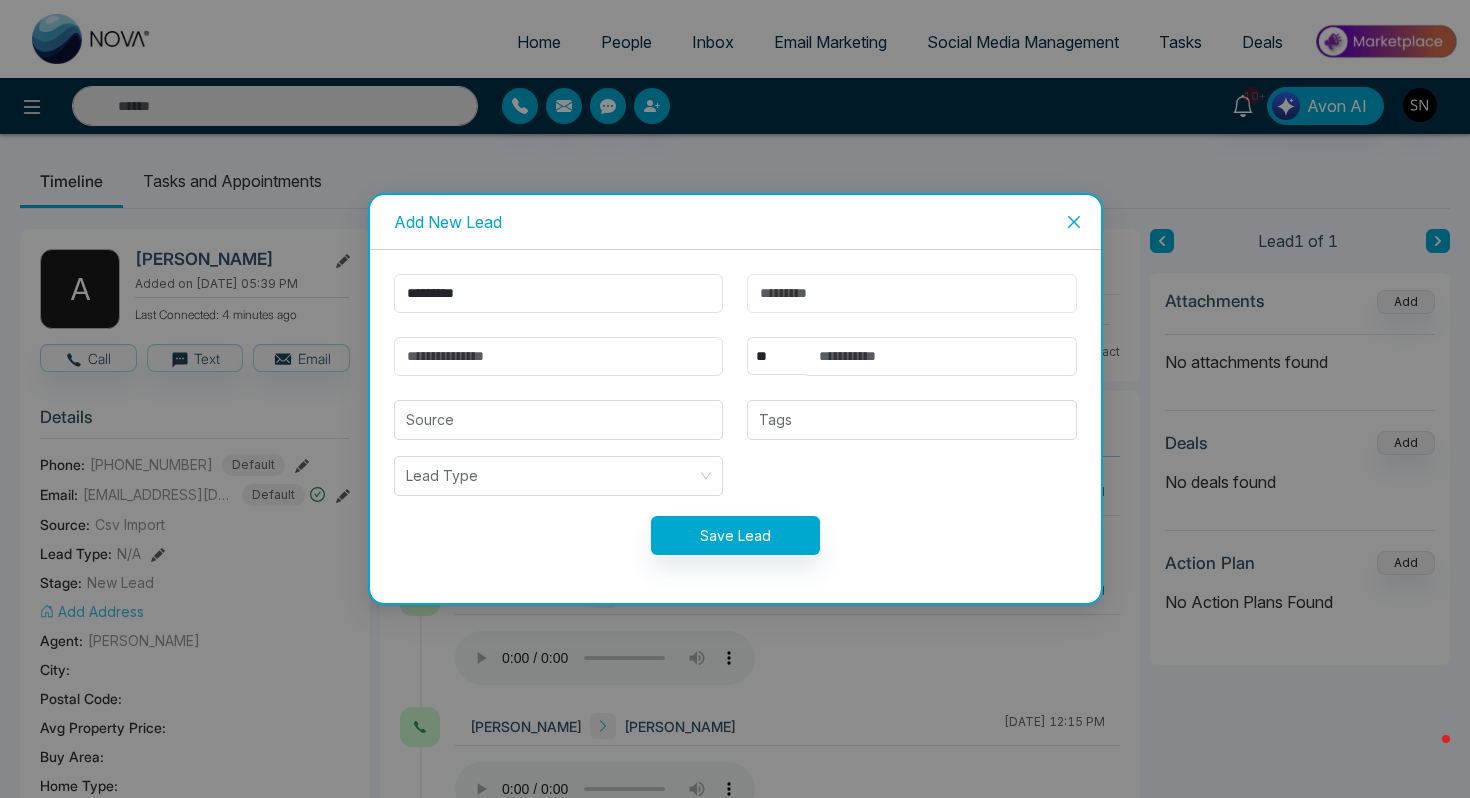 paste on "****" 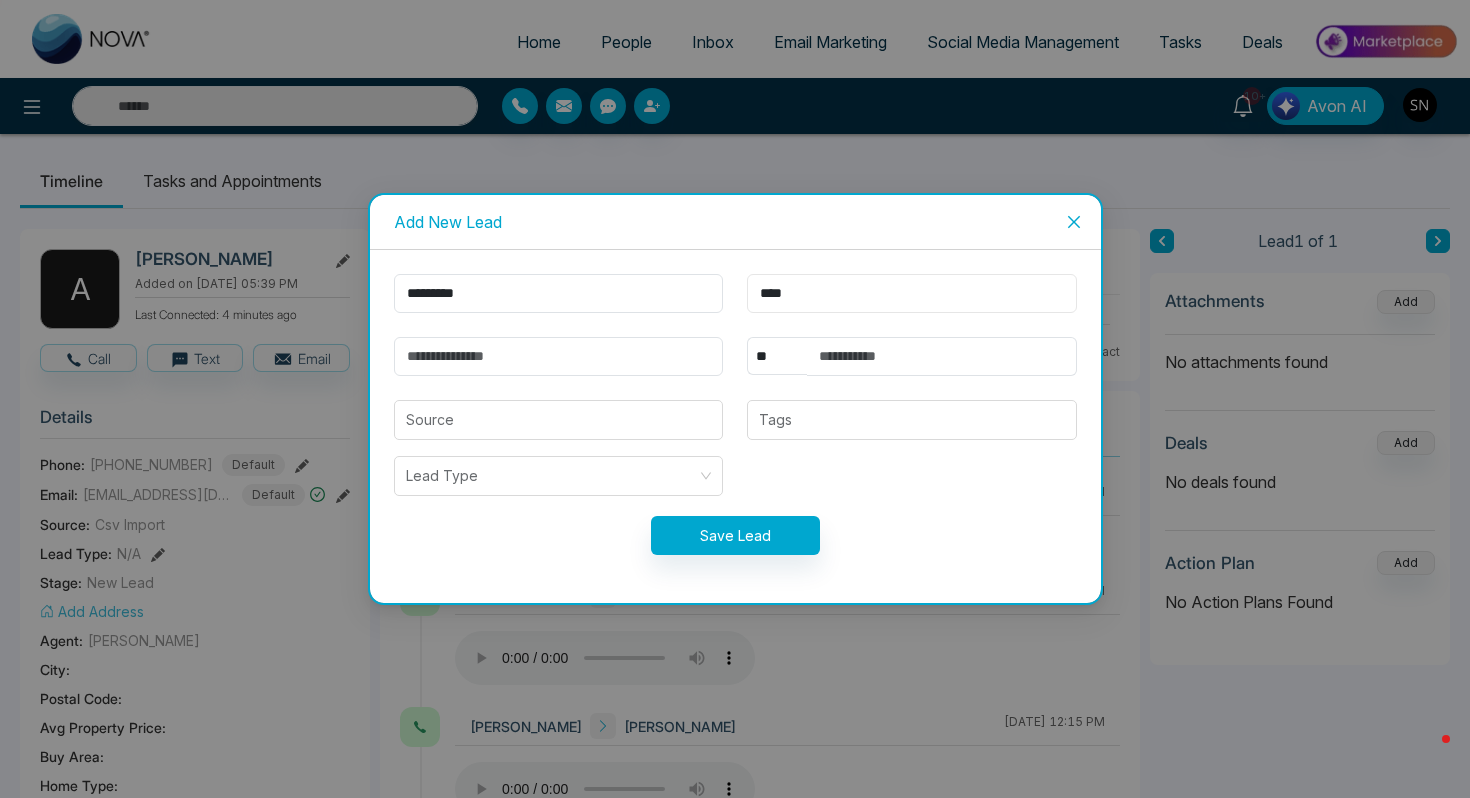 type on "****" 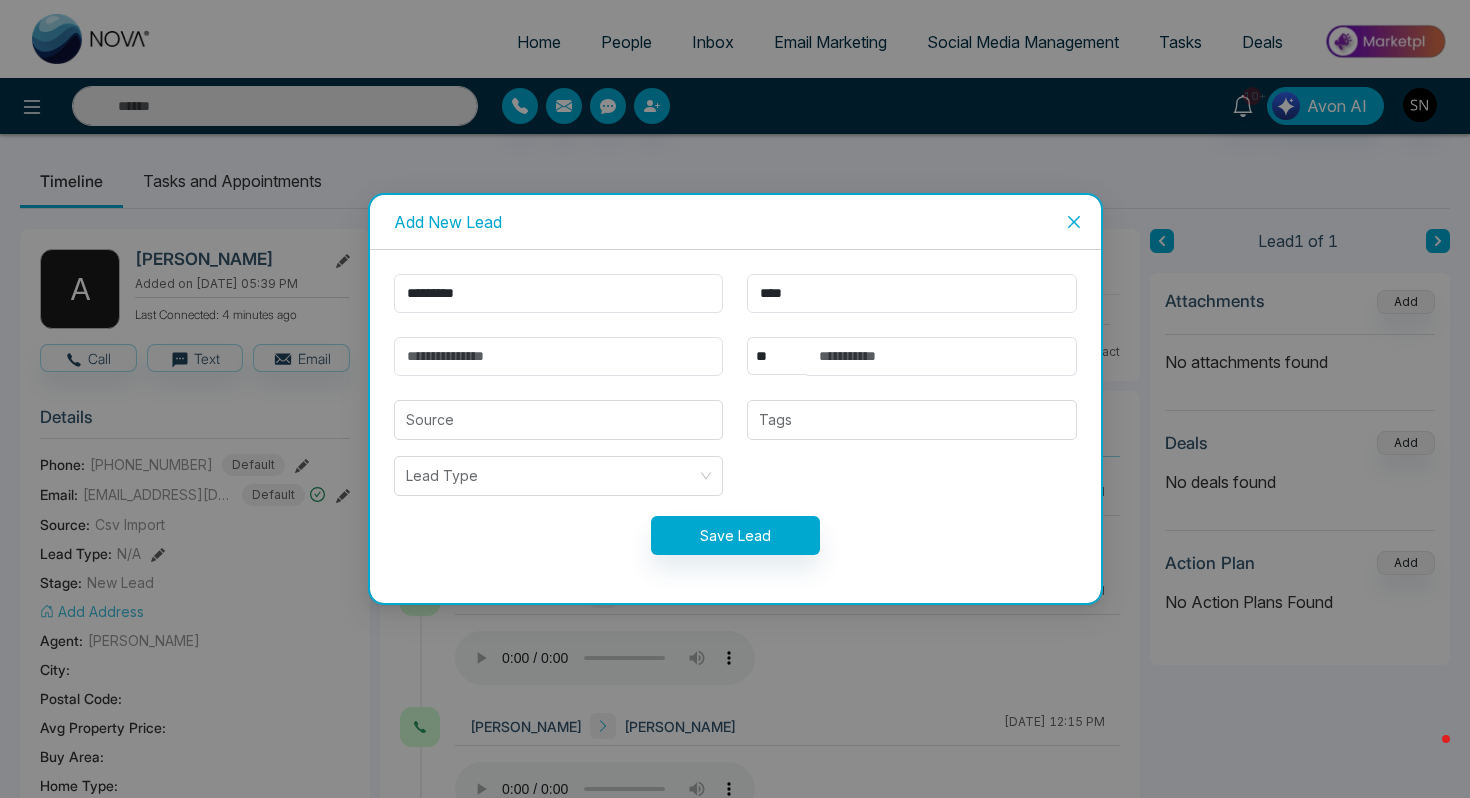 click 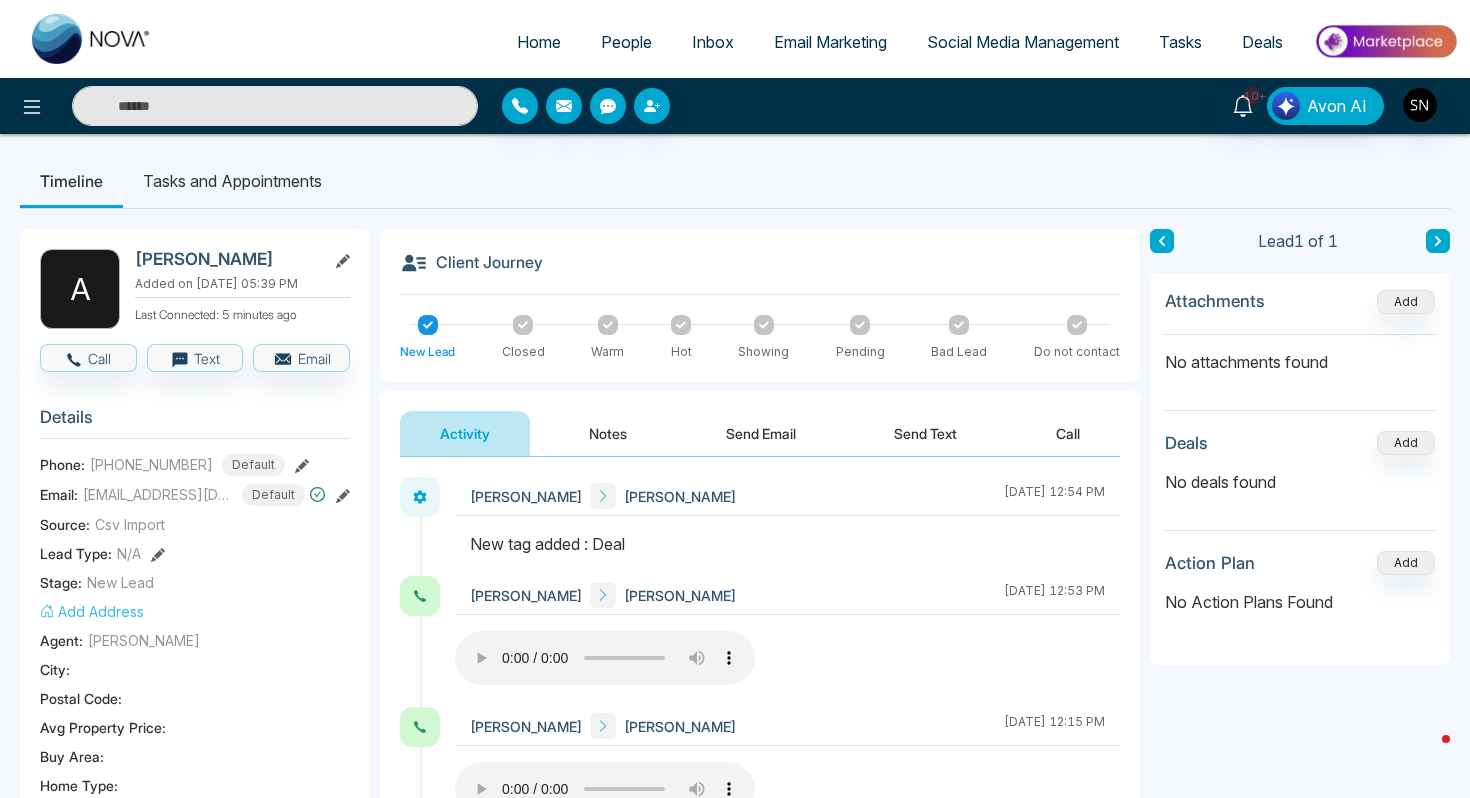 click on "10+ Avon AI" at bounding box center [1164, 106] 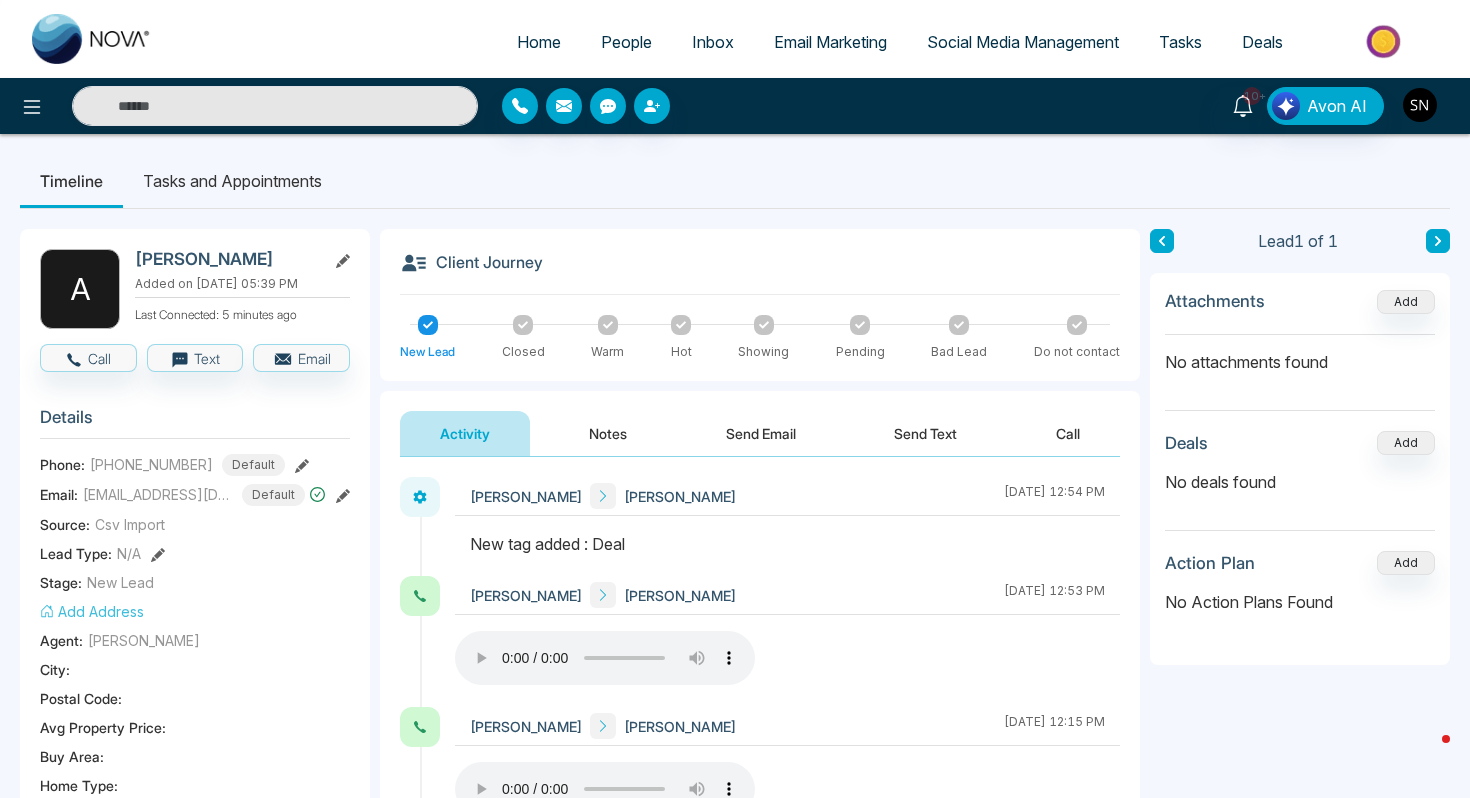 click at bounding box center (1420, 105) 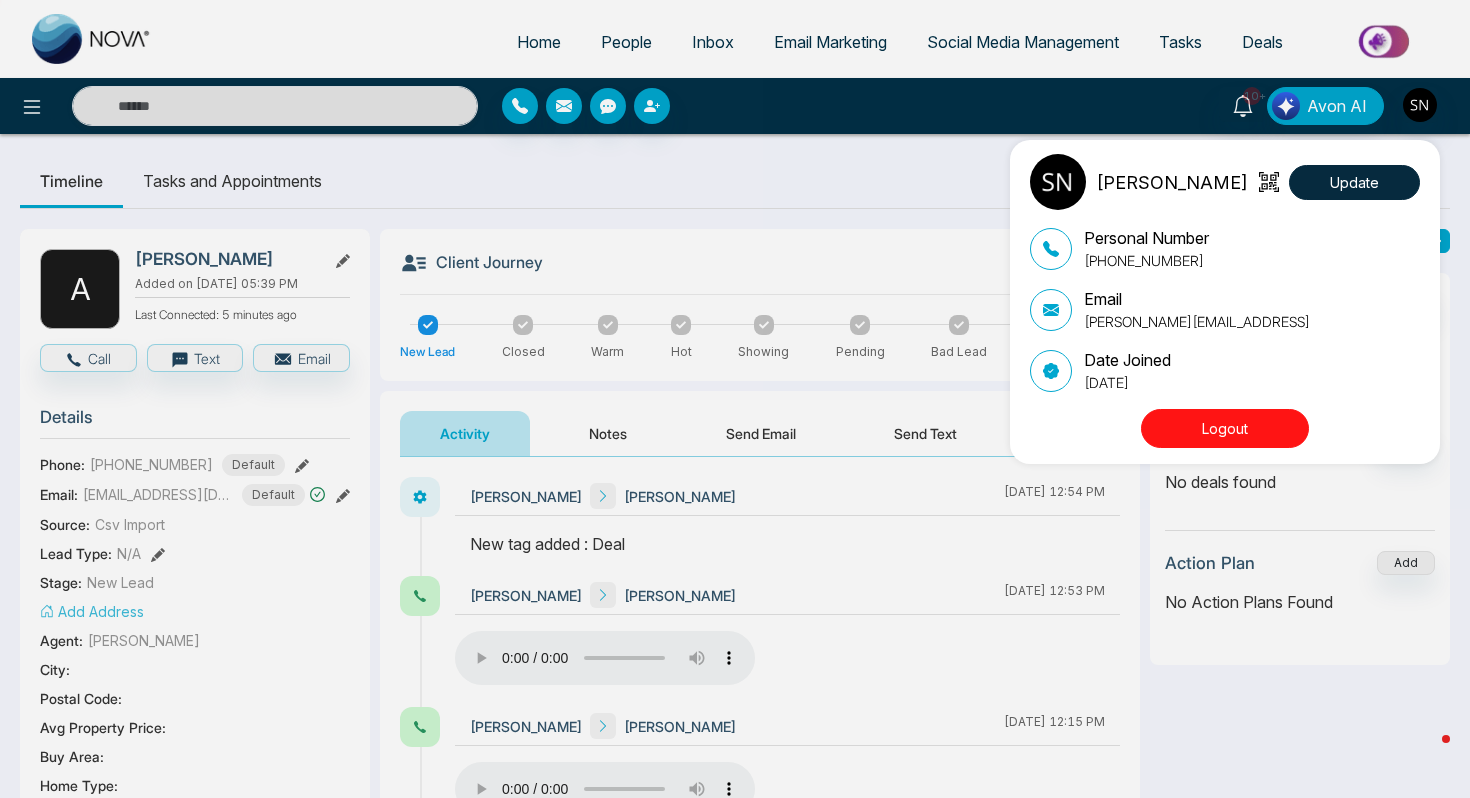 click on "[PERSON_NAME] Update Personal Number [PHONE_NUMBER] Email [PERSON_NAME][EMAIL_ADDRESS] Date Joined [DATE] Logout" at bounding box center [1225, 302] 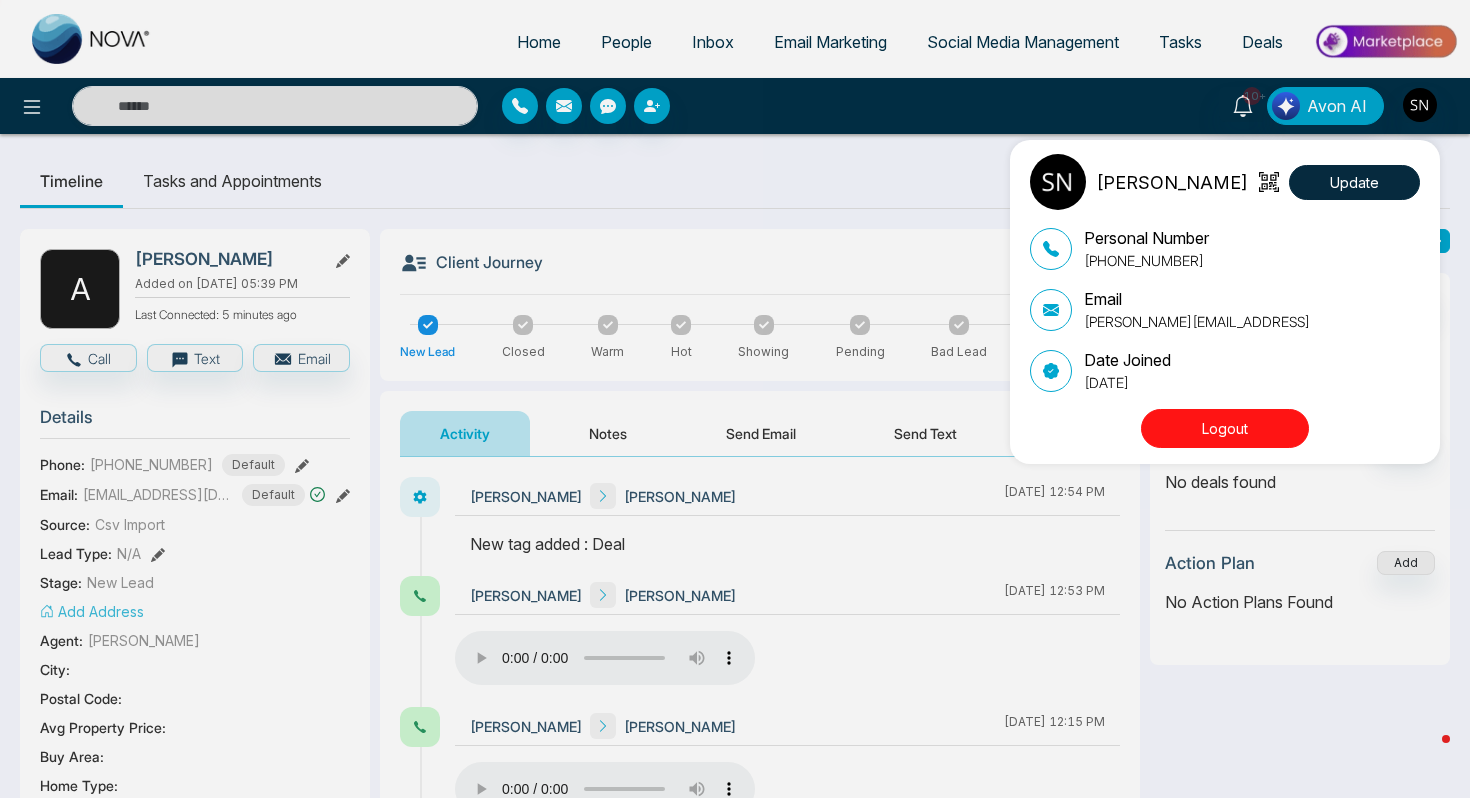 click on "Logout" at bounding box center (1225, 428) 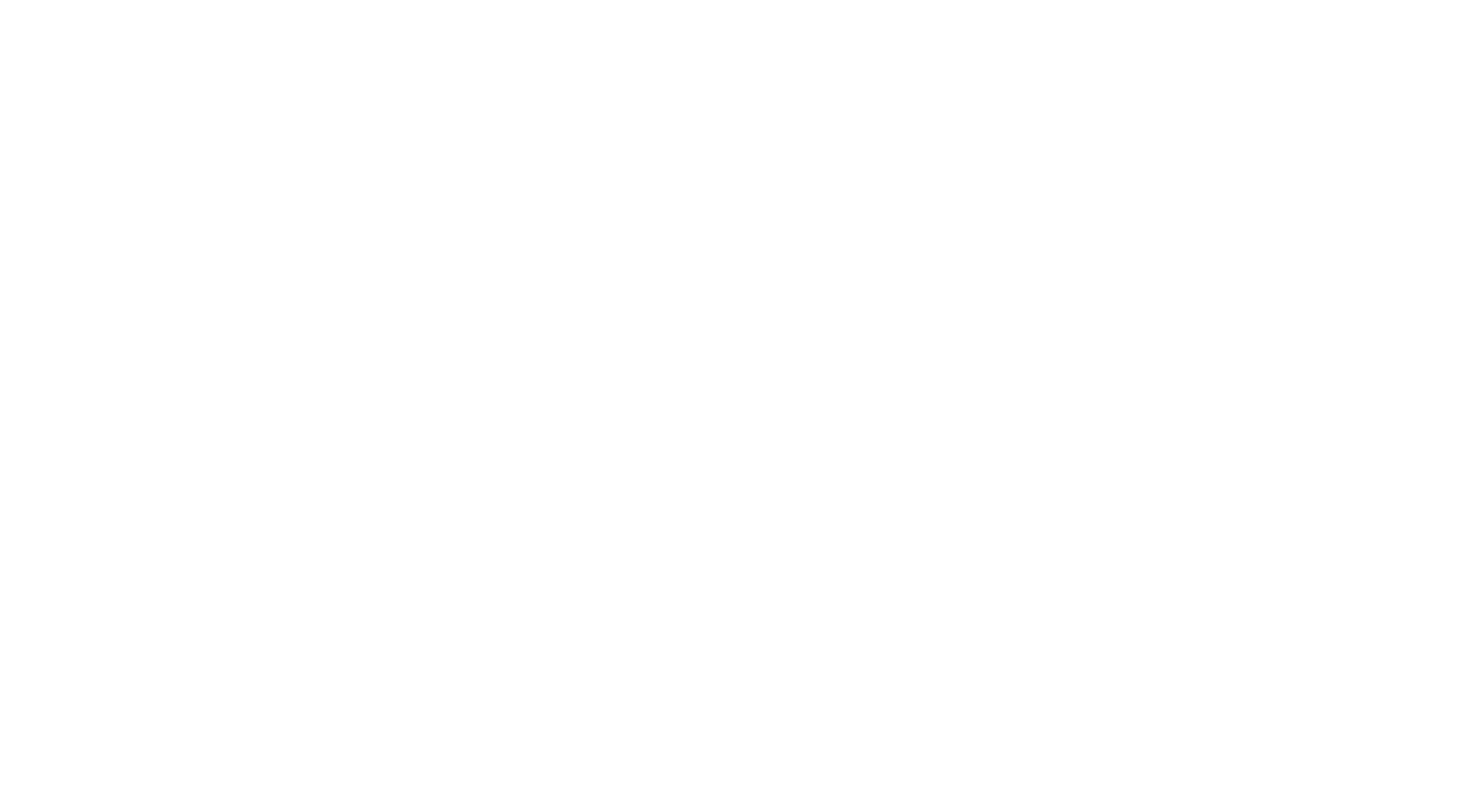 scroll, scrollTop: 0, scrollLeft: 0, axis: both 